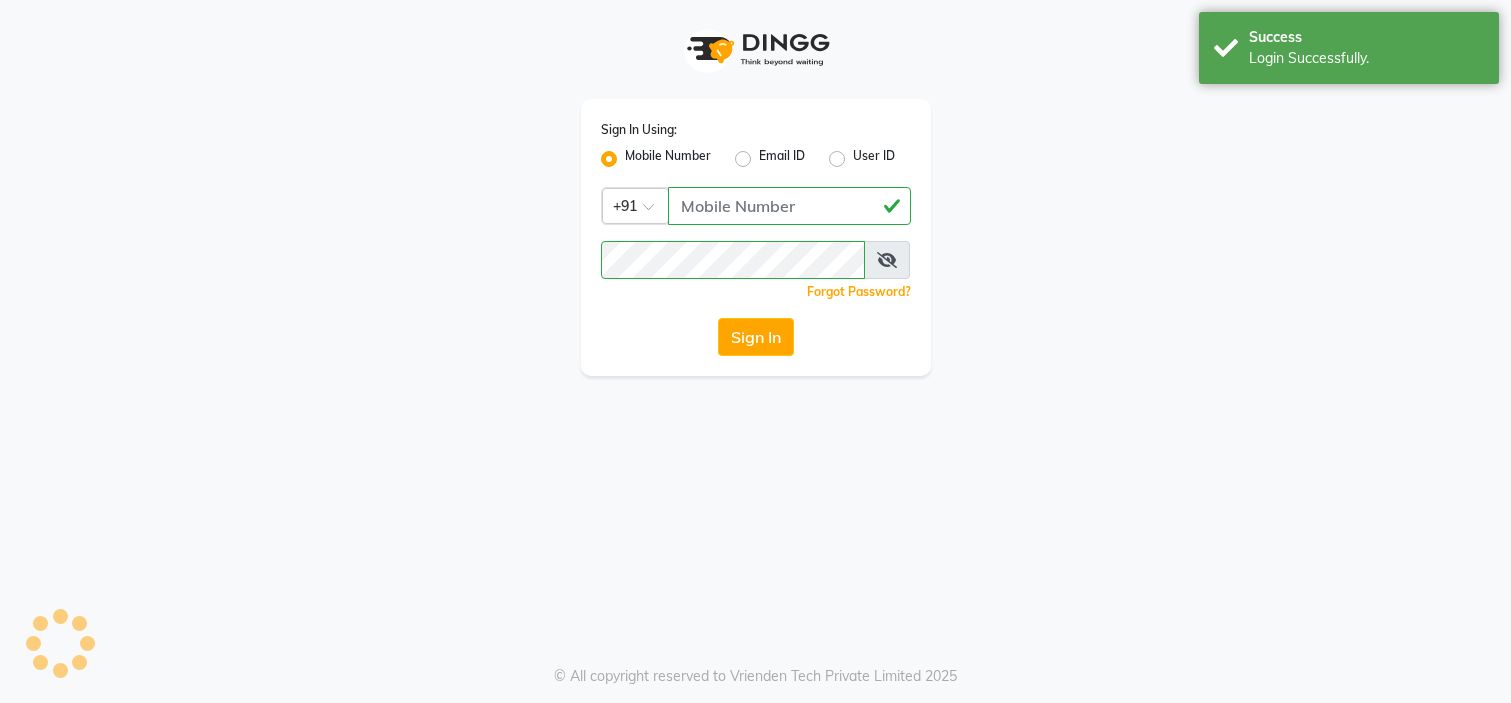 scroll, scrollTop: 0, scrollLeft: 0, axis: both 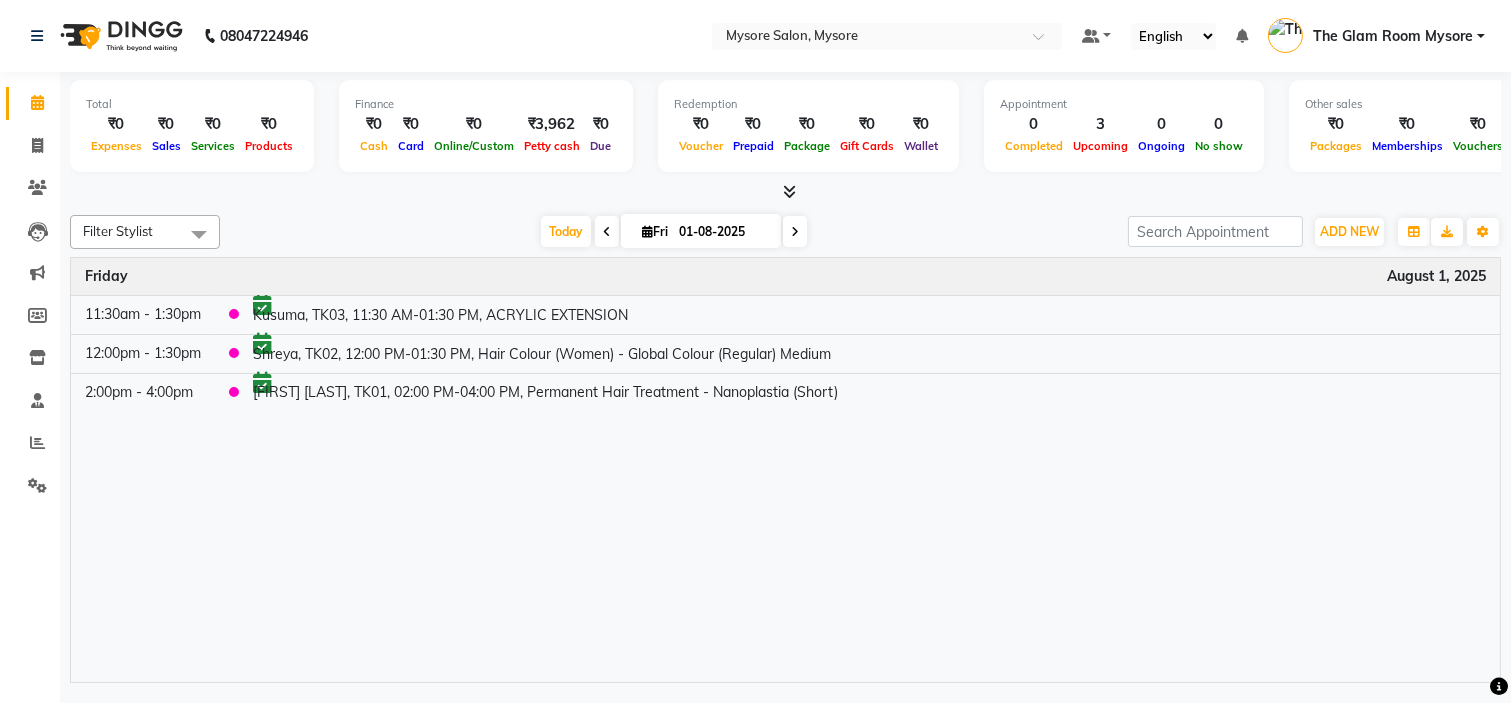 click on "Today  Fri 01-08-2025" at bounding box center (674, 232) 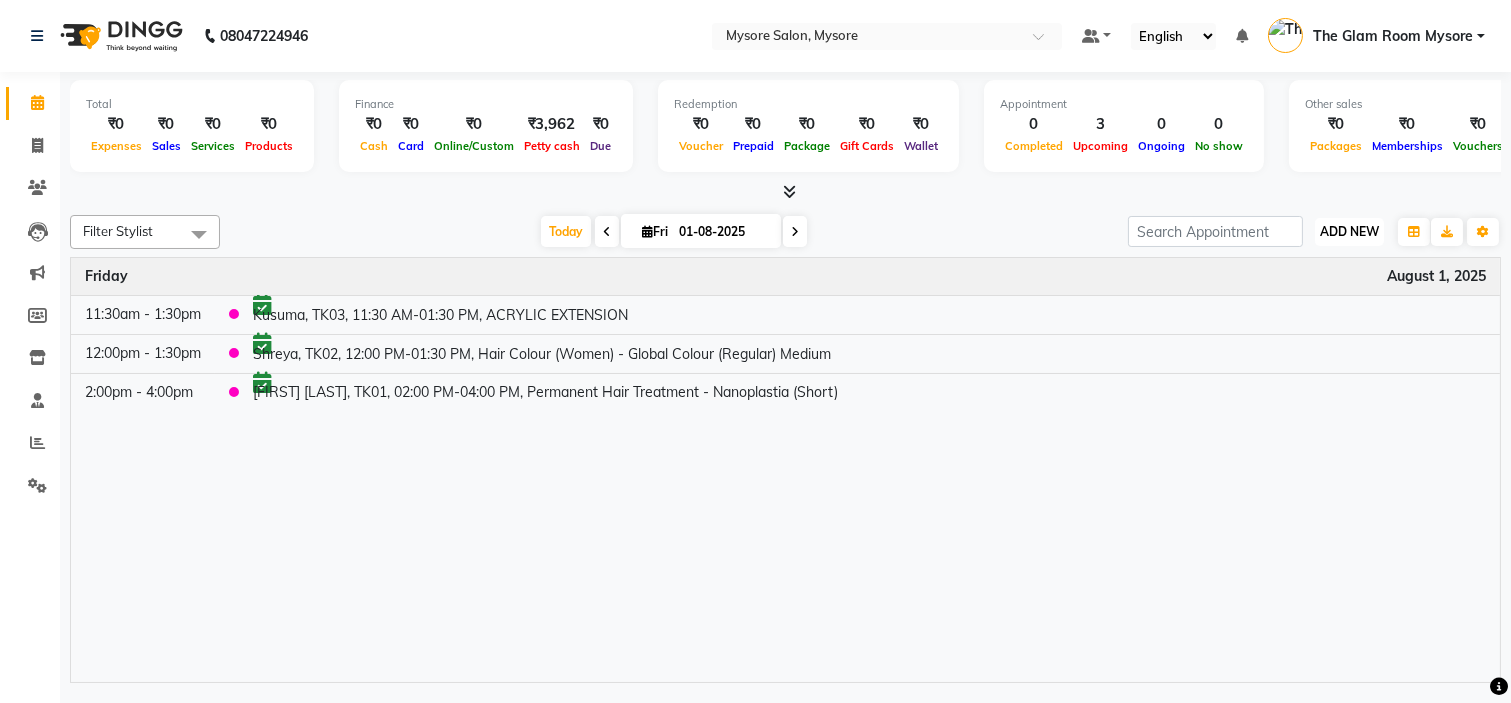 click on "ADD NEW" at bounding box center (1349, 231) 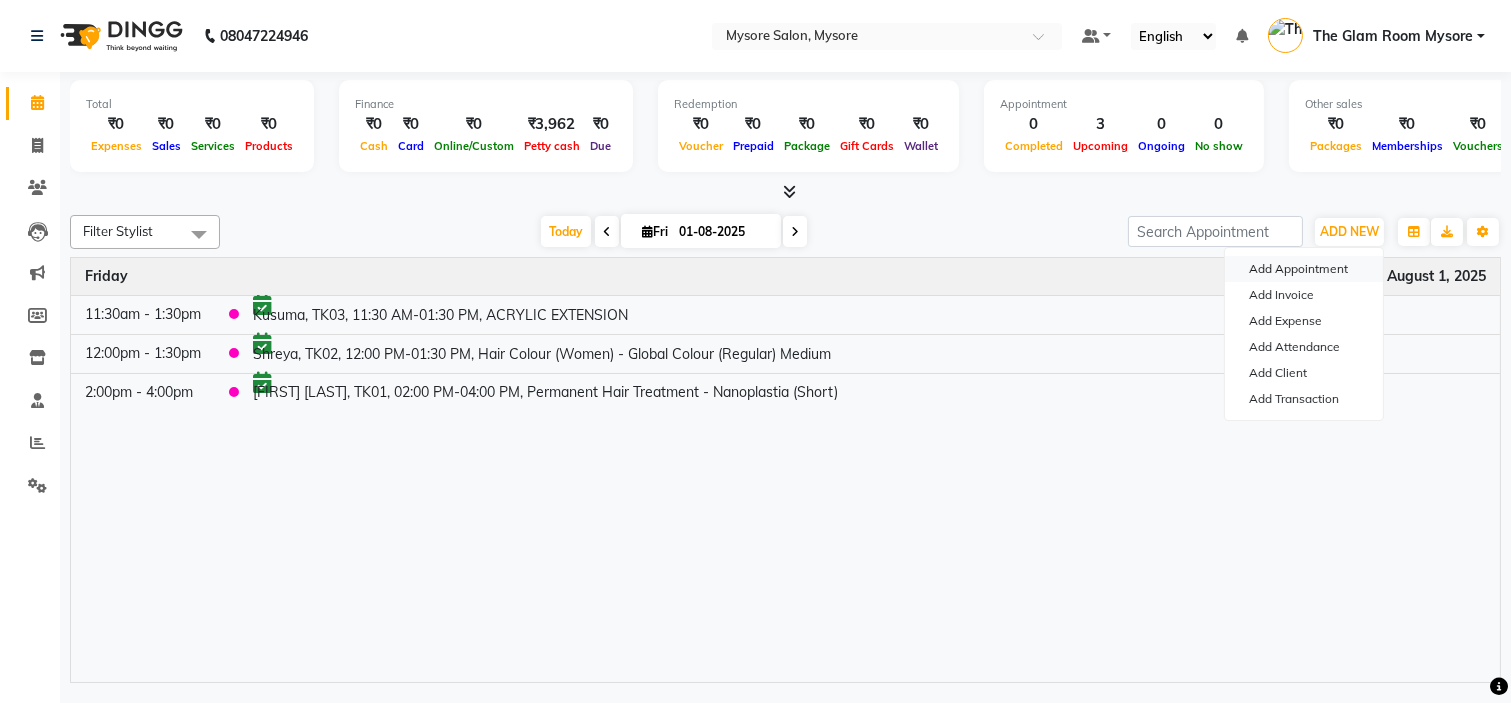 click on "Add Appointment" at bounding box center (1304, 269) 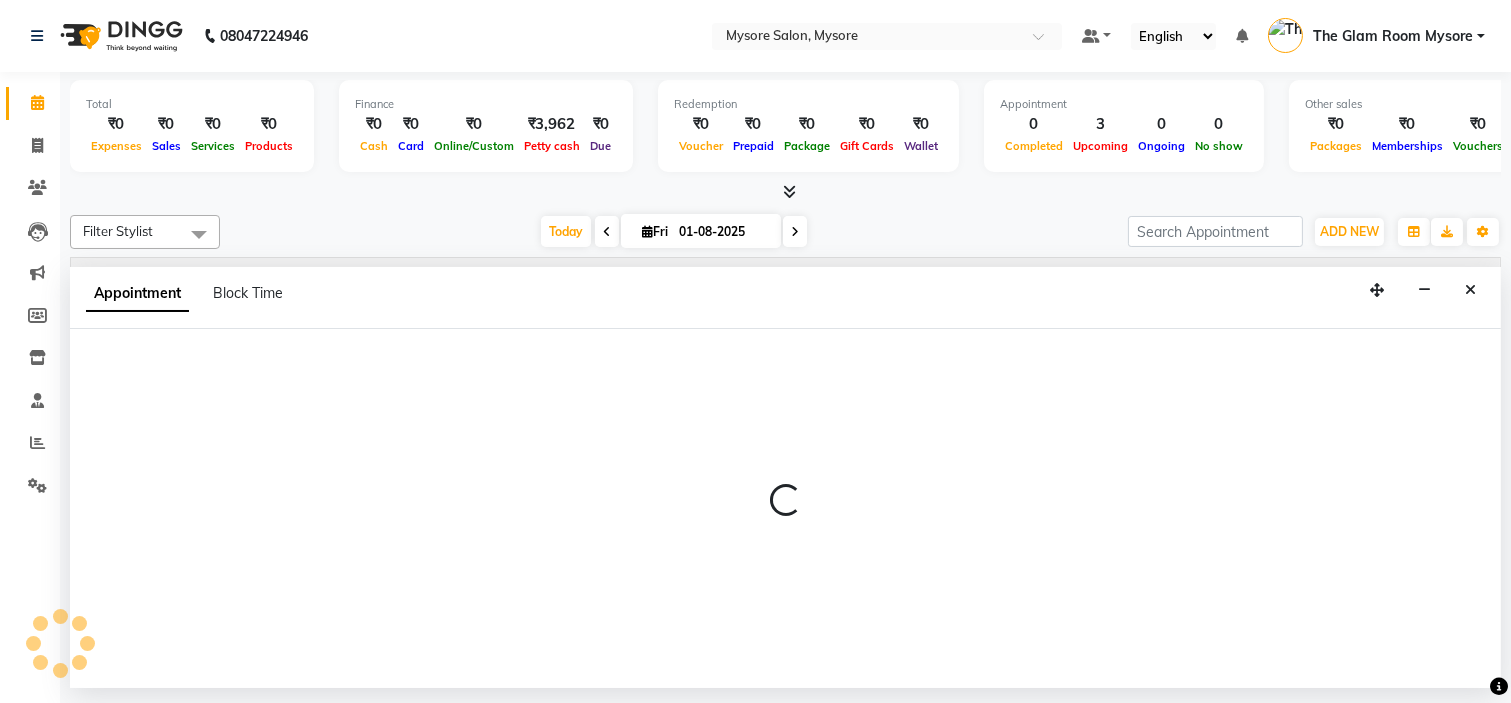 select on "540" 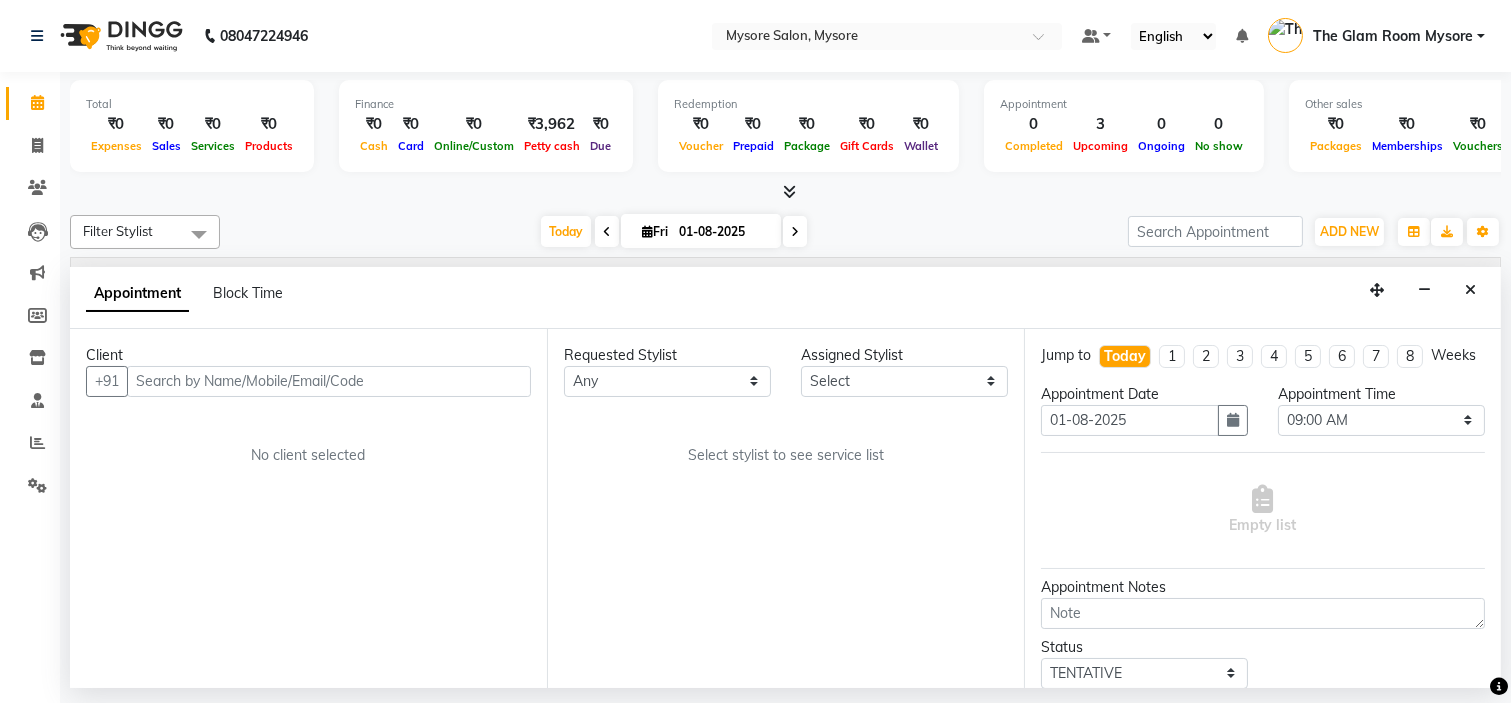 click at bounding box center (329, 381) 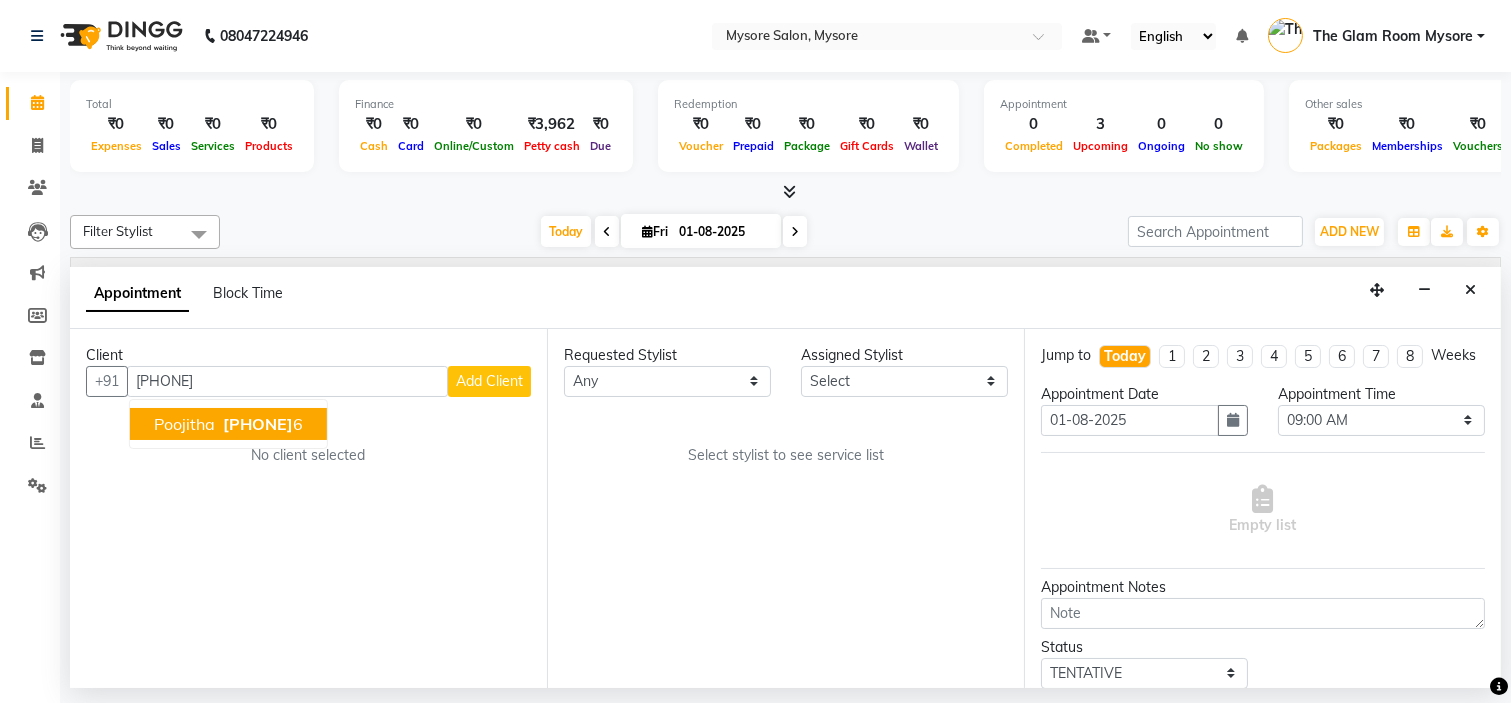 click on "914863347" at bounding box center (258, 424) 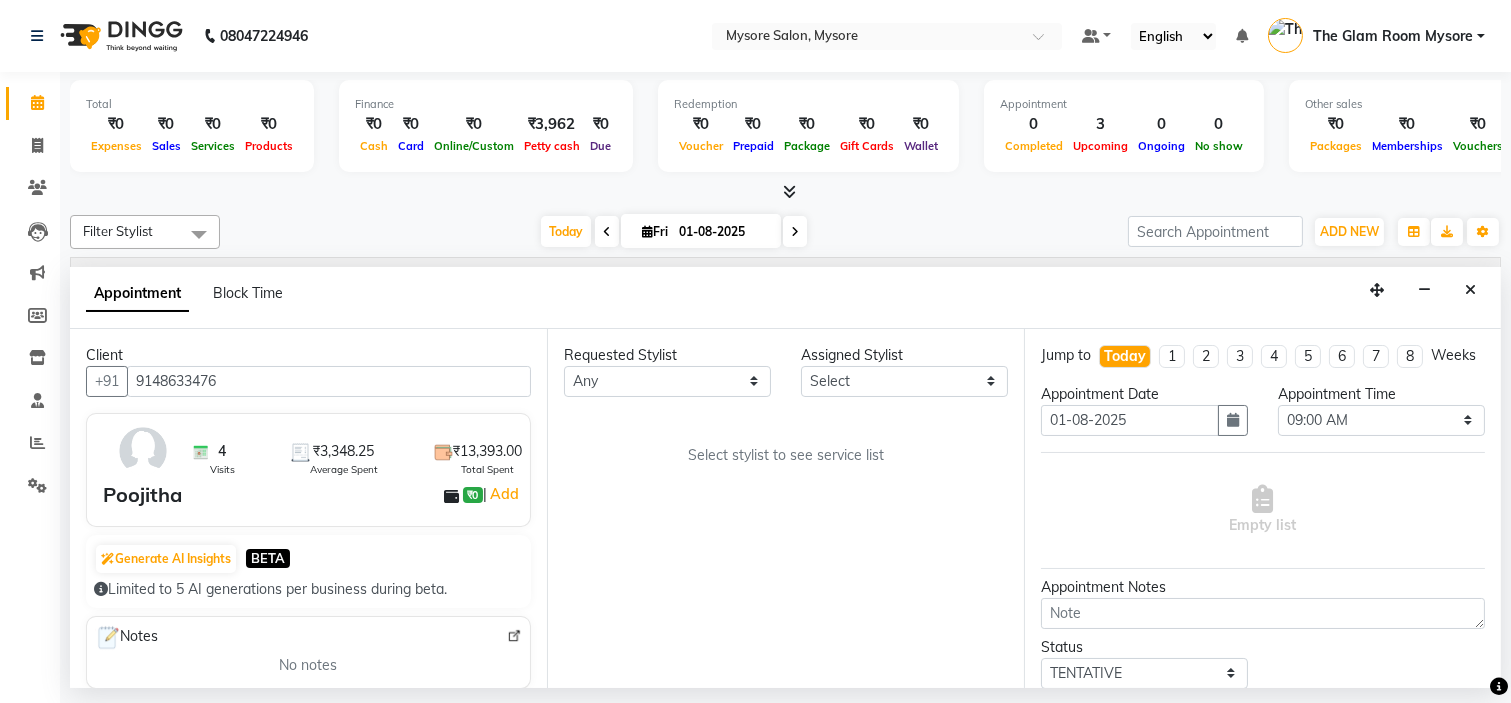 type on "9148633476" 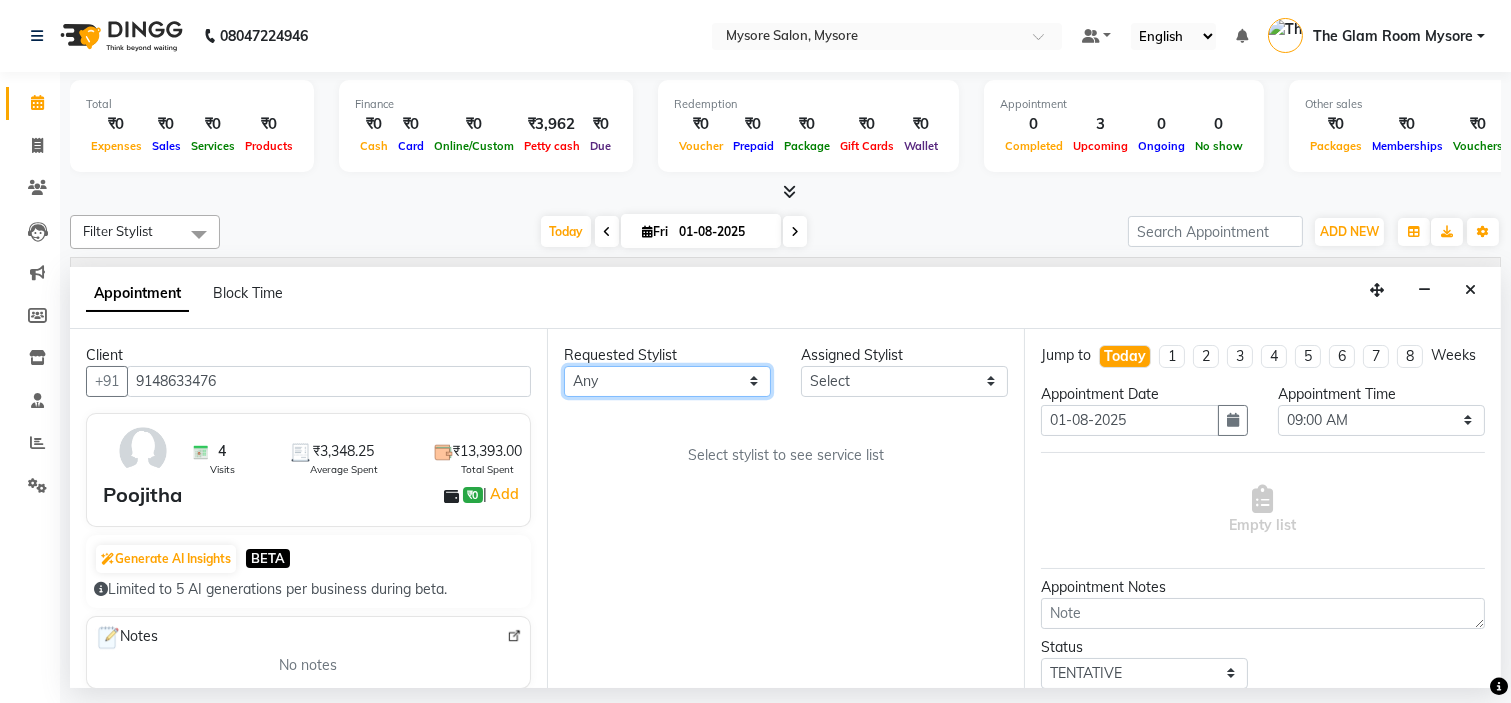 click on "Any Ankita Arti Ashwini Ayaan DR. Apurva Fatma Jayshree Lakshmi Paul Ruhul alom Shangnimwon Steve Sumaiya Banu Sumit Teja Tezz The Glam Room Mysore" at bounding box center (667, 381) 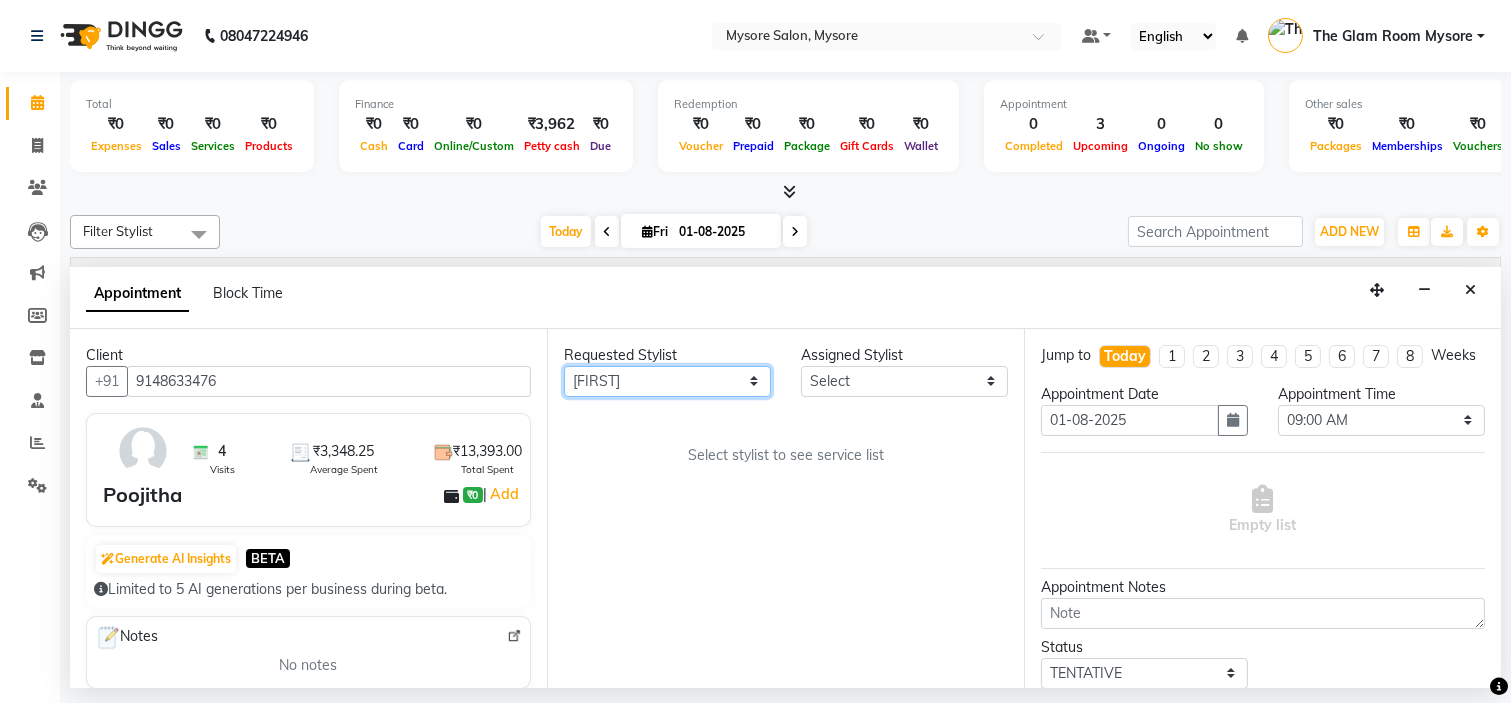 click on "Any Ankita Arti Ashwini Ayaan DR. Apurva Fatma Jayshree Lakshmi Paul Ruhul alom Shangnimwon Steve Sumaiya Banu Sumit Teja Tezz The Glam Room Mysore" at bounding box center (667, 381) 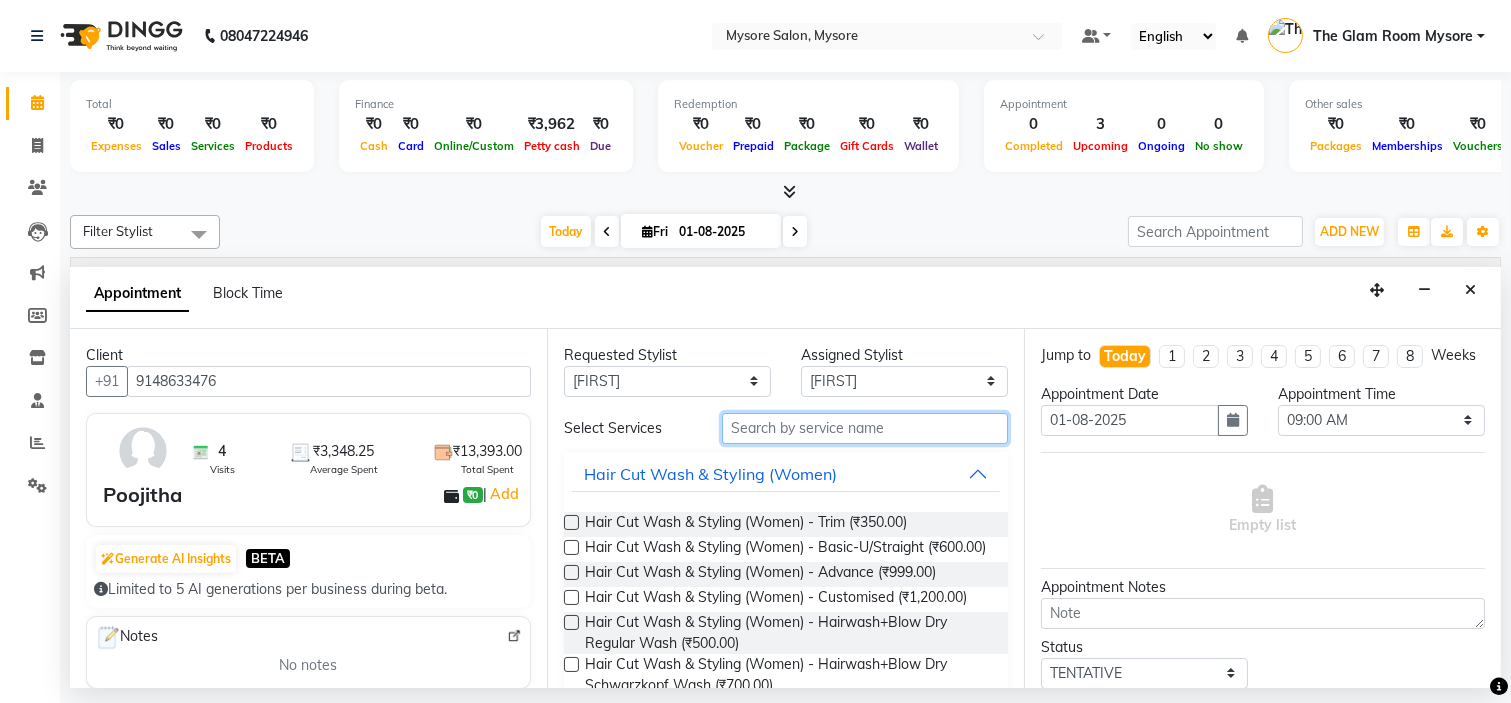 click at bounding box center (865, 428) 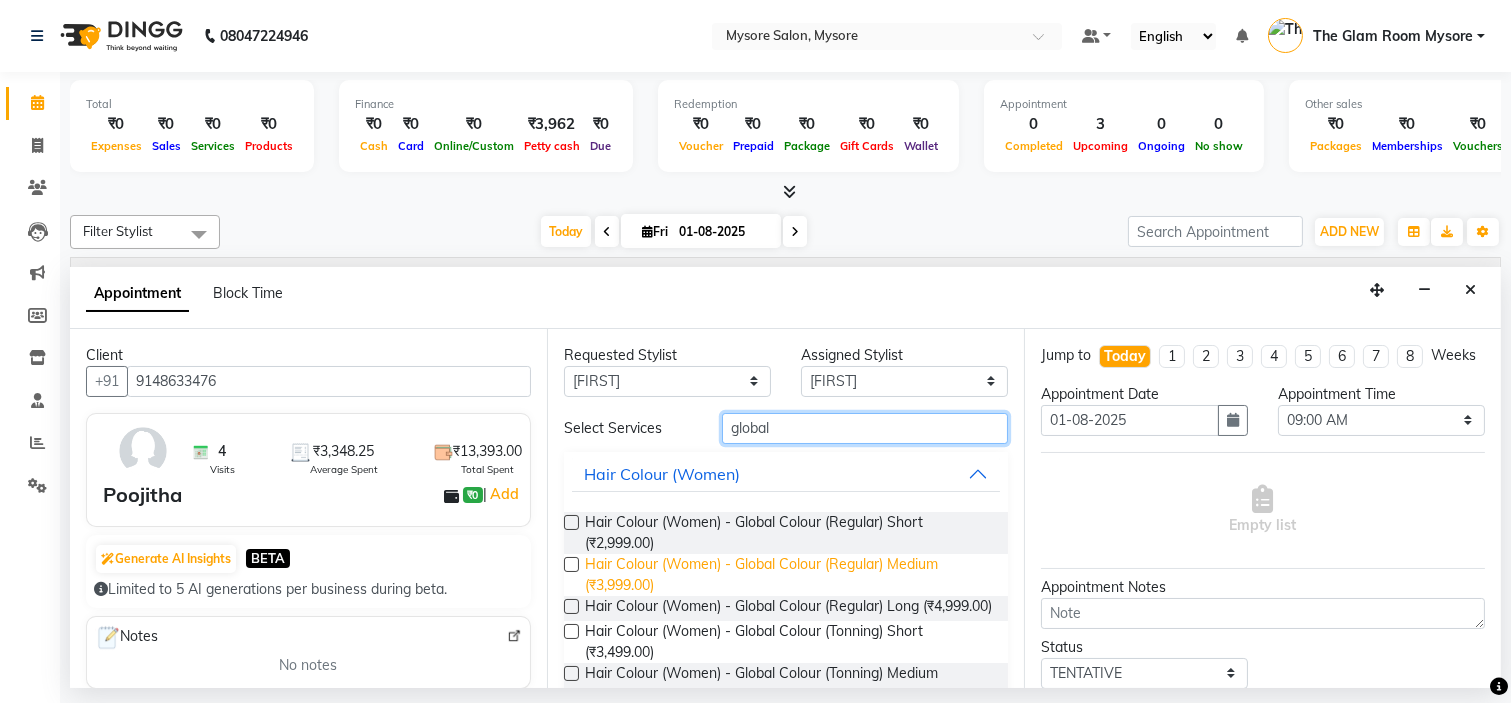 type on "global" 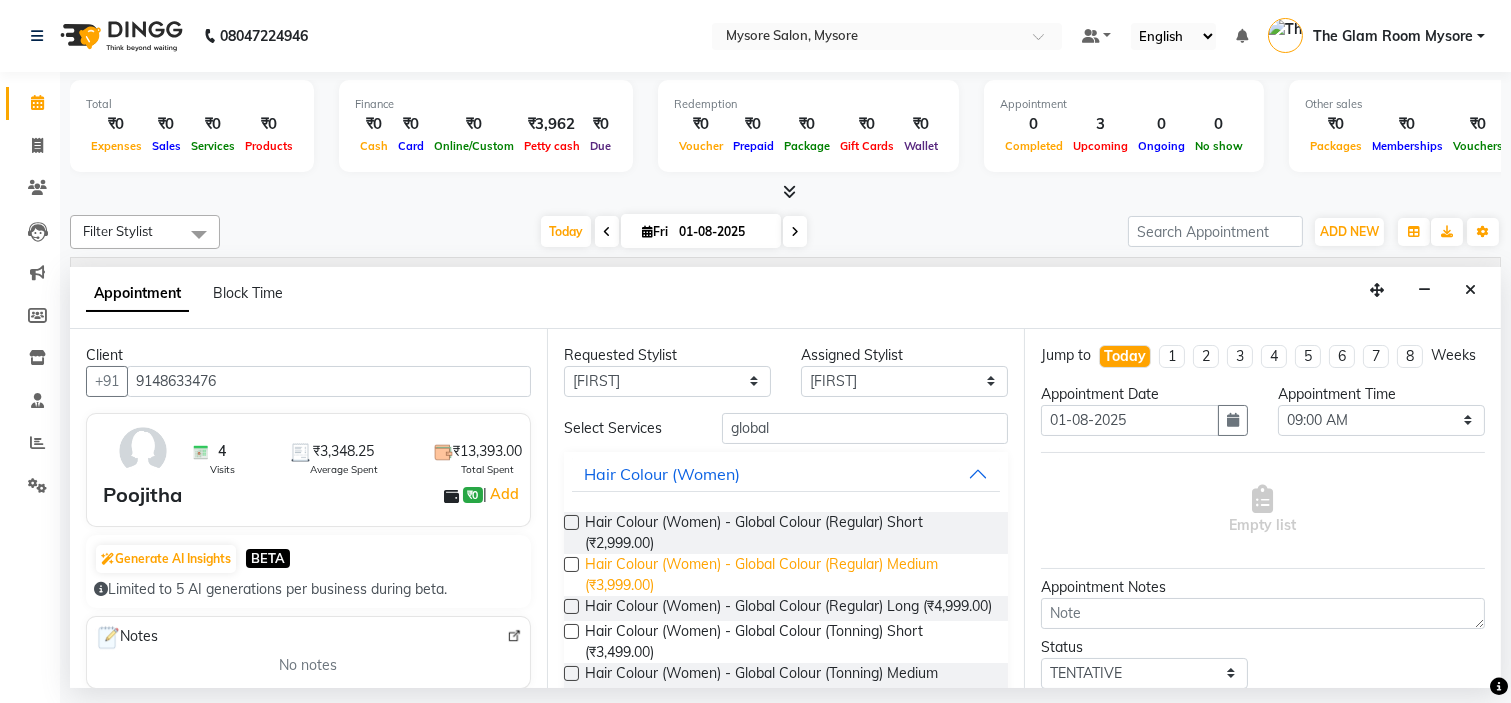 click on "Hair Colour (Women) - Global Colour (Regular) Medium (₹3,999.00)" at bounding box center [788, 575] 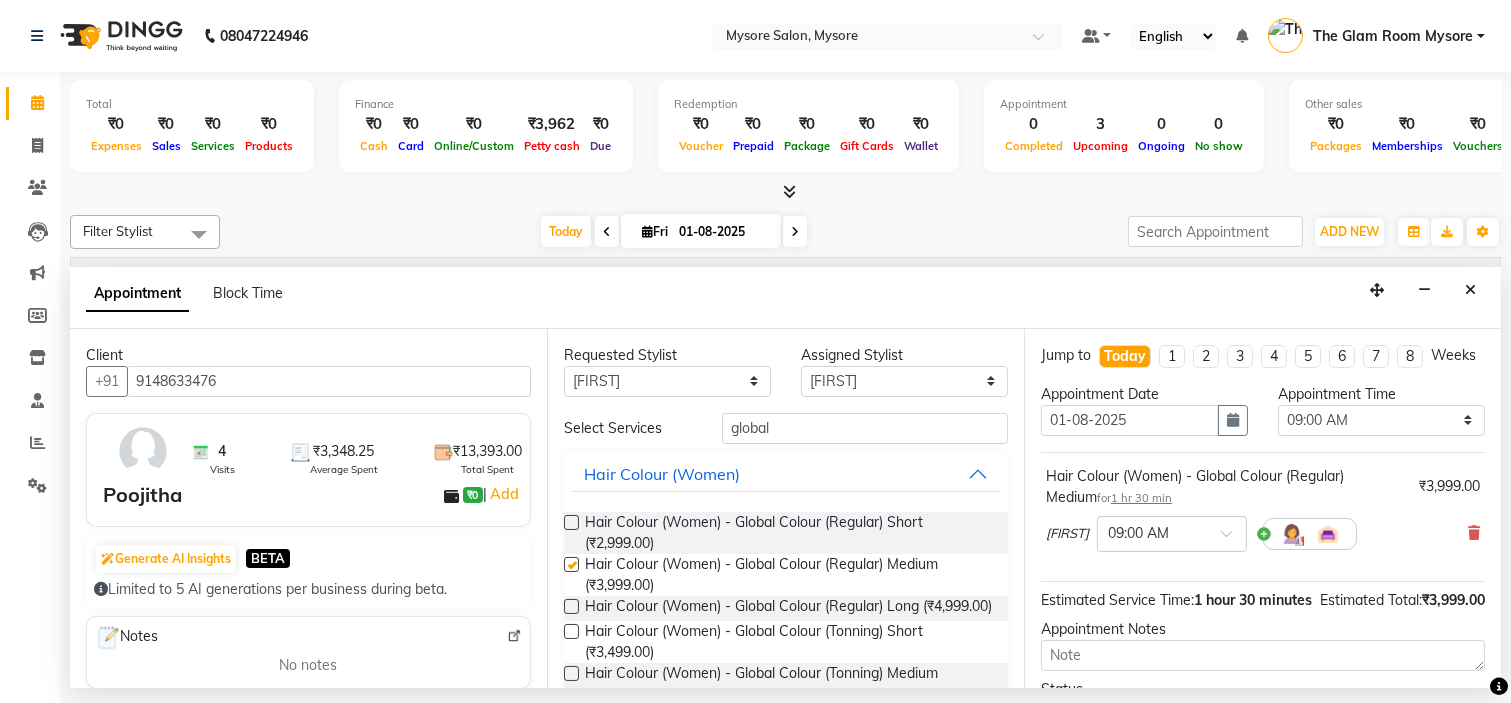 checkbox on "false" 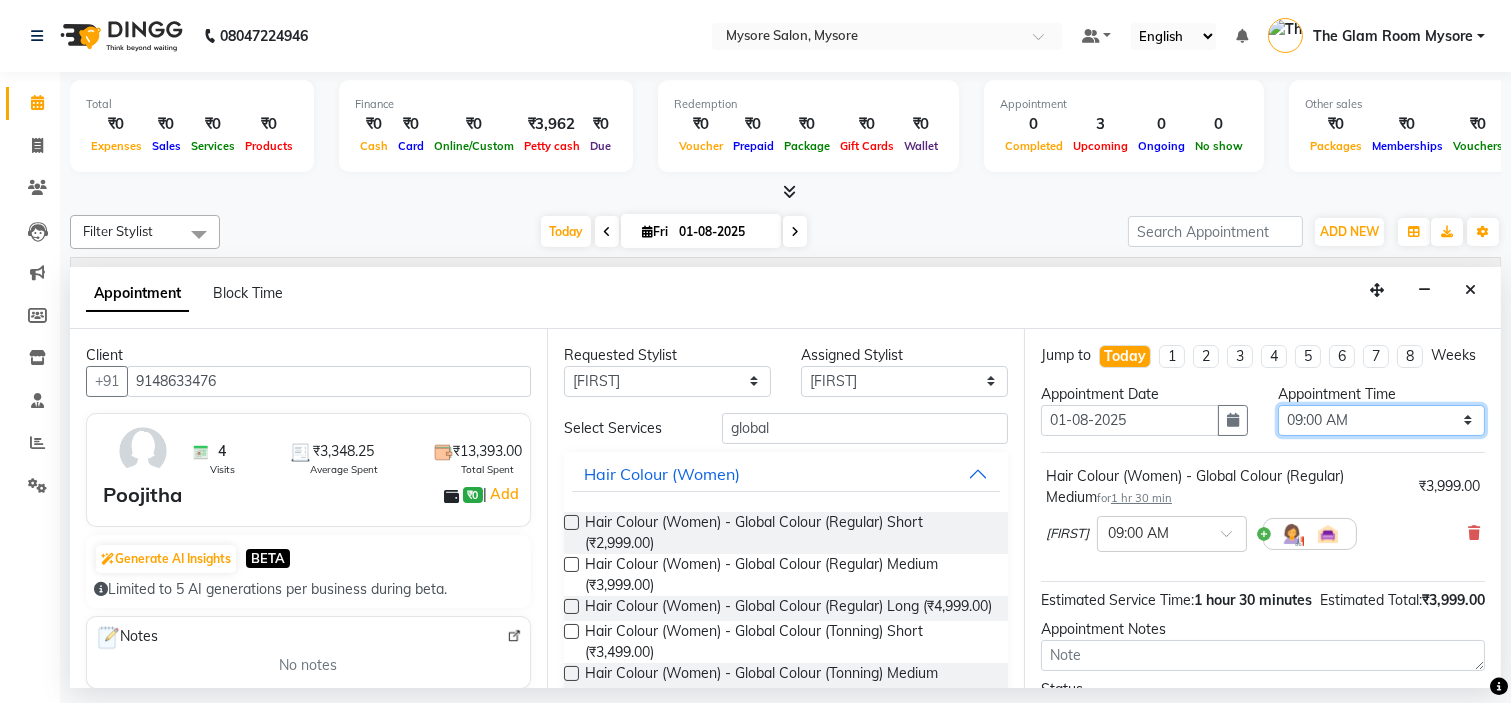click on "Select 09:00 AM 09:15 AM 09:30 AM 09:45 AM 10:00 AM 10:15 AM 10:30 AM 10:45 AM 11:00 AM 11:15 AM 11:30 AM 11:45 AM 12:00 PM 12:15 PM 12:30 PM 12:45 PM 01:00 PM 01:15 PM 01:30 PM 01:45 PM 02:00 PM 02:15 PM 02:30 PM 02:45 PM 03:00 PM 03:15 PM 03:30 PM 03:45 PM 04:00 PM 04:15 PM 04:30 PM 04:45 PM 05:00 PM 05:15 PM 05:30 PM 05:45 PM 06:00 PM 06:15 PM 06:30 PM 06:45 PM 07:00 PM 07:15 PM 07:30 PM 07:45 PM 08:00 PM" at bounding box center (1381, 420) 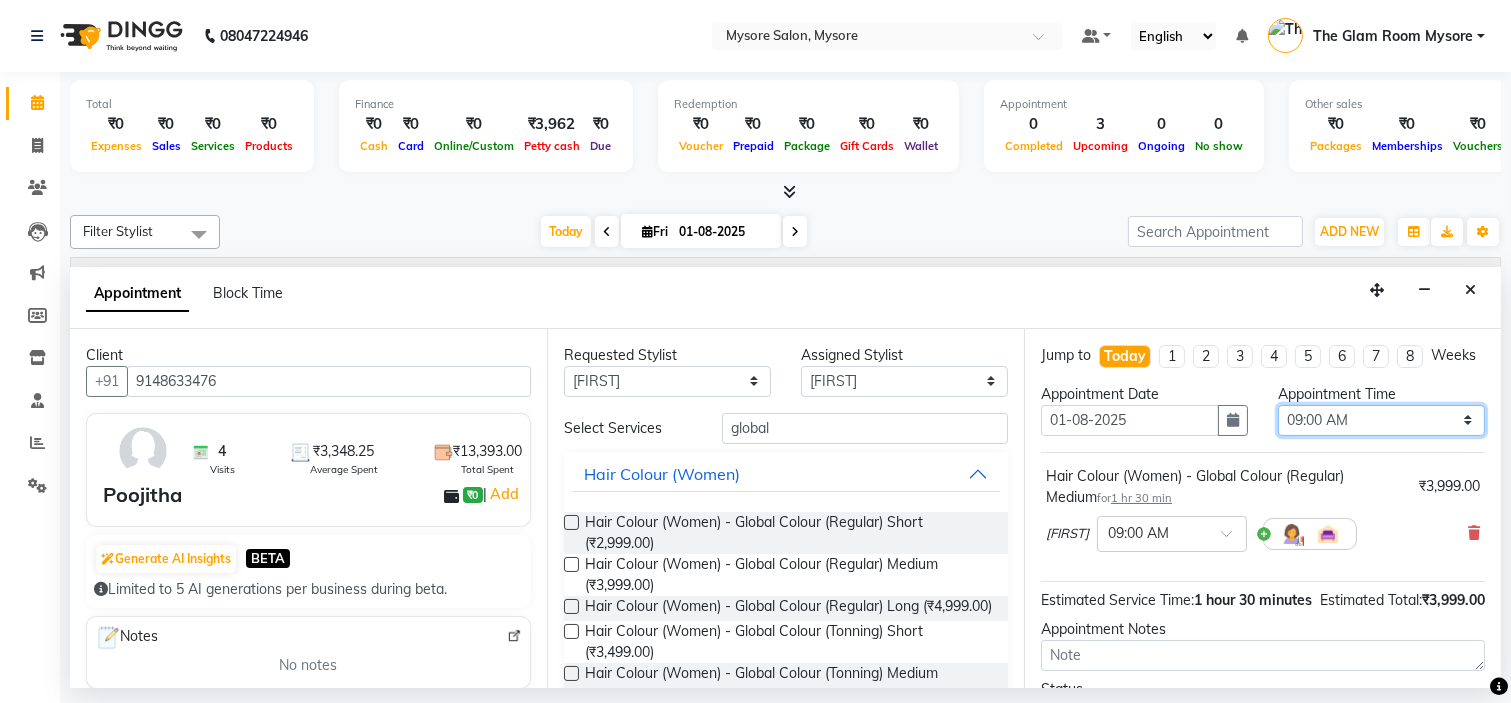 select on "840" 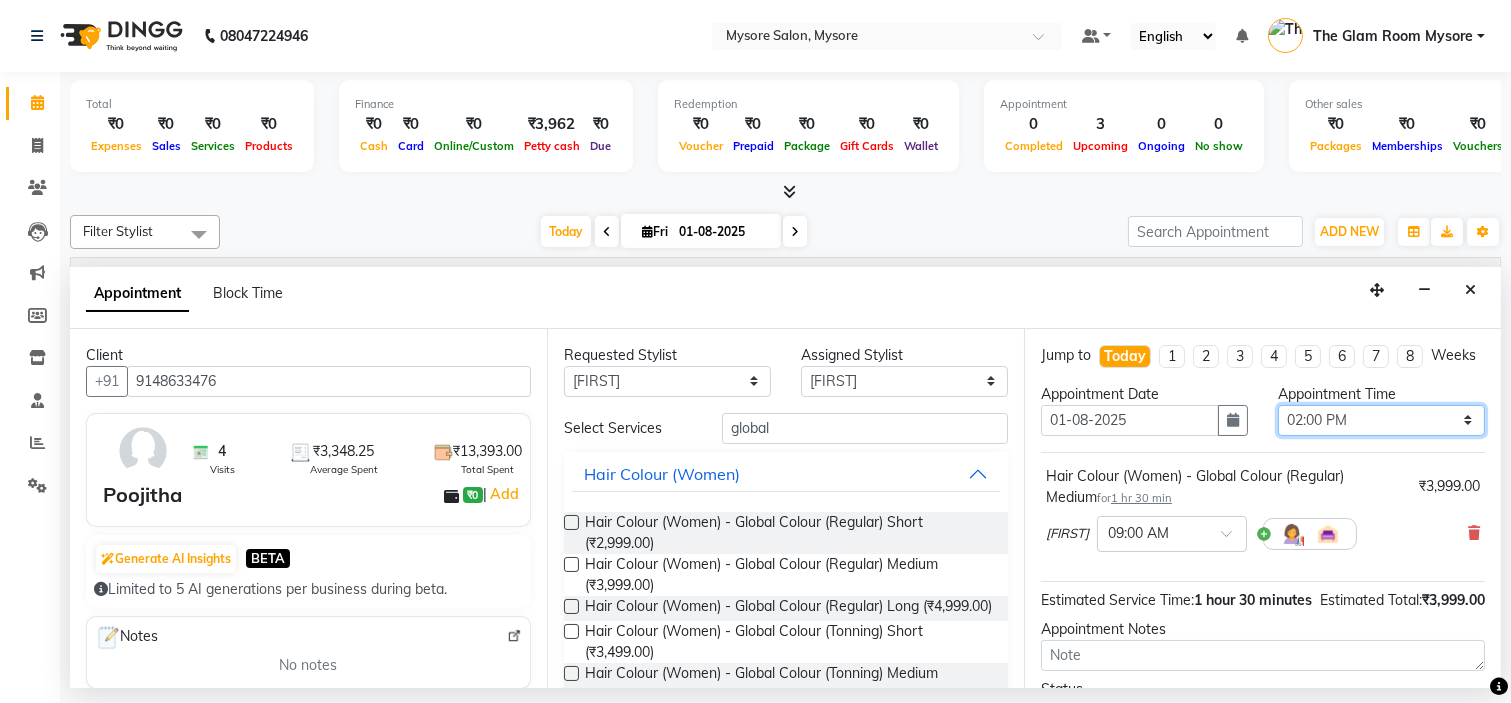 click on "Select 09:00 AM 09:15 AM 09:30 AM 09:45 AM 10:00 AM 10:15 AM 10:30 AM 10:45 AM 11:00 AM 11:15 AM 11:30 AM 11:45 AM 12:00 PM 12:15 PM 12:30 PM 12:45 PM 01:00 PM 01:15 PM 01:30 PM 01:45 PM 02:00 PM 02:15 PM 02:30 PM 02:45 PM 03:00 PM 03:15 PM 03:30 PM 03:45 PM 04:00 PM 04:15 PM 04:30 PM 04:45 PM 05:00 PM 05:15 PM 05:30 PM 05:45 PM 06:00 PM 06:15 PM 06:30 PM 06:45 PM 07:00 PM 07:15 PM 07:30 PM 07:45 PM 08:00 PM" at bounding box center [1381, 420] 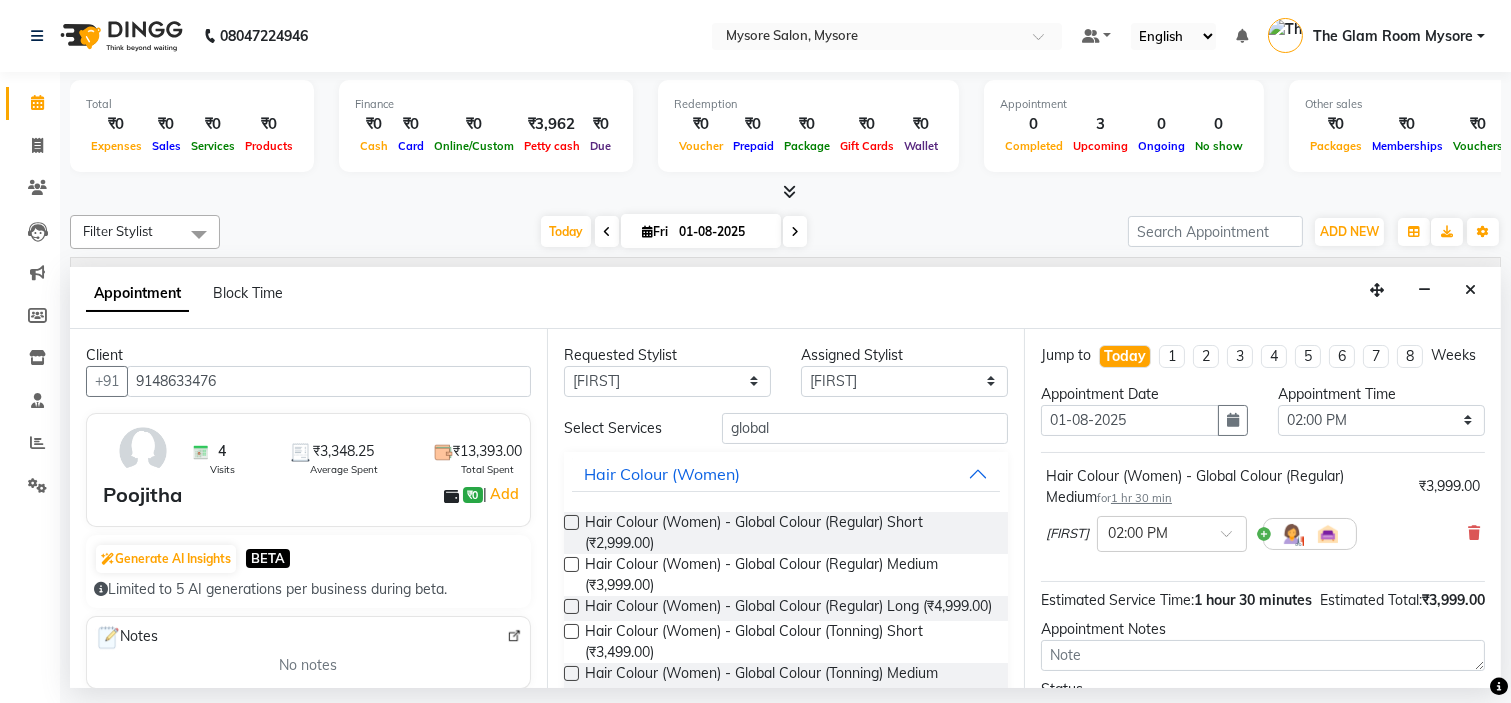 click on "Jump to Today 1 2 3 4 5 6 7 8 Weeks Appointment Date 01-08-2025 Appointment Time Select 09:00 AM 09:15 AM 09:30 AM 09:45 AM 10:00 AM 10:15 AM 10:30 AM 10:45 AM 11:00 AM 11:15 AM 11:30 AM 11:45 AM 12:00 PM 12:15 PM 12:30 PM 12:45 PM 01:00 PM 01:15 PM 01:30 PM 01:45 PM 02:00 PM 02:15 PM 02:30 PM 02:45 PM 03:00 PM 03:15 PM 03:30 PM 03:45 PM 04:00 PM 04:15 PM 04:30 PM 04:45 PM 05:00 PM 05:15 PM 05:30 PM 05:45 PM 06:00 PM 06:15 PM 06:30 PM 06:45 PM 07:00 PM 07:15 PM 07:30 PM 07:45 PM 08:00 PM Hair Colour (Women) - Global Colour (Regular) Medium   for  1 hr 30 min ₹3,999.00 Paul × 02:00 PM Estimated Service Time:  1 hour 30 minutes Estimated Total:  ₹3,999.00 Appointment Notes Status Select TENTATIVE CONFIRM CHECK-IN UPCOMING Merge Services of Same Stylist Send Appointment Details On SMS Email  Book" at bounding box center (1262, 509) 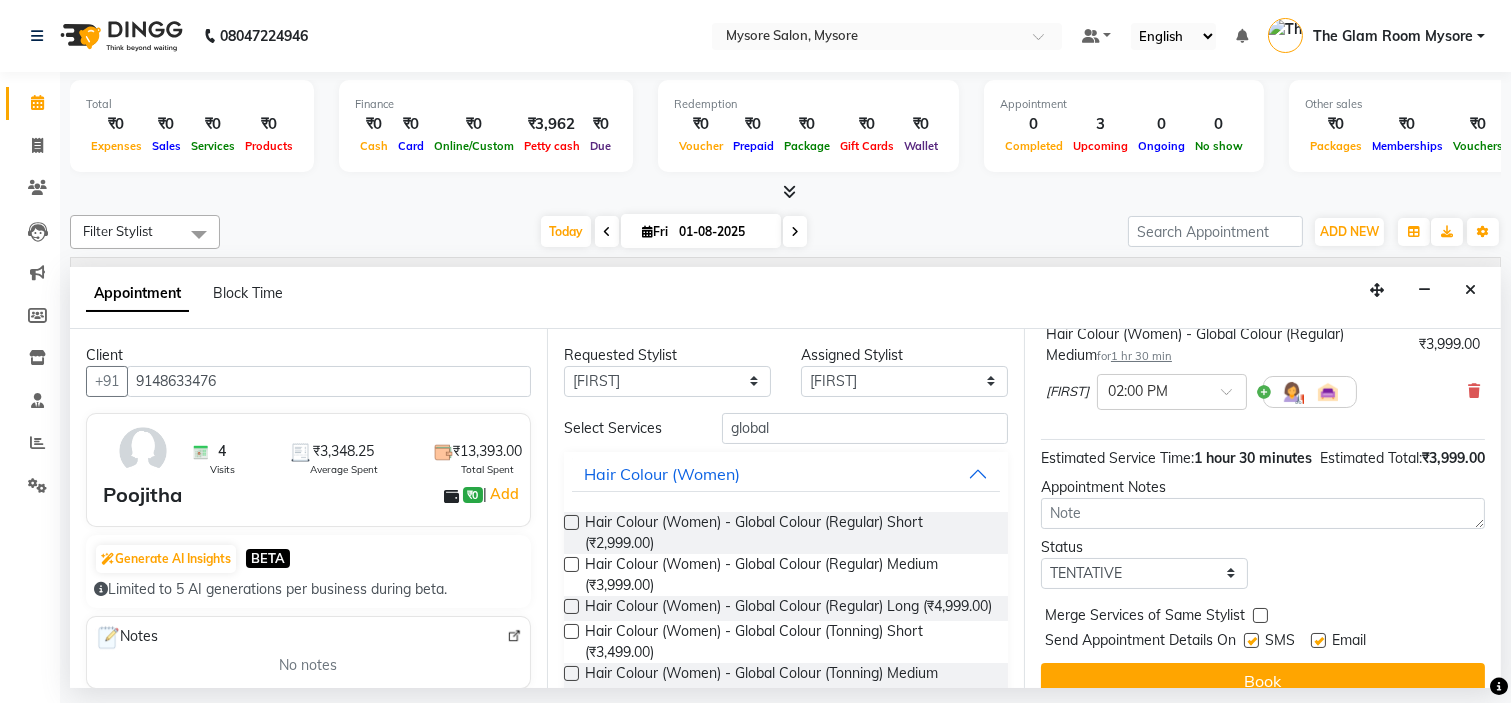 scroll, scrollTop: 207, scrollLeft: 0, axis: vertical 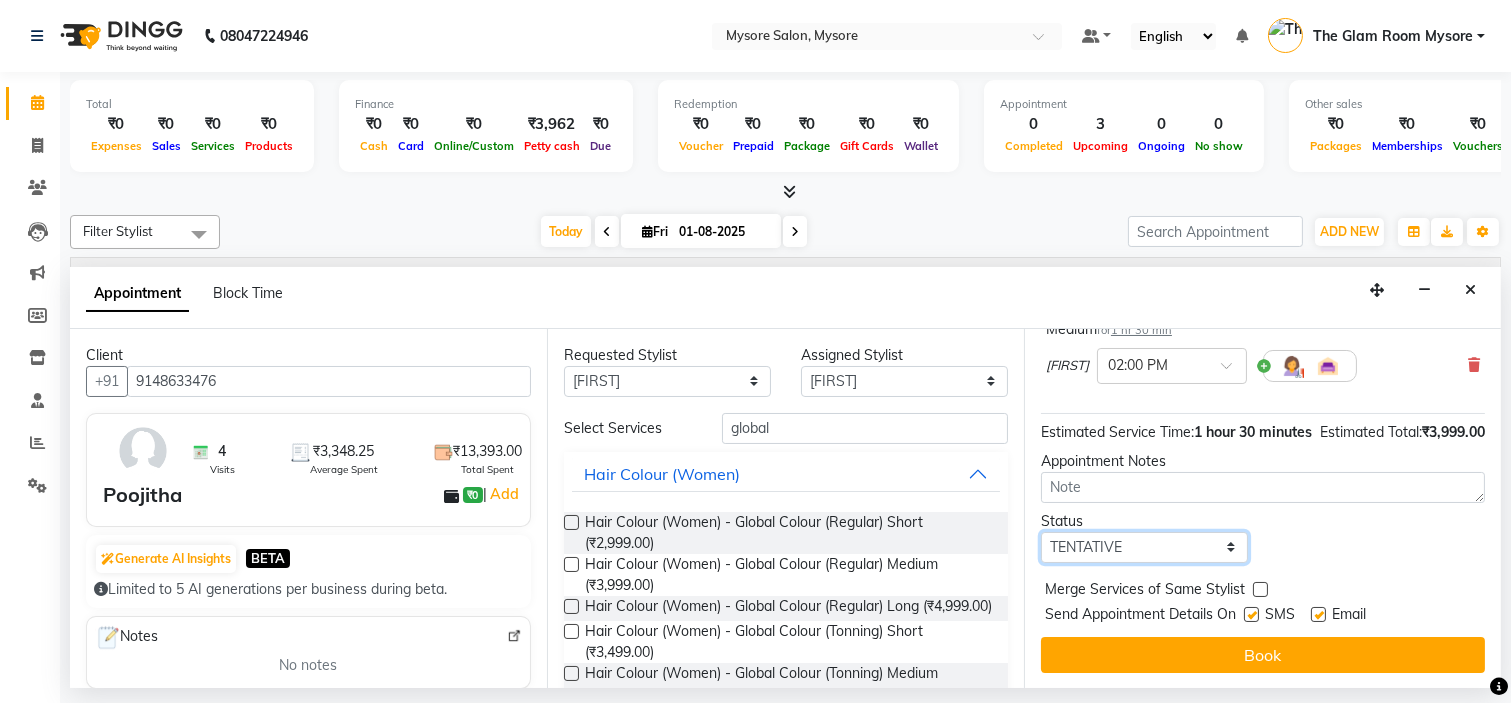 click on "Select TENTATIVE CONFIRM CHECK-IN UPCOMING" at bounding box center (1144, 547) 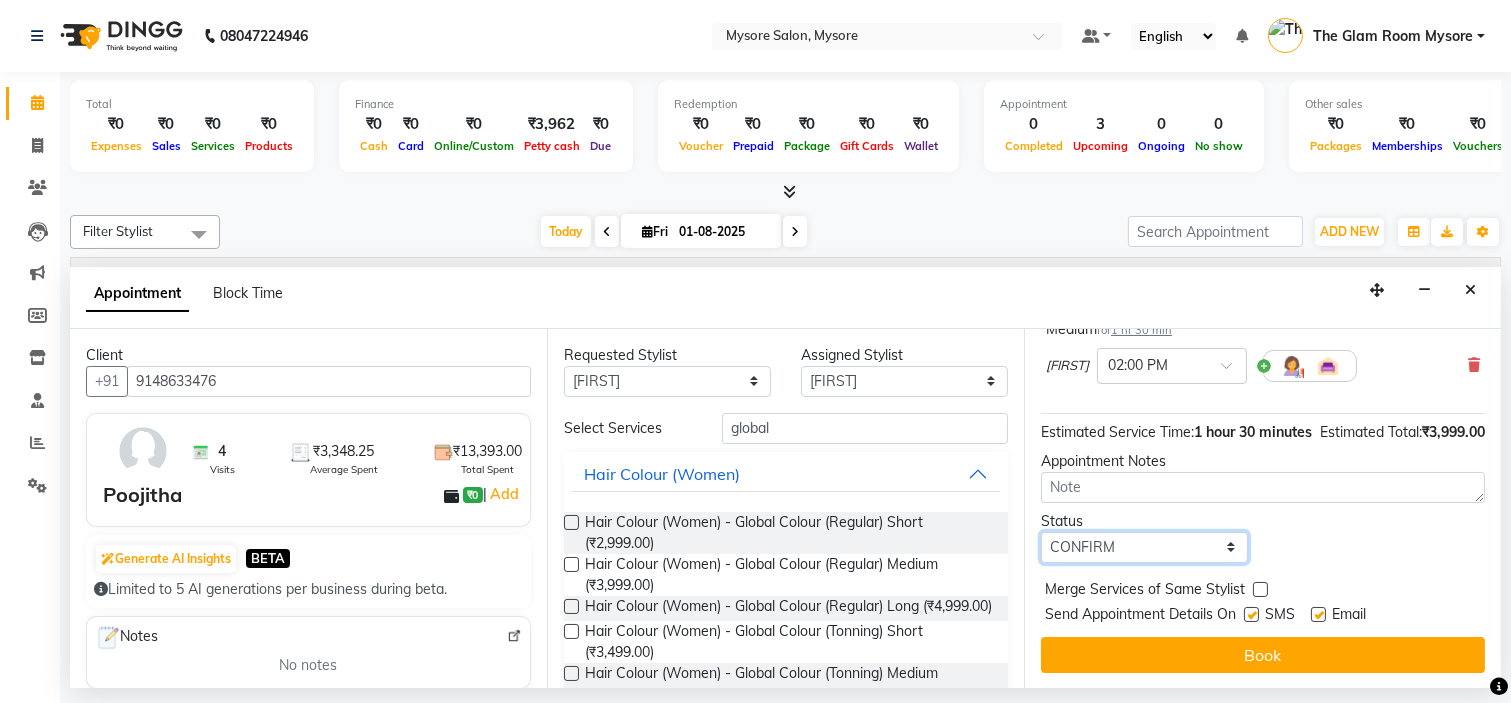 click on "Select TENTATIVE CONFIRM CHECK-IN UPCOMING" at bounding box center (1144, 547) 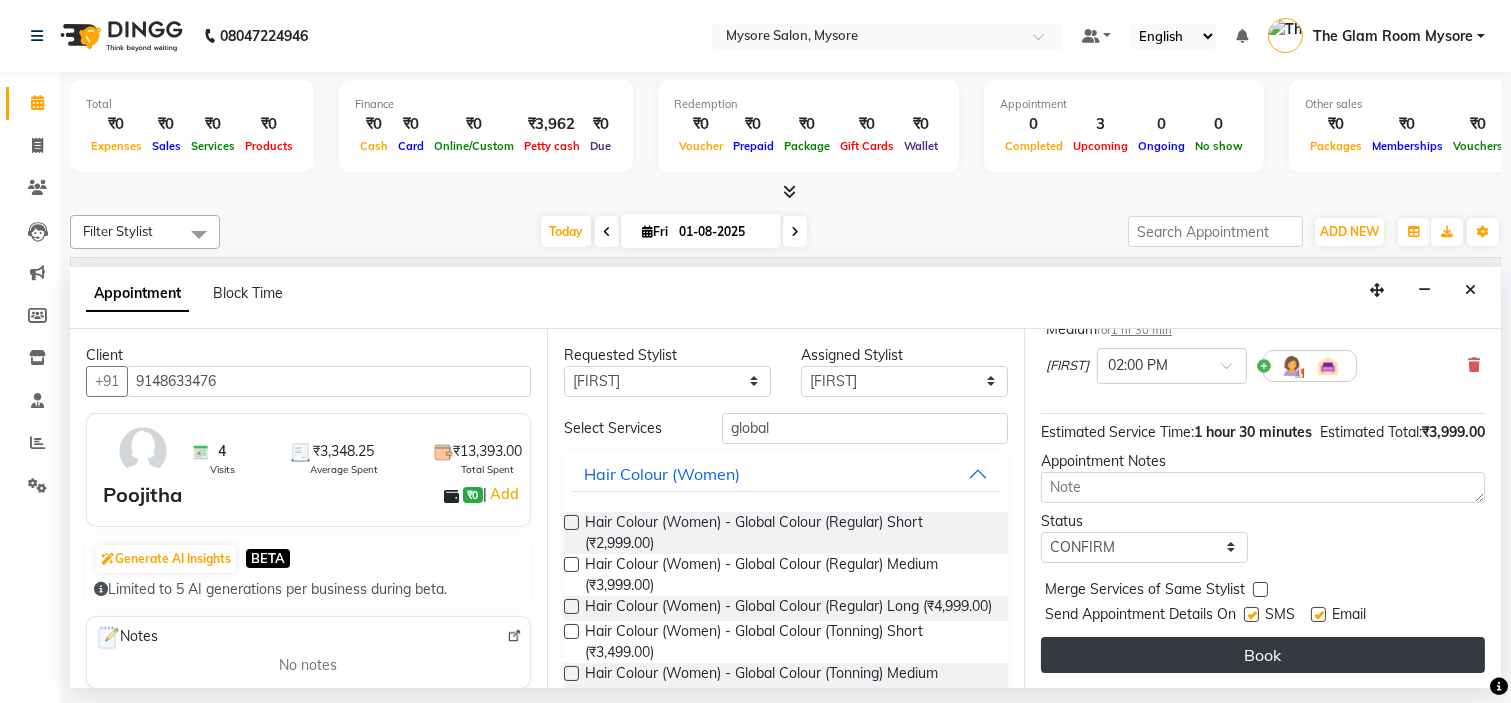 click on "Book" at bounding box center [1263, 655] 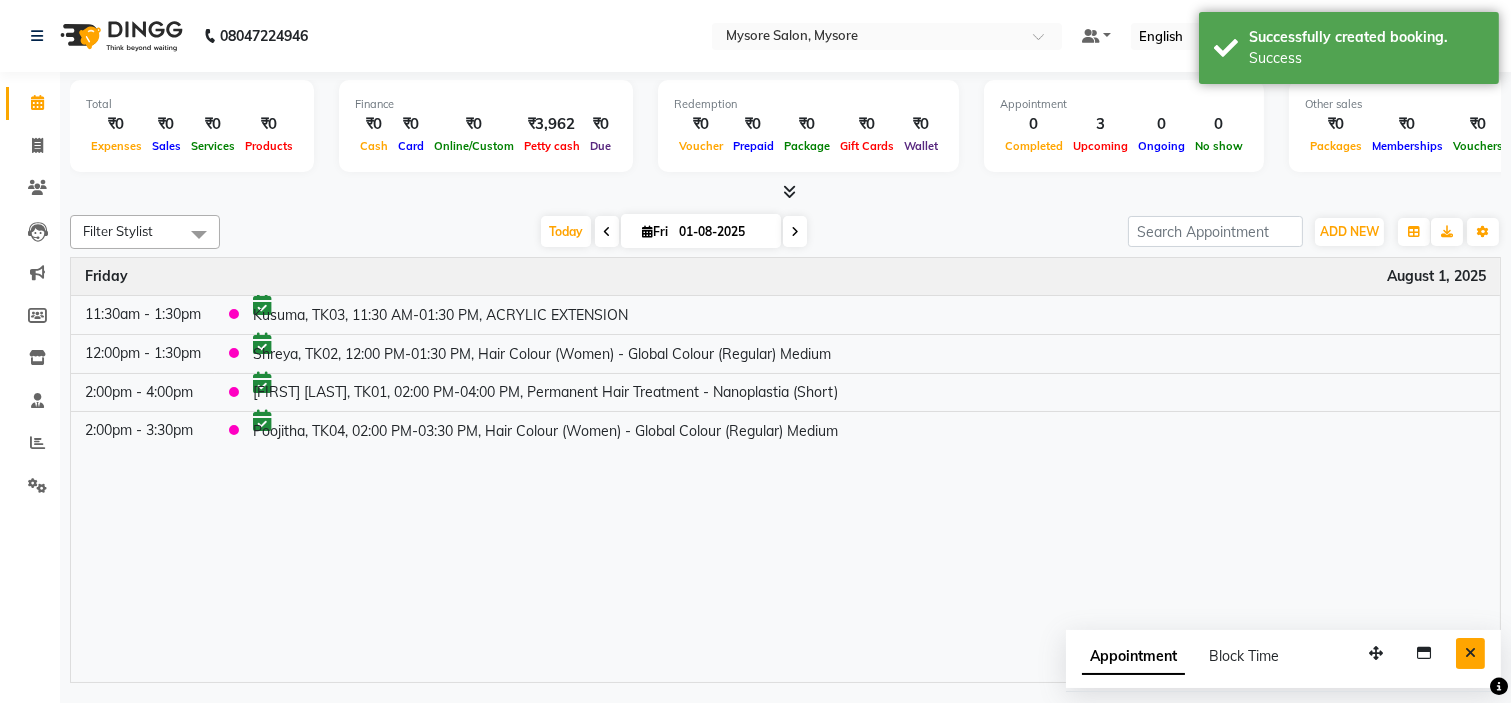 click at bounding box center (1470, 653) 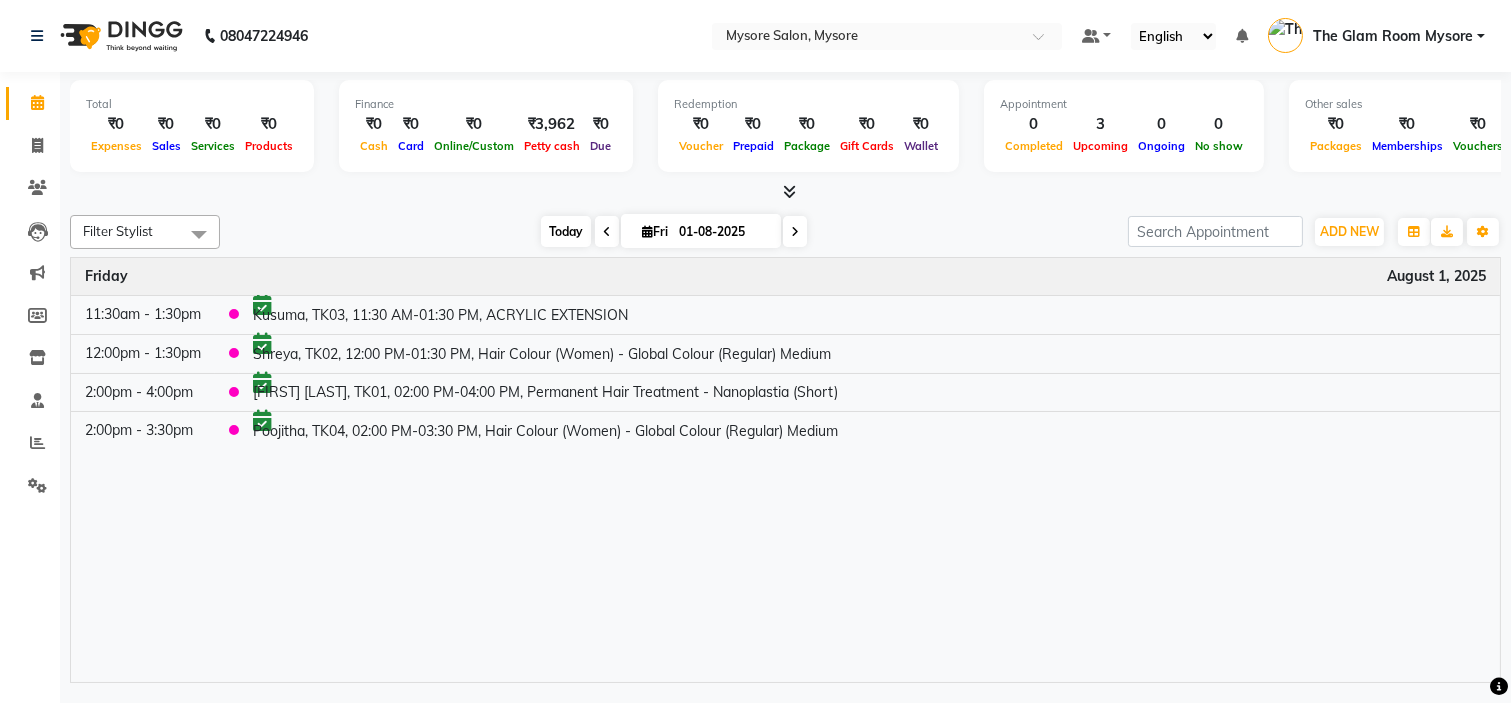 click on "Today" at bounding box center [566, 231] 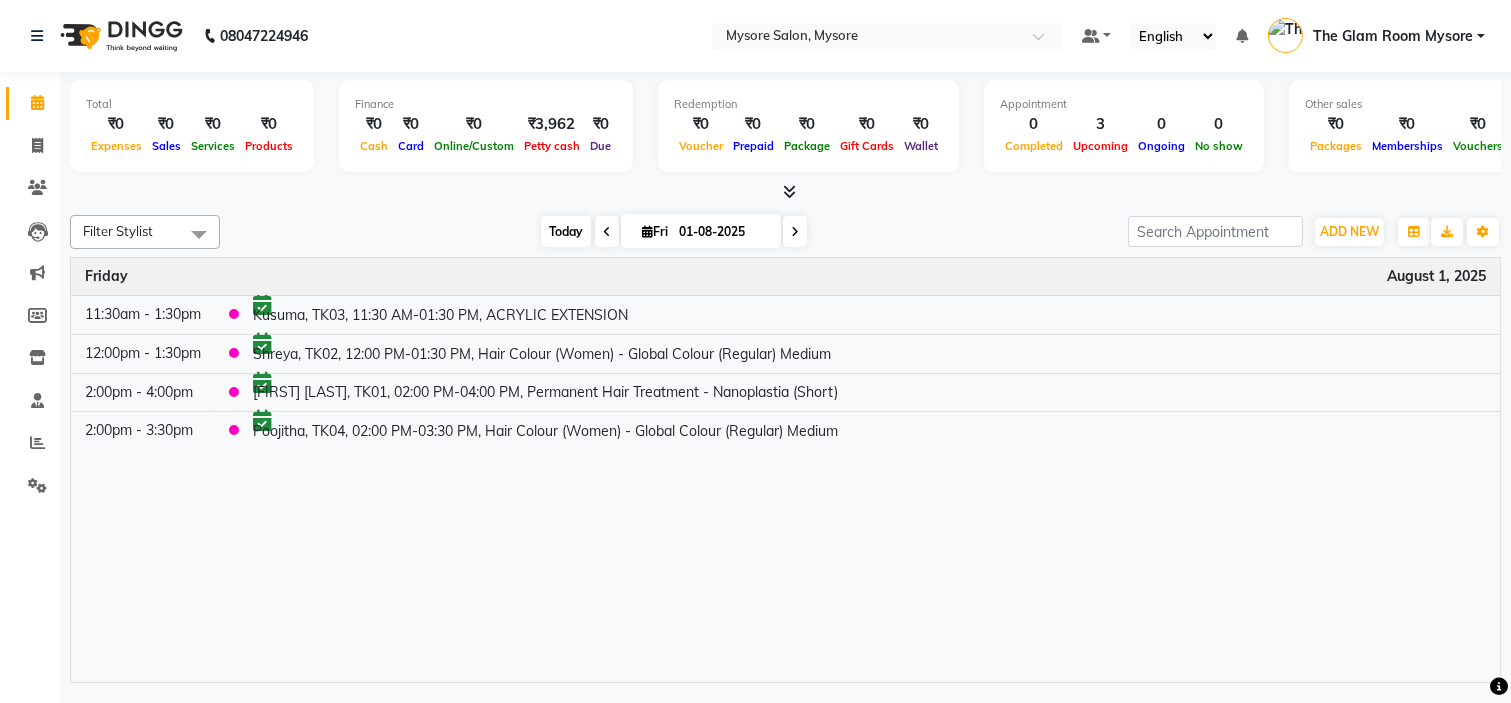 click on "Today" at bounding box center (566, 231) 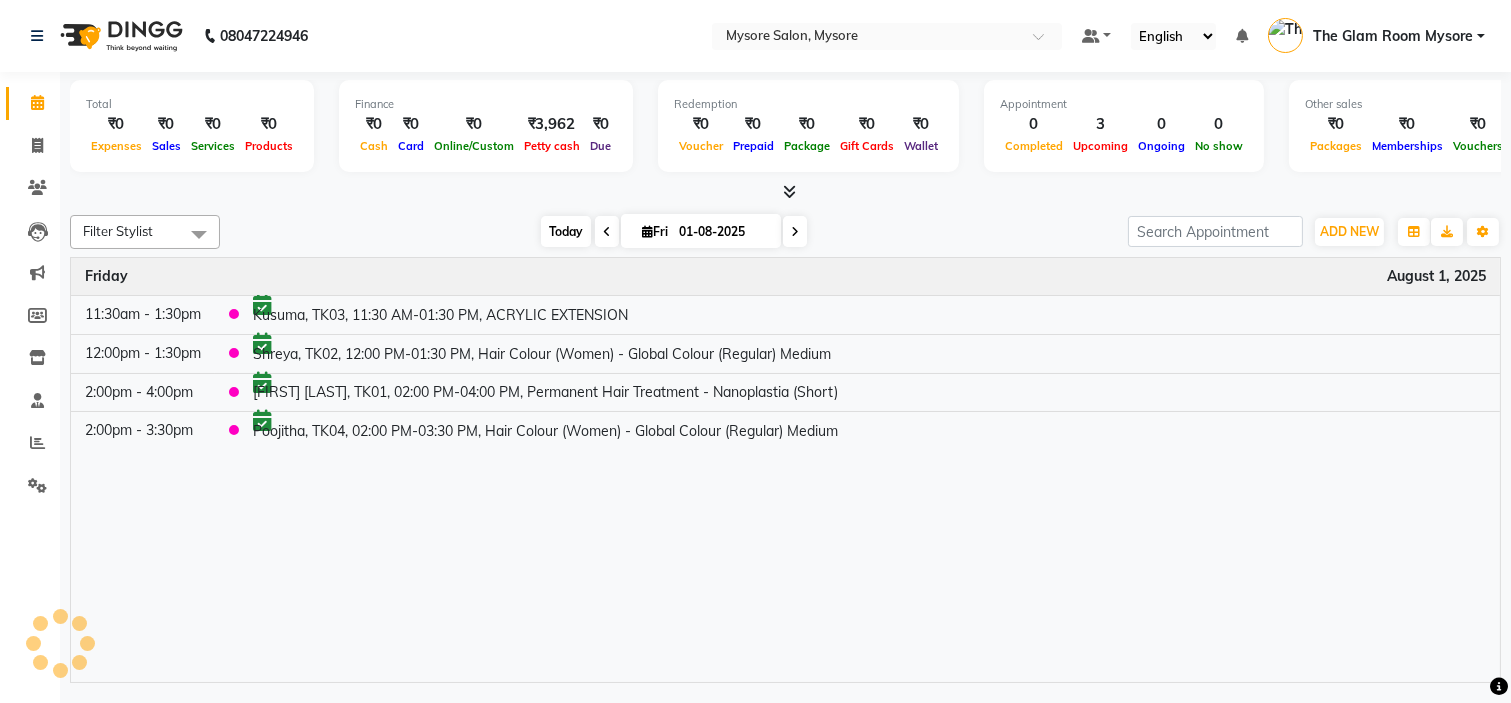 click on "Today" at bounding box center [566, 231] 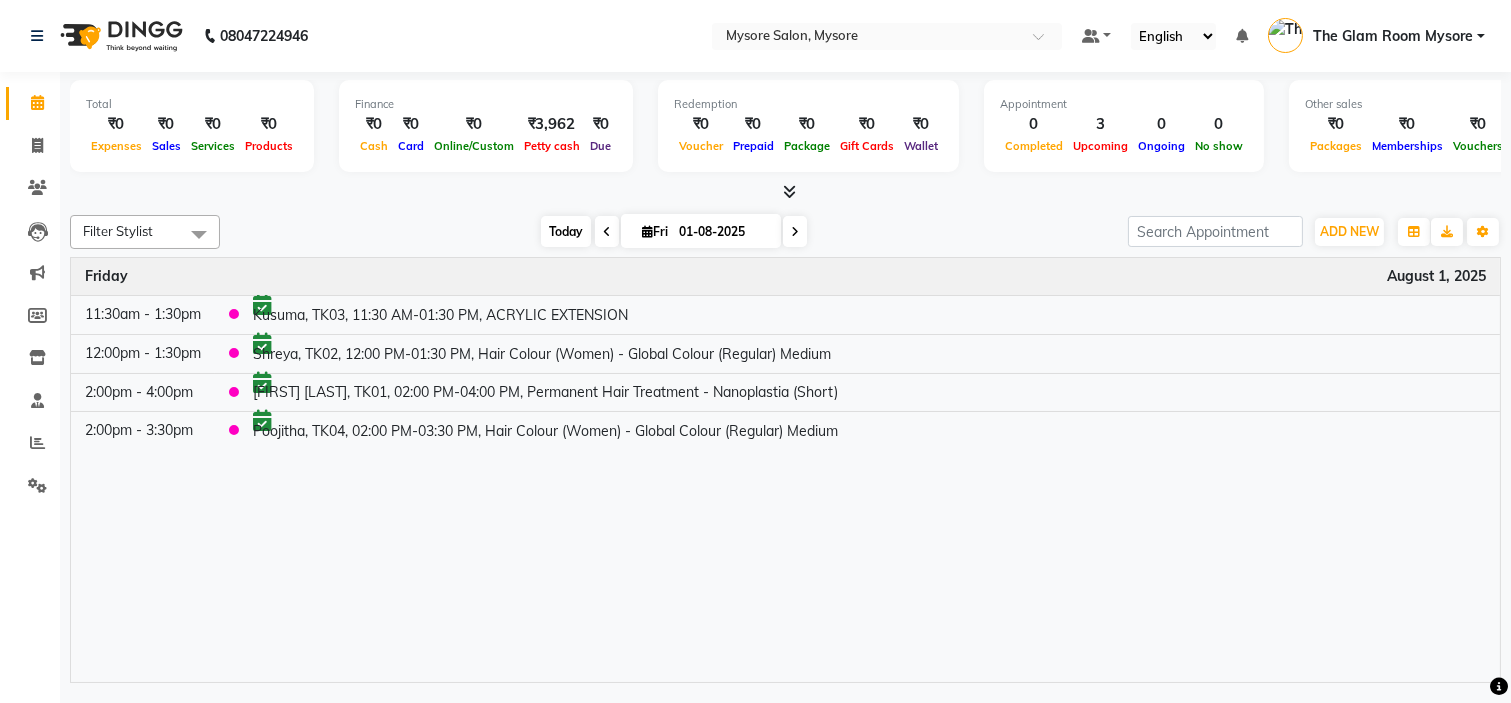 click on "Today" at bounding box center (566, 231) 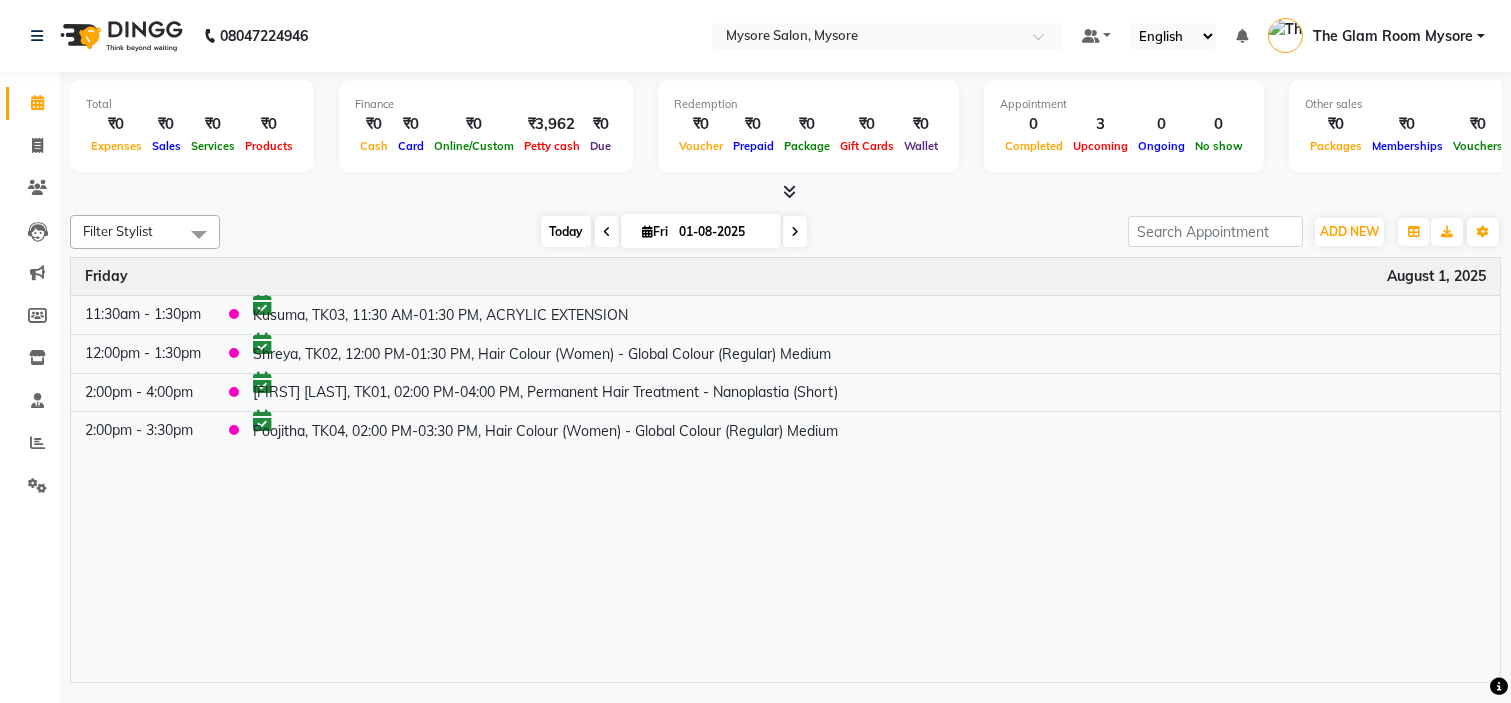 click on "Today" at bounding box center [566, 231] 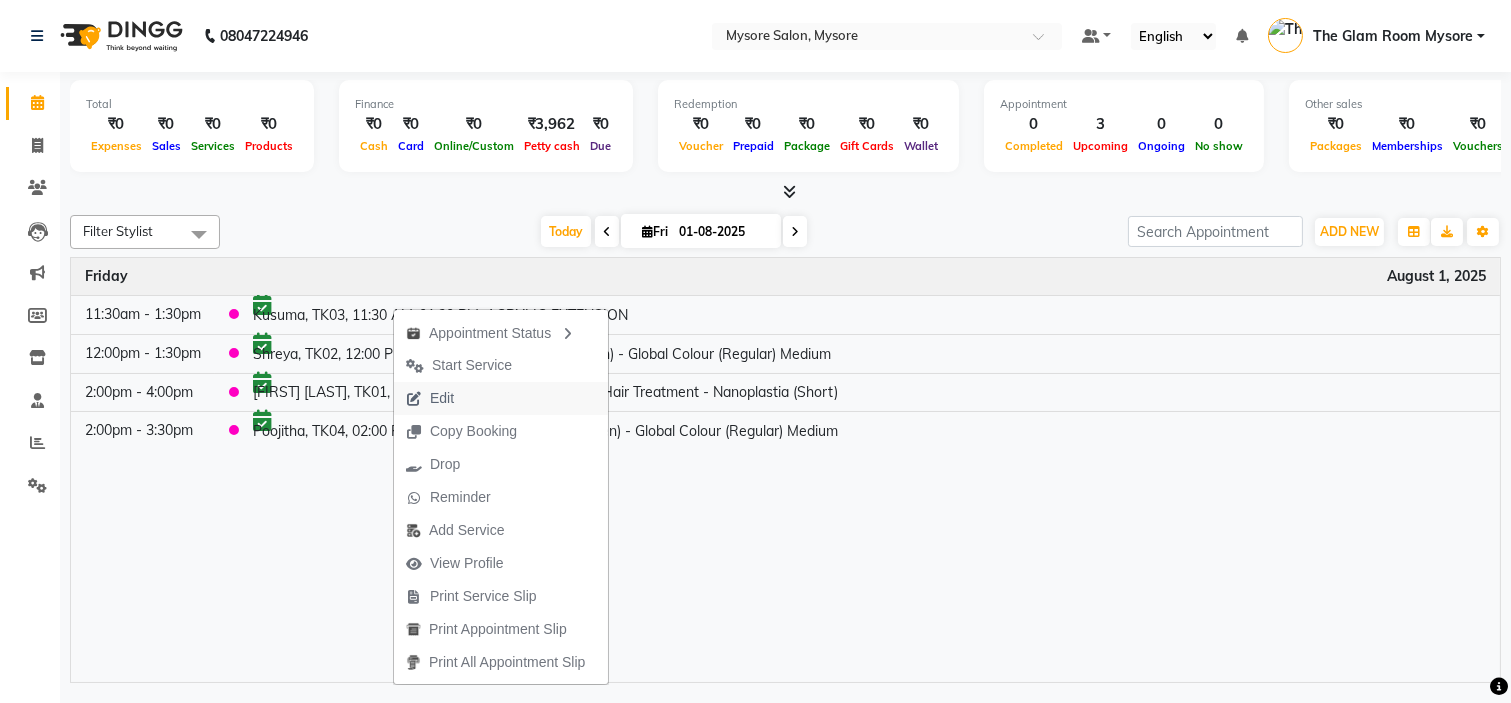 click on "Edit" at bounding box center [430, 398] 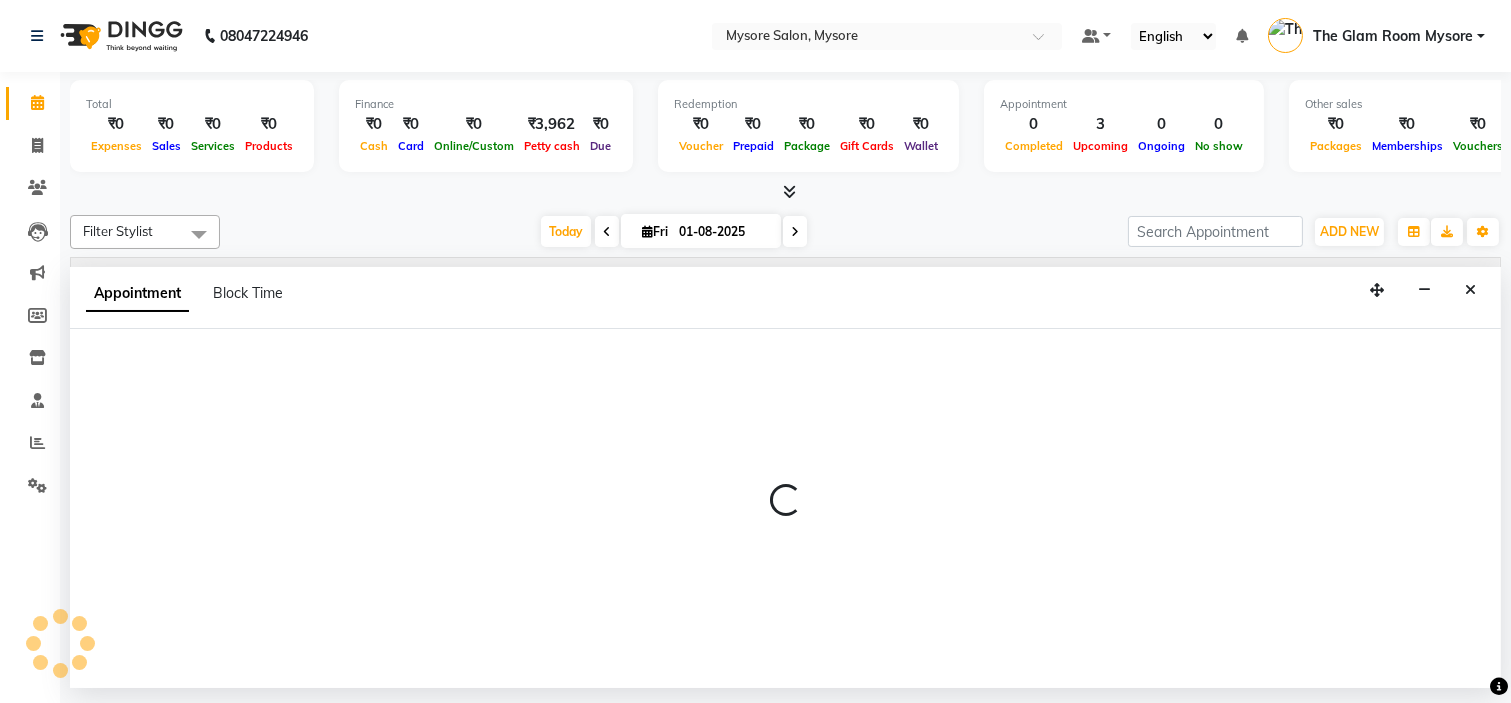 select on "tentative" 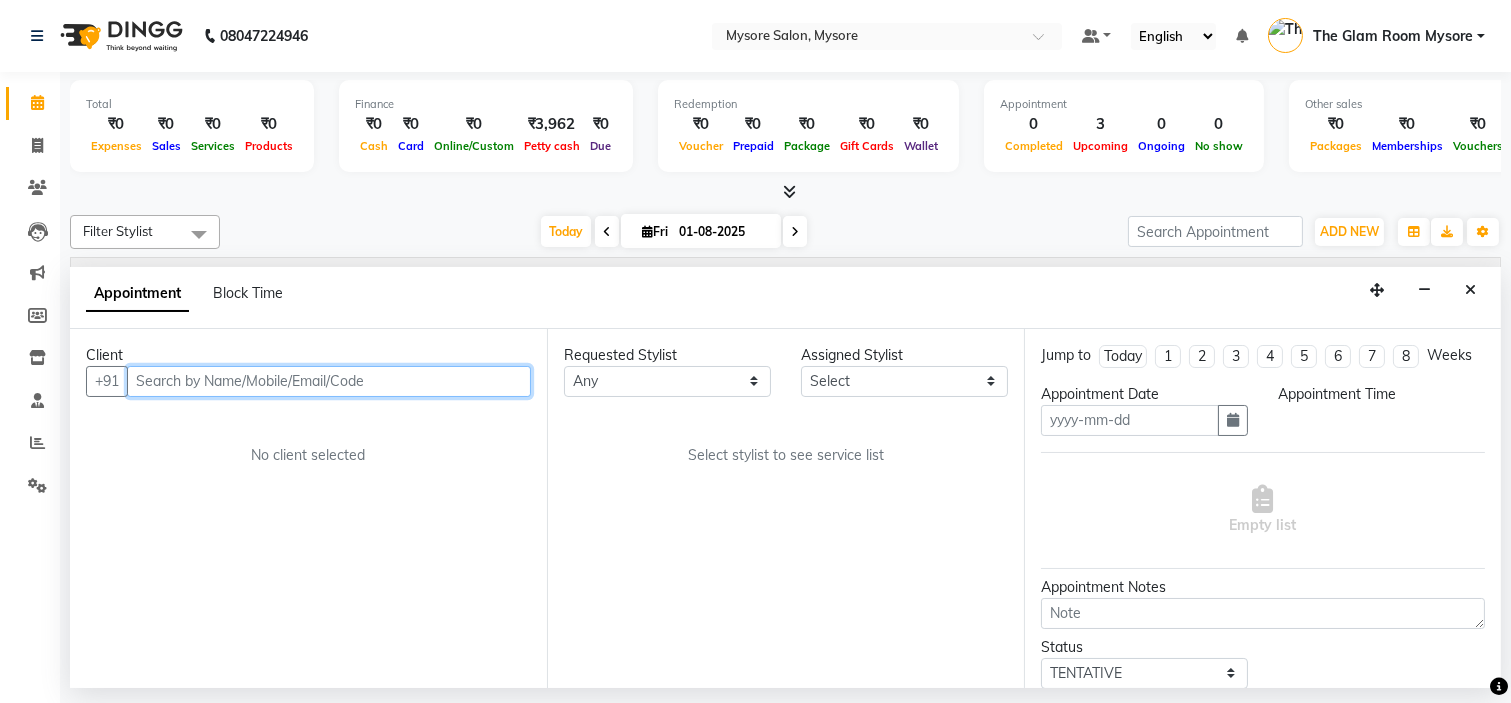 type on "01-08-2025" 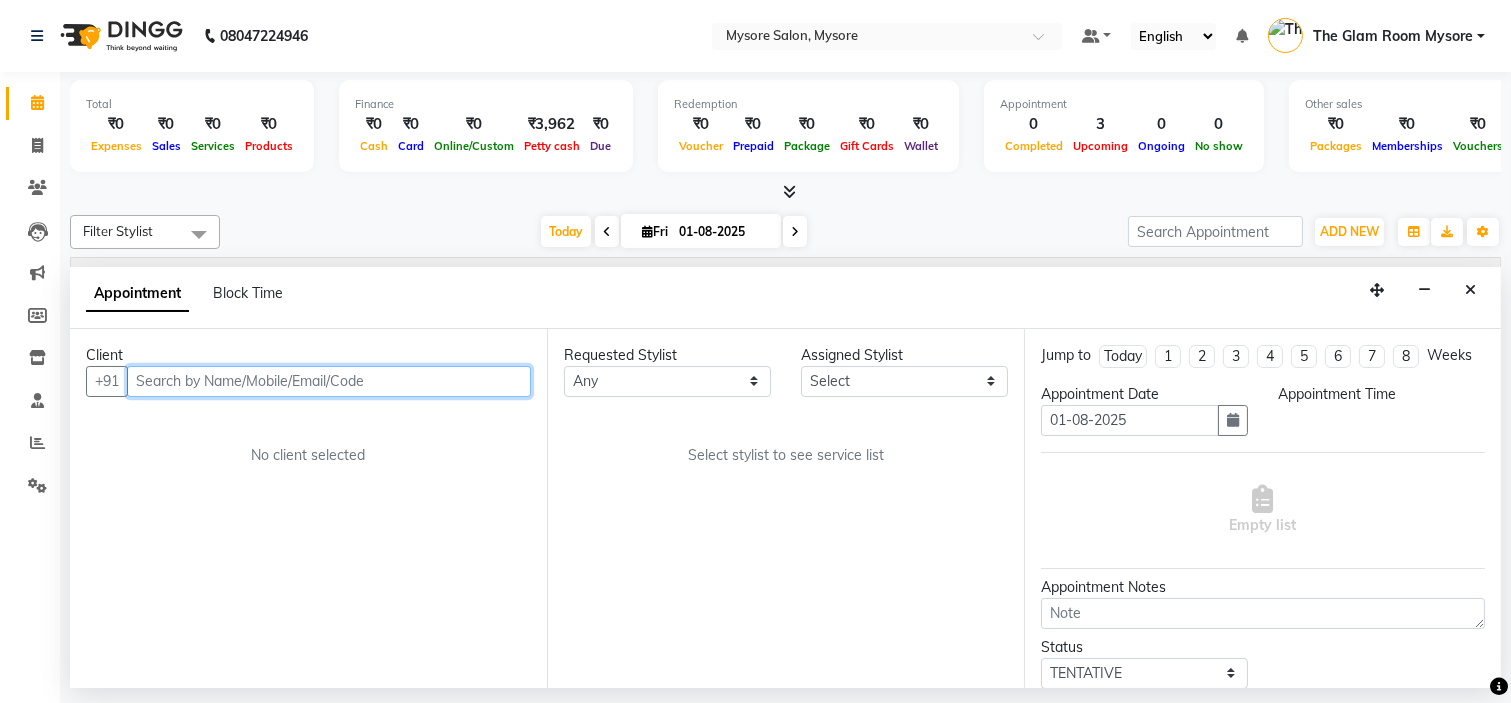 select on "84295" 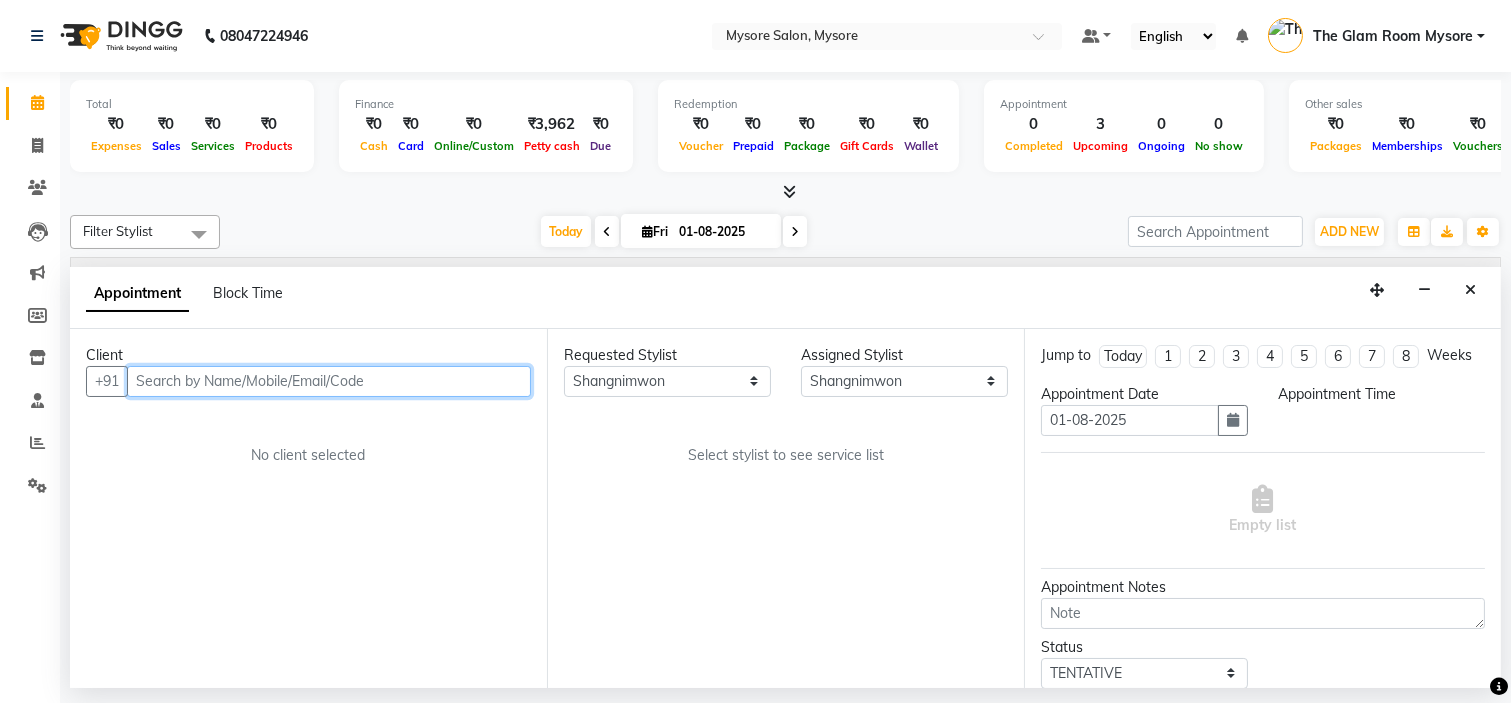 select on "confirm booking" 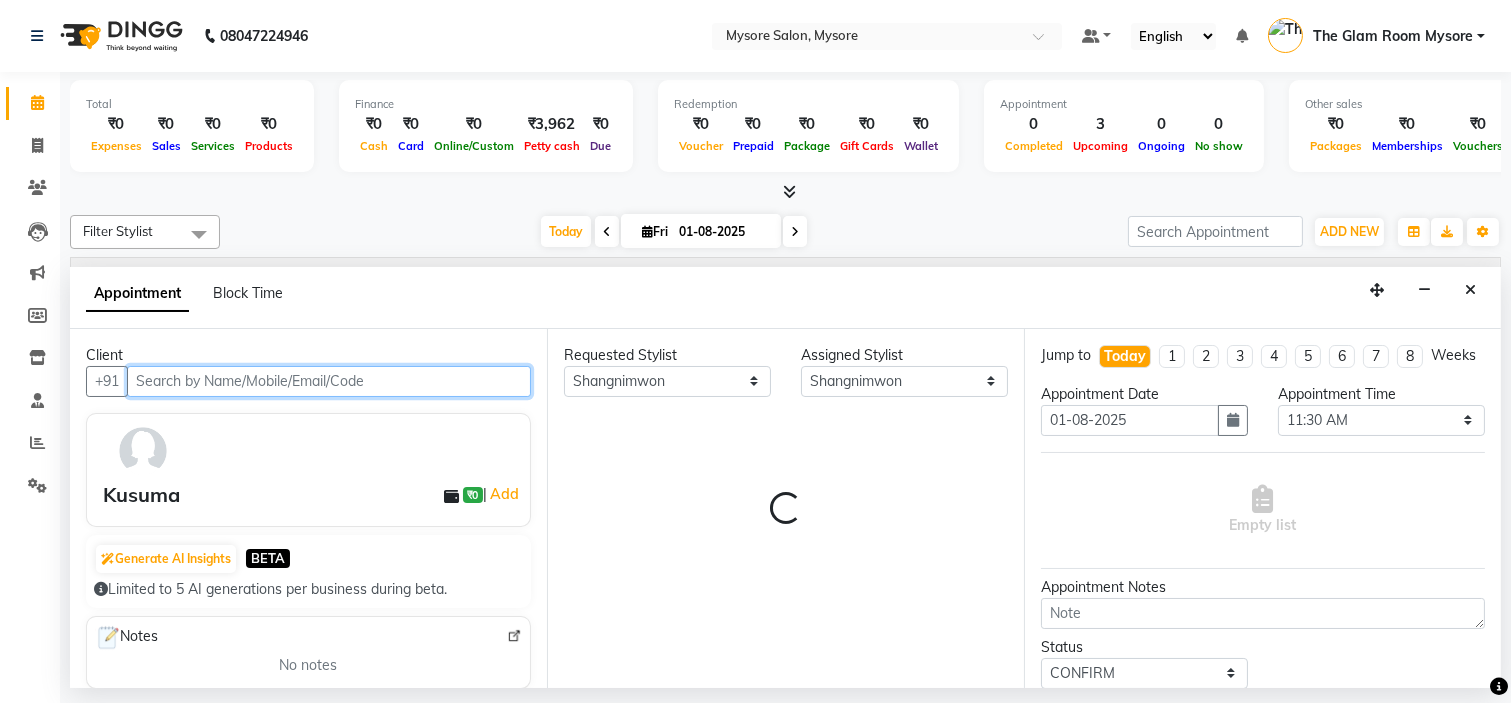 select on "1799" 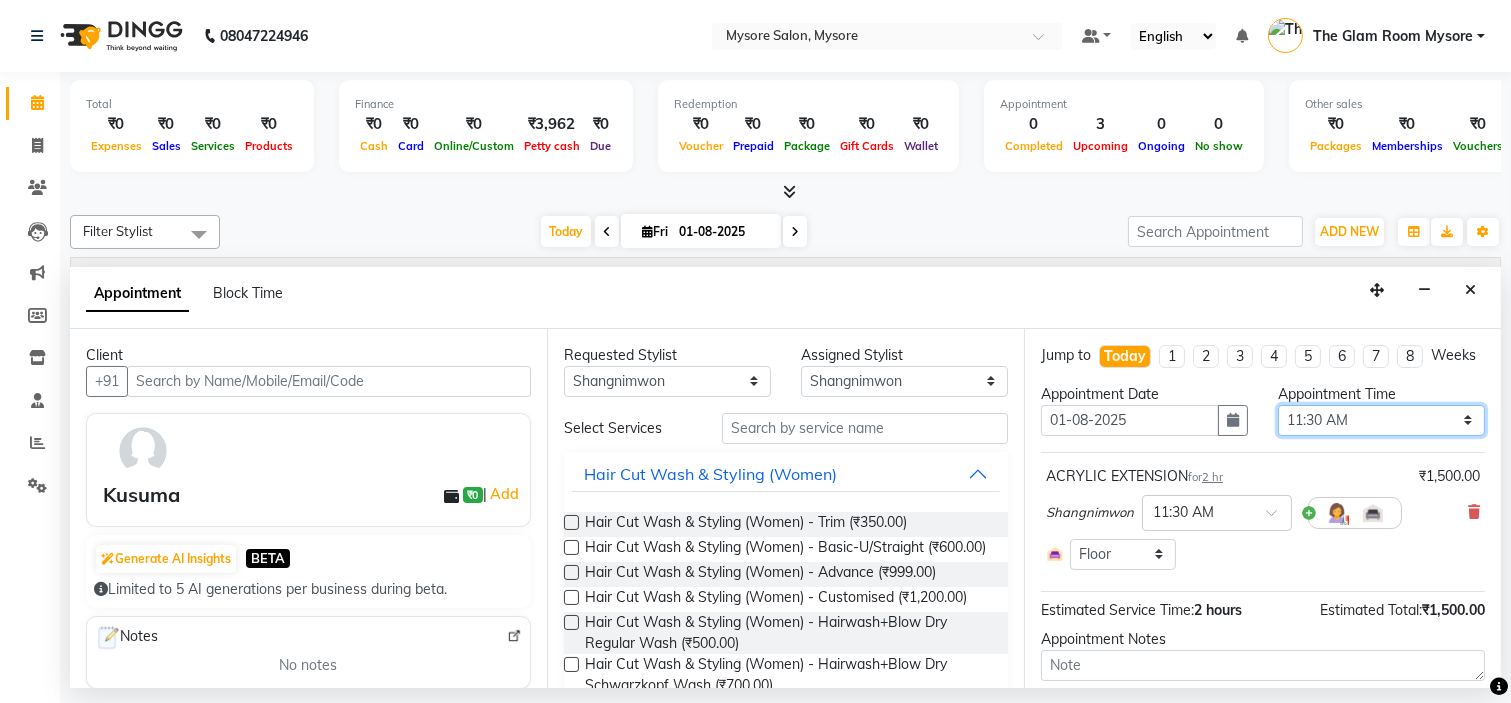 click on "Select 09:00 AM 09:15 AM 09:30 AM 09:45 AM 10:00 AM 10:15 AM 10:30 AM 10:45 AM 11:00 AM 11:15 AM 11:30 AM 11:45 AM 12:00 PM 12:15 PM 12:30 PM 12:45 PM 01:00 PM 01:15 PM 01:30 PM 01:45 PM 02:00 PM 02:15 PM 02:30 PM 02:45 PM 03:00 PM 03:15 PM 03:30 PM 03:45 PM 04:00 PM 04:15 PM 04:30 PM 04:45 PM 05:00 PM 05:15 PM 05:30 PM 05:45 PM 06:00 PM 06:15 PM 06:30 PM 06:45 PM 07:00 PM 07:15 PM 07:30 PM 07:45 PM 08:00 PM" at bounding box center [1381, 420] 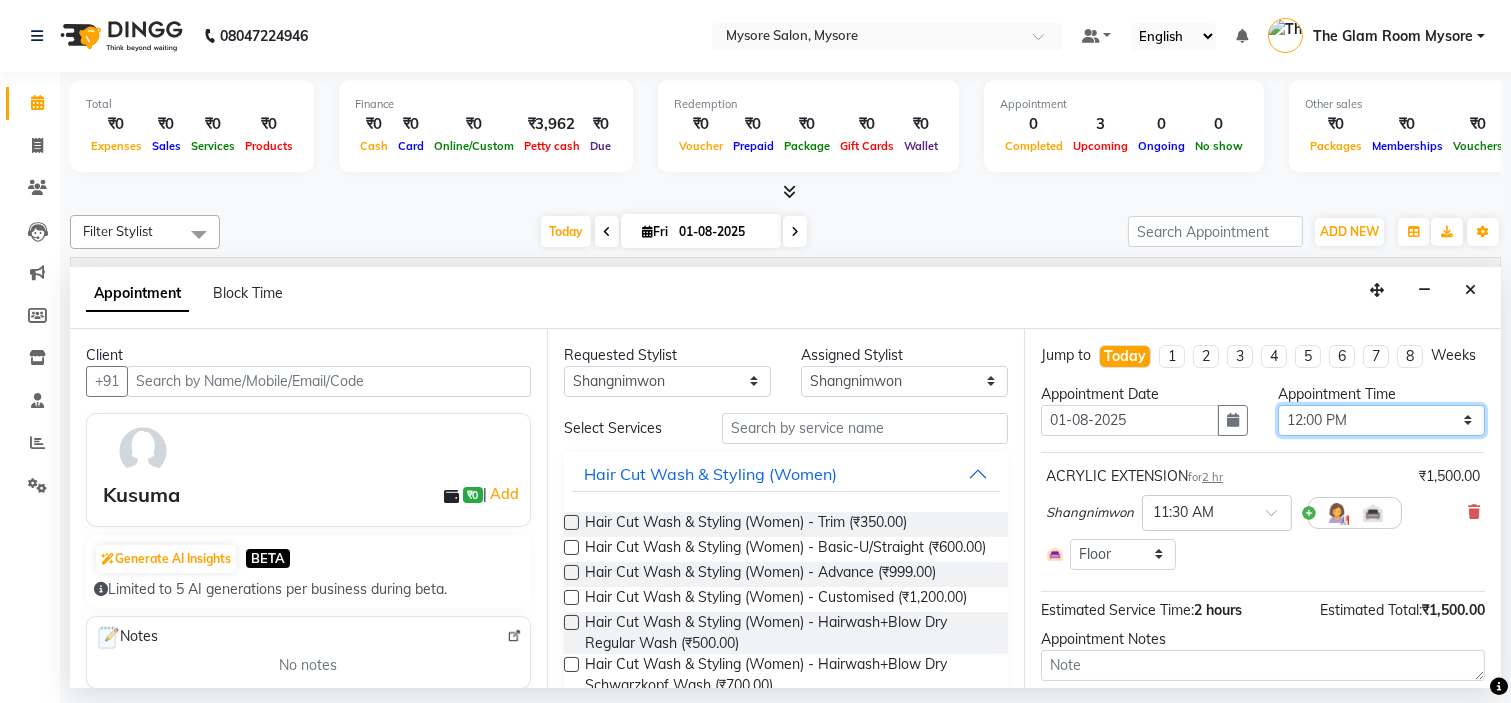 click on "Select 09:00 AM 09:15 AM 09:30 AM 09:45 AM 10:00 AM 10:15 AM 10:30 AM 10:45 AM 11:00 AM 11:15 AM 11:30 AM 11:45 AM 12:00 PM 12:15 PM 12:30 PM 12:45 PM 01:00 PM 01:15 PM 01:30 PM 01:45 PM 02:00 PM 02:15 PM 02:30 PM 02:45 PM 03:00 PM 03:15 PM 03:30 PM 03:45 PM 04:00 PM 04:15 PM 04:30 PM 04:45 PM 05:00 PM 05:15 PM 05:30 PM 05:45 PM 06:00 PM 06:15 PM 06:30 PM 06:45 PM 07:00 PM 07:15 PM 07:30 PM 07:45 PM 08:00 PM" at bounding box center [1381, 420] 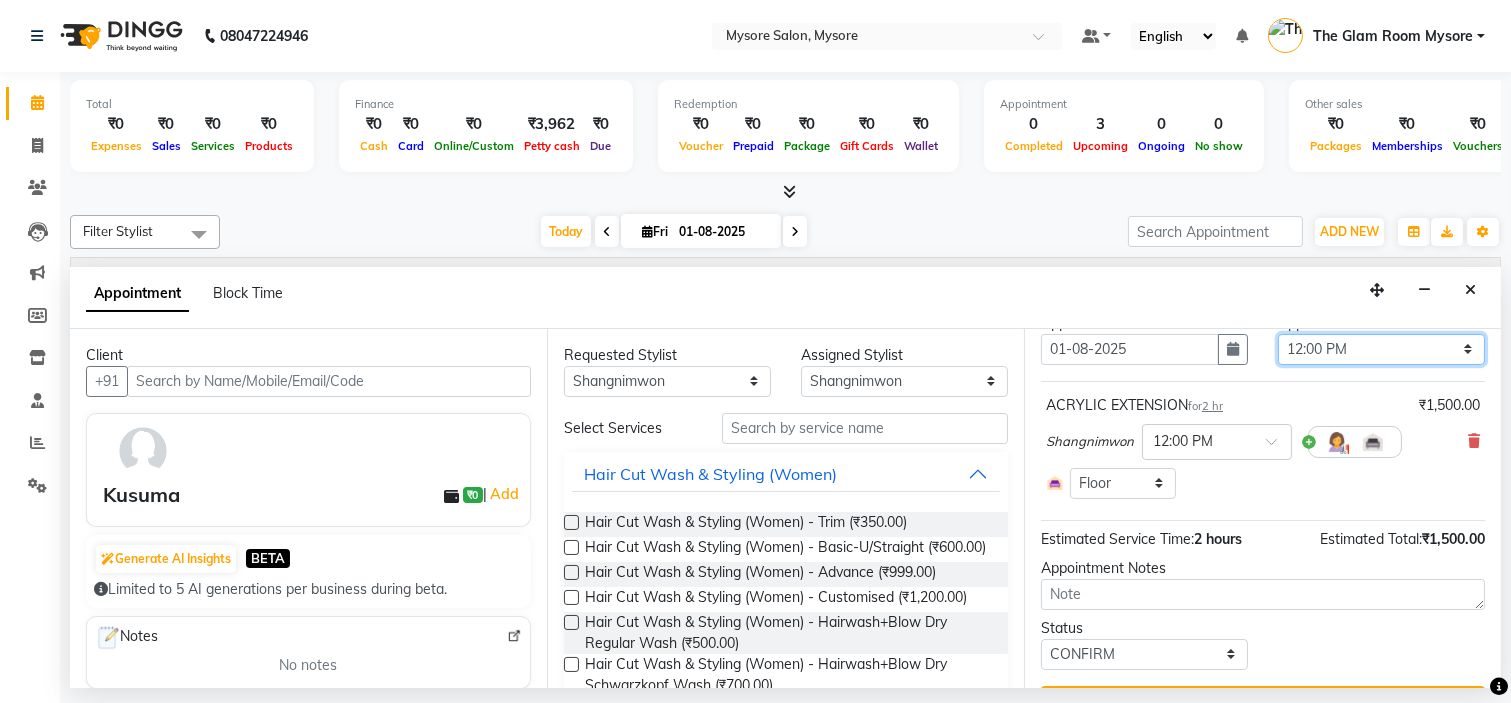 scroll, scrollTop: 138, scrollLeft: 0, axis: vertical 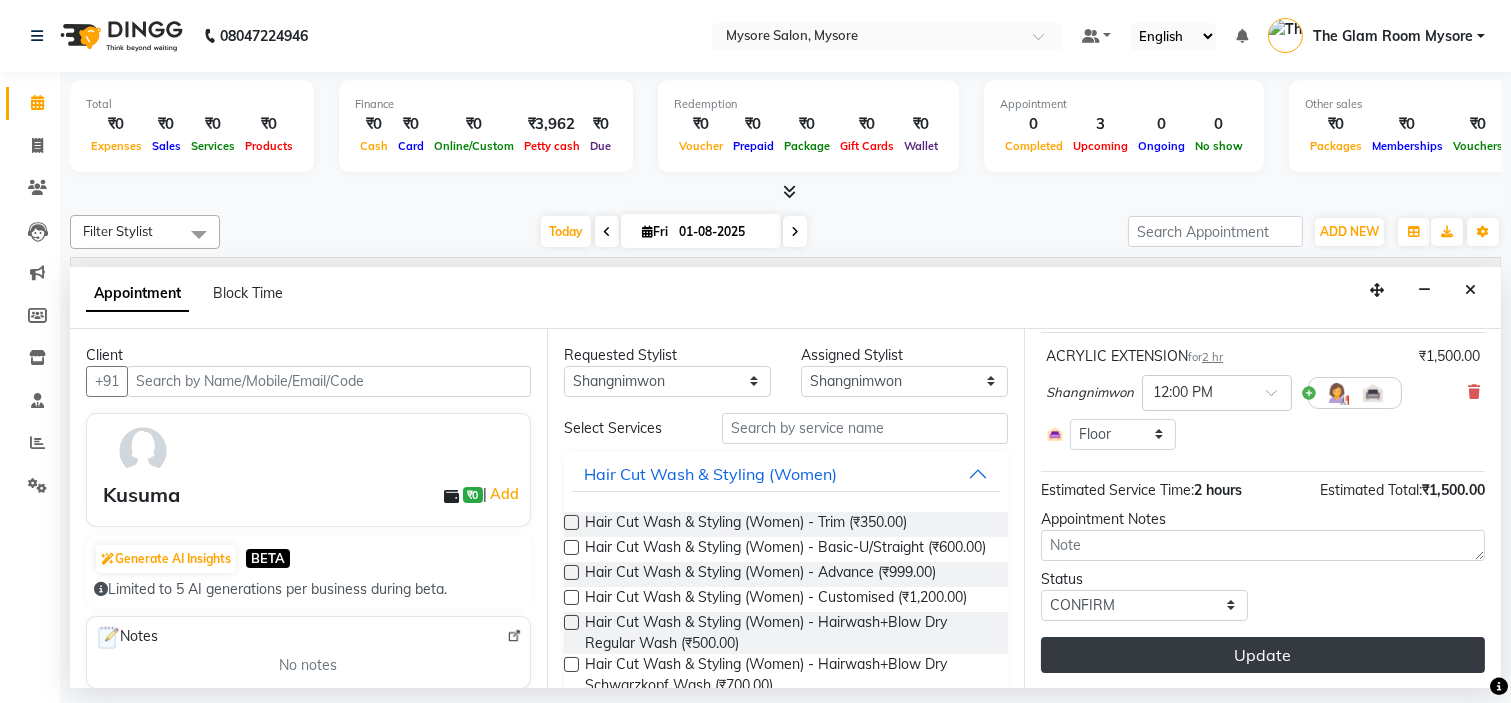 click on "Update" at bounding box center [1263, 655] 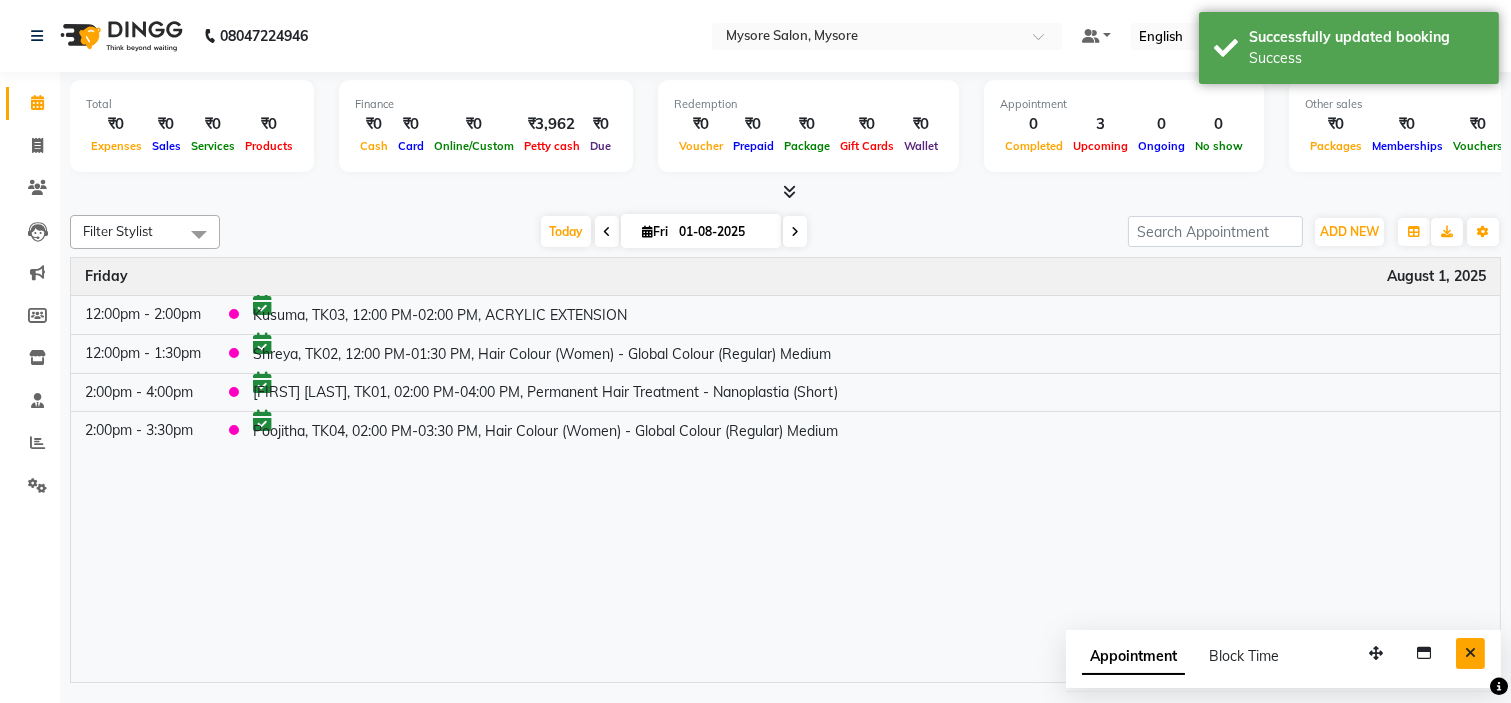 click at bounding box center (1470, 653) 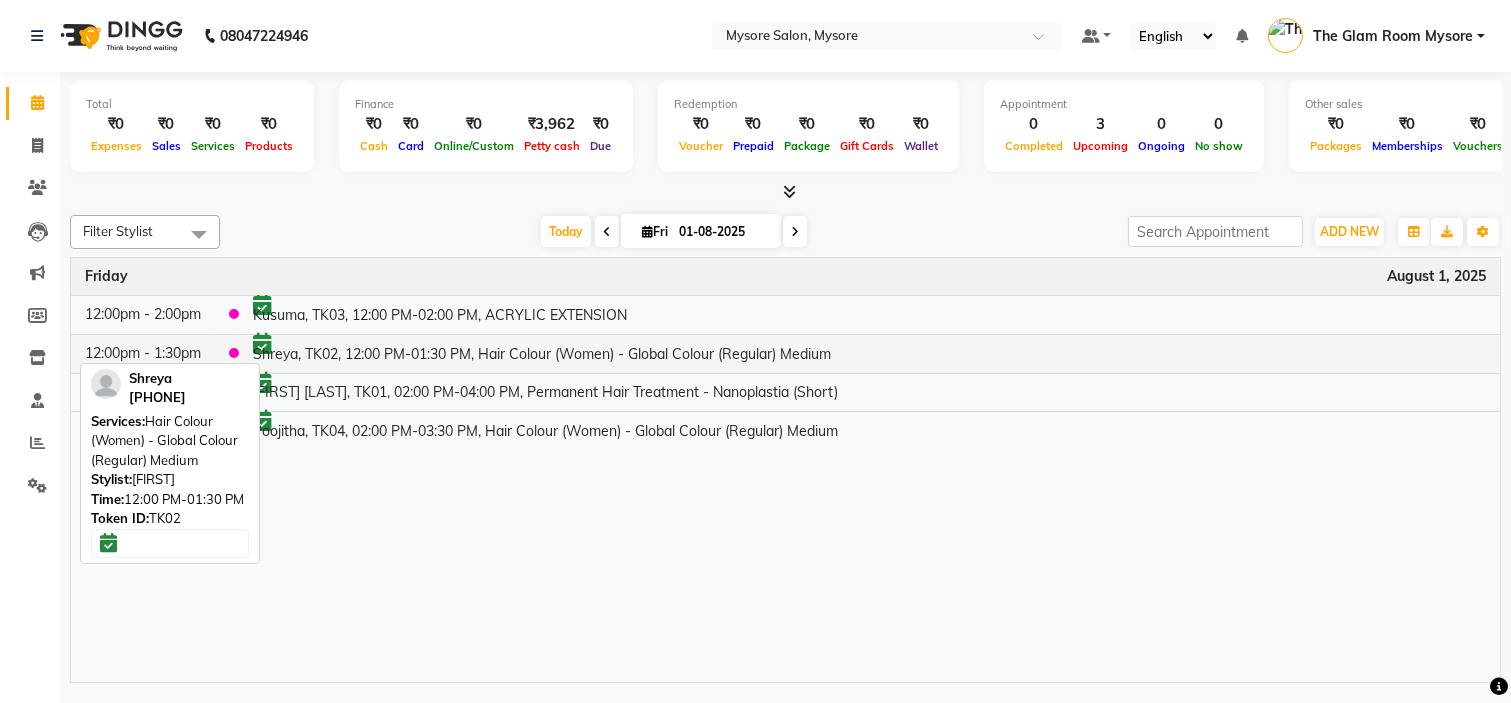 click on "Shreya, TK02, 12:00 PM-01:30 PM, Hair Colour (Women) - Global Colour (Regular) Medium" at bounding box center (869, 353) 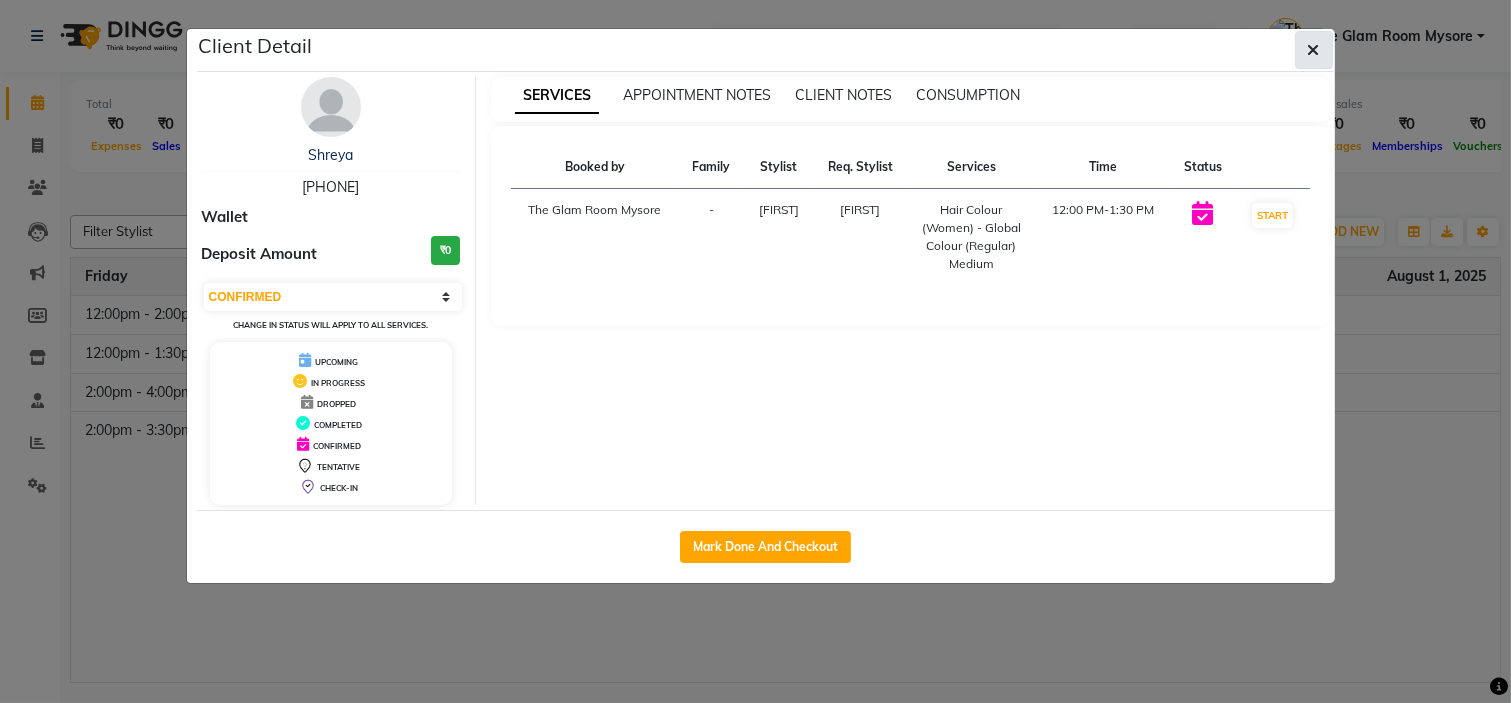click 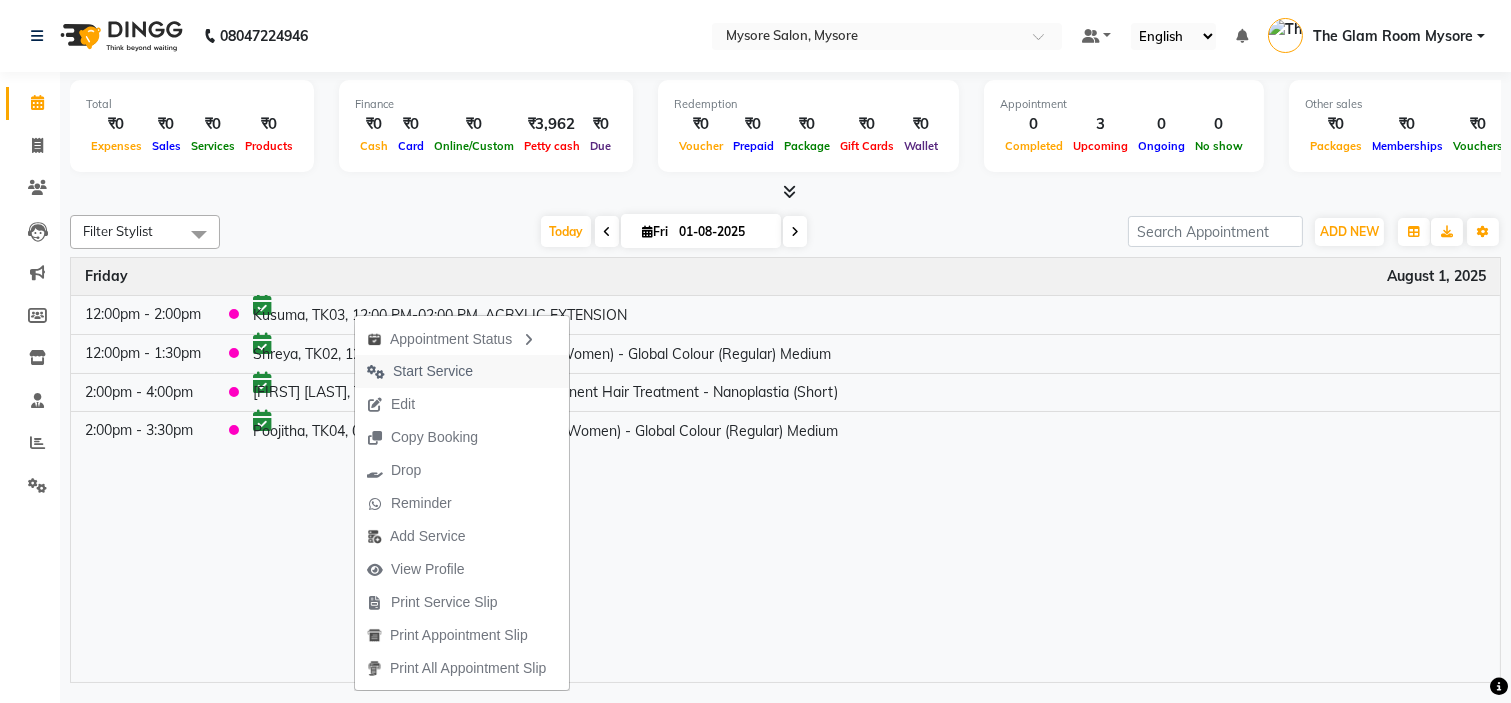 click on "Start Service" at bounding box center (433, 371) 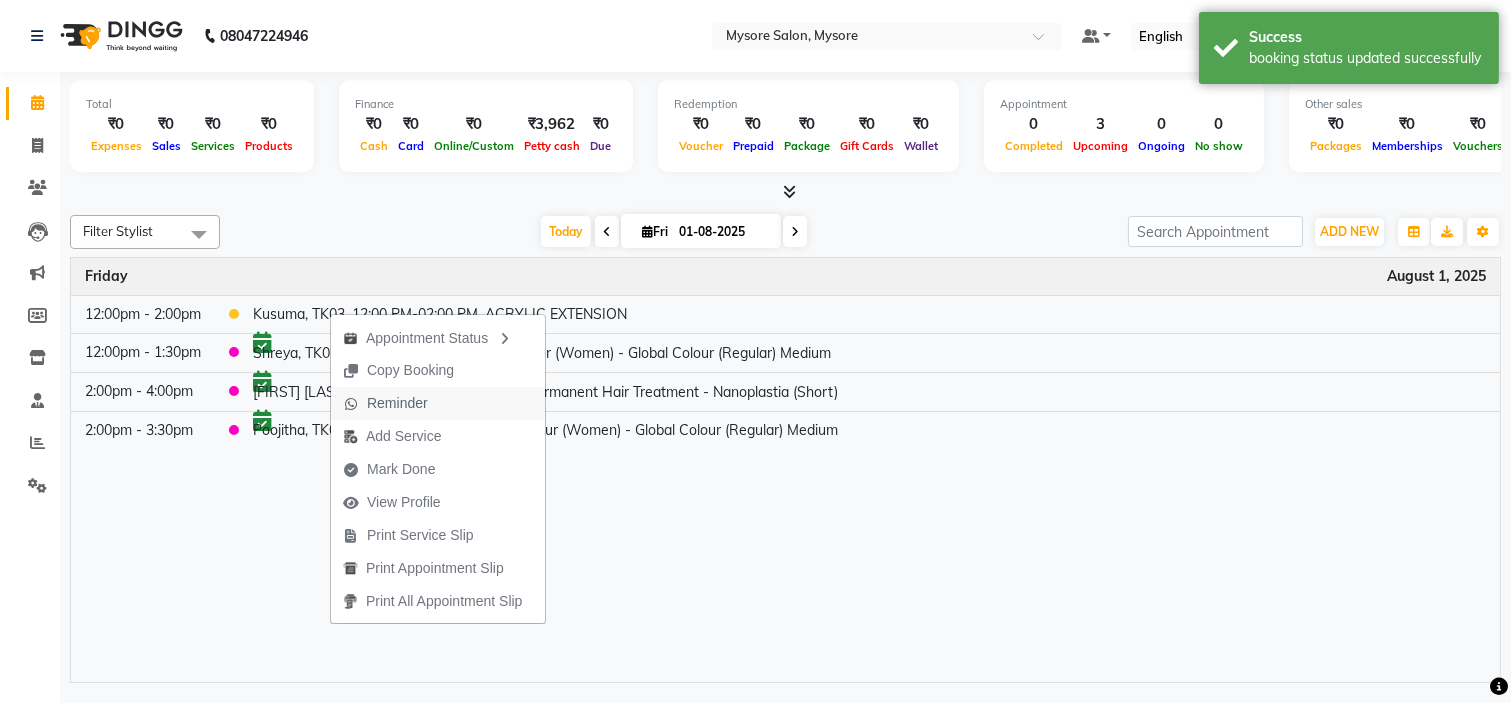 click on "Reminder" at bounding box center [397, 403] 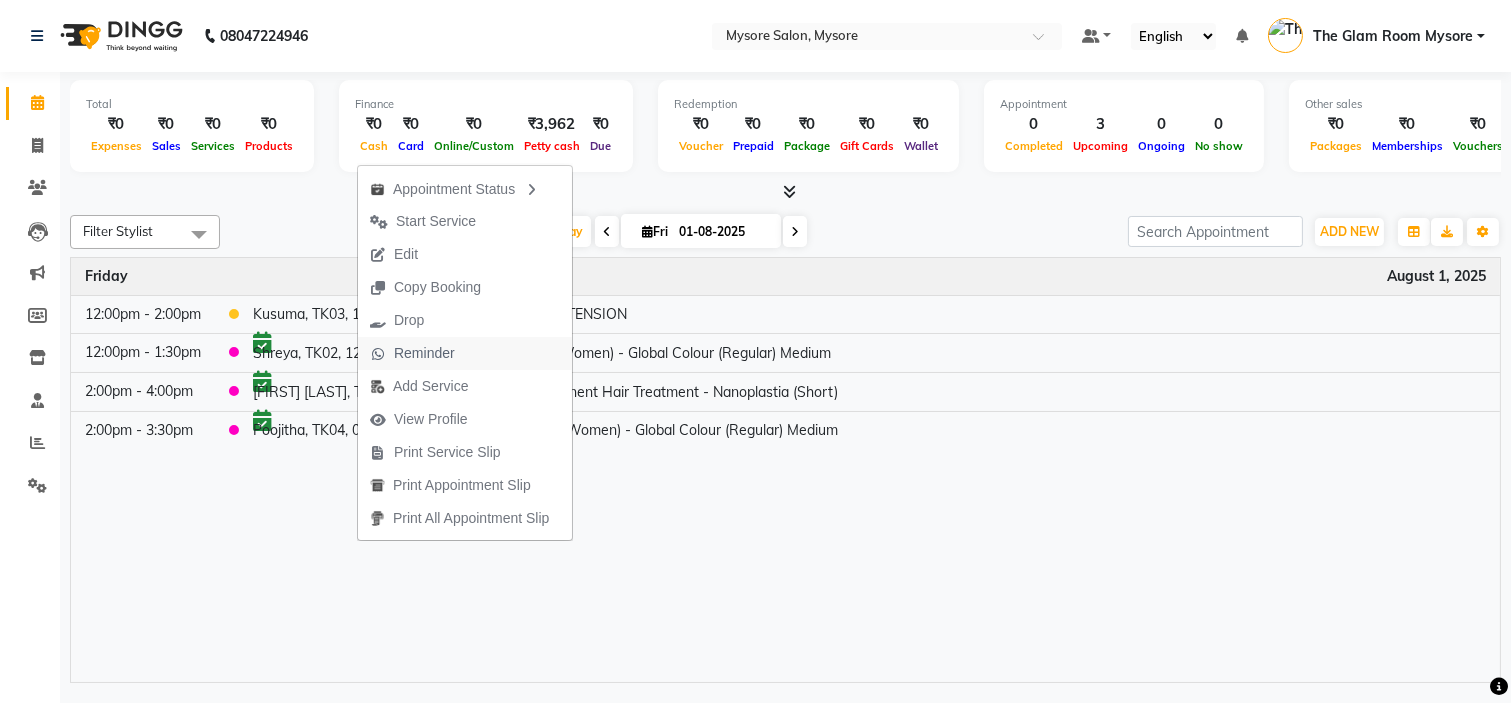 click on "Reminder" at bounding box center [424, 353] 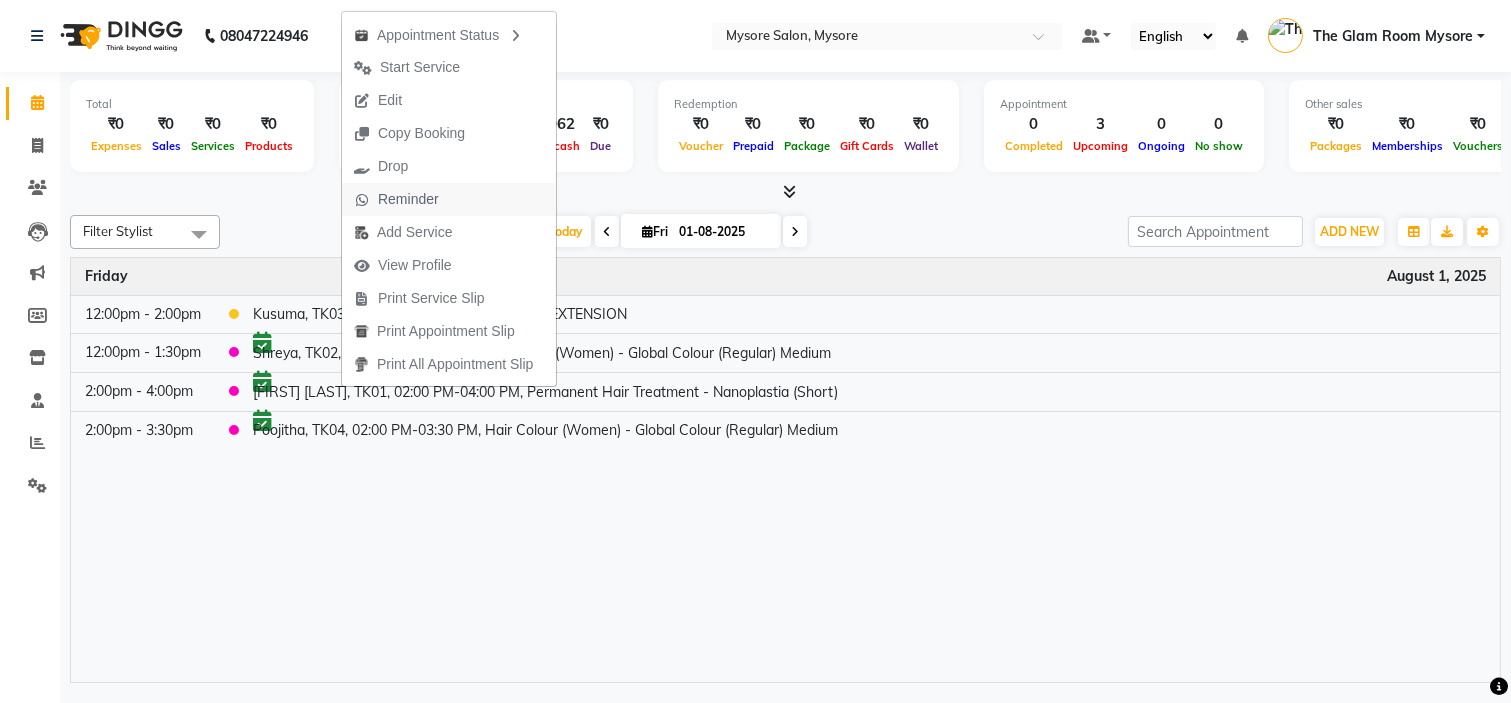 click on "Reminder" at bounding box center [408, 199] 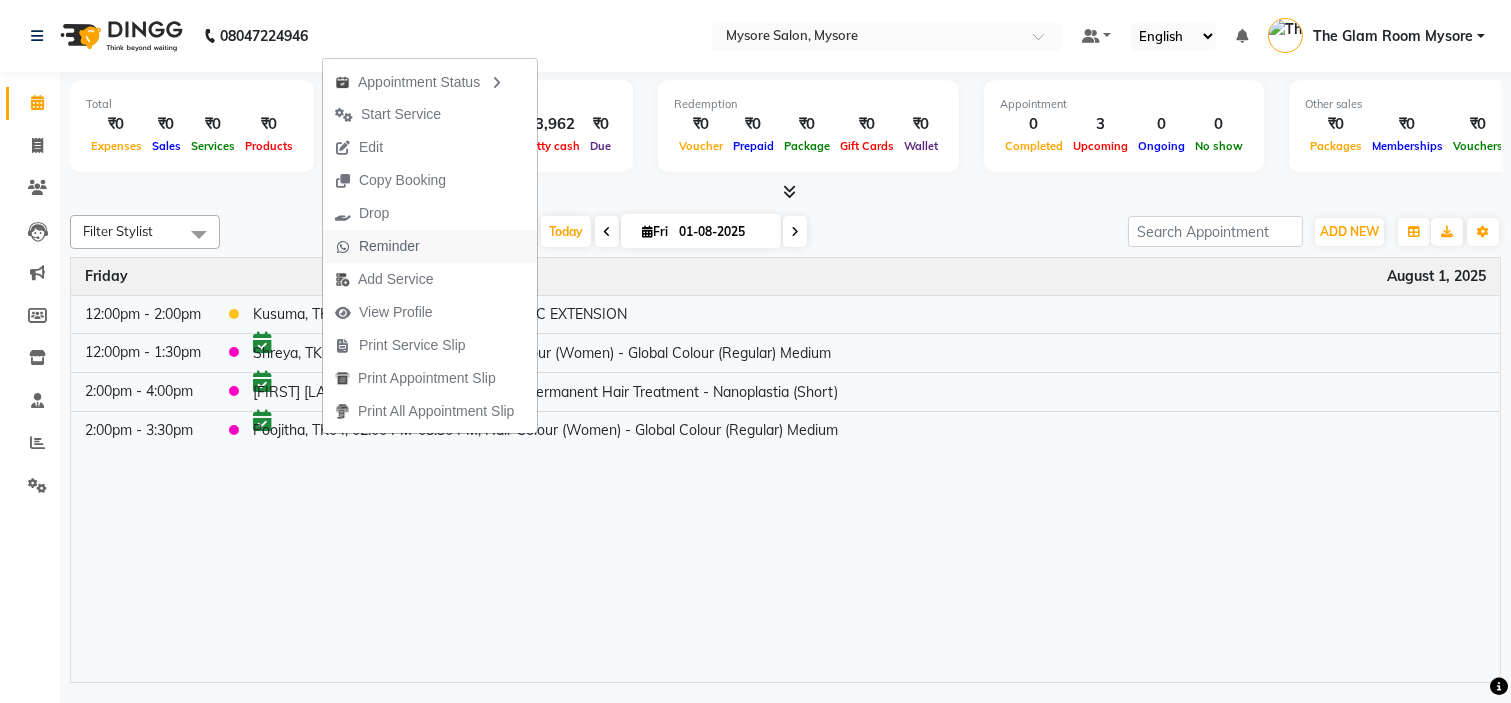 click on "Reminder" at bounding box center (389, 246) 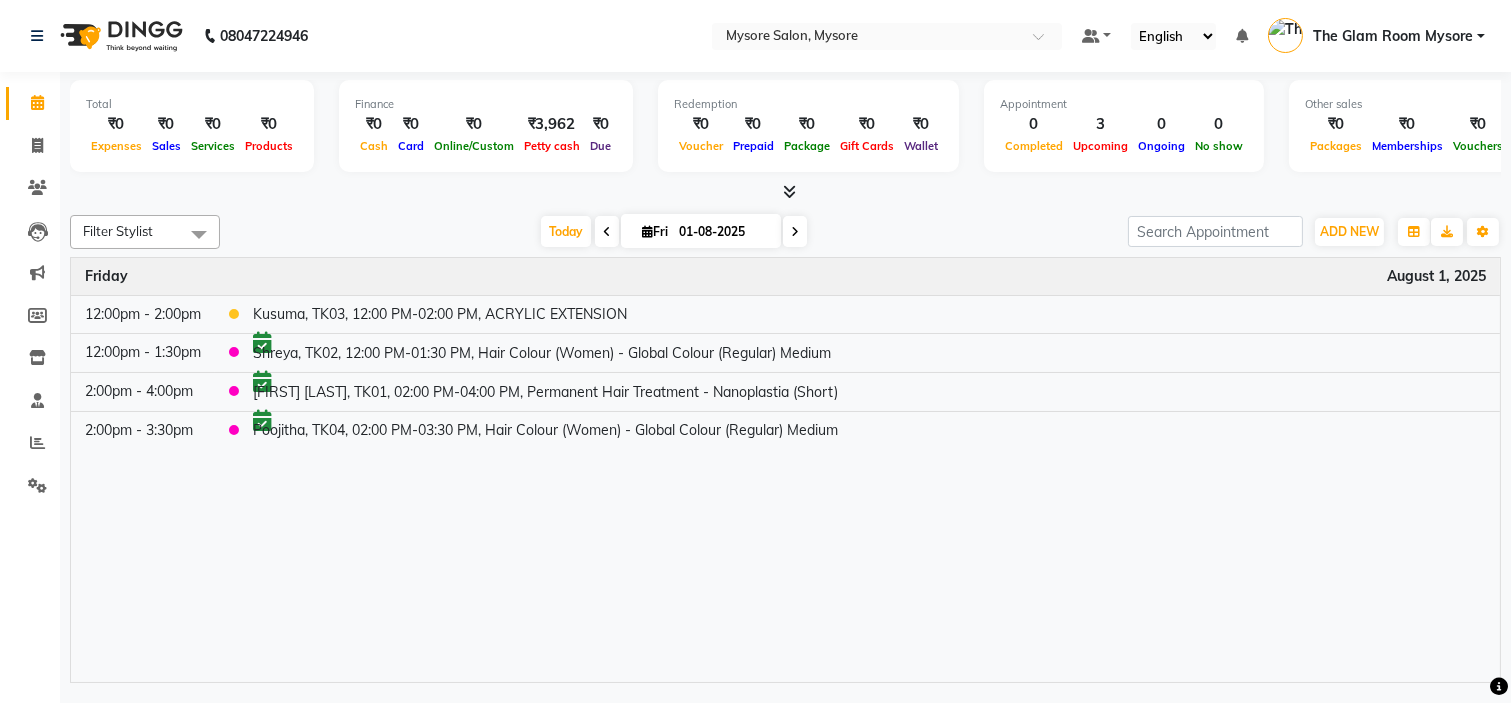 click on "Filter Stylist Select All Ankita Arti Ashwini Ayaan DR. [LAST] Fatma Jayshree Lakshmi Paul Ruhul alom Shangnimwon Steve Sumaiya Banu Sumit Teja Tezz The Glam Room Mysore Today  Fri 01-08-2025 Toggle Dropdown Add Appointment Add Invoice Add Expense Add Attendance Add Client Add Transaction Toggle Dropdown Add Appointment Add Invoice Add Expense Add Attendance Add Client ADD NEW Toggle Dropdown Add Appointment Add Invoice Add Expense Add Attendance Add Client Add Transaction Filter Stylist Select All Ankita Arti Ashwini Ayaan DR. [LAST] Fatma Jayshree Lakshmi Paul Ruhul alom Shangnimwon Steve Sumaiya Banu Sumit Teja Tezz The Glam Room Mysore Group By  Staff View   Room View  View as Vertical  Vertical - Week View  Horizontal  Horizontal - Week View  List  Toggle Dropdown Calendar Settings Manage Tags   Arrange Stylists   Reset Stylists  Full Screen  Show Available Stylist  Appointment Form Zoom 100% Time Event Friday August 1, 2025 12:00pm - 2:00pm    Kusuma, TK03, 12:00 PM-02:00 PM, ACRYLIC EXTENSION" 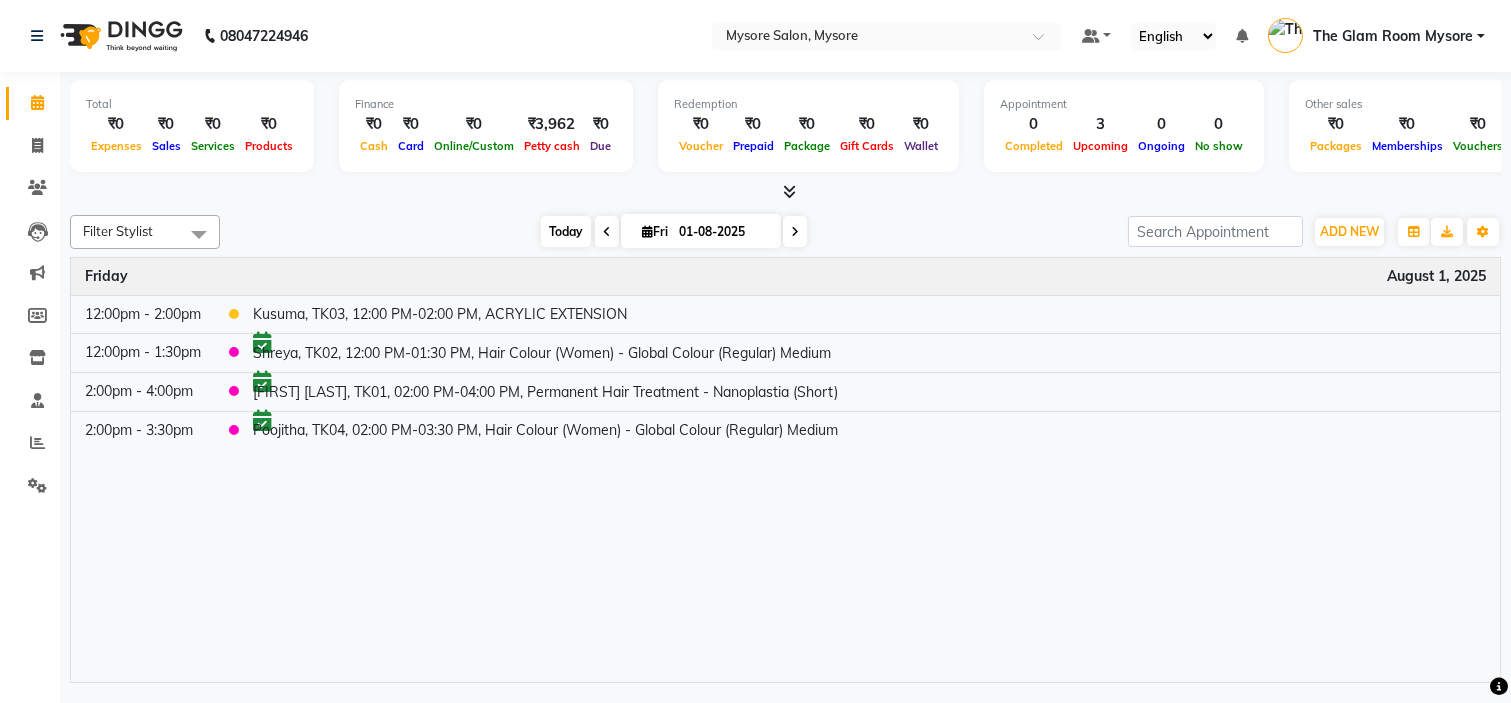 click on "Today" at bounding box center (566, 231) 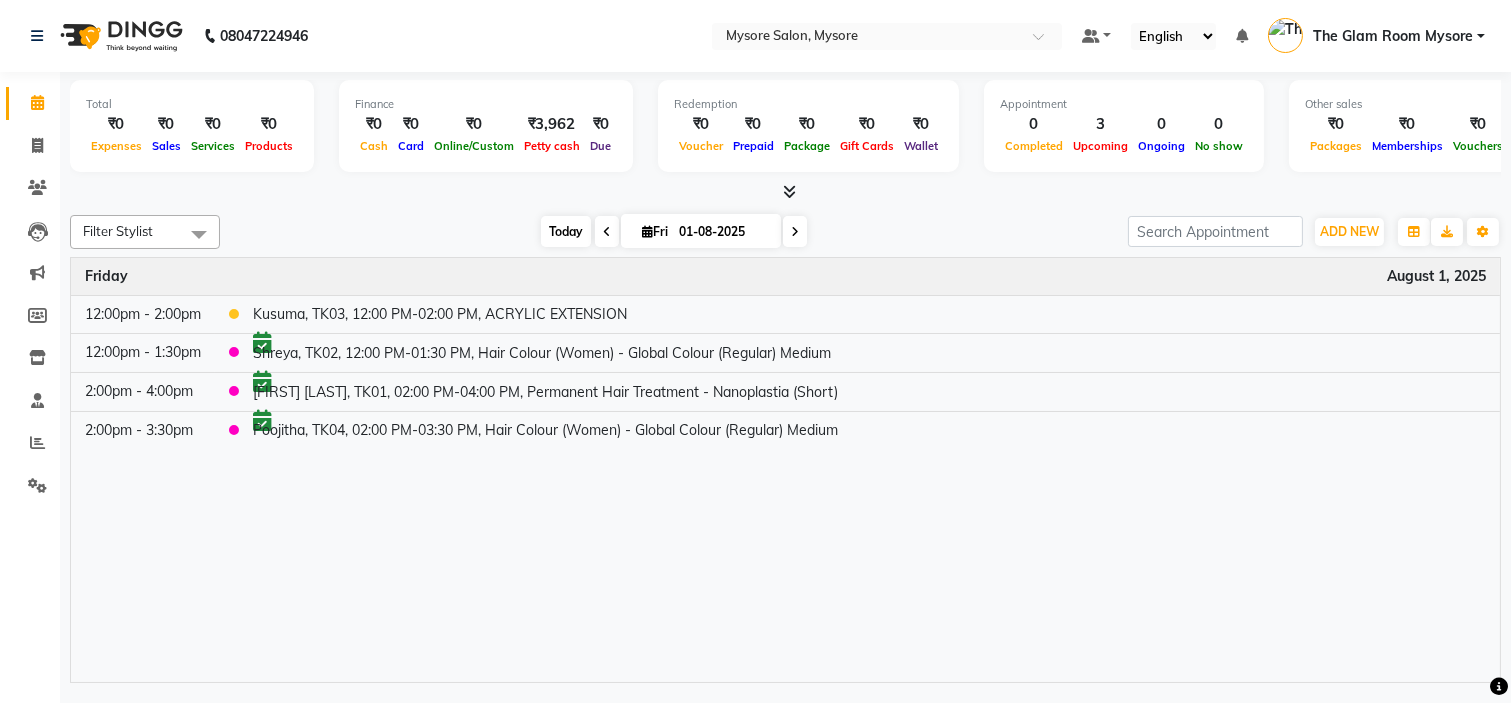 click on "Today" at bounding box center [566, 231] 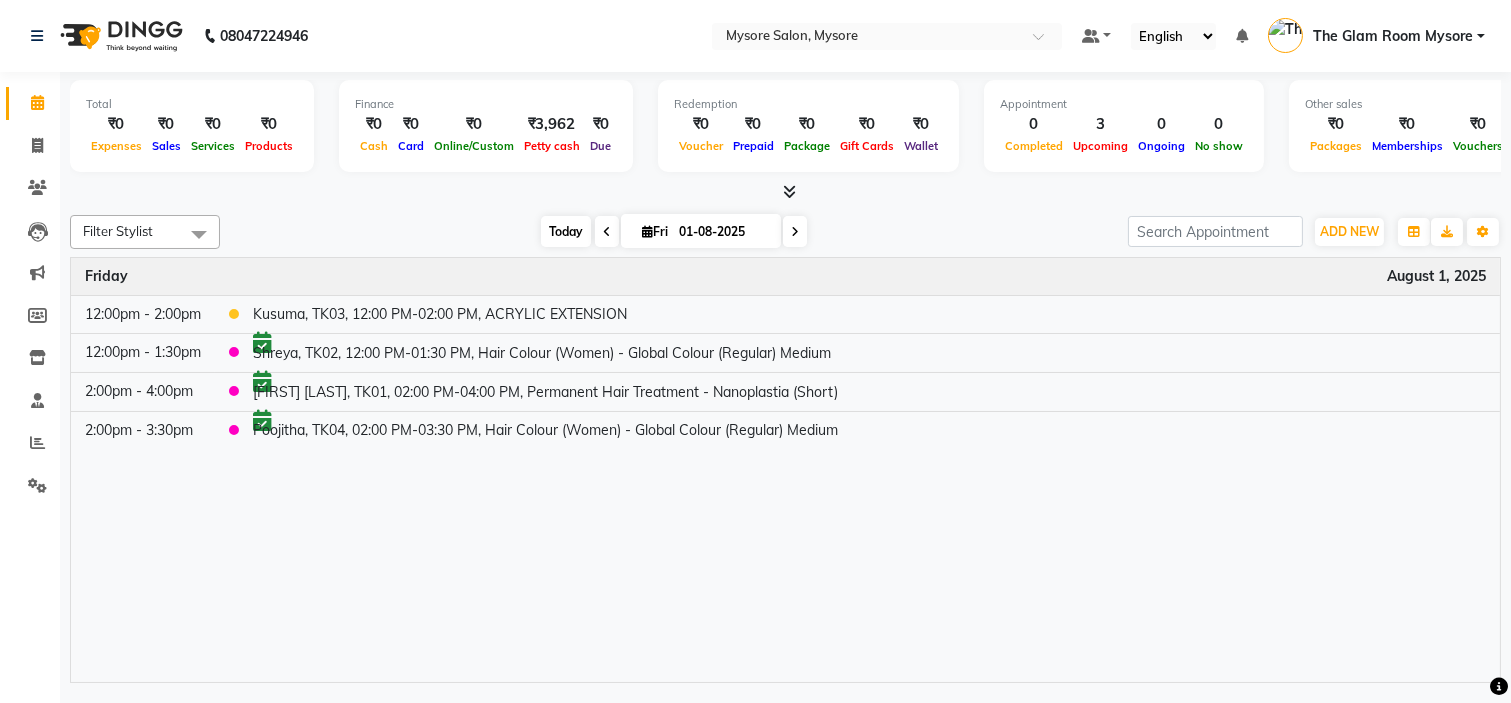 click on "Today" at bounding box center (566, 231) 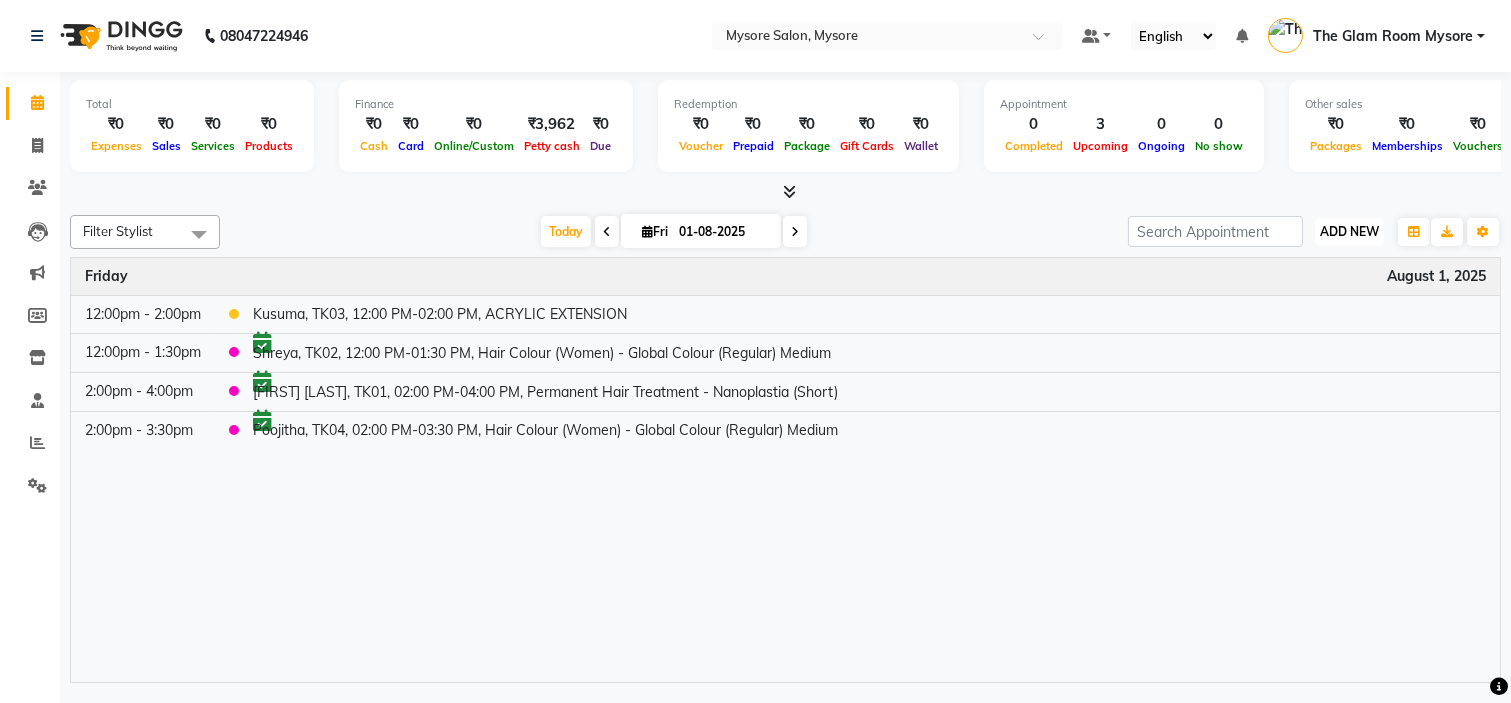 click on "ADD NEW" at bounding box center (1349, 231) 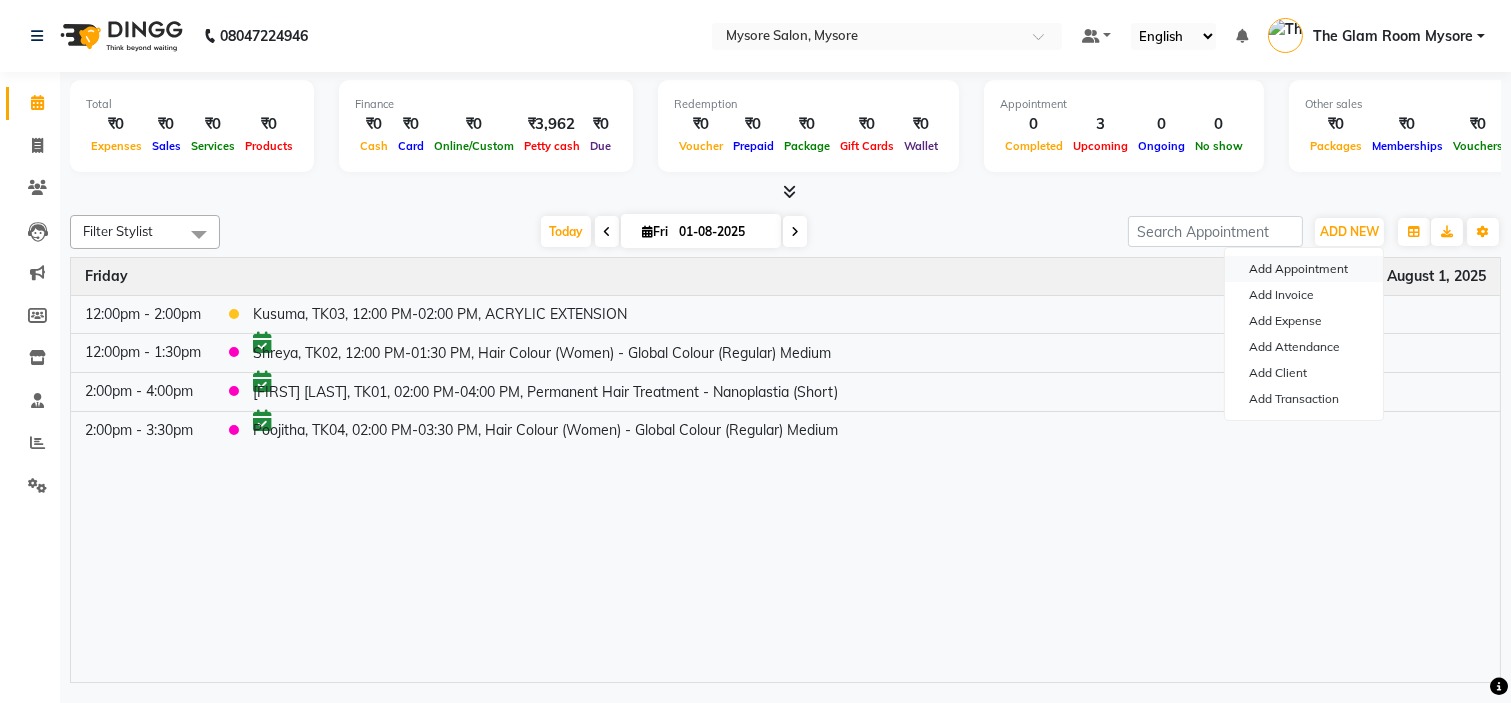 click on "Add Appointment" at bounding box center (1304, 269) 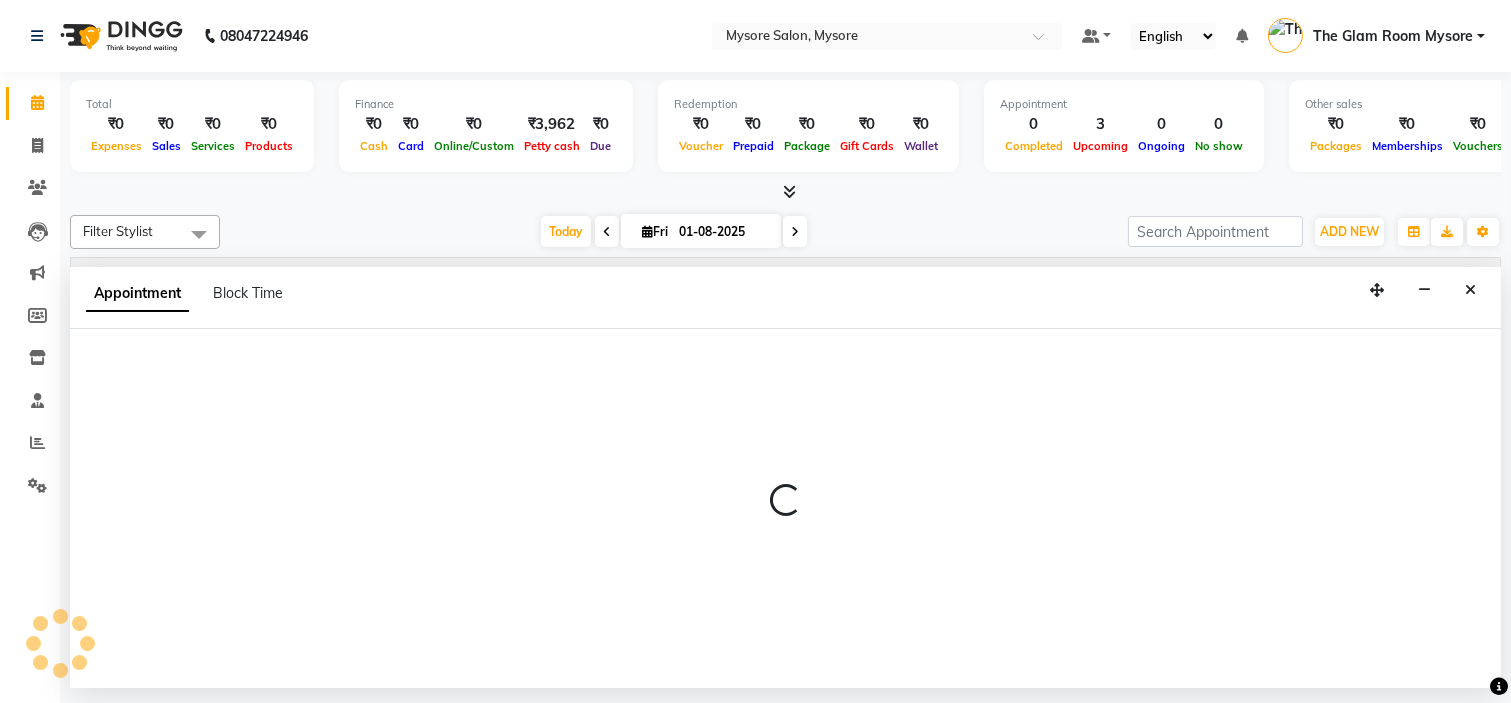 select on "540" 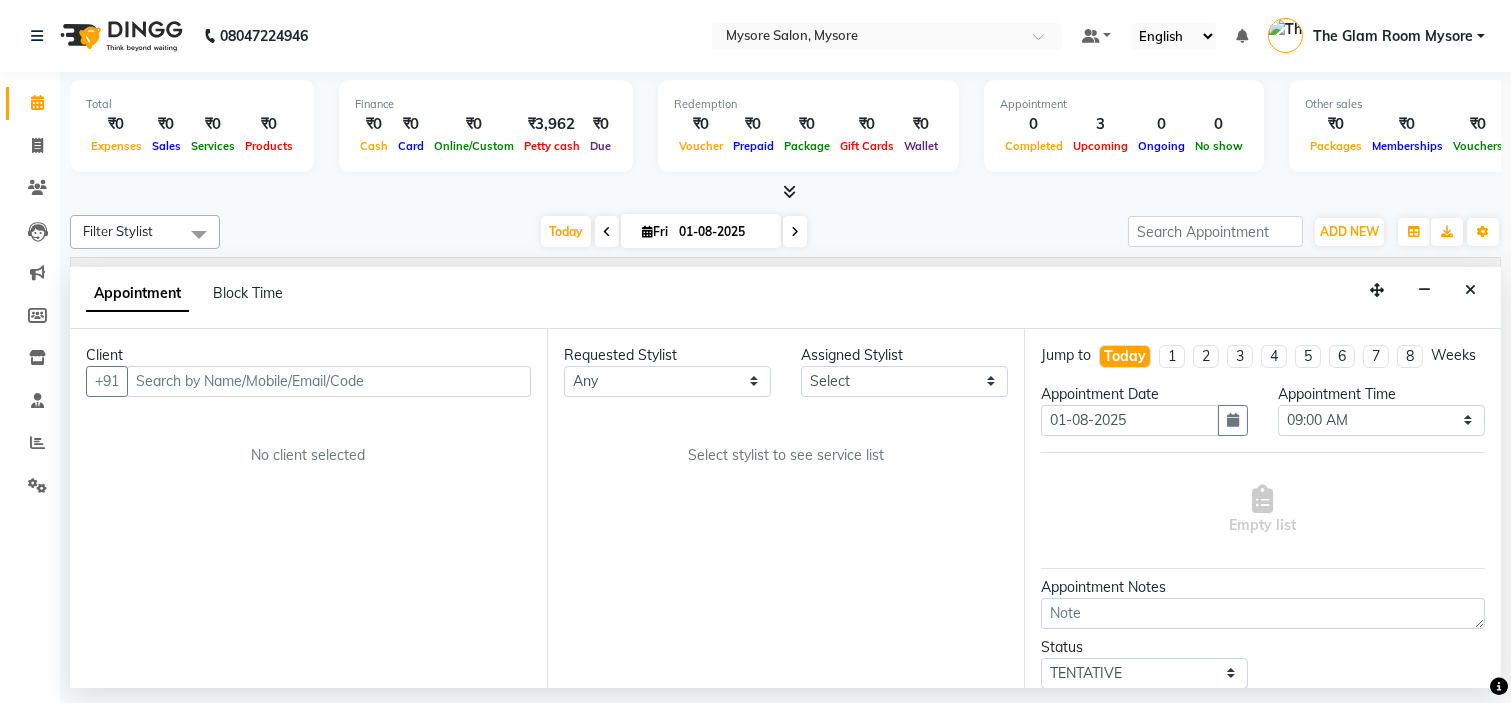 click at bounding box center (329, 381) 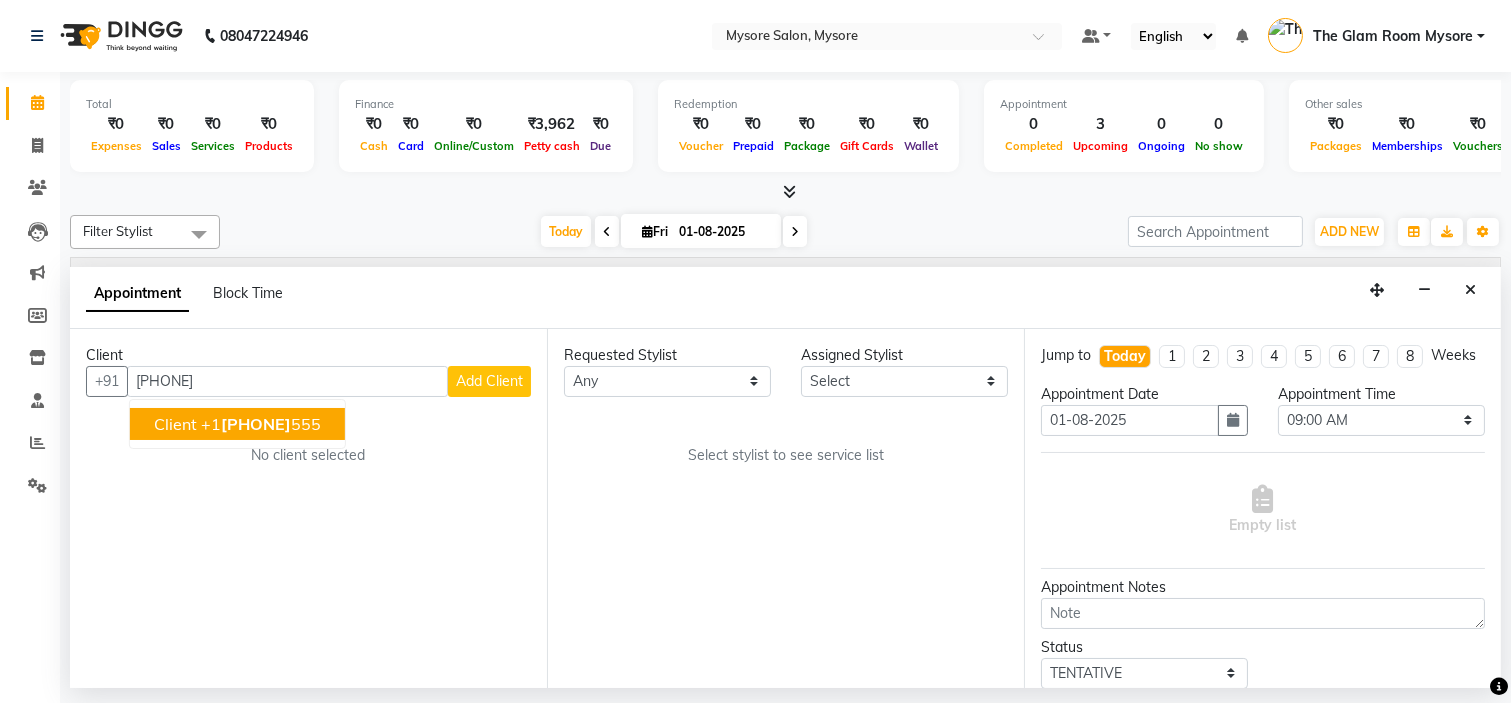 click on "+1   6465048 555" at bounding box center (261, 424) 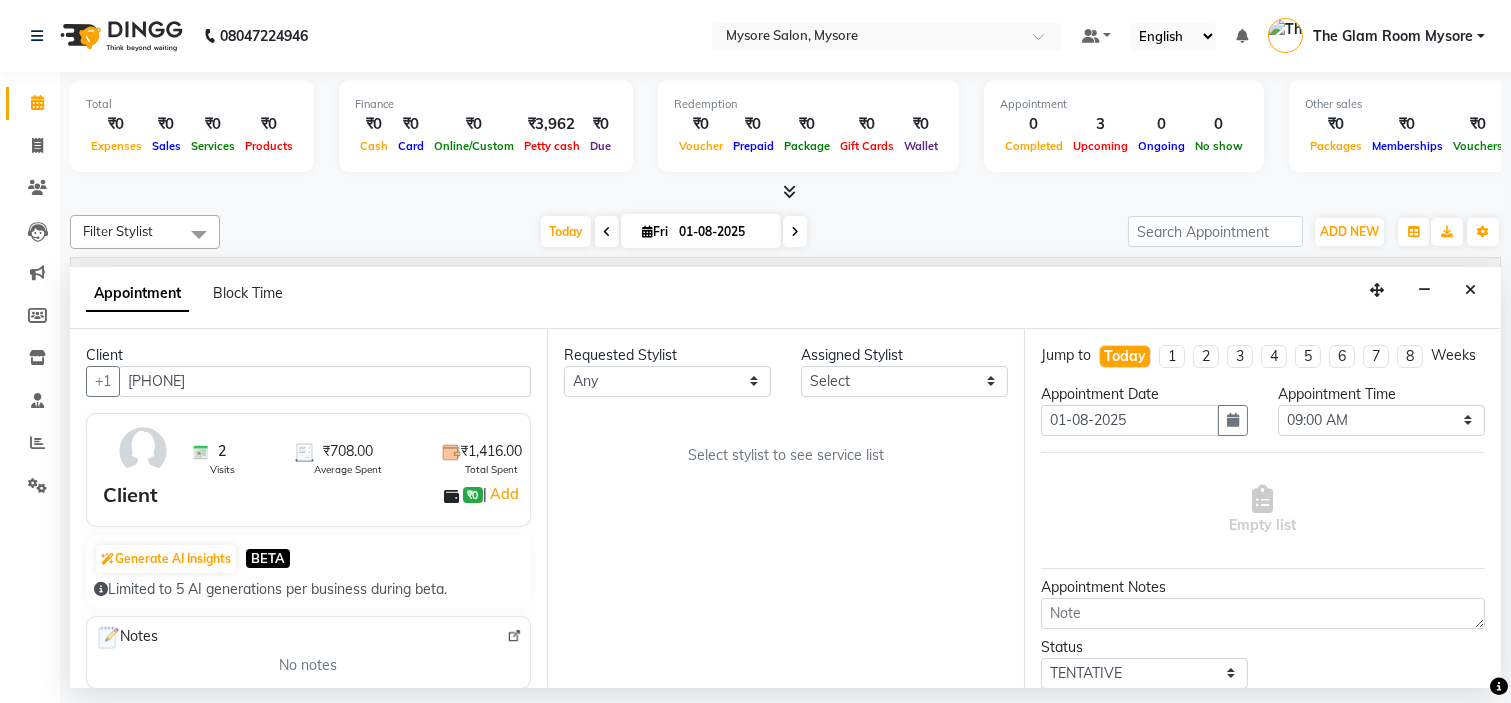 type on "6465048555" 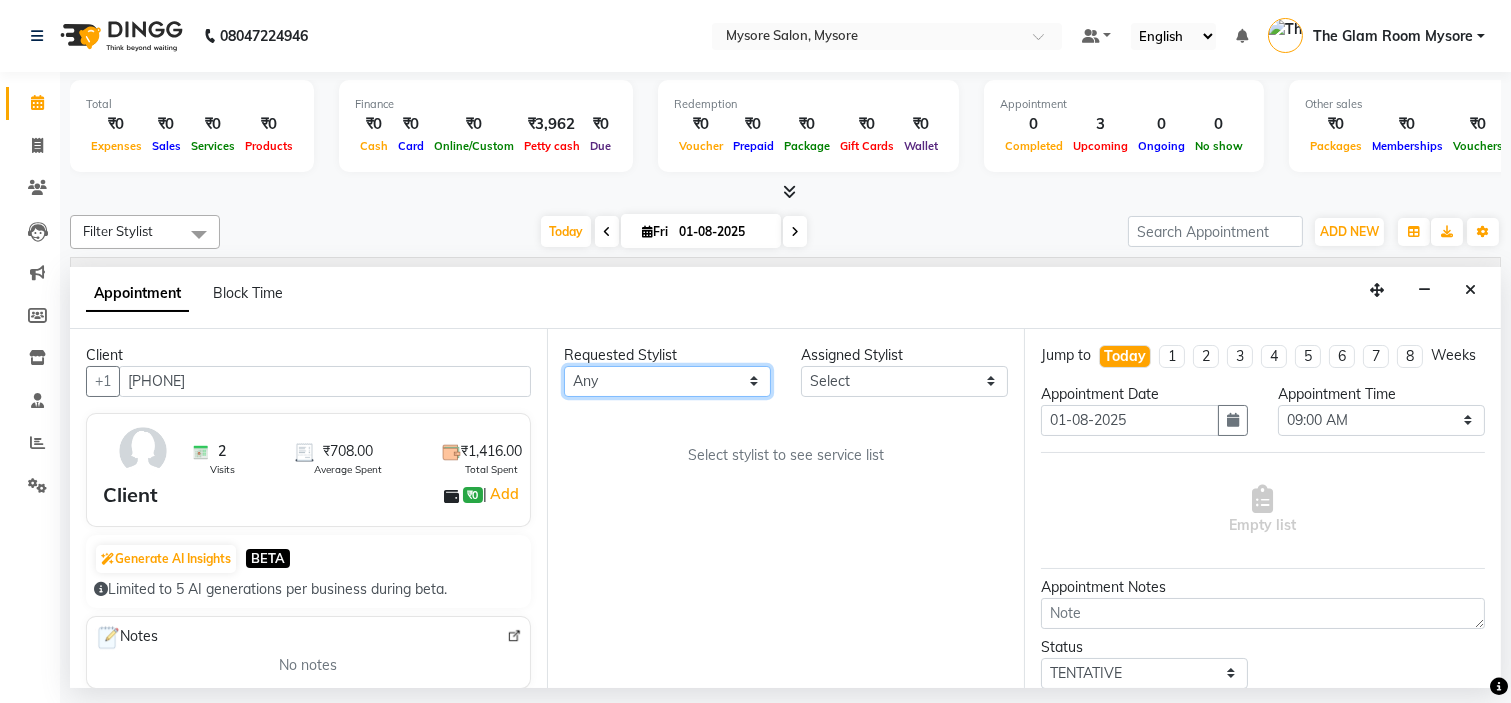 click on "Any Ankita Arti Ashwini Ayaan DR. Apurva Fatma Jayshree Lakshmi Paul Ruhul alom Shangnimwon Steve Sumaiya Banu Sumit Teja Tezz The Glam Room Mysore" at bounding box center [667, 381] 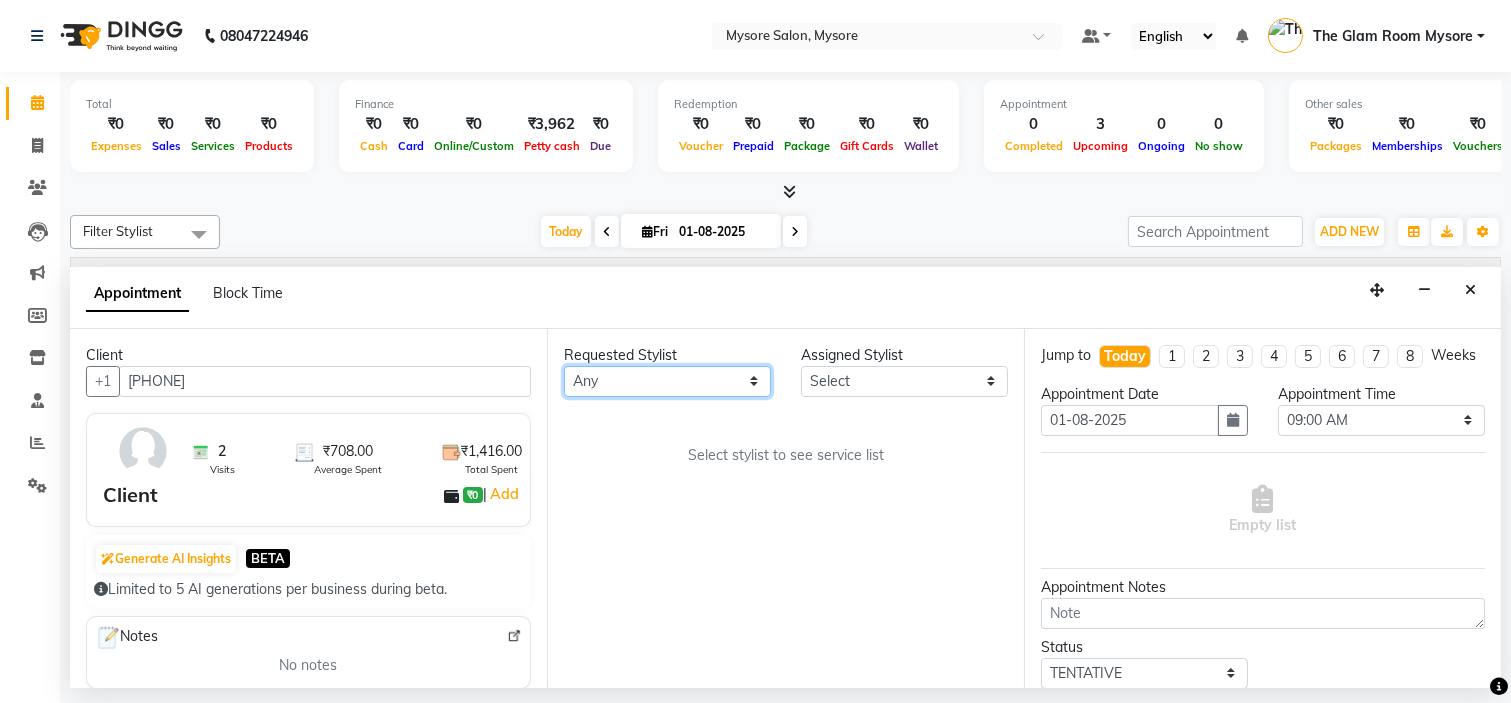 select on "84295" 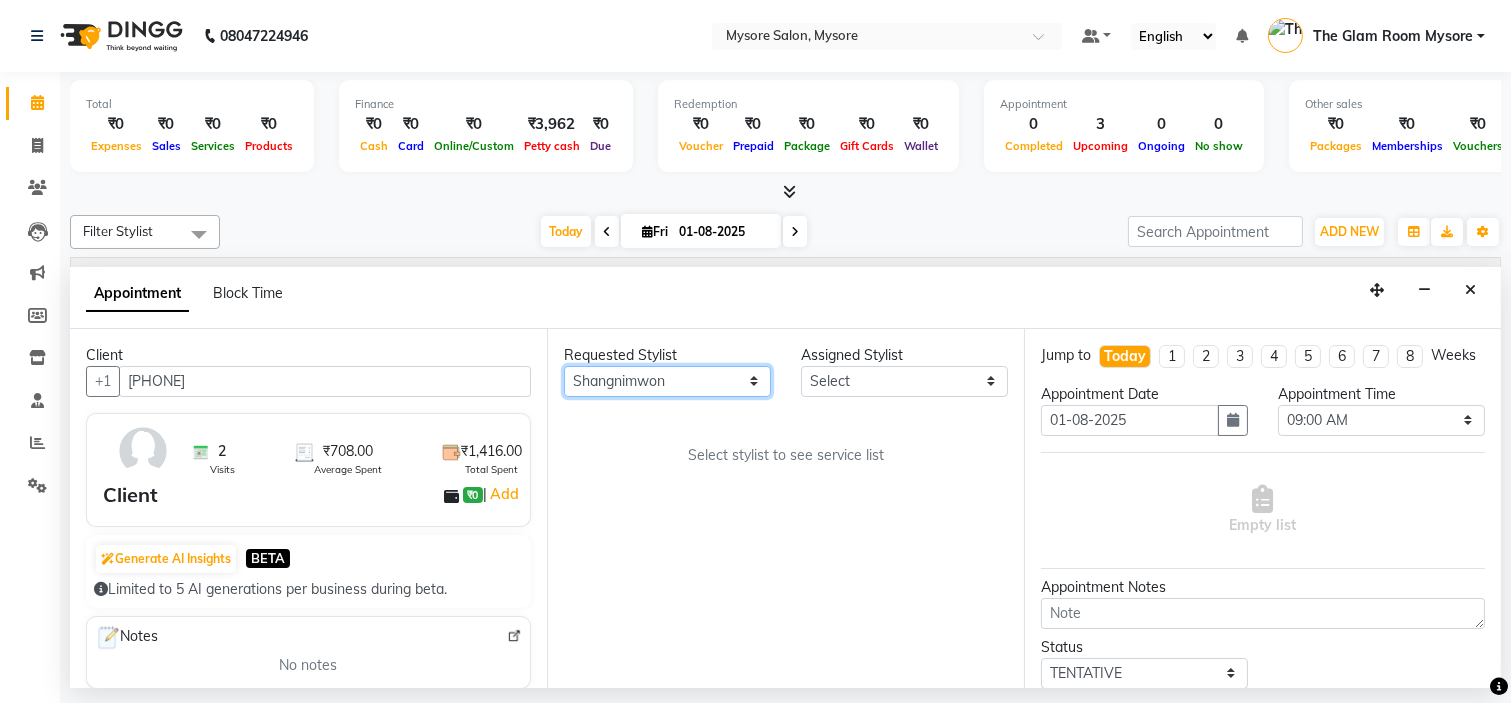 click on "Any Ankita Arti Ashwini Ayaan DR. Apurva Fatma Jayshree Lakshmi Paul Ruhul alom Shangnimwon Steve Sumaiya Banu Sumit Teja Tezz The Glam Room Mysore" at bounding box center [667, 381] 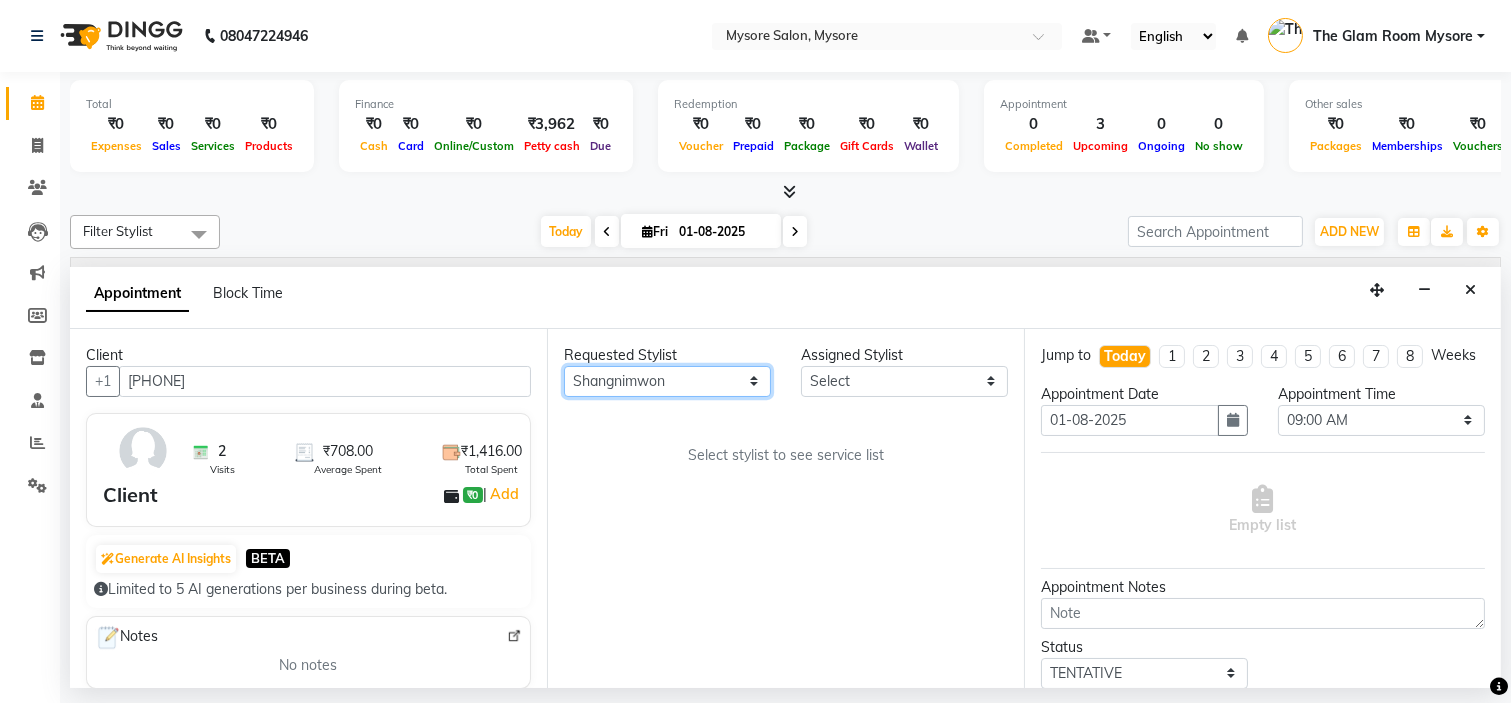 select on "84295" 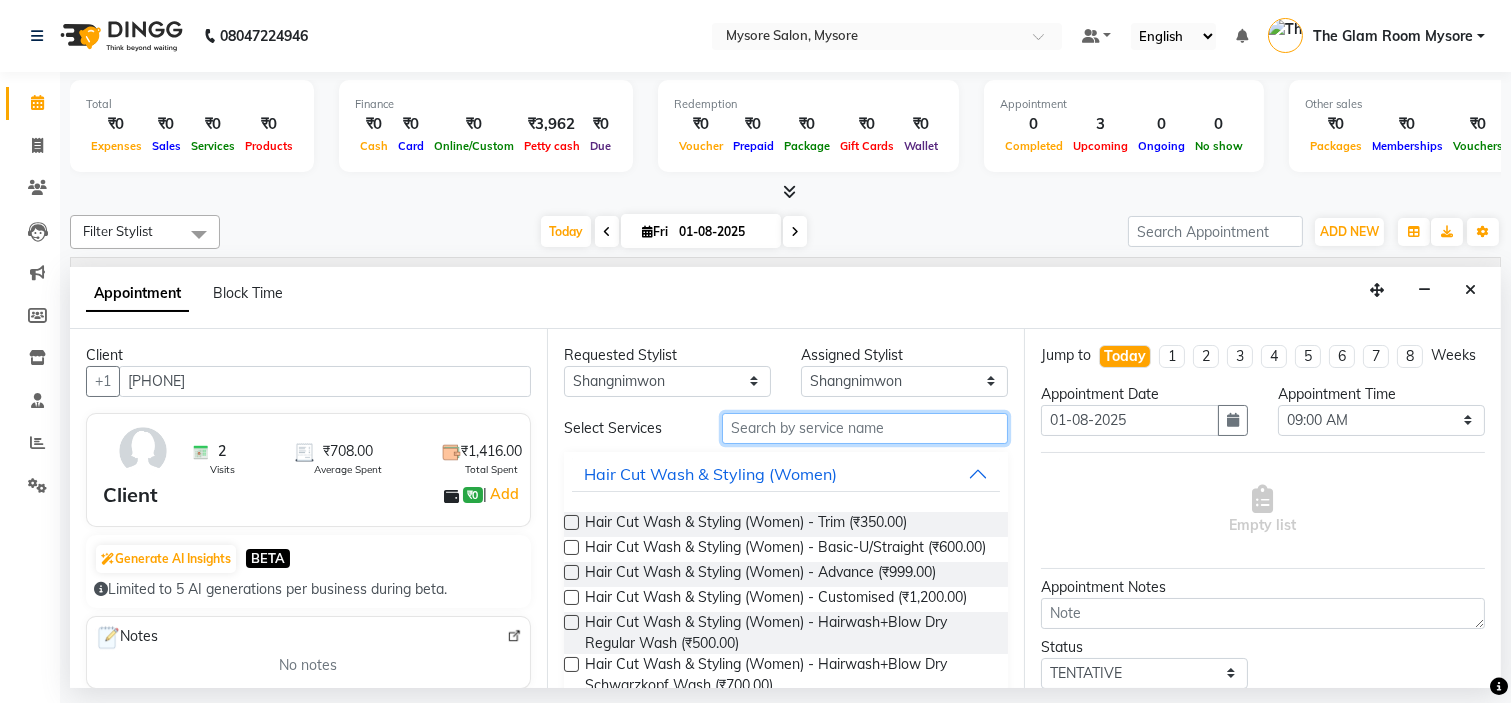 click at bounding box center [865, 428] 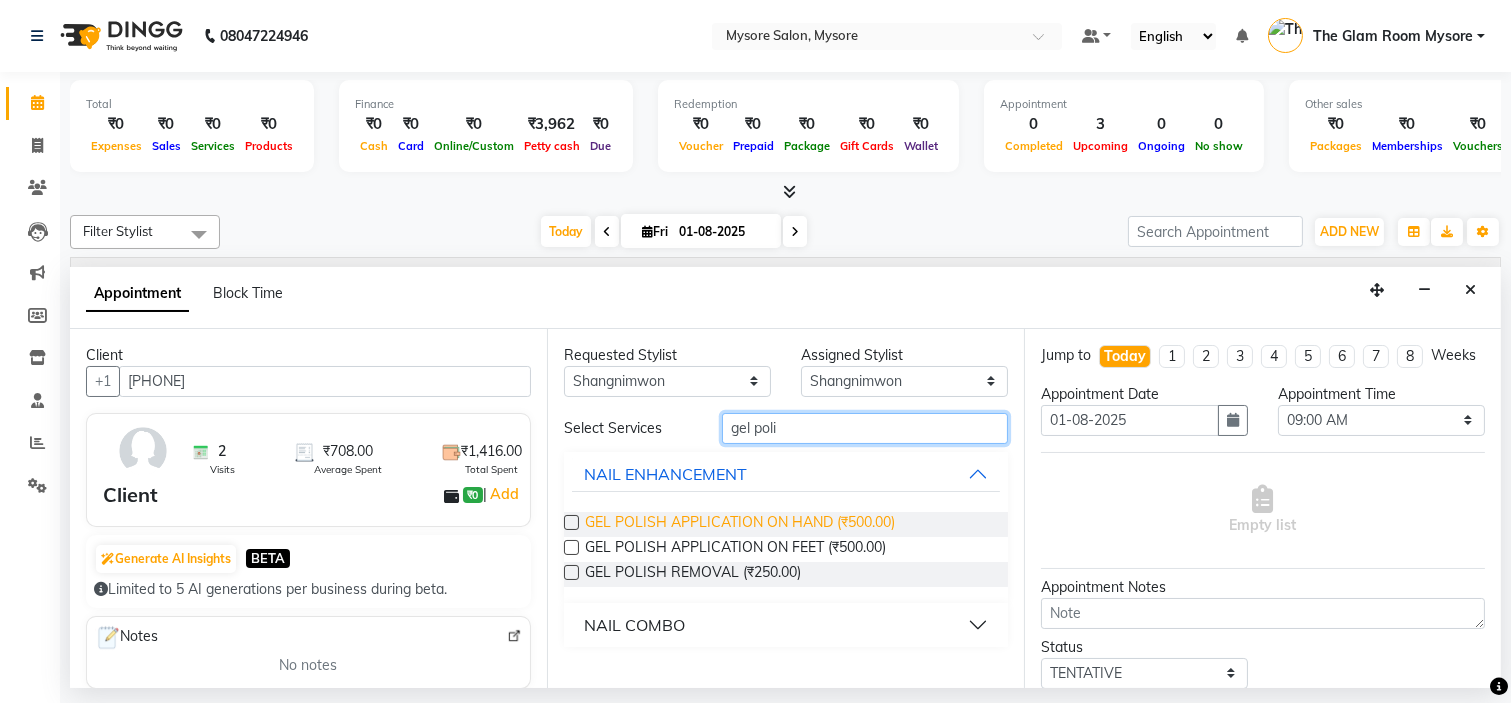 type on "gel poli" 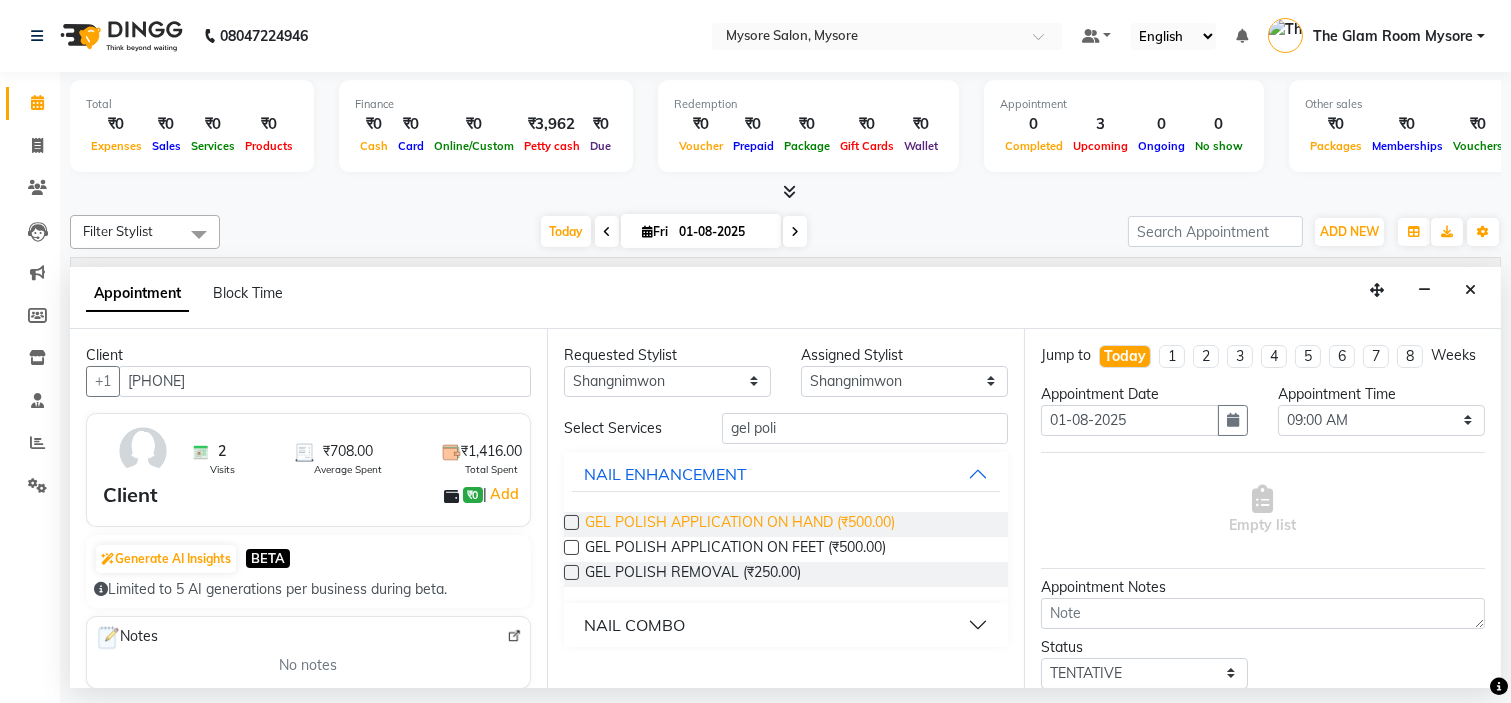 click on "GEL POLISH APPLICATION ON HAND (₹500.00)" at bounding box center [740, 524] 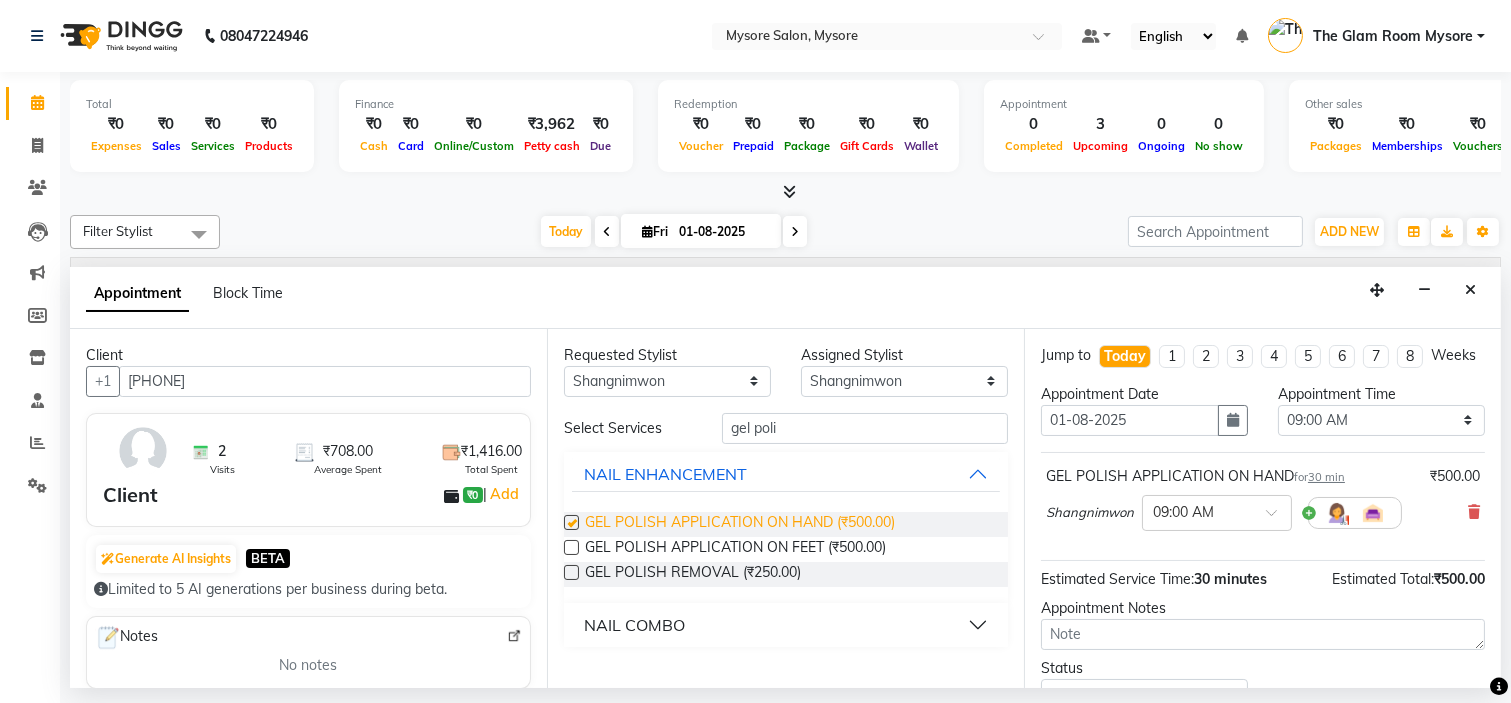 checkbox on "false" 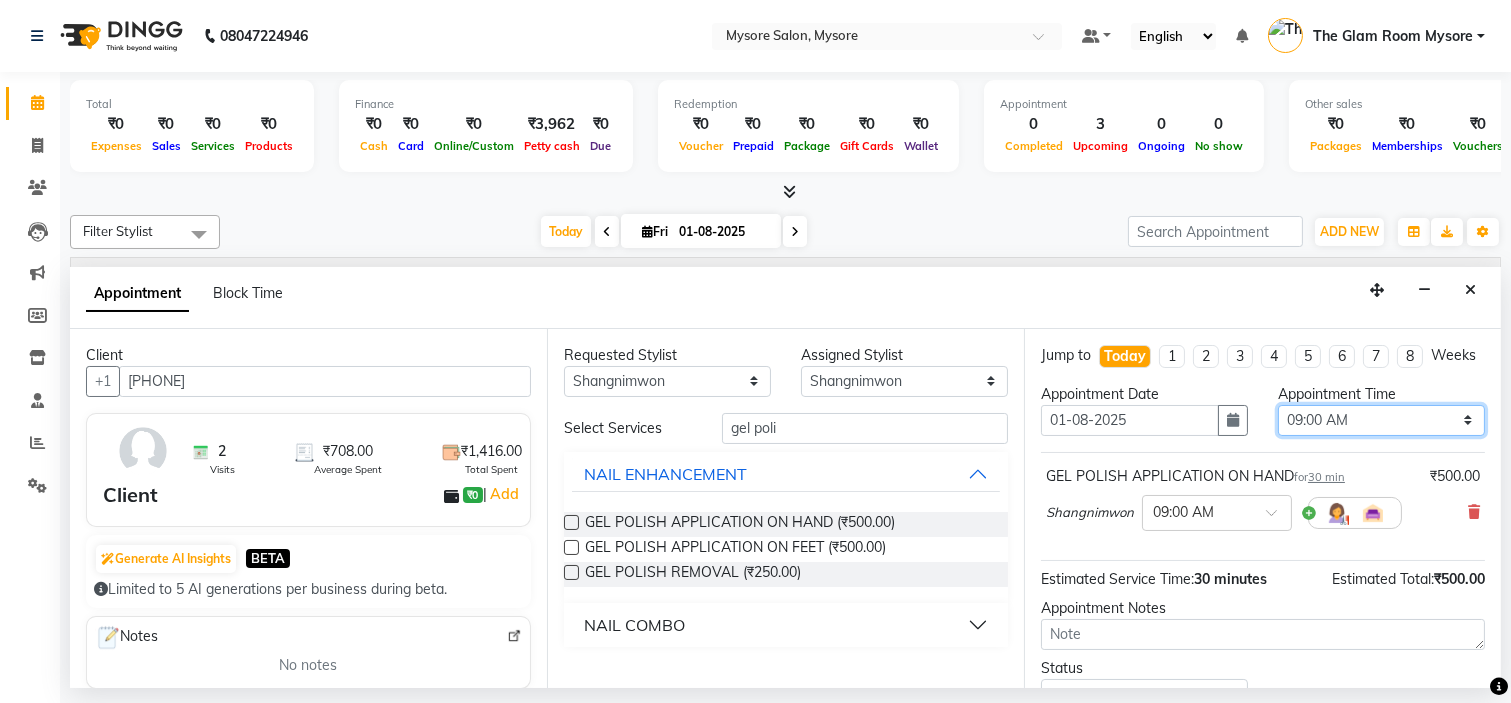 click on "Select 09:00 AM 09:15 AM 09:30 AM 09:45 AM 10:00 AM 10:15 AM 10:30 AM 10:45 AM 11:00 AM 11:15 AM 11:30 AM 11:45 AM 12:00 PM 12:15 PM 12:30 PM 12:45 PM 01:00 PM 01:15 PM 01:30 PM 01:45 PM 02:00 PM 02:15 PM 02:30 PM 02:45 PM 03:00 PM 03:15 PM 03:30 PM 03:45 PM 04:00 PM 04:15 PM 04:30 PM 04:45 PM 05:00 PM 05:15 PM 05:30 PM 05:45 PM 06:00 PM 06:15 PM 06:30 PM 06:45 PM 07:00 PM 07:15 PM 07:30 PM 07:45 PM 08:00 PM" at bounding box center [1381, 420] 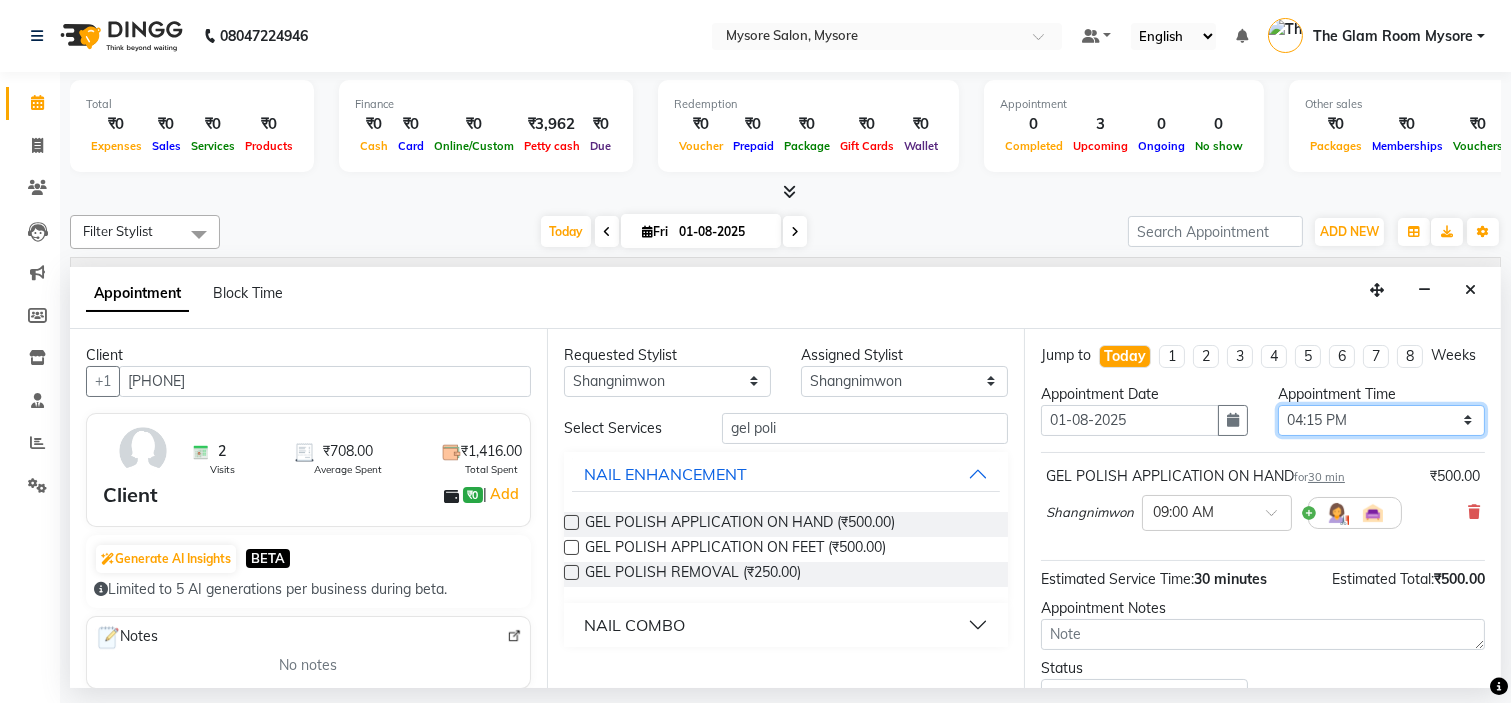 click on "Select 09:00 AM 09:15 AM 09:30 AM 09:45 AM 10:00 AM 10:15 AM 10:30 AM 10:45 AM 11:00 AM 11:15 AM 11:30 AM 11:45 AM 12:00 PM 12:15 PM 12:30 PM 12:45 PM 01:00 PM 01:15 PM 01:30 PM 01:45 PM 02:00 PM 02:15 PM 02:30 PM 02:45 PM 03:00 PM 03:15 PM 03:30 PM 03:45 PM 04:00 PM 04:15 PM 04:30 PM 04:45 PM 05:00 PM 05:15 PM 05:30 PM 05:45 PM 06:00 PM 06:15 PM 06:30 PM 06:45 PM 07:00 PM 07:15 PM 07:30 PM 07:45 PM 08:00 PM" at bounding box center (1381, 420) 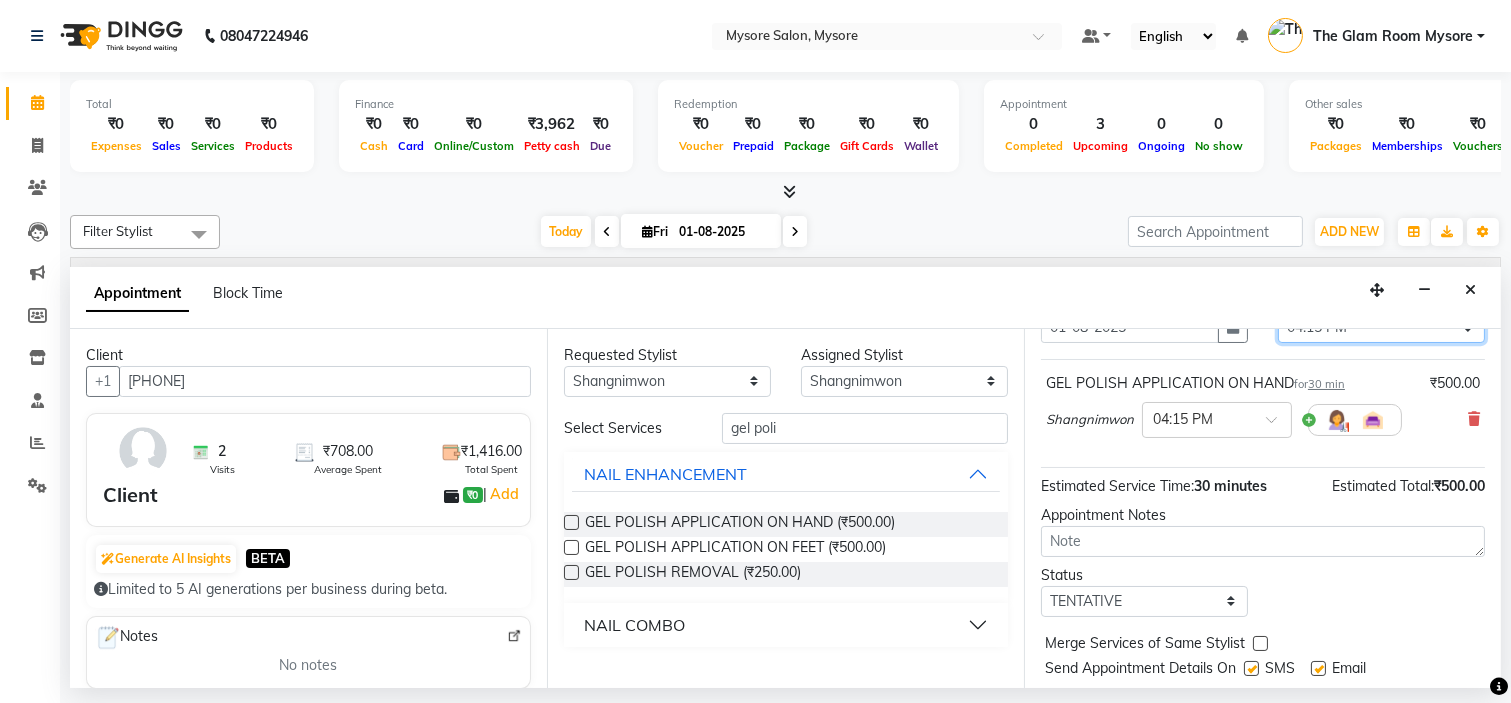 scroll, scrollTop: 166, scrollLeft: 0, axis: vertical 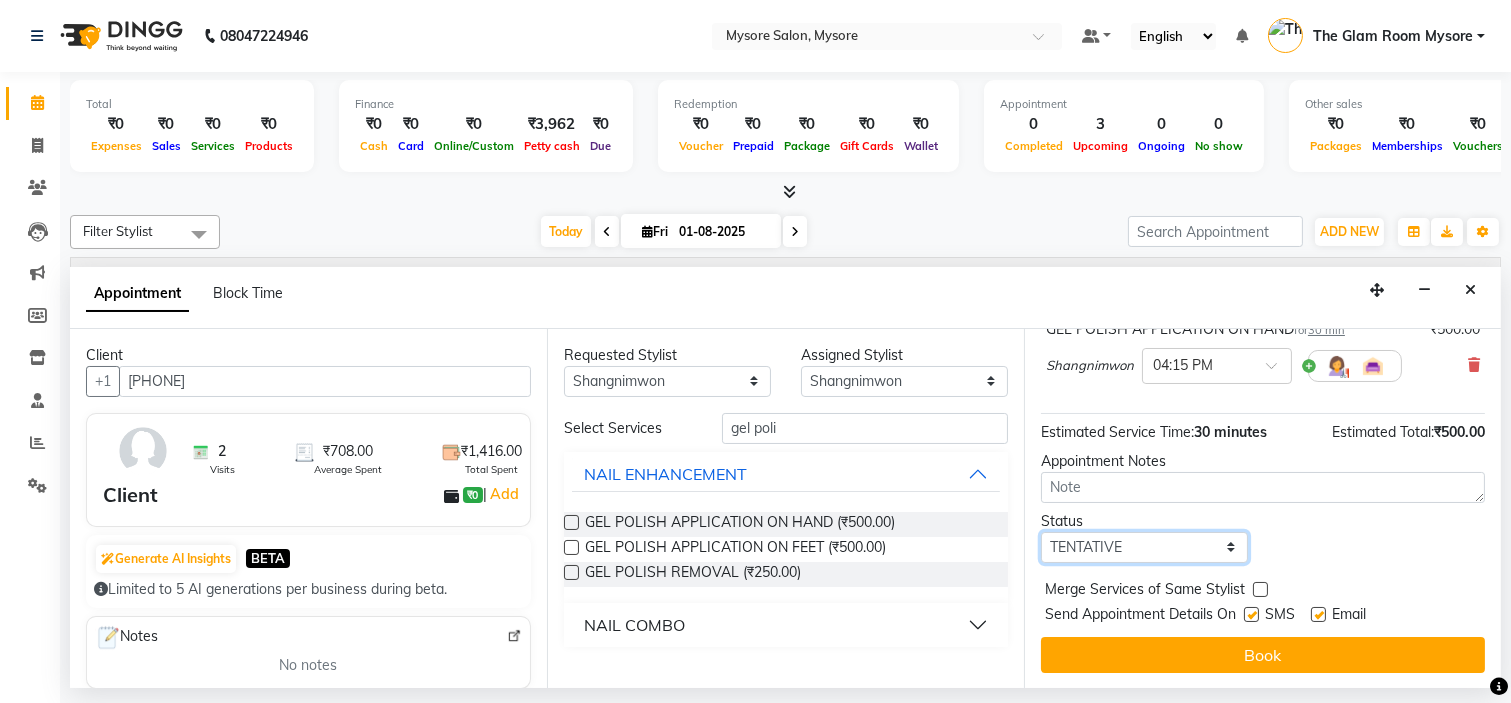 click on "Select TENTATIVE CONFIRM CHECK-IN UPCOMING" at bounding box center [1144, 547] 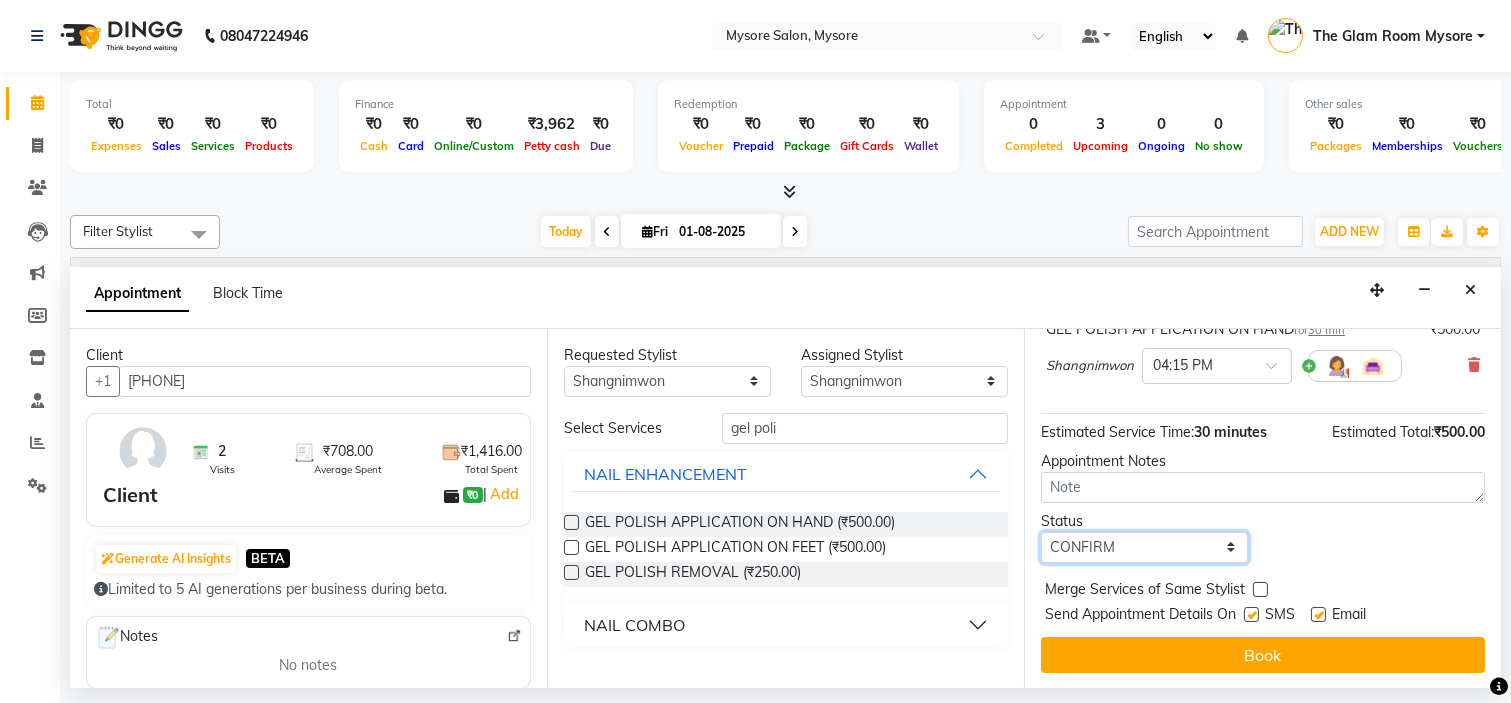 click on "Select TENTATIVE CONFIRM CHECK-IN UPCOMING" at bounding box center (1144, 547) 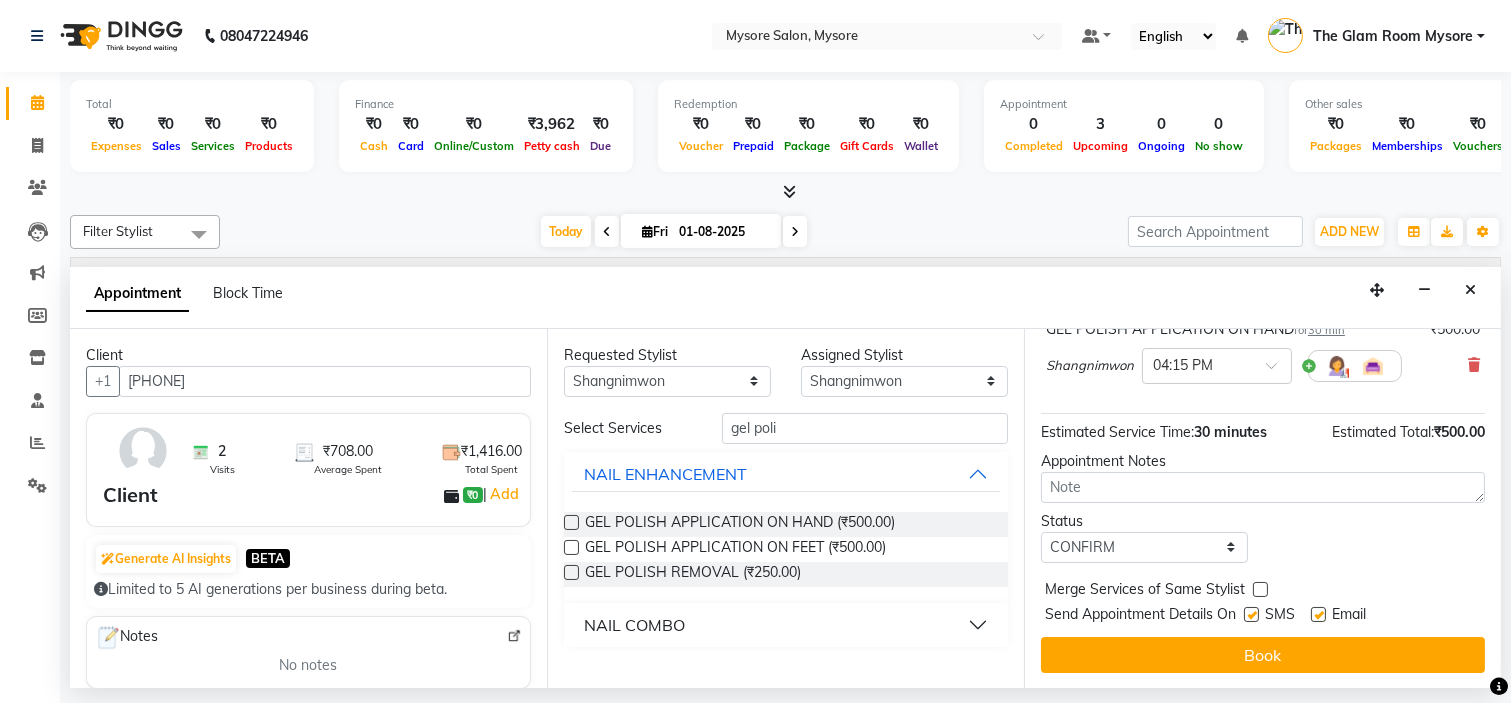 click on "Status Select TENTATIVE CONFIRM CHECK-IN UPCOMING" at bounding box center [1263, 537] 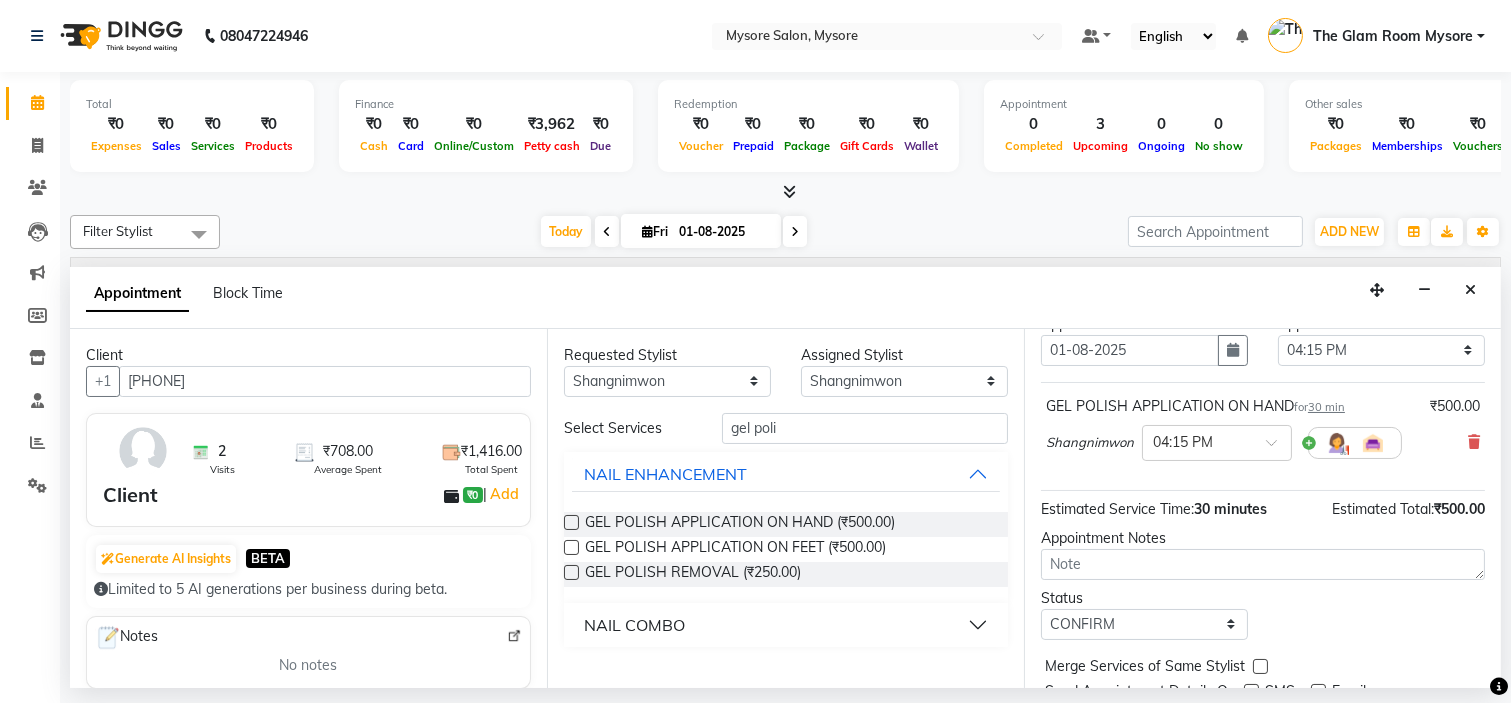 scroll, scrollTop: 0, scrollLeft: 0, axis: both 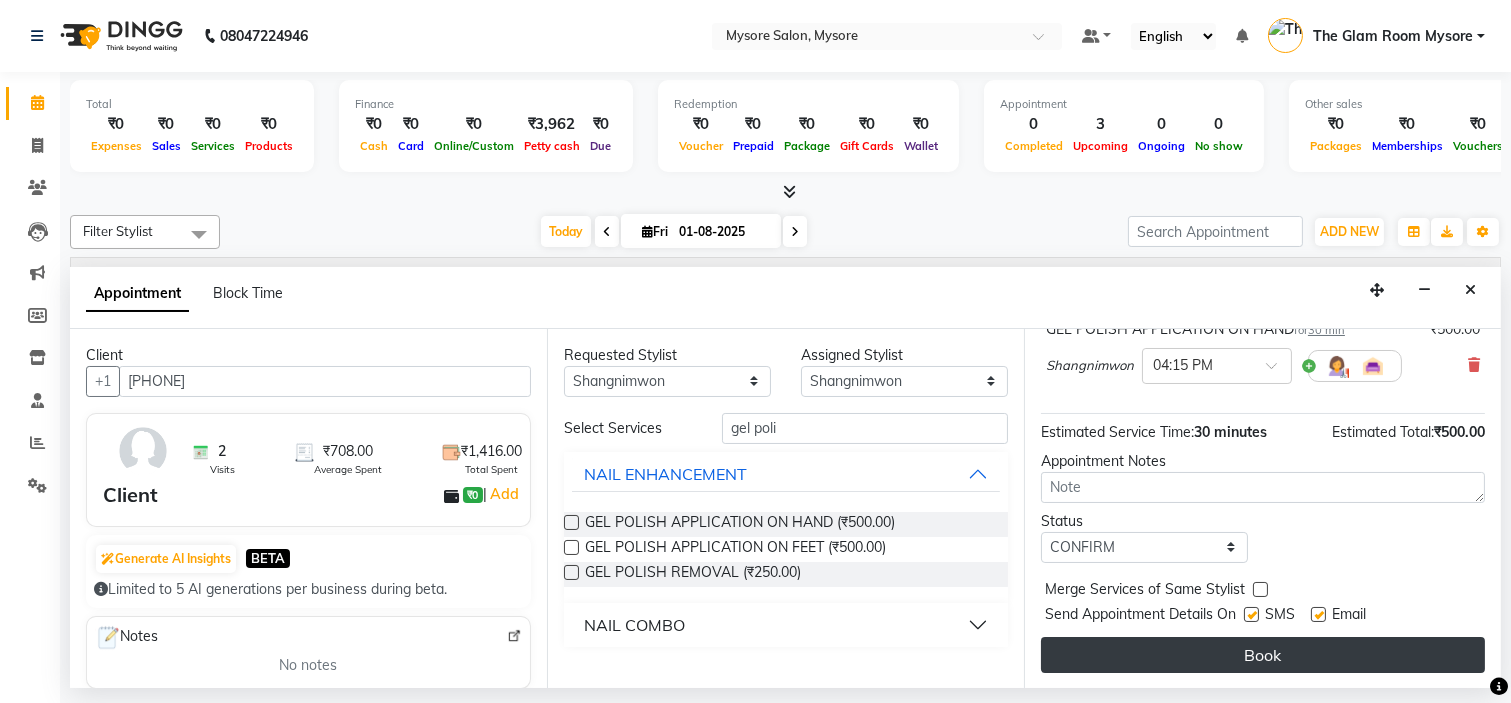 click on "Book" at bounding box center [1263, 655] 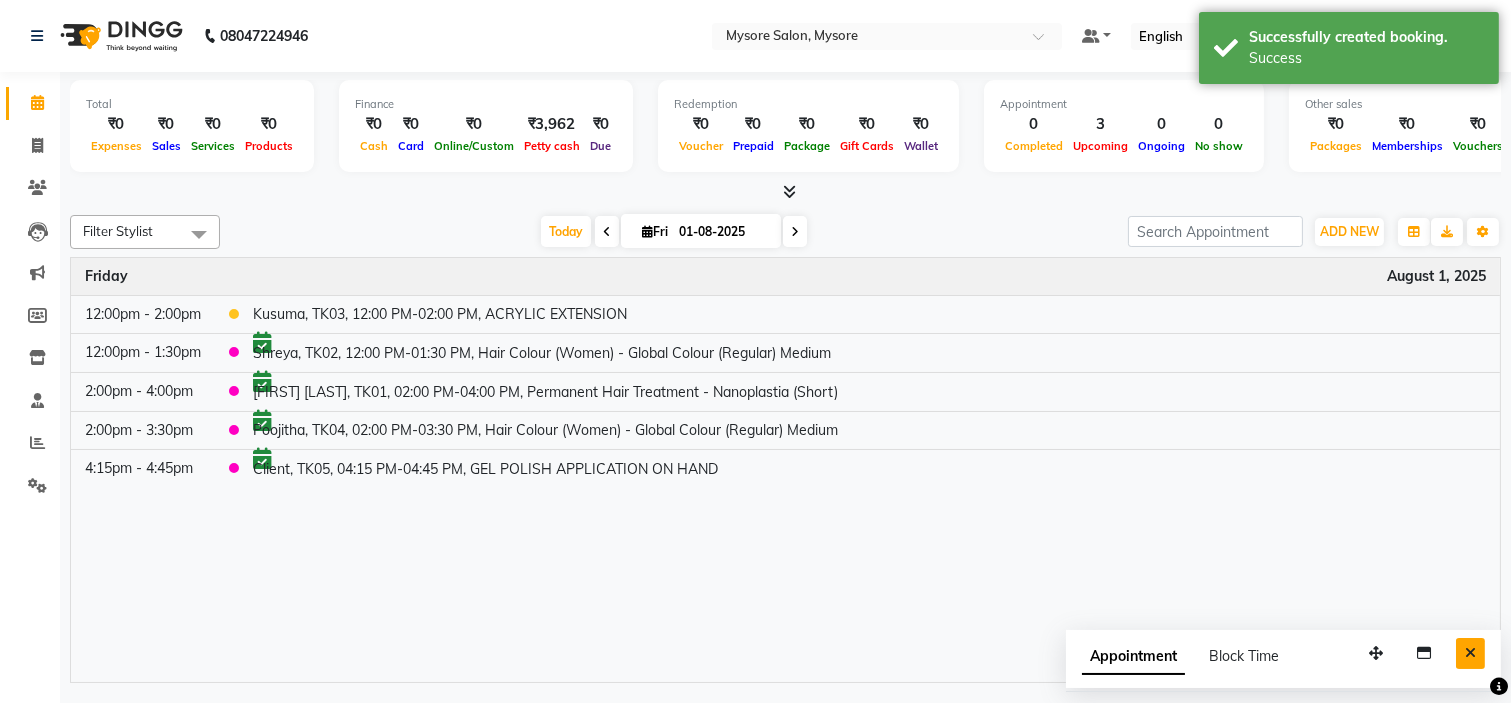 click at bounding box center (1470, 653) 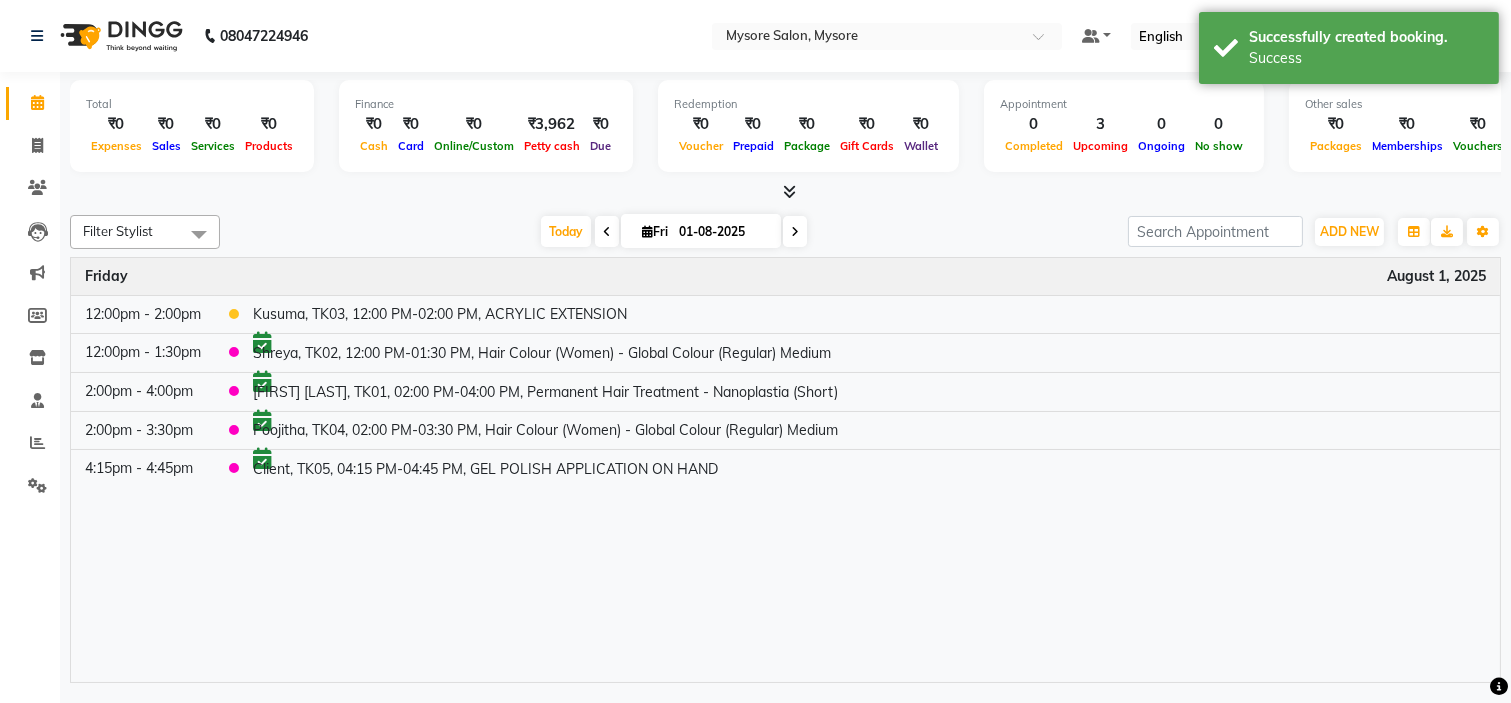 click at bounding box center [785, 192] 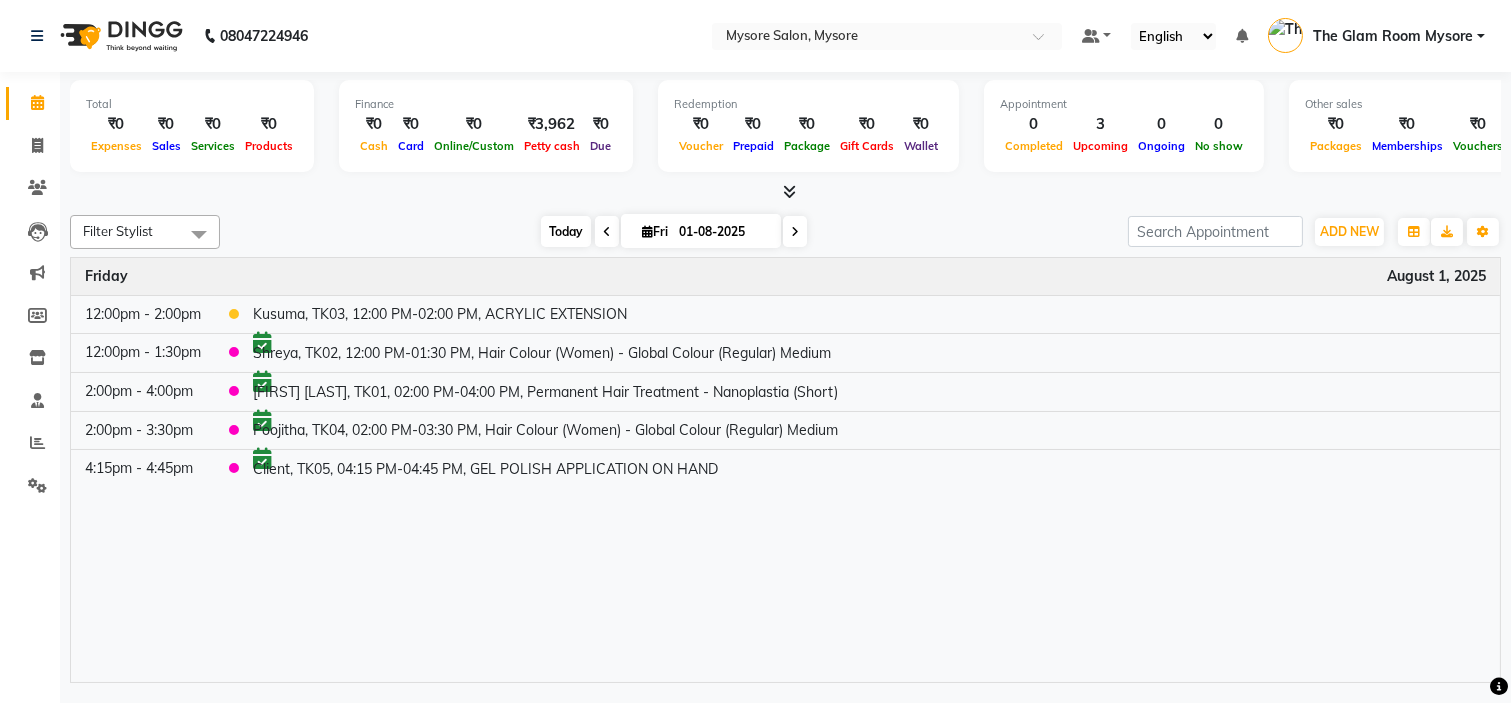 click on "Today" at bounding box center (566, 231) 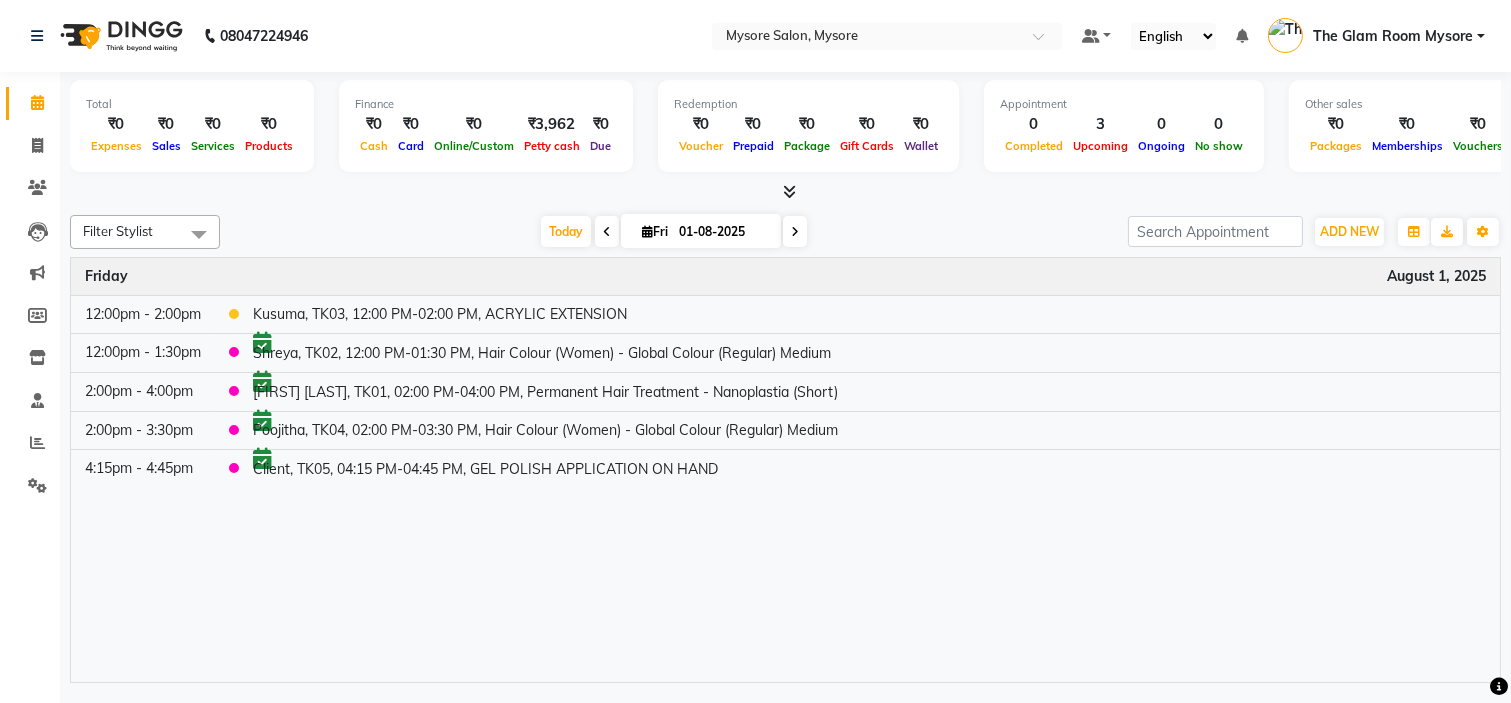 click at bounding box center [785, 192] 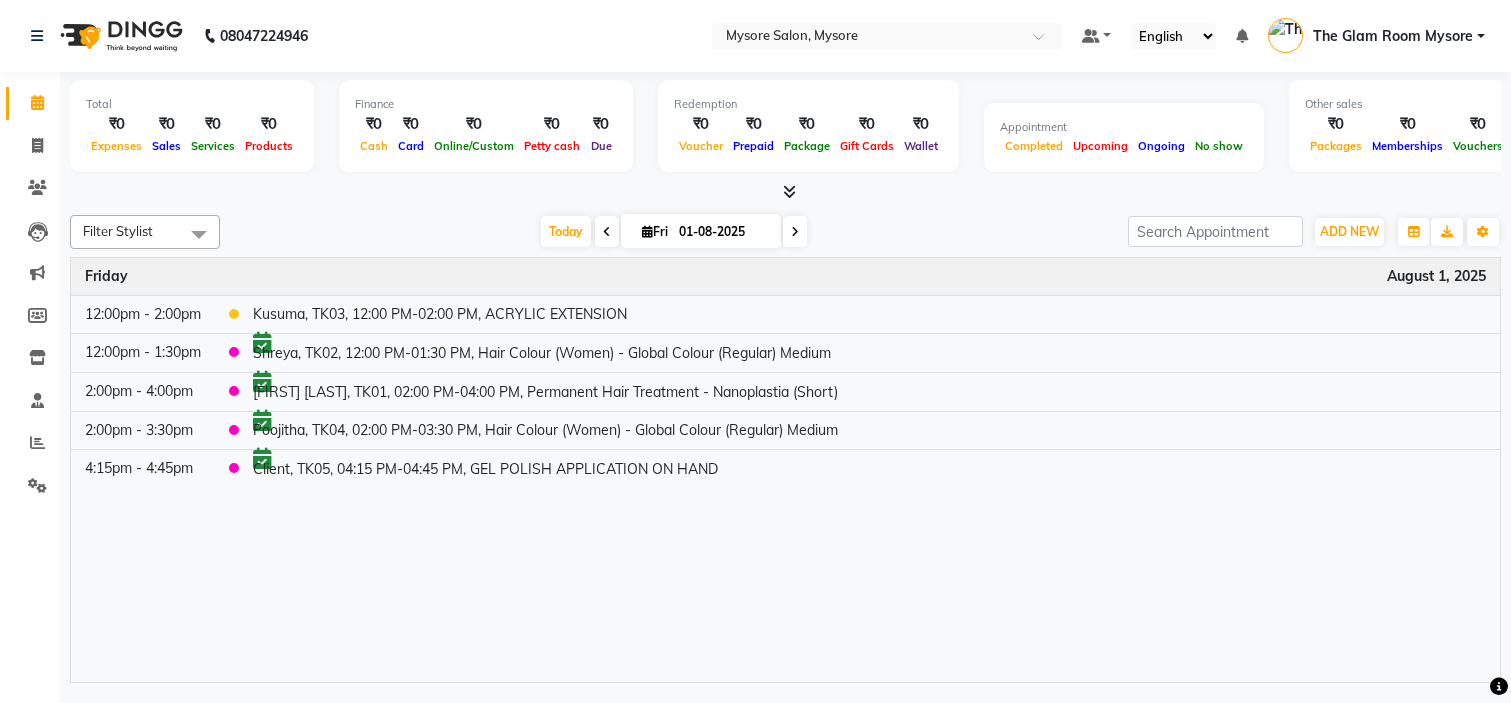 scroll, scrollTop: 0, scrollLeft: 0, axis: both 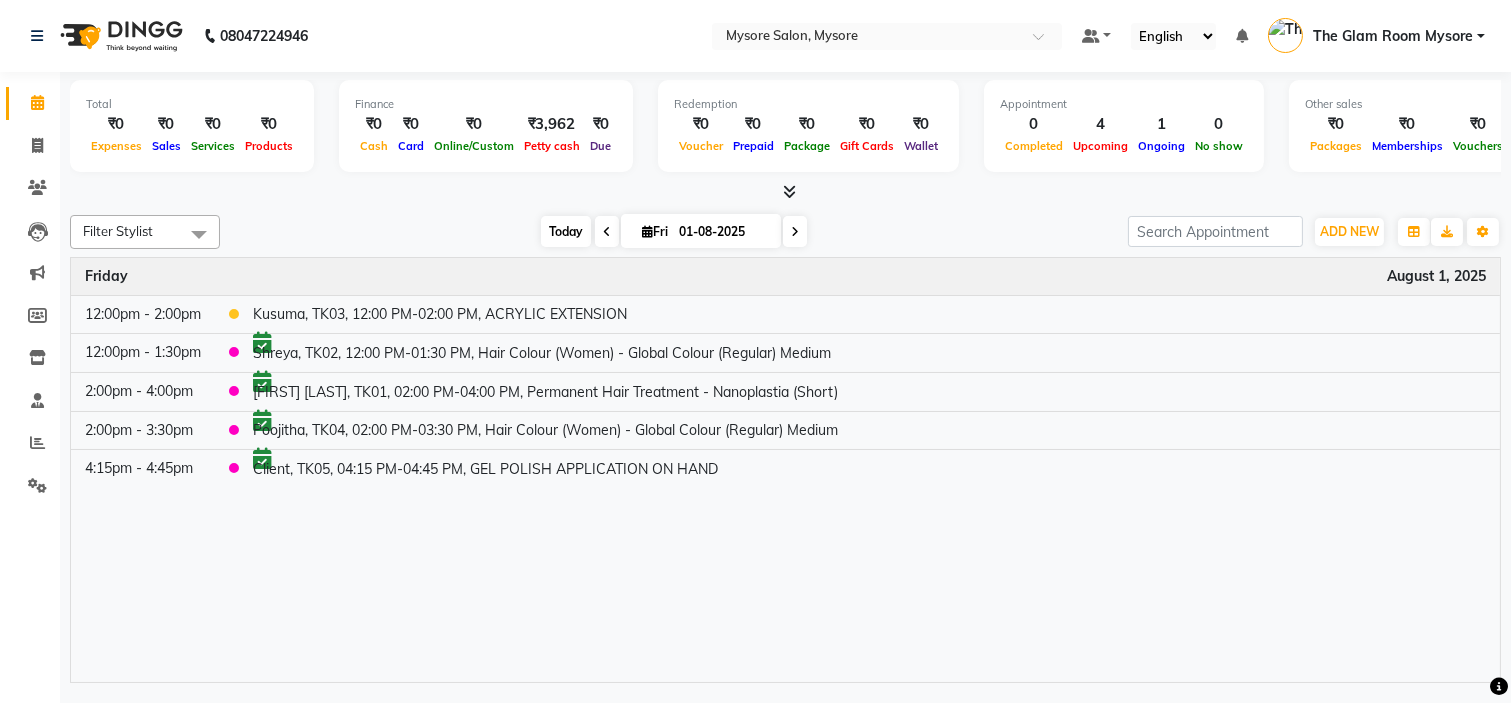 click on "Today" at bounding box center [566, 231] 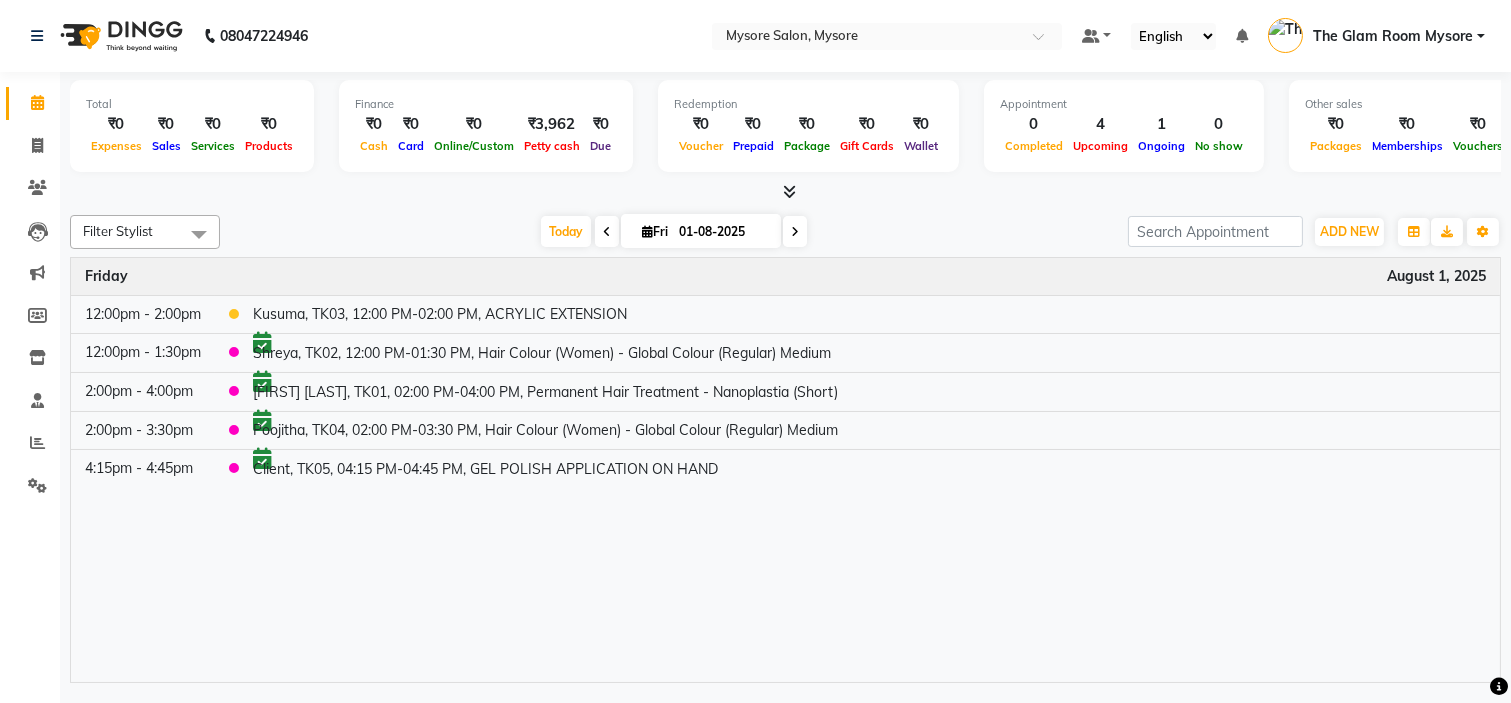 click on "Total  ₹0  Expenses ₹0  Sales ₹0  Services ₹0  Products Finance  ₹0  Cash ₹0  Card ₹0  Online/Custom ₹3,962 Petty cash ₹0 Due  Redemption  ₹0 Voucher ₹0 Prepaid ₹0 Package ₹0  Gift Cards ₹0  Wallet  Appointment  0 Completed 4 Upcoming 1 Ongoing 0 No show  Other sales  ₹0  Packages ₹0  Memberships ₹0  Vouchers ₹0  Prepaids ₹0  Gift Cards" at bounding box center [785, 129] 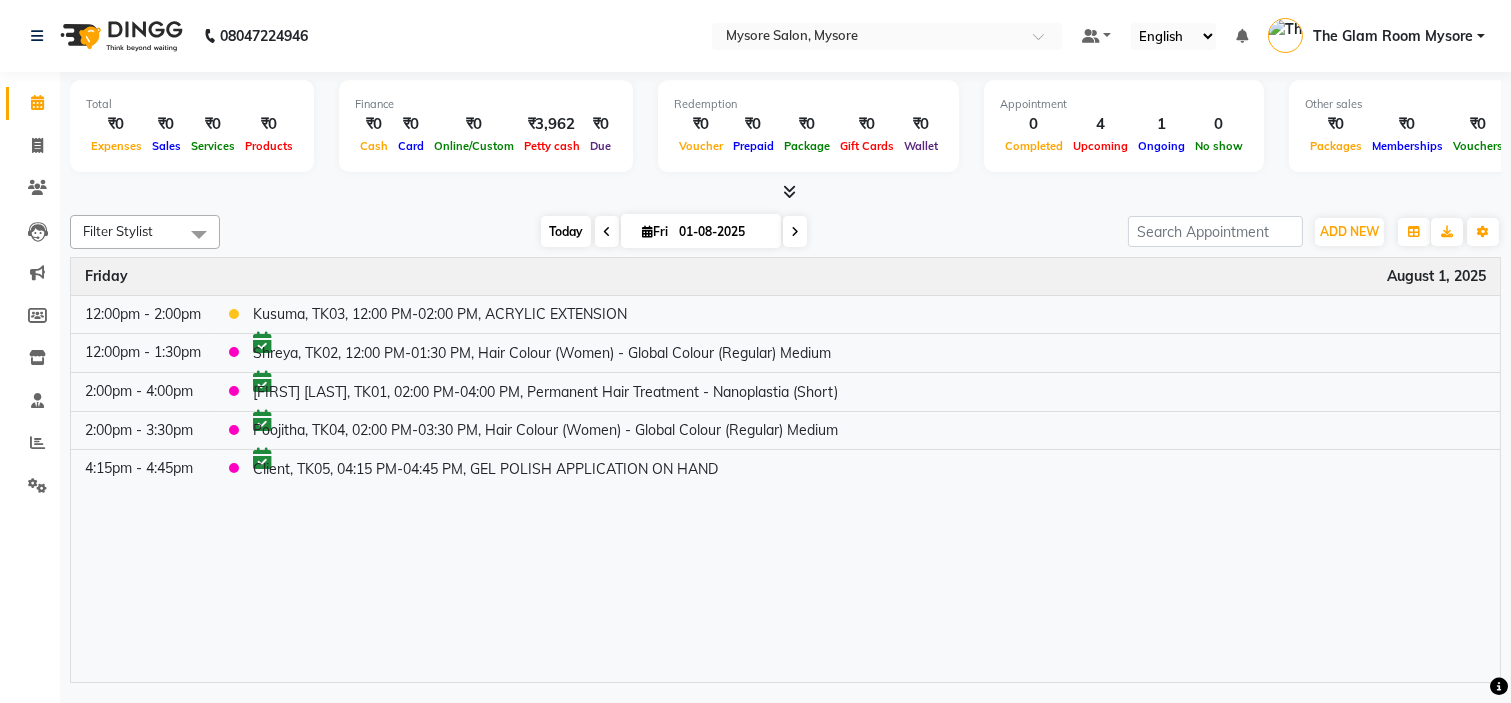 click on "Today" at bounding box center (566, 231) 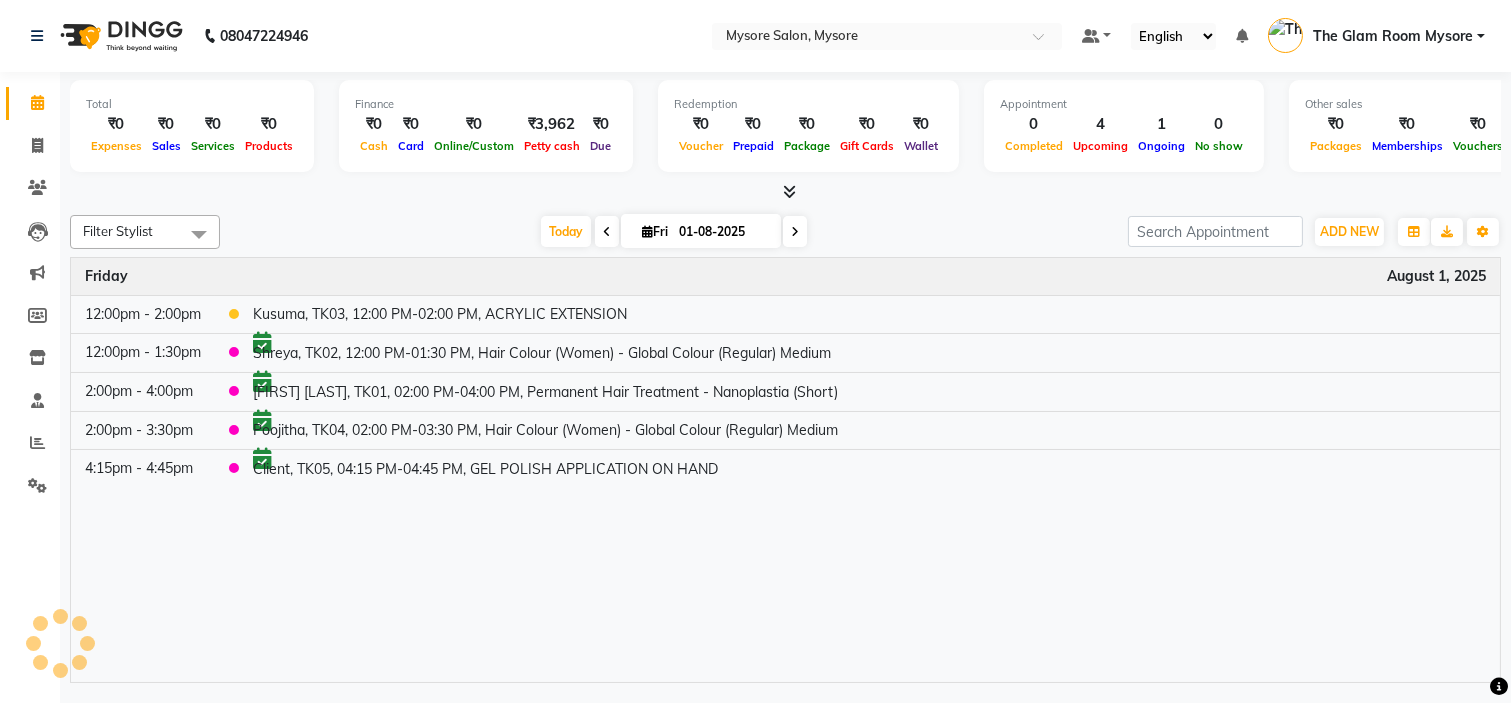 click on "Today  Fri 01-08-2025" at bounding box center [674, 232] 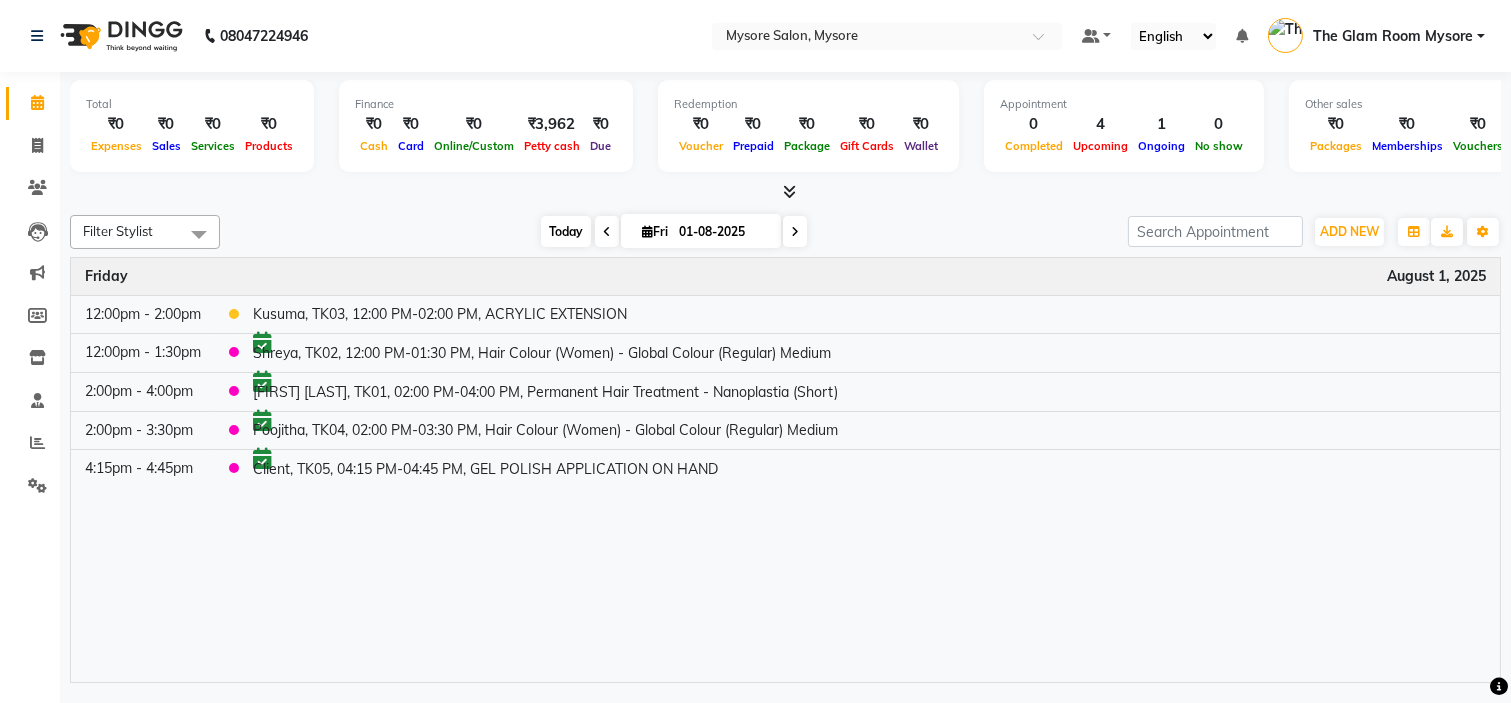 click on "Today" at bounding box center [566, 231] 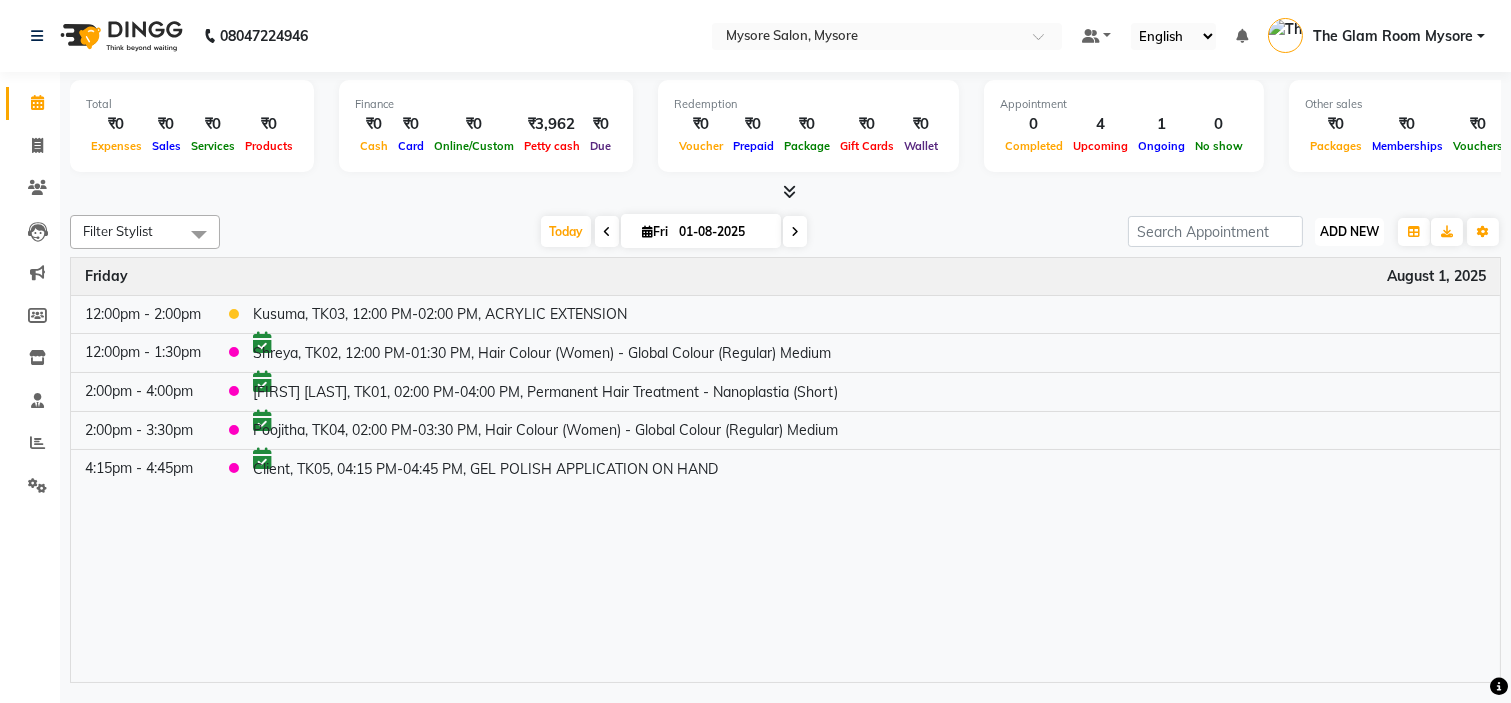 click on "ADD NEW" at bounding box center (1349, 231) 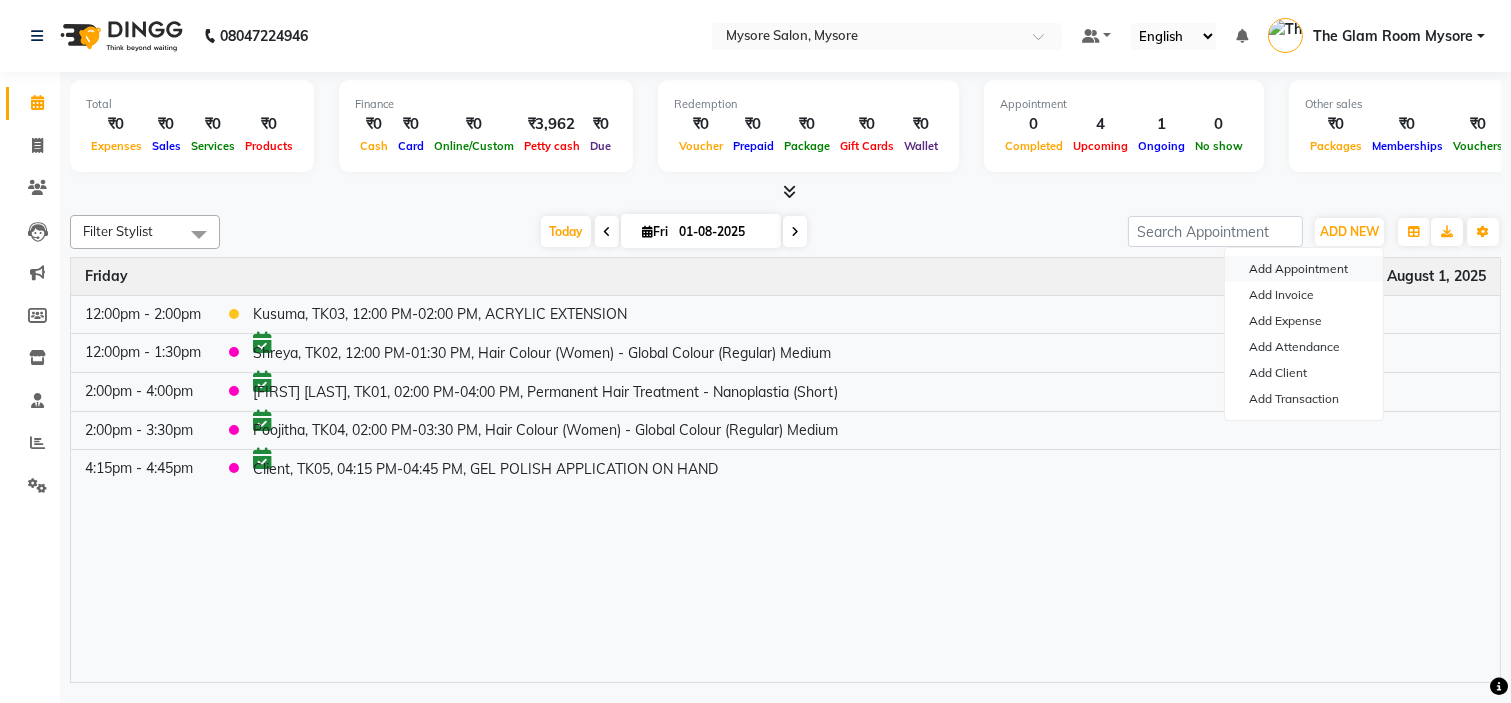 click on "Add Appointment" at bounding box center [1304, 269] 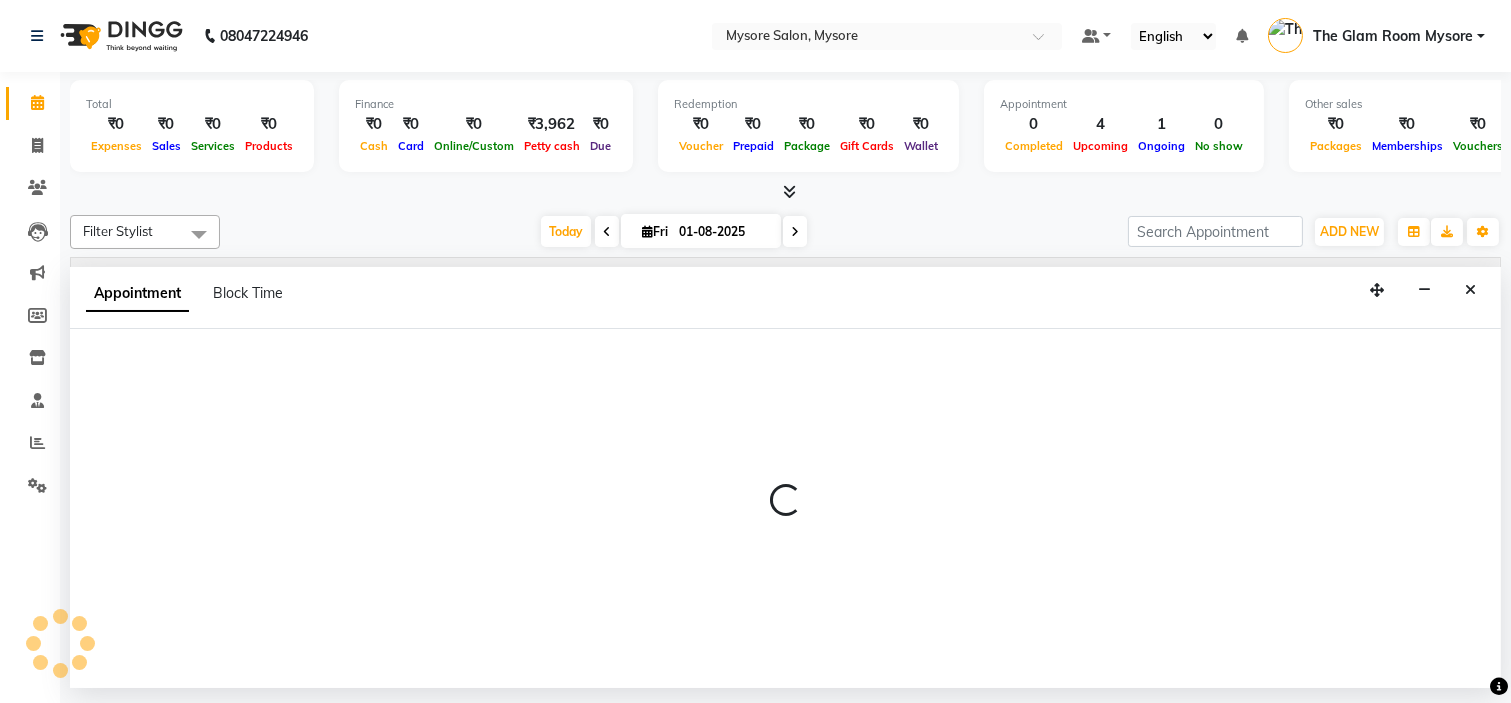 select on "tentative" 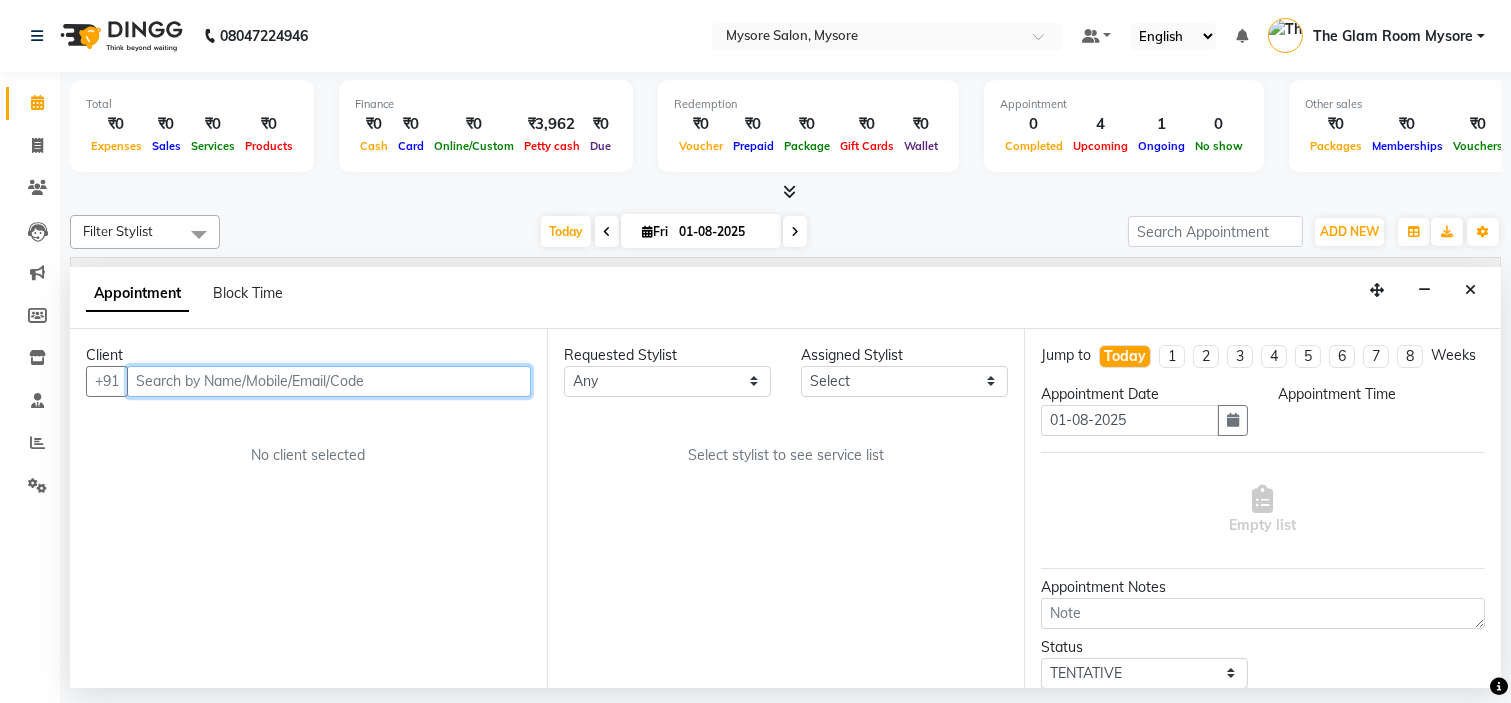 select on "540" 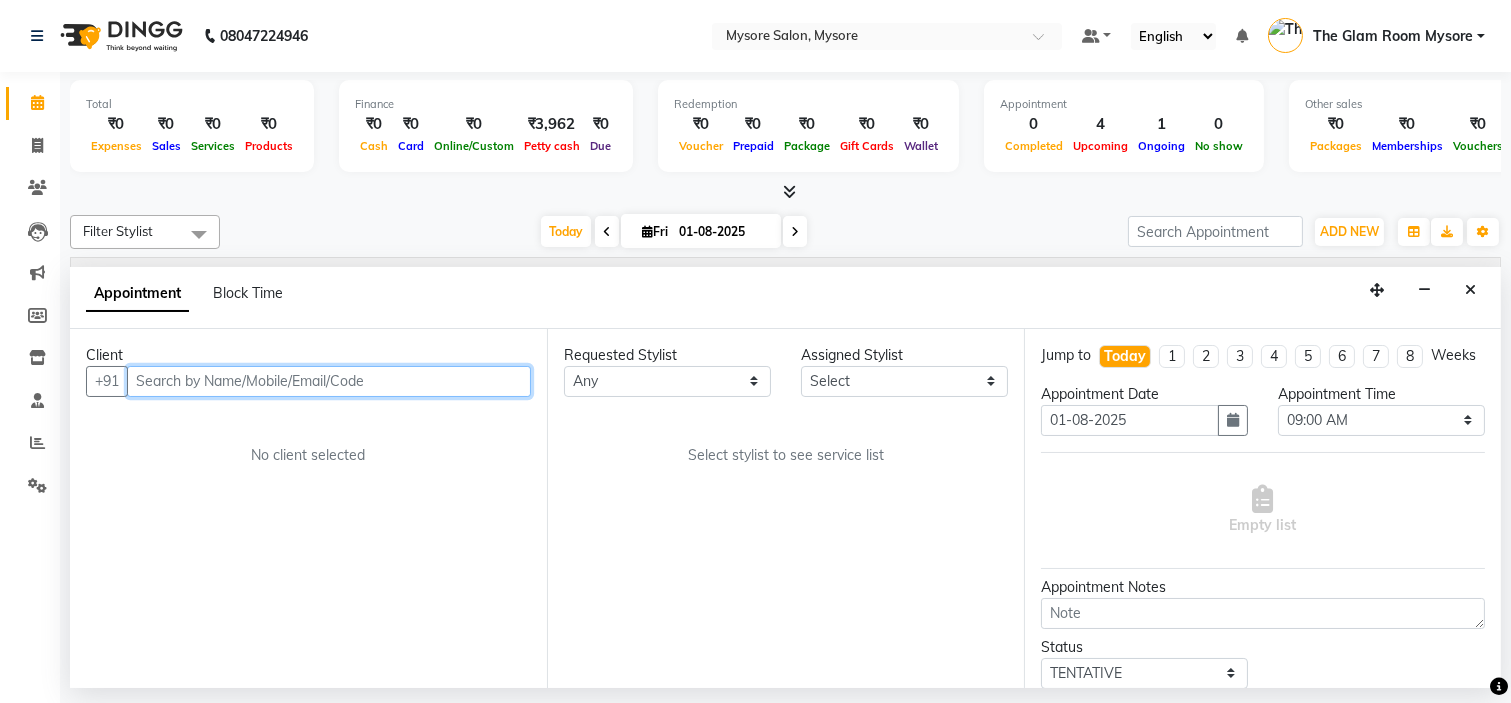 click at bounding box center (329, 381) 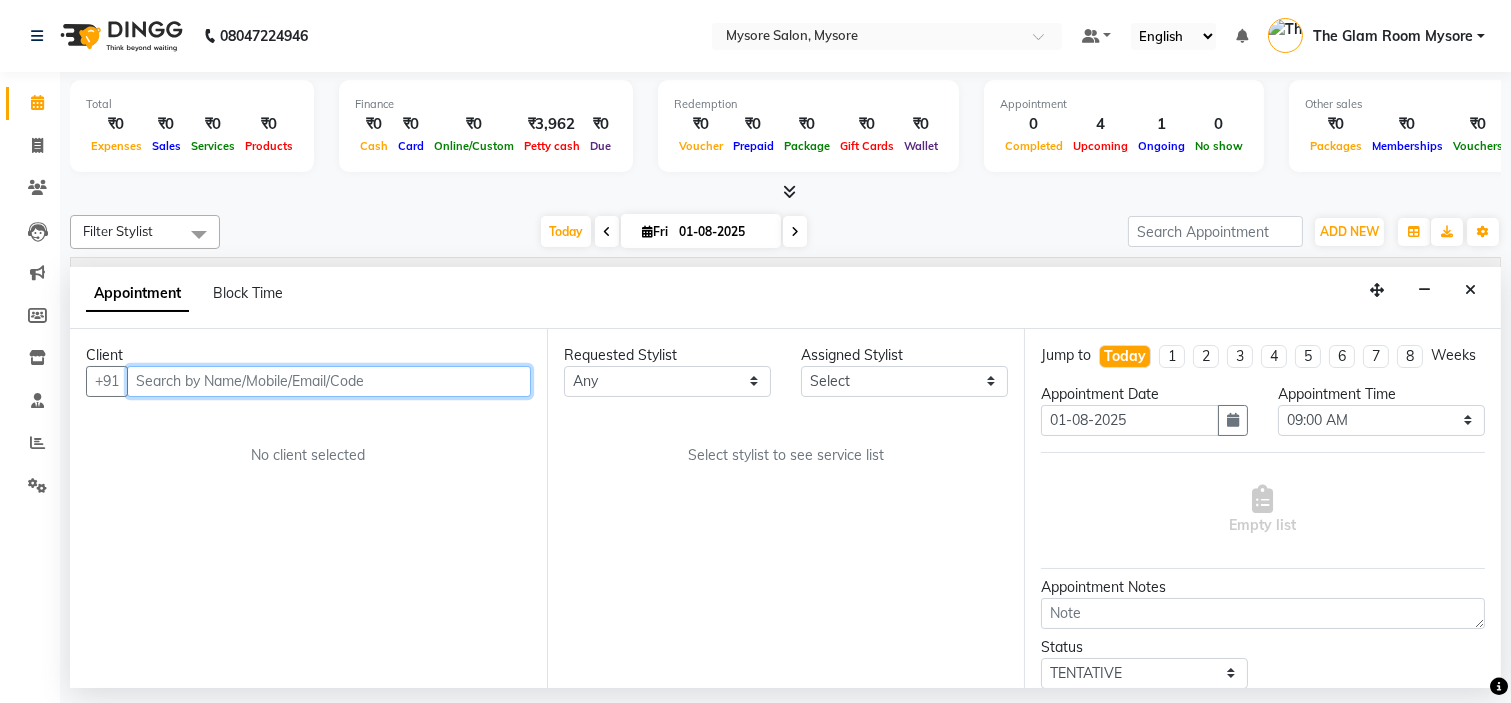 click at bounding box center (329, 381) 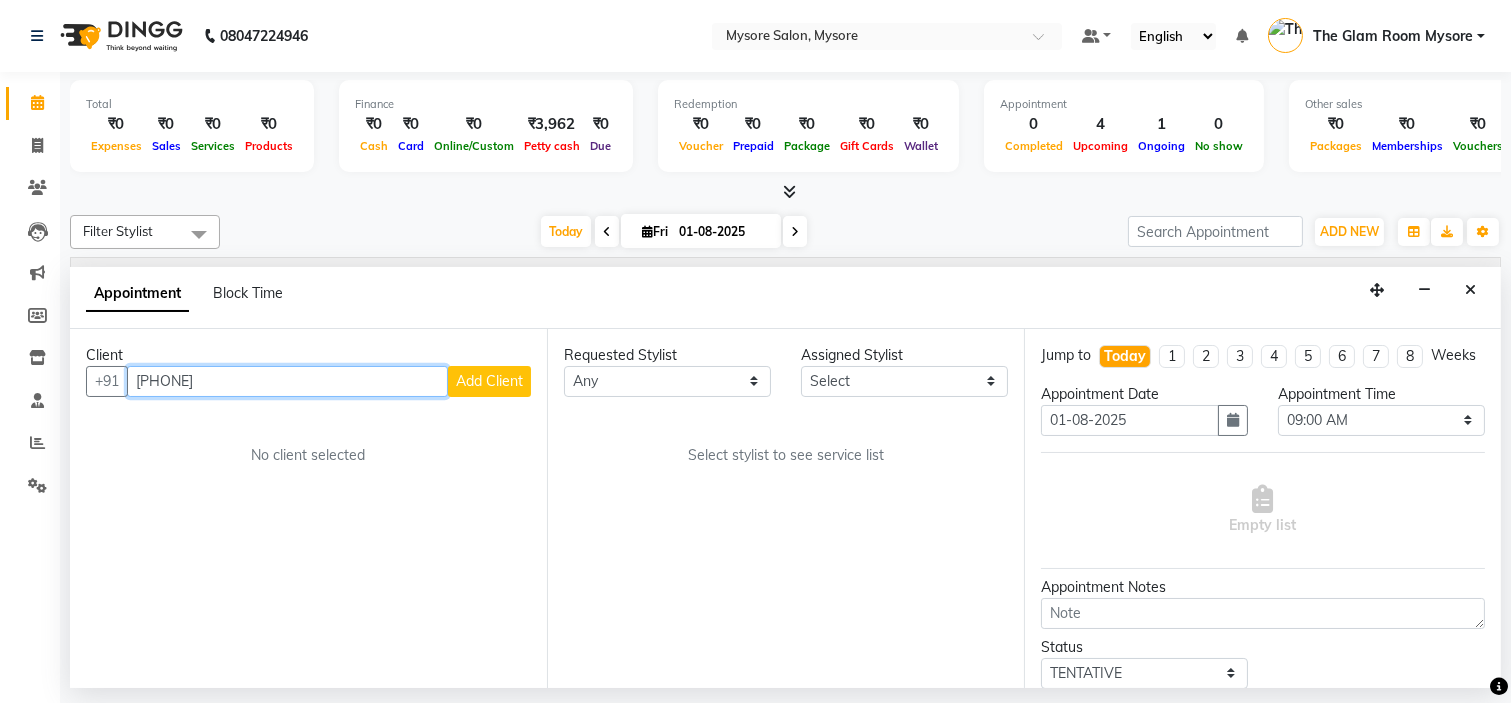 type on "[PHONE]" 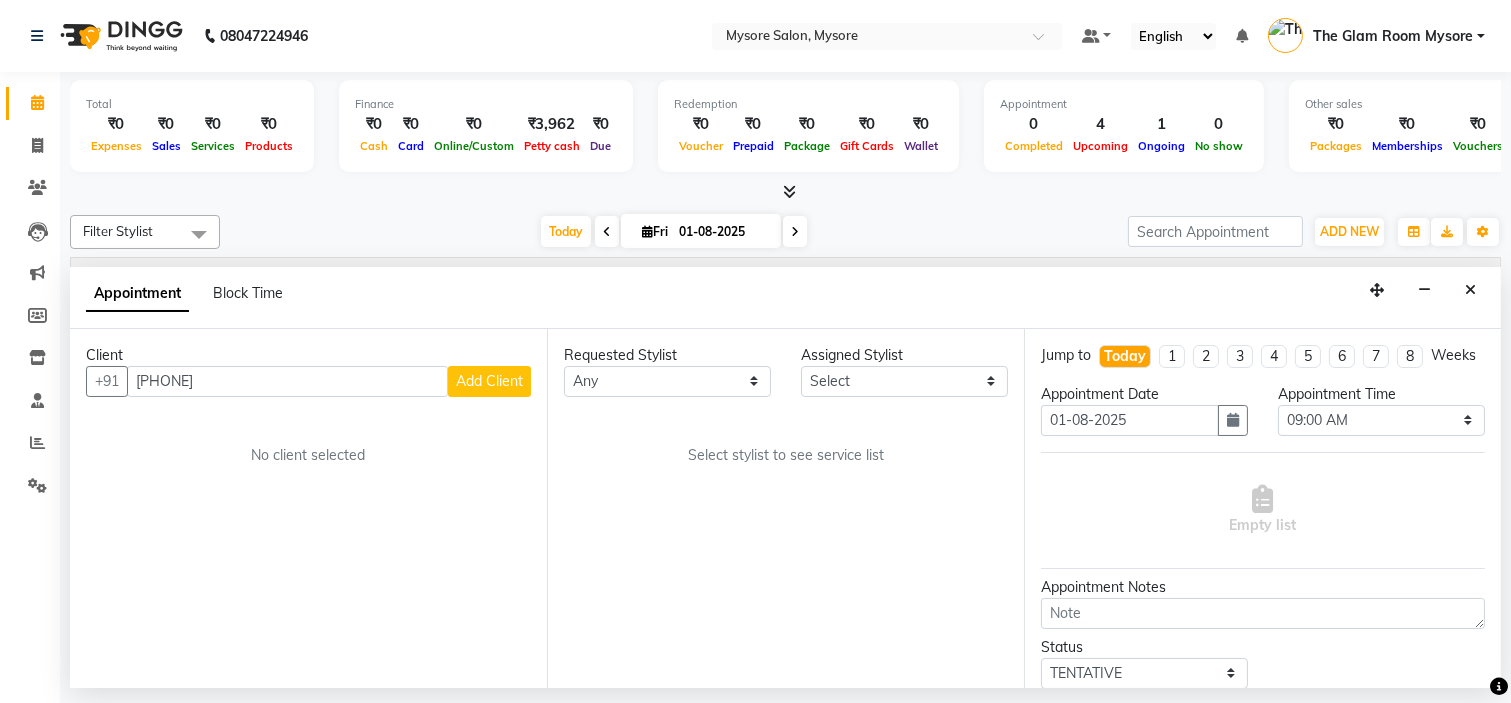 click on "Add Client" at bounding box center [489, 381] 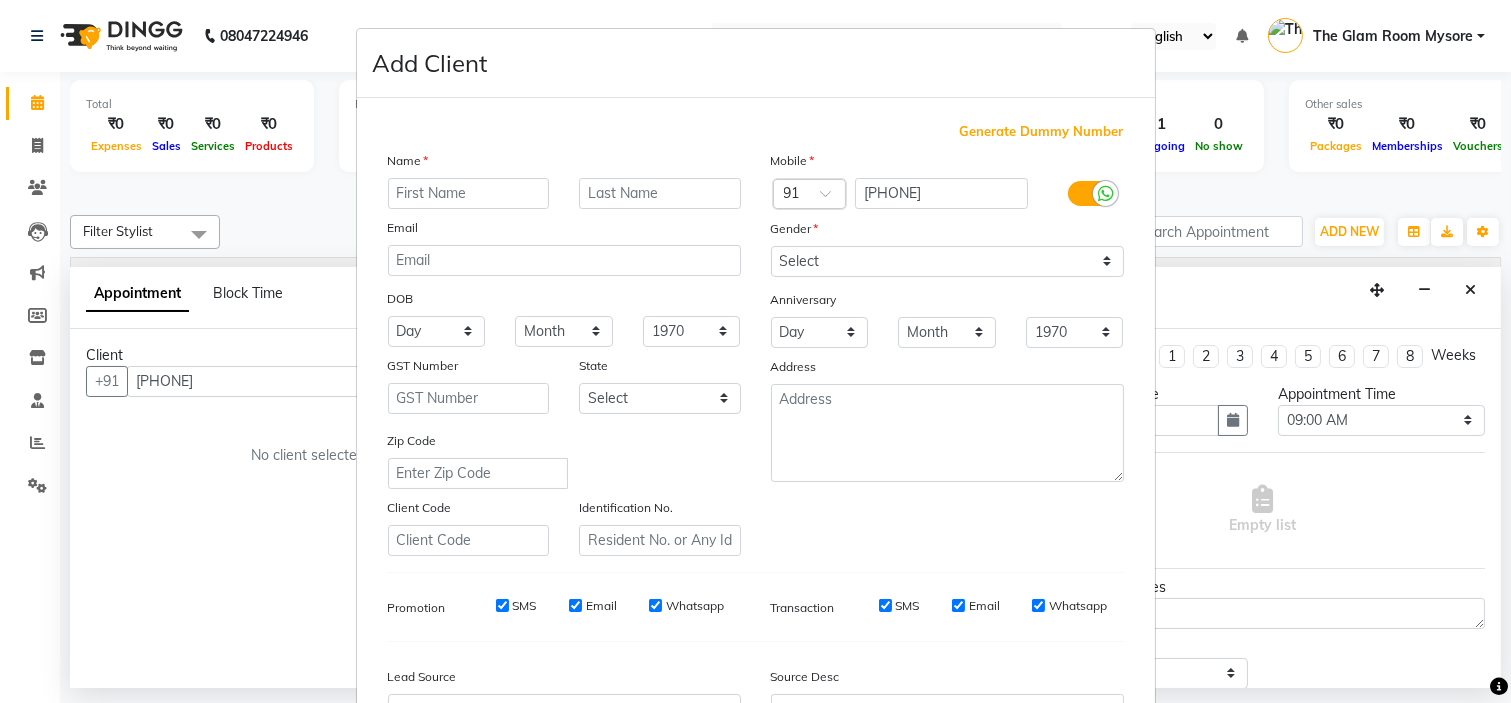 click at bounding box center (469, 193) 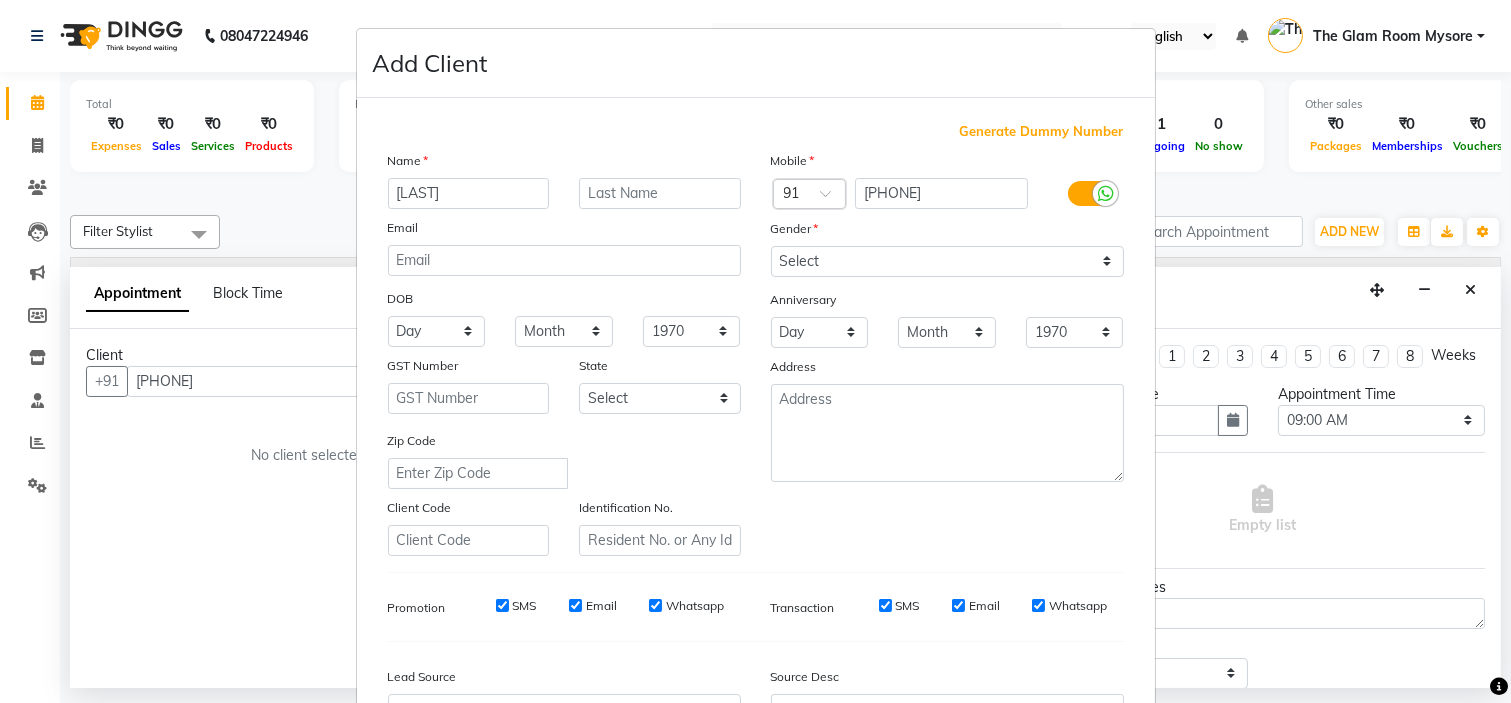 type on "[LAST]" 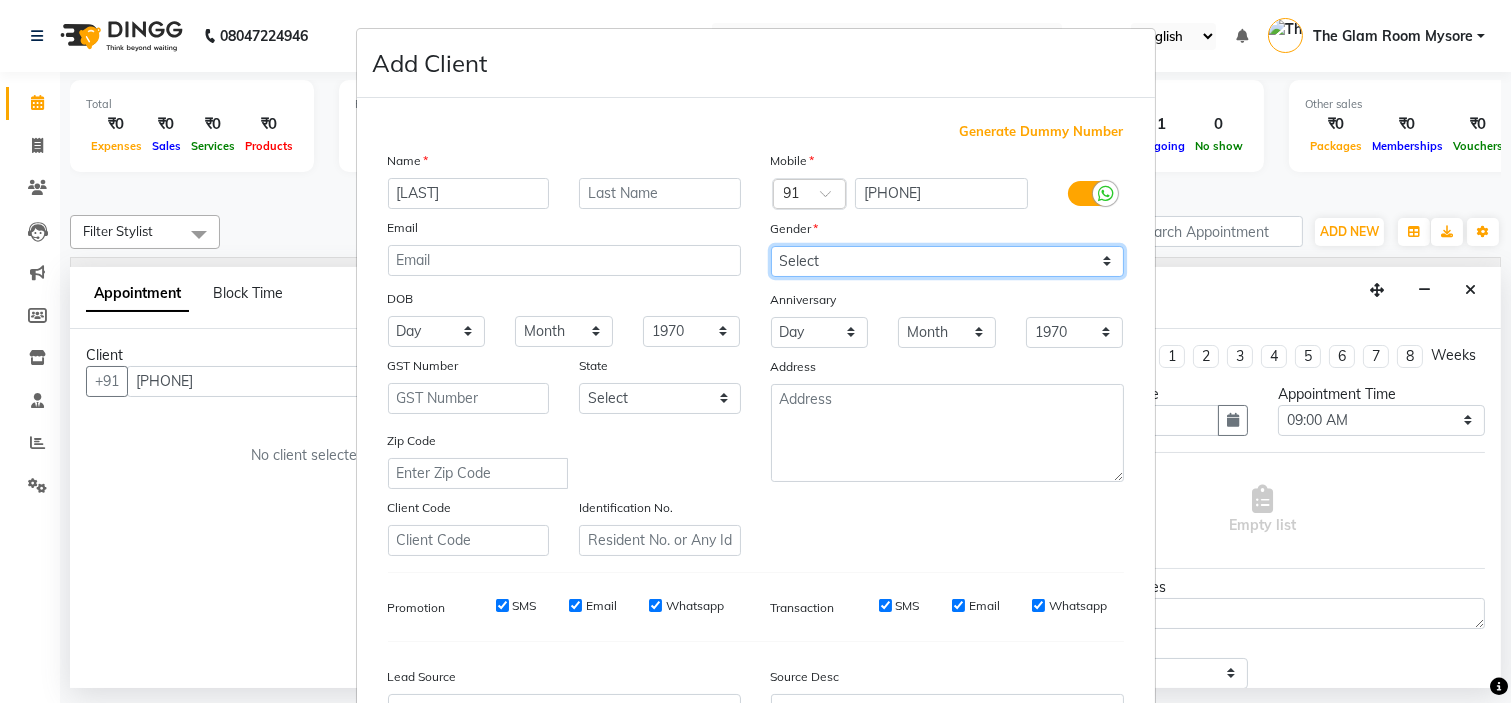 click on "Select Male Female Other Prefer Not To Say" at bounding box center (947, 261) 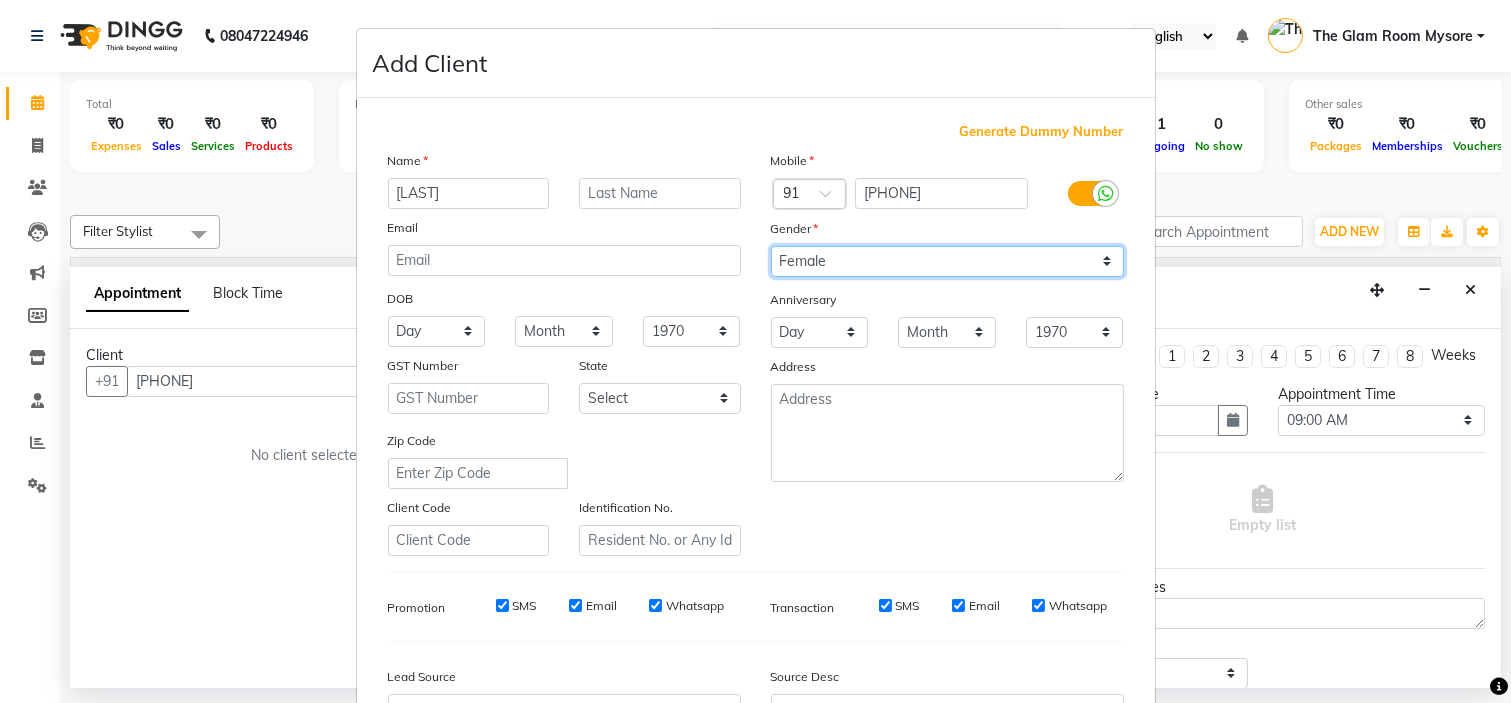 click on "Select Male Female Other Prefer Not To Say" at bounding box center [947, 261] 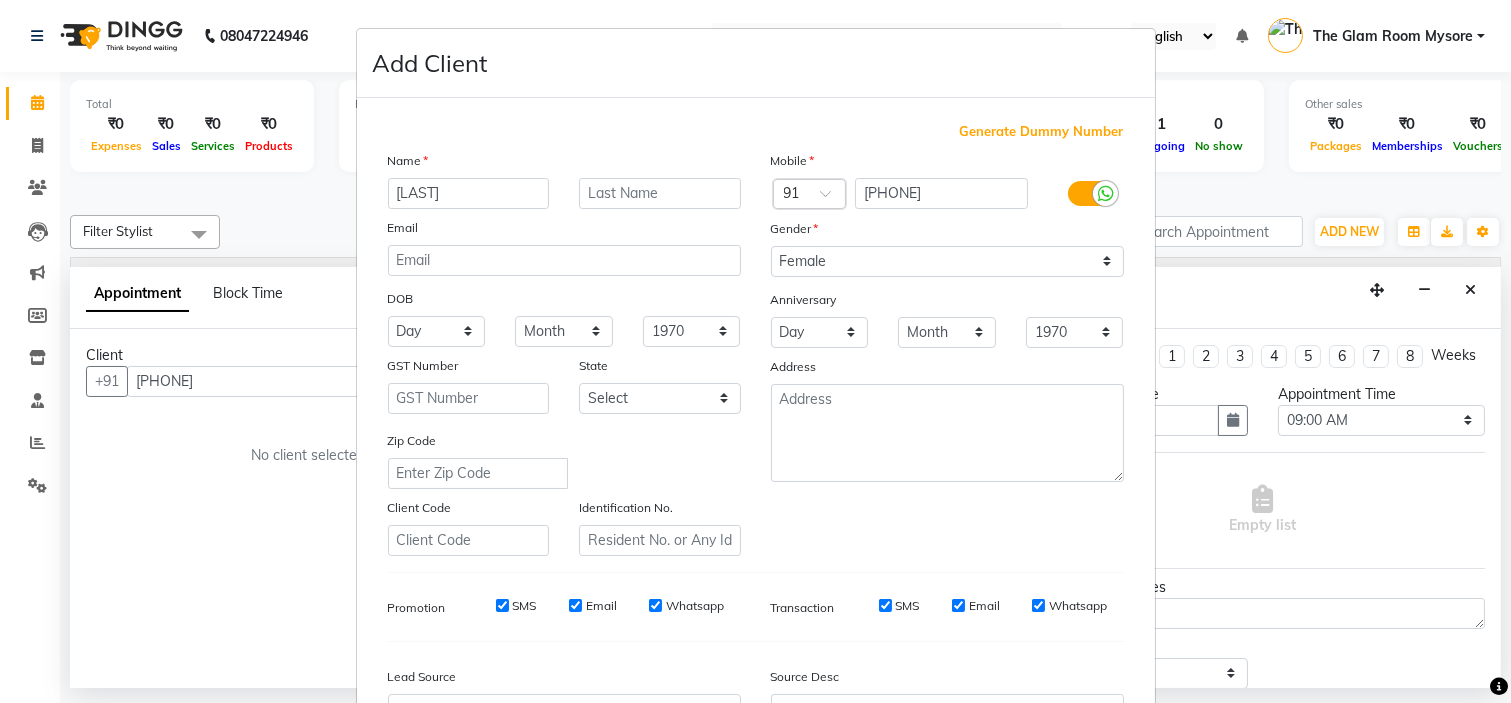 scroll, scrollTop: 221, scrollLeft: 0, axis: vertical 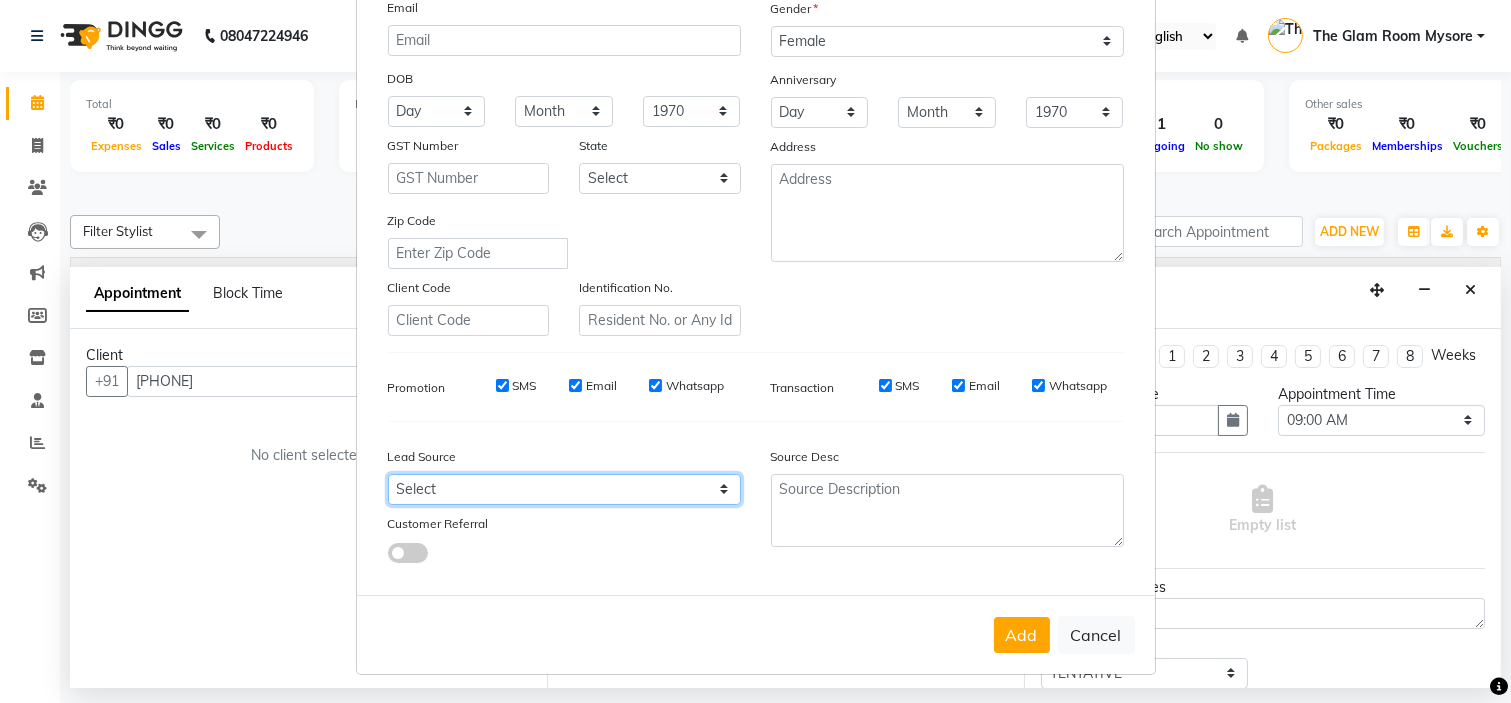 click on "Select Walk-in Referral Internet Friend Word of Mouth Advertisement Facebook JustDial Google Other Instagram  YouTube  WhatsApp" at bounding box center (564, 489) 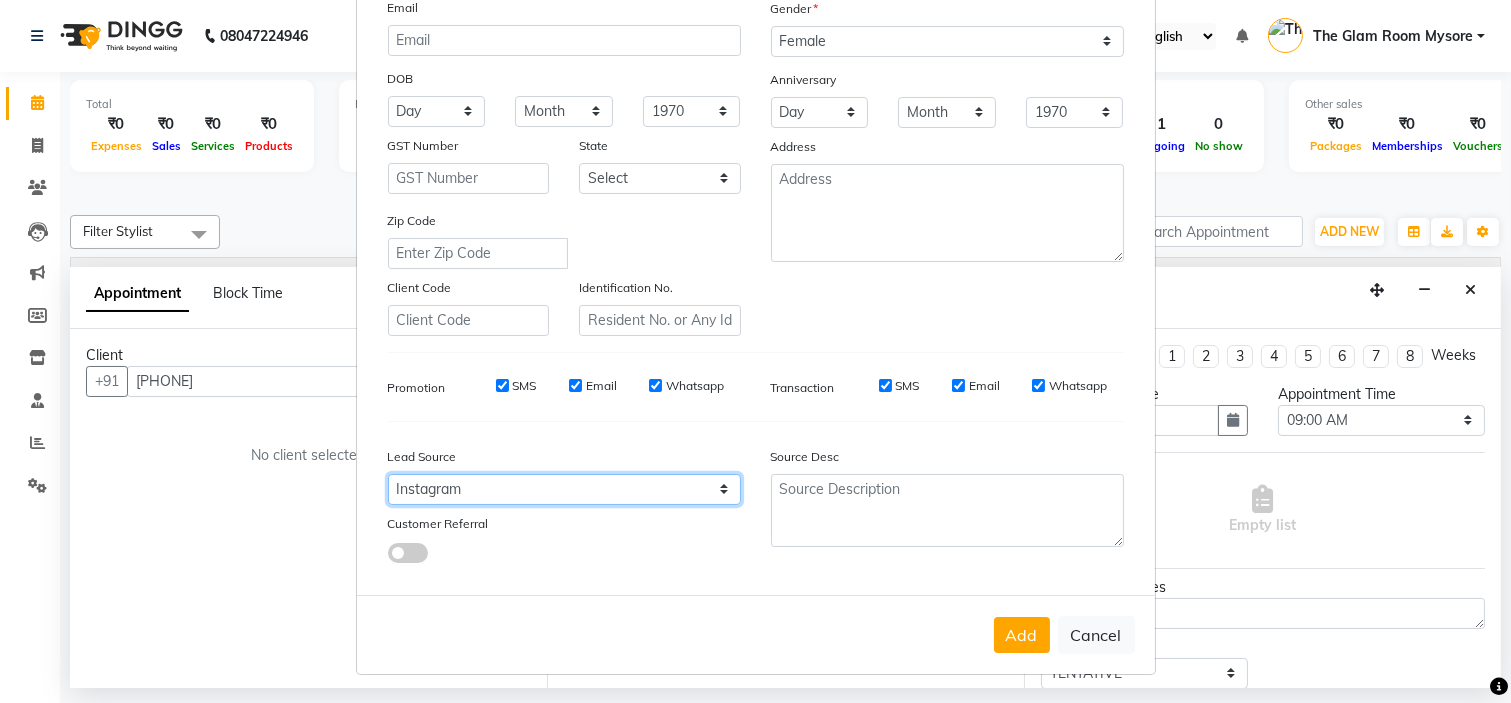 click on "Select Walk-in Referral Internet Friend Word of Mouth Advertisement Facebook JustDial Google Other Instagram  YouTube  WhatsApp" at bounding box center [564, 489] 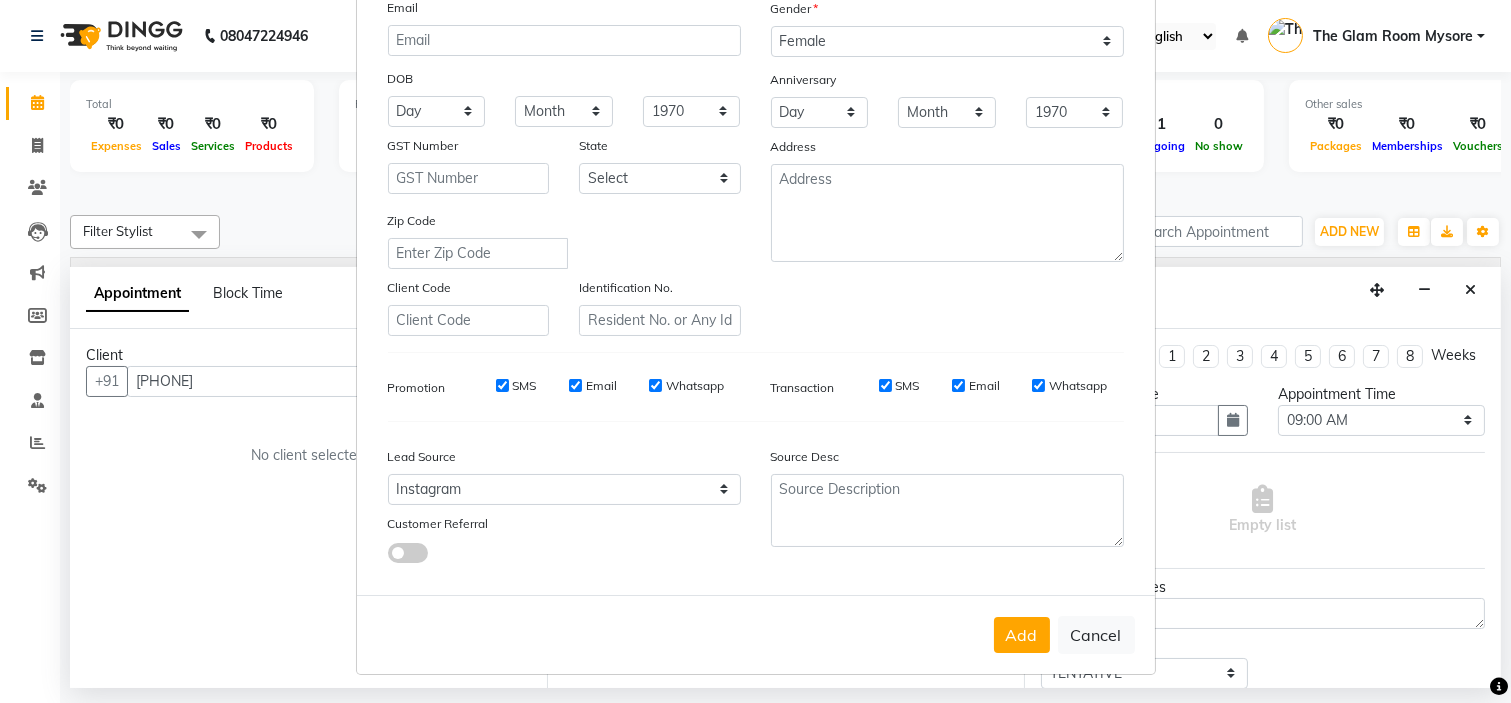 scroll, scrollTop: 0, scrollLeft: 0, axis: both 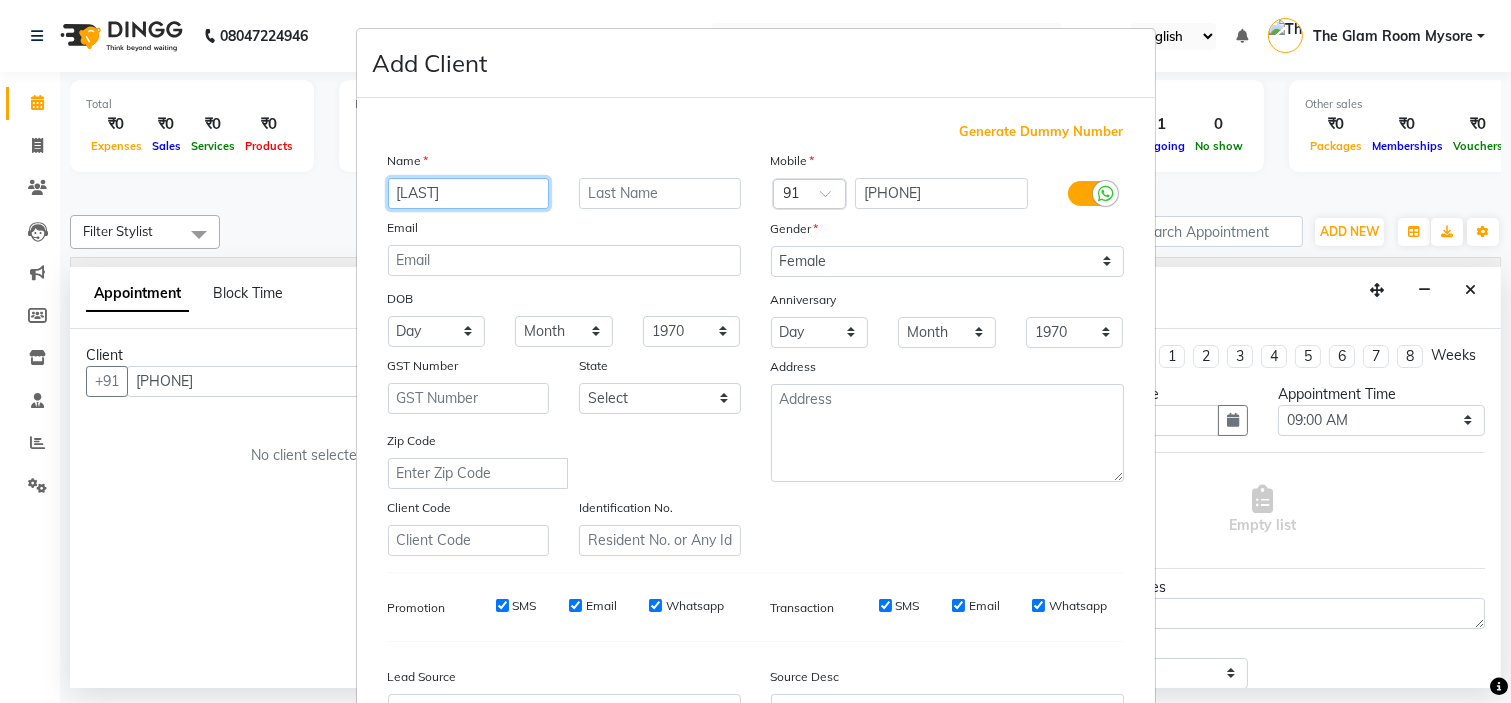 click on "[LAST]" at bounding box center (469, 193) 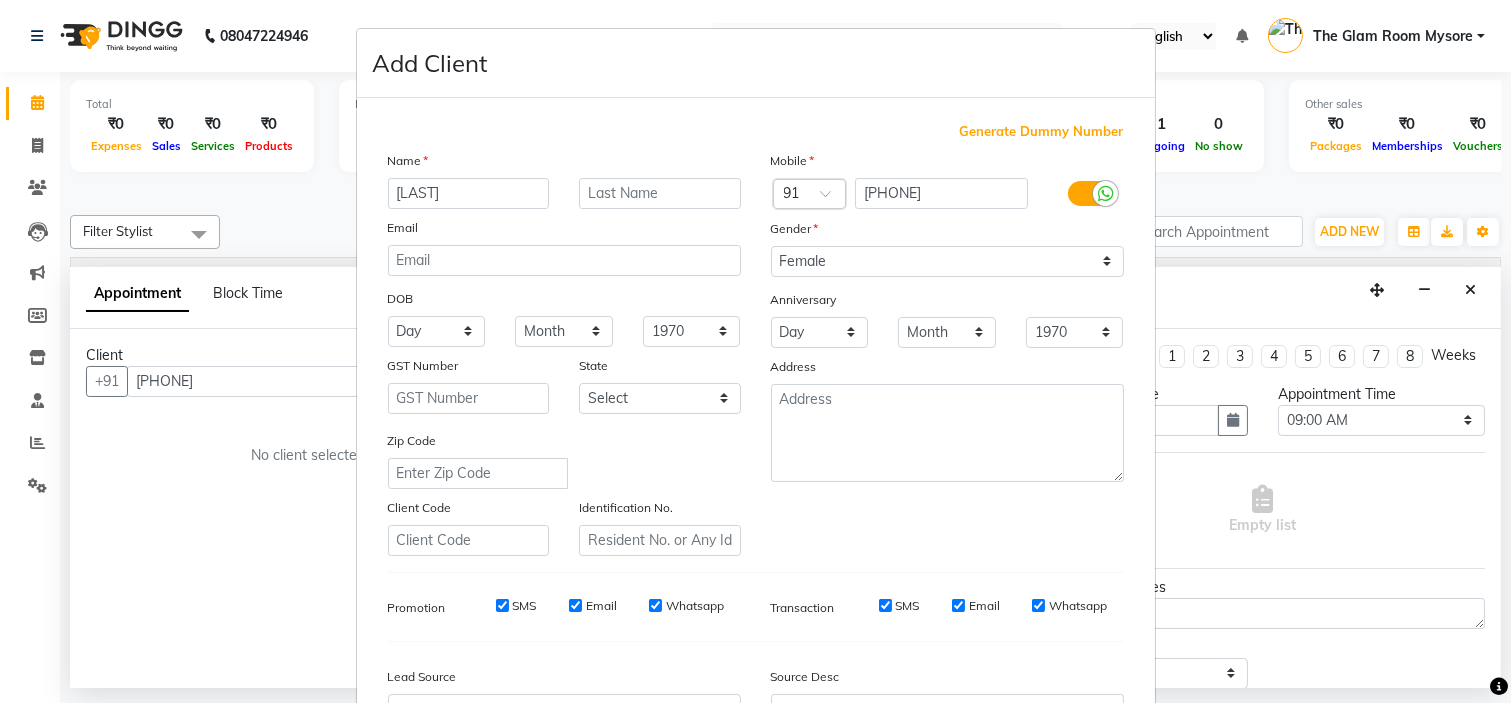 click on "Add Client" at bounding box center [756, 63] 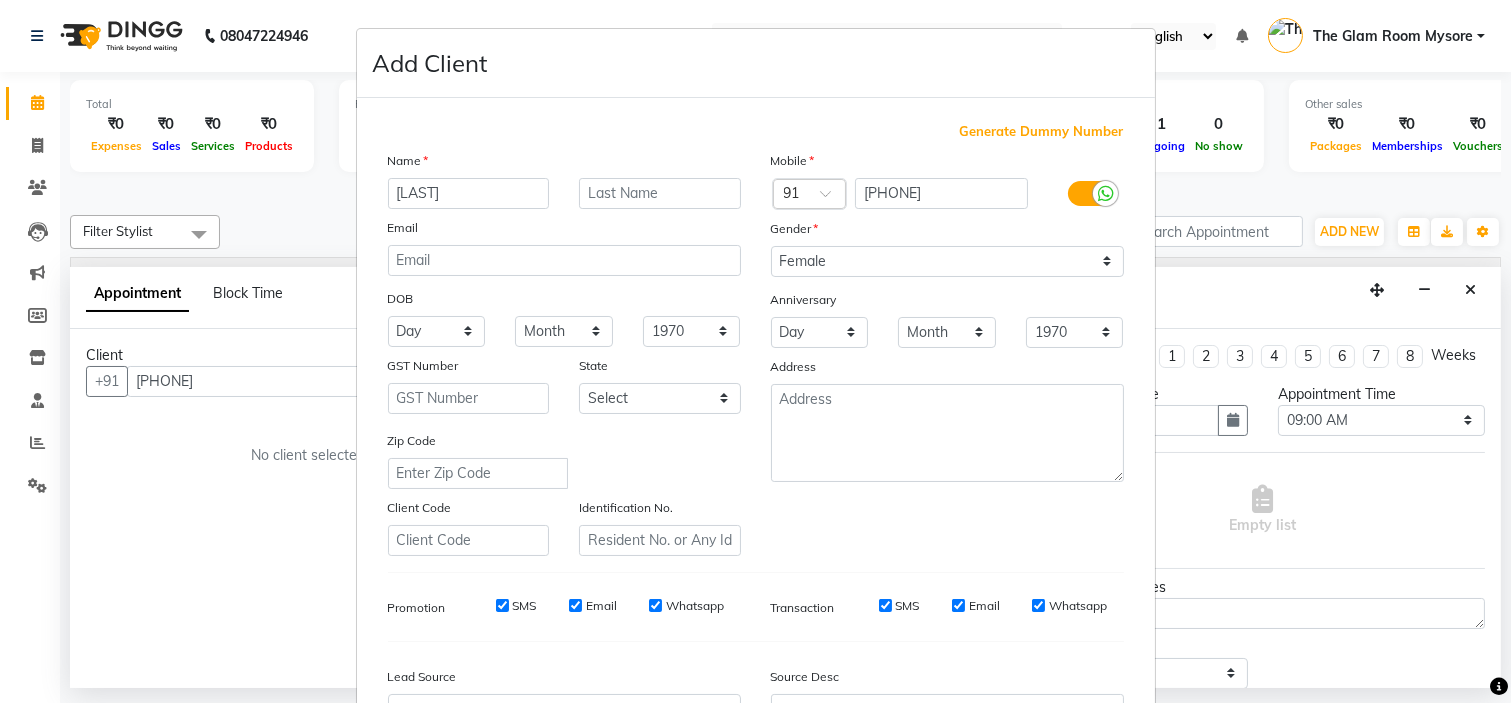 scroll, scrollTop: 221, scrollLeft: 0, axis: vertical 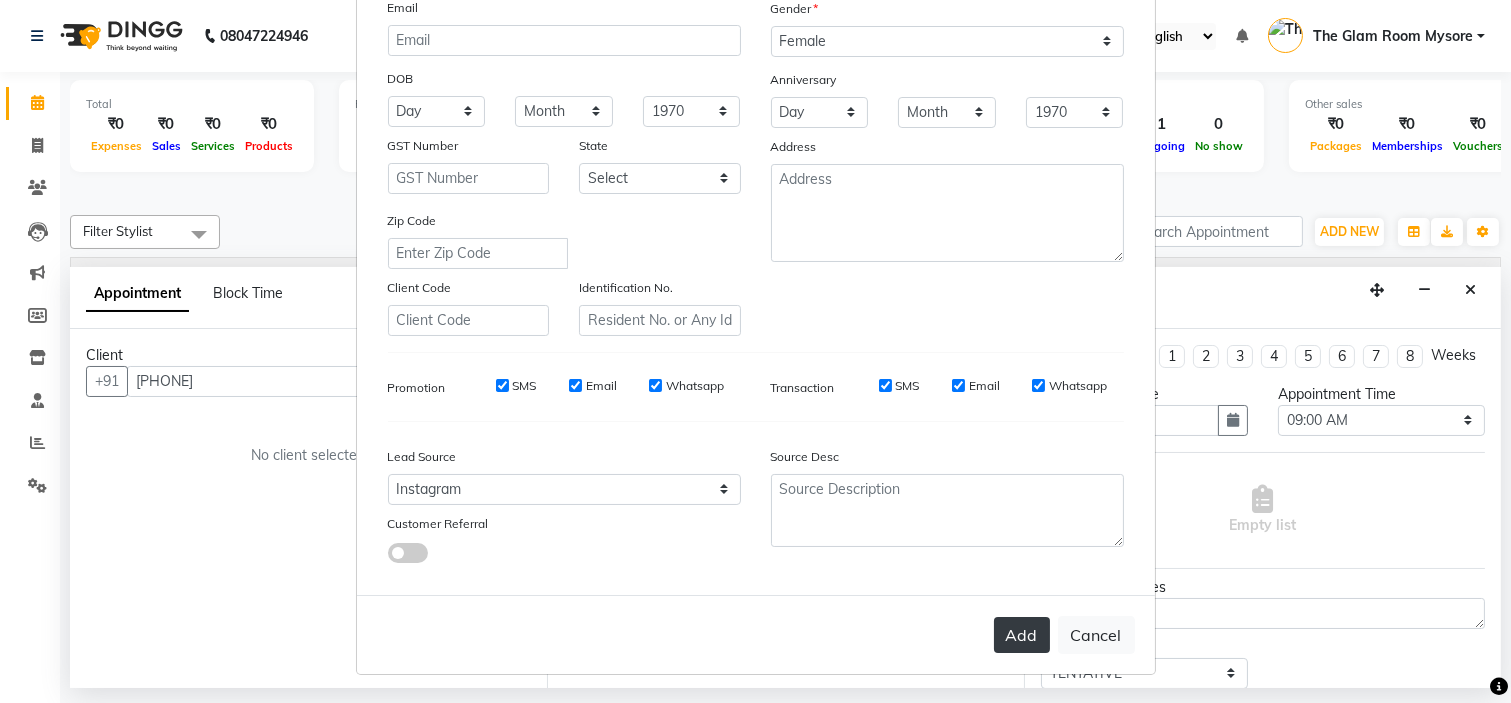 click on "Add" at bounding box center [1022, 635] 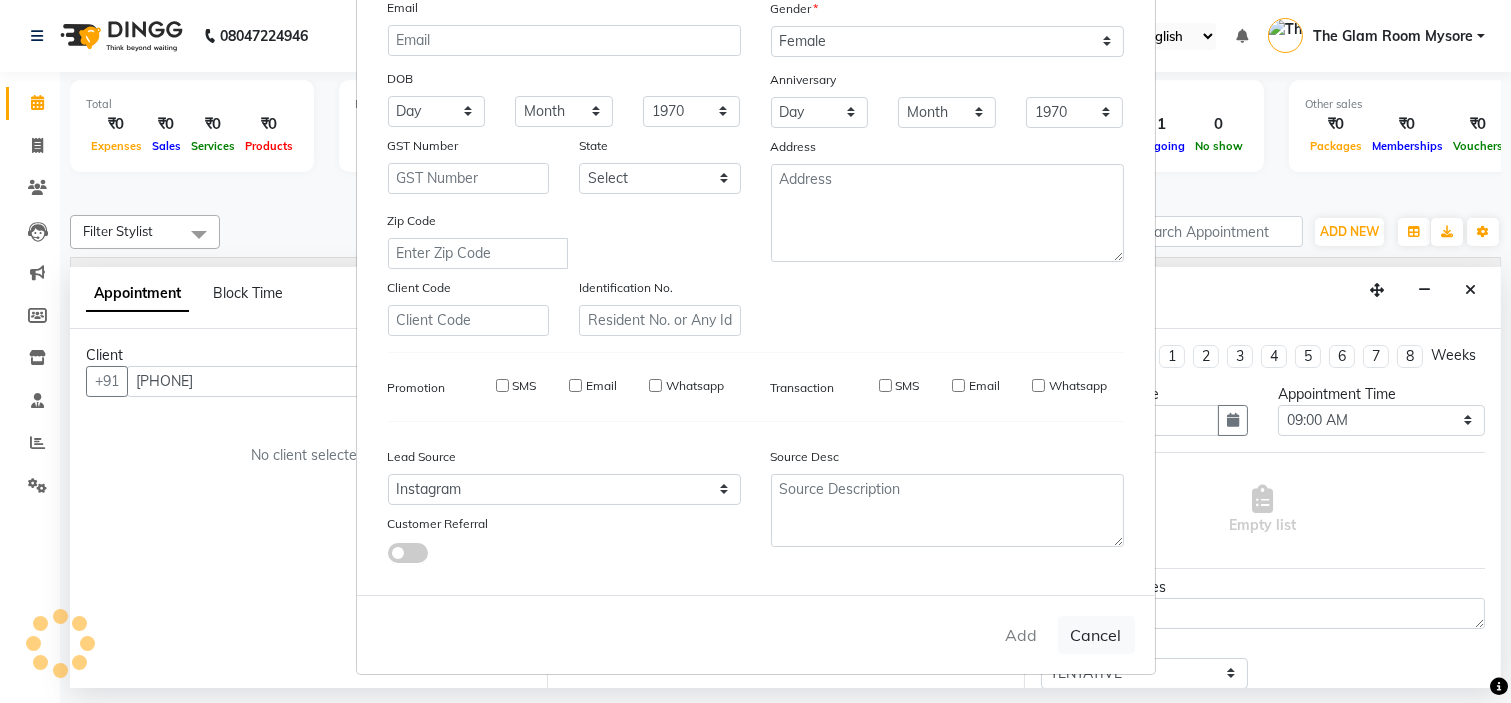 type 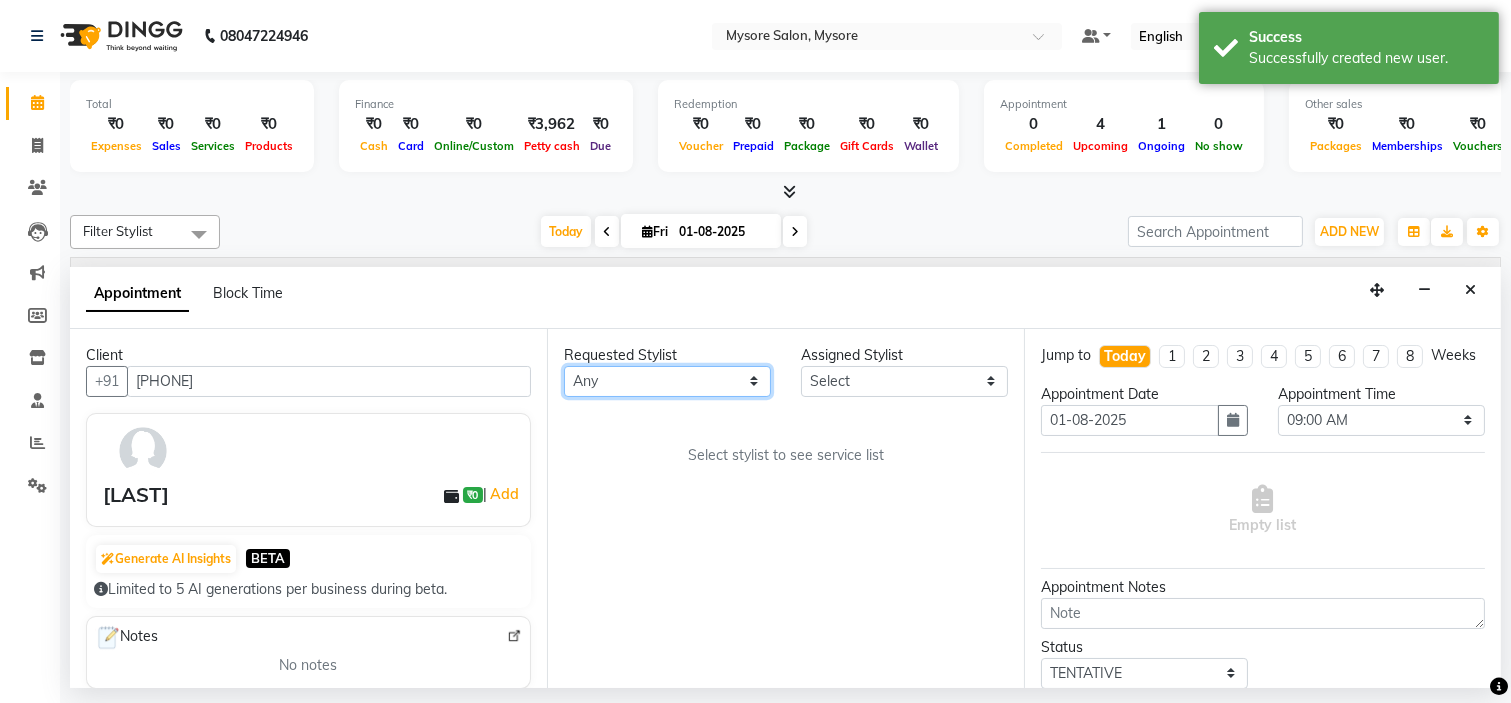 click on "Any Ankita Arti Ashwini Ayaan DR. Apurva Fatma Jayshree Lakshmi Paul Ruhul alom Shangnimwon Steve Sumaiya Banu Sumit Teja Tezz The Glam Room Mysore" at bounding box center (667, 381) 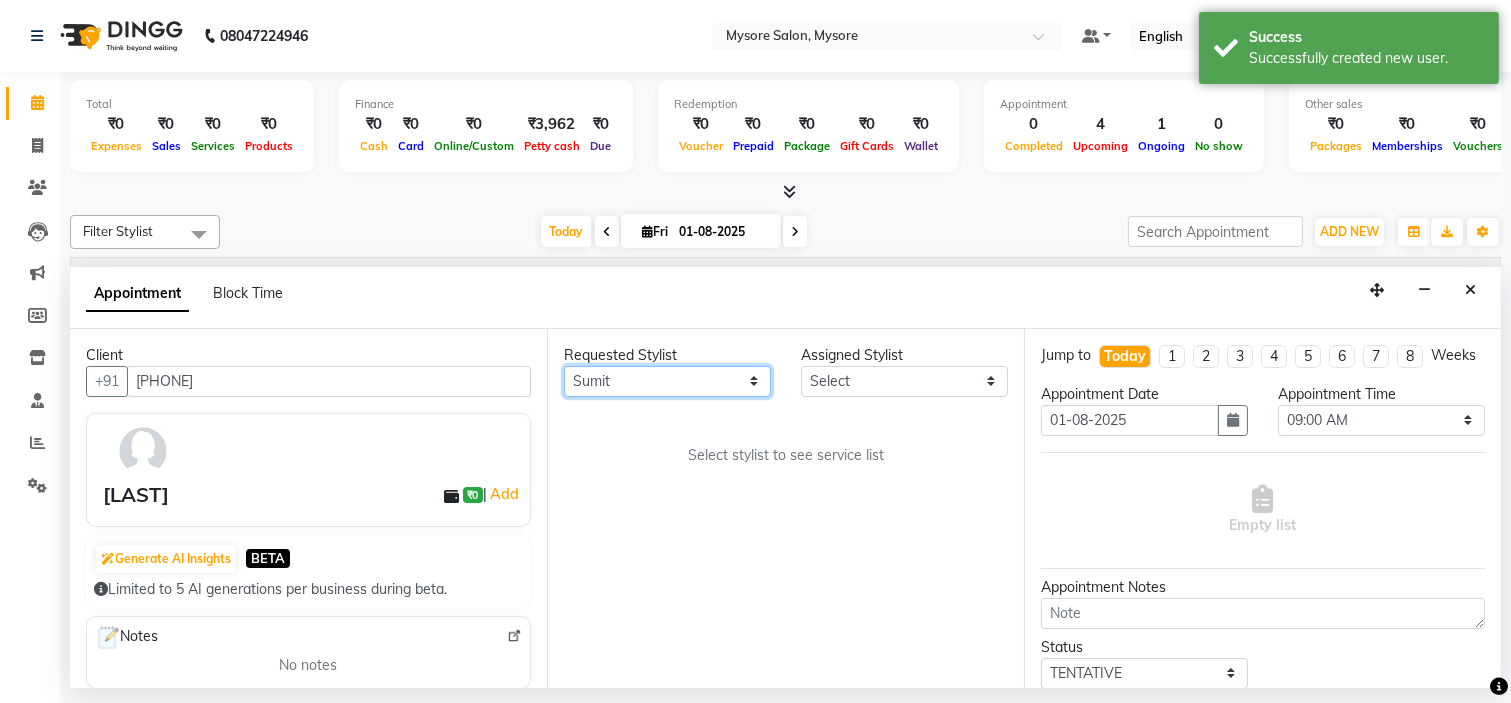 click on "Any Ankita Arti Ashwini Ayaan DR. Apurva Fatma Jayshree Lakshmi Paul Ruhul alom Shangnimwon Steve Sumaiya Banu Sumit Teja Tezz The Glam Room Mysore" at bounding box center [667, 381] 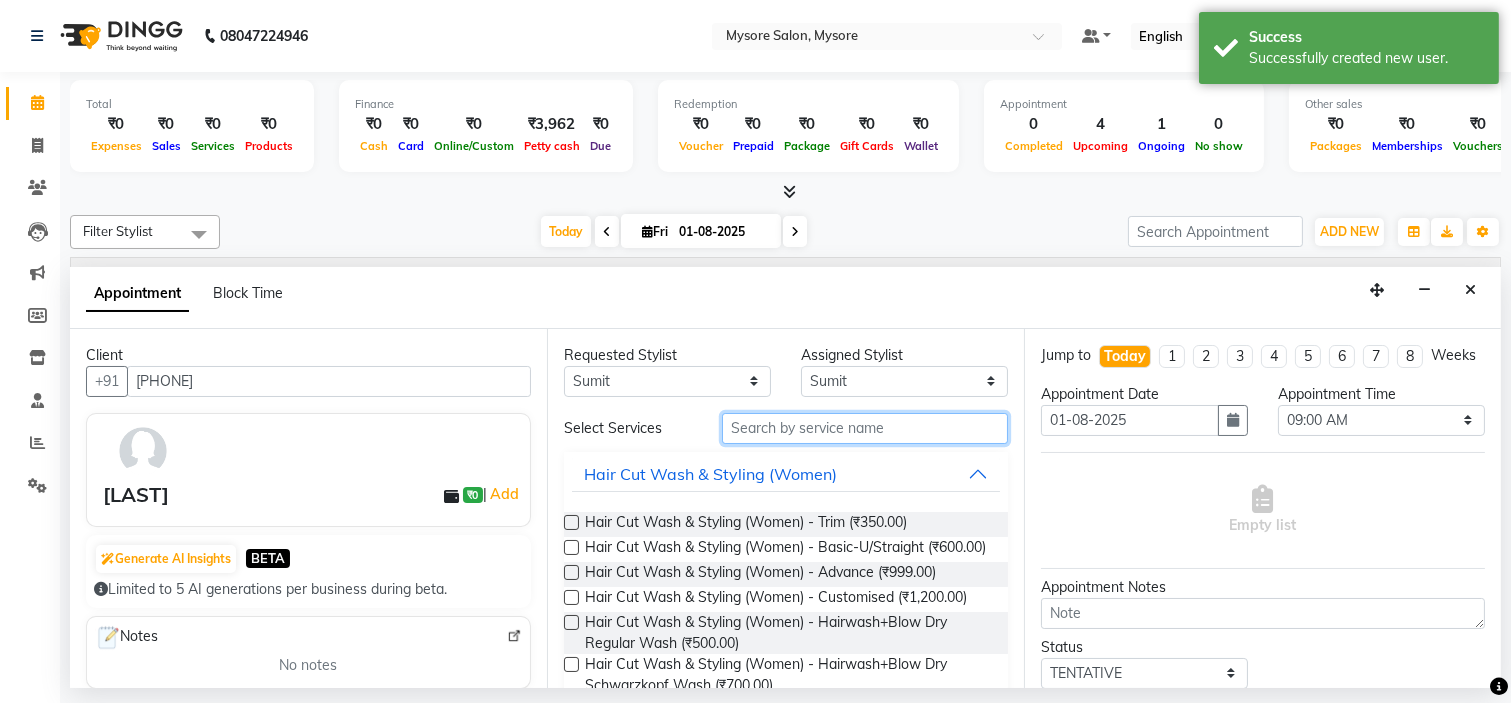 click at bounding box center [865, 428] 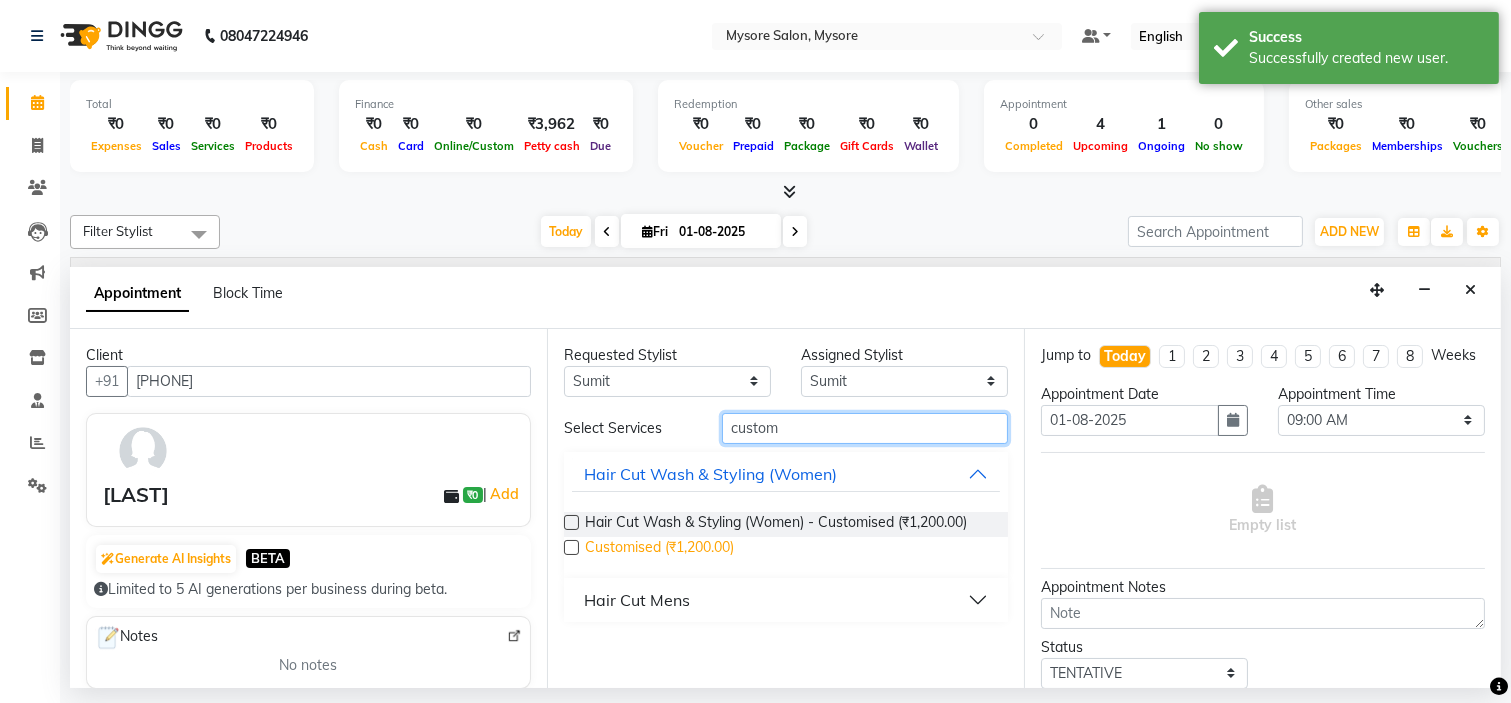 type on "custom" 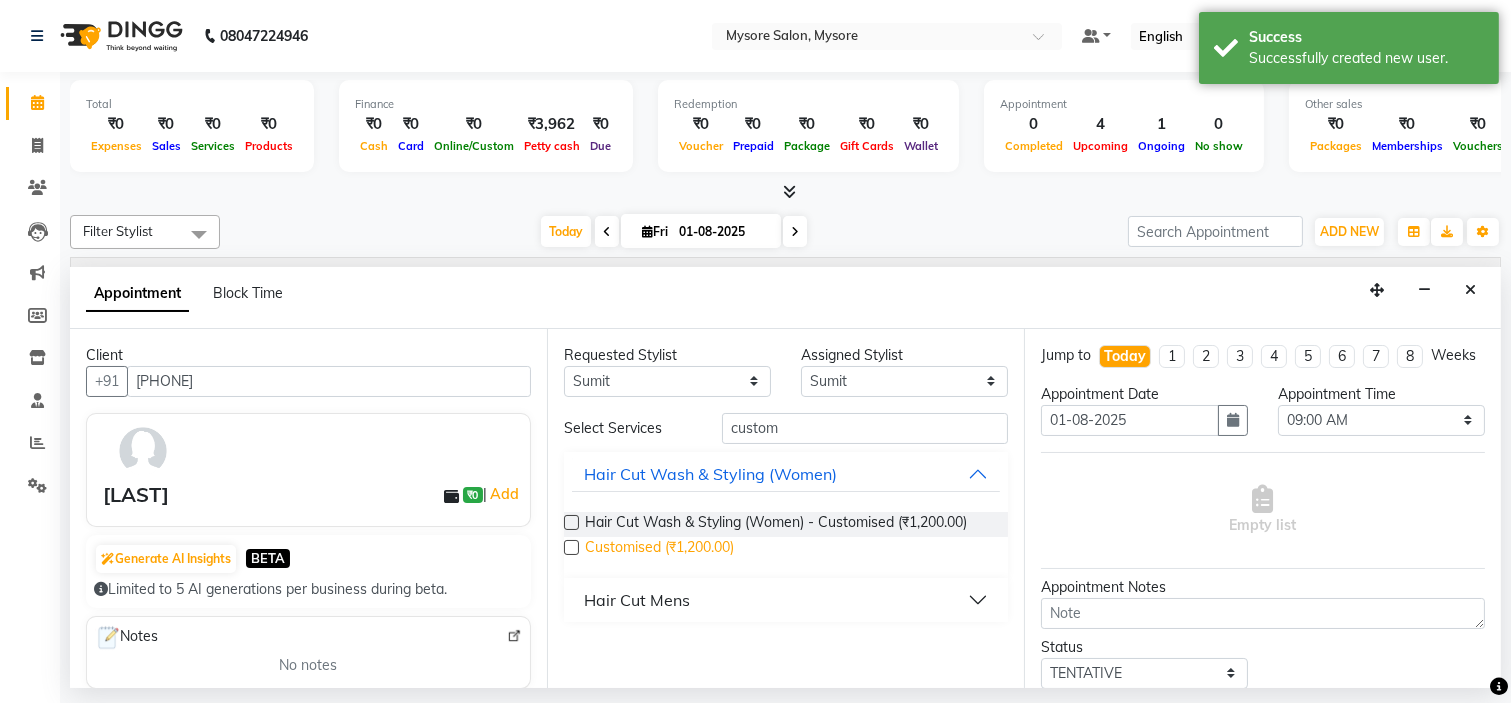 click on "Customised (₹1,200.00)" at bounding box center [659, 549] 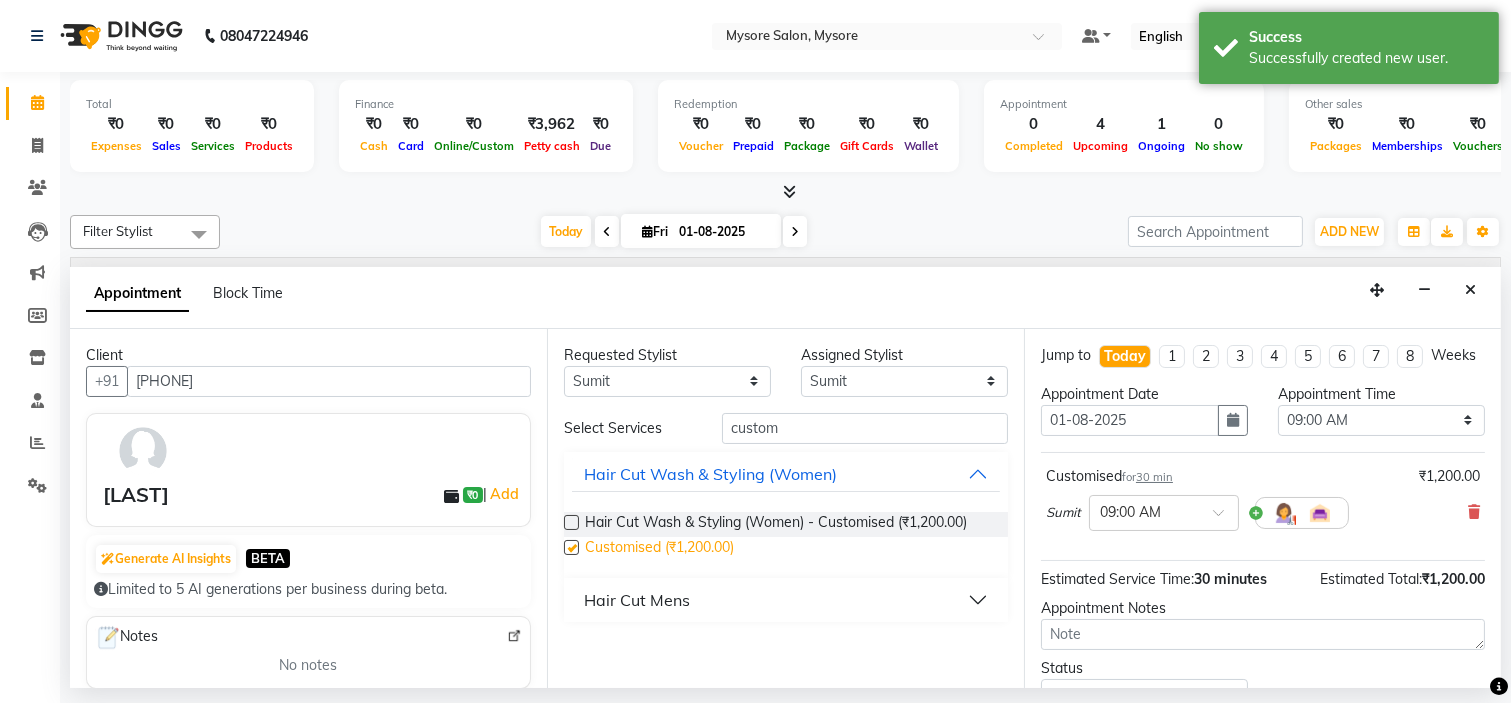 checkbox on "false" 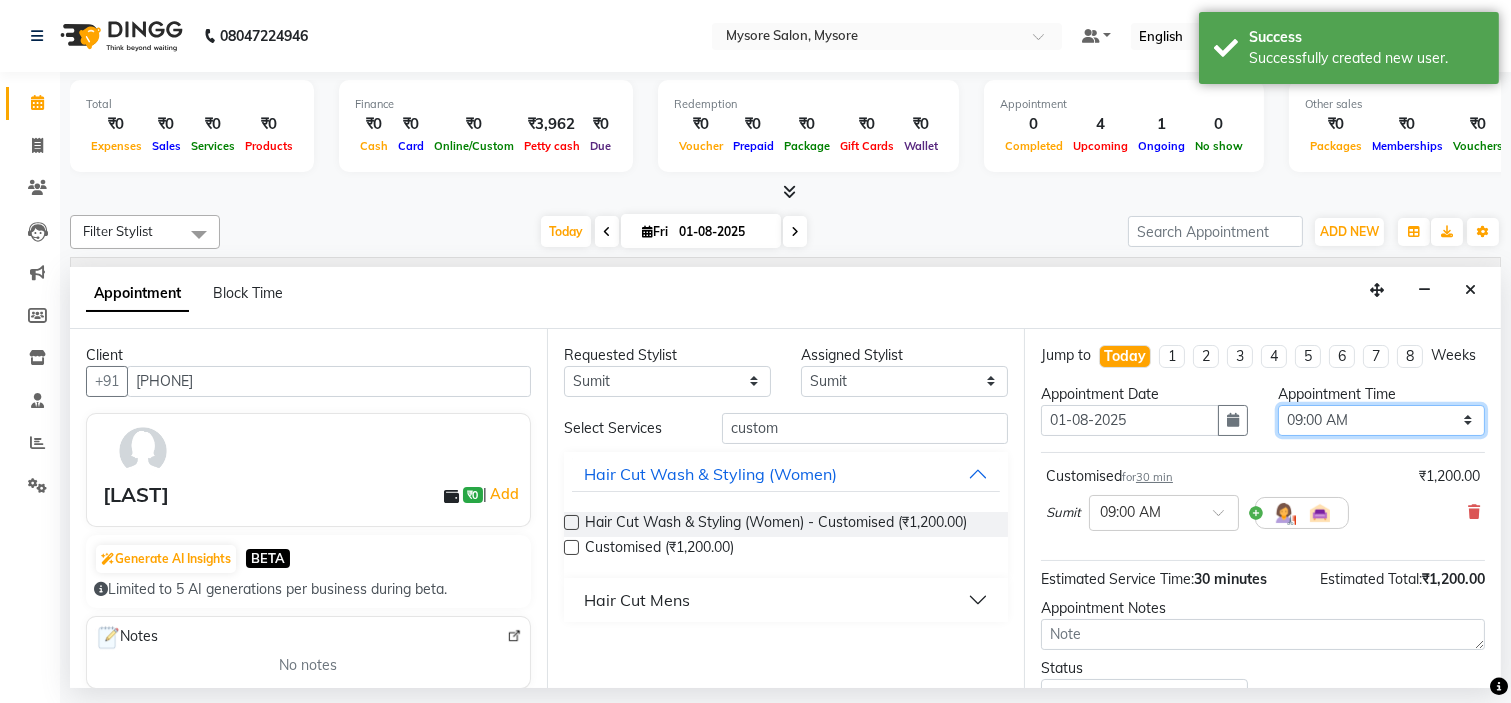 click on "Select 09:00 AM 09:15 AM 09:30 AM 09:45 AM 10:00 AM 10:15 AM 10:30 AM 10:45 AM 11:00 AM 11:15 AM 11:30 AM 11:45 AM 12:00 PM 12:15 PM 12:30 PM 12:45 PM 01:00 PM 01:15 PM 01:30 PM 01:45 PM 02:00 PM 02:15 PM 02:30 PM 02:45 PM 03:00 PM 03:15 PM 03:30 PM 03:45 PM 04:00 PM 04:15 PM 04:30 PM 04:45 PM 05:00 PM 05:15 PM 05:30 PM 05:45 PM 06:00 PM 06:15 PM 06:30 PM 06:45 PM 07:00 PM 07:15 PM 07:30 PM 07:45 PM 08:00 PM" at bounding box center (1381, 420) 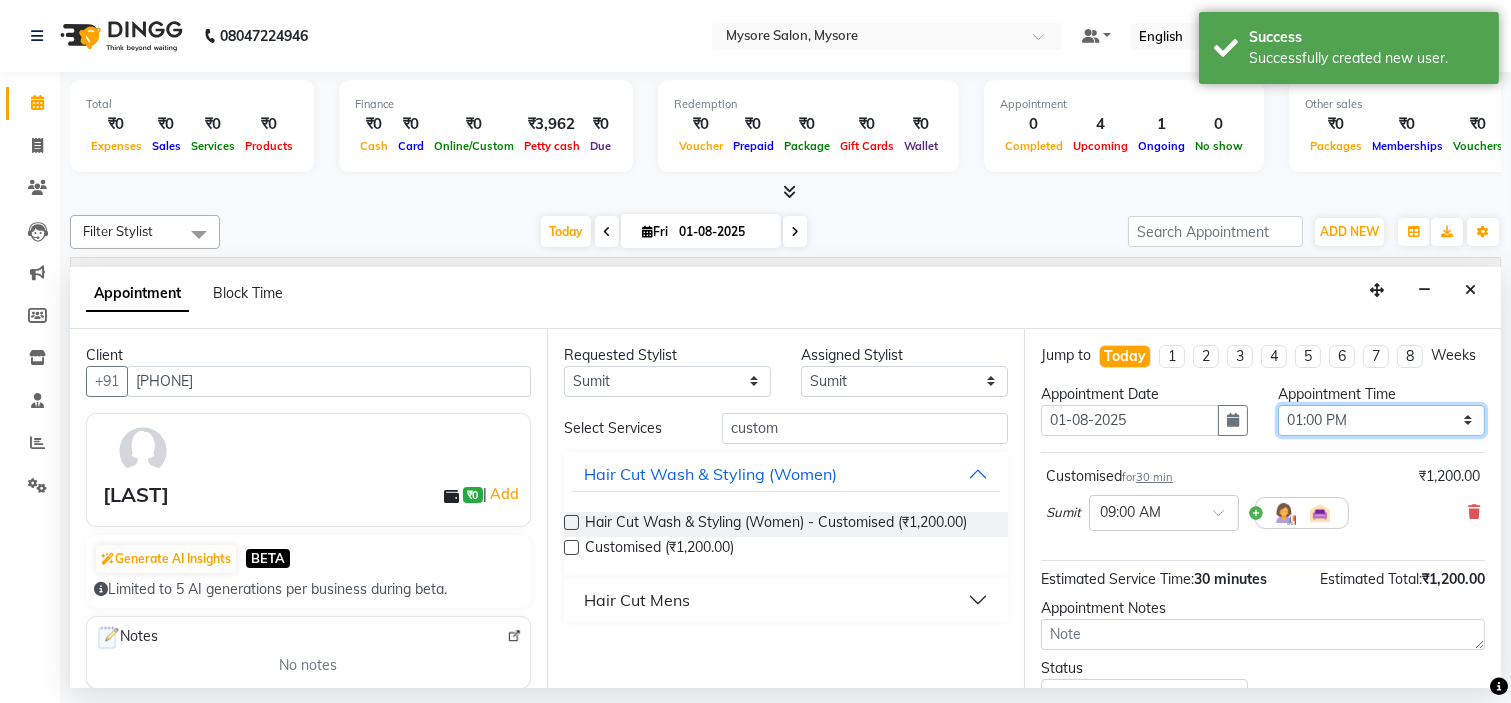 click on "Select 09:00 AM 09:15 AM 09:30 AM 09:45 AM 10:00 AM 10:15 AM 10:30 AM 10:45 AM 11:00 AM 11:15 AM 11:30 AM 11:45 AM 12:00 PM 12:15 PM 12:30 PM 12:45 PM 01:00 PM 01:15 PM 01:30 PM 01:45 PM 02:00 PM 02:15 PM 02:30 PM 02:45 PM 03:00 PM 03:15 PM 03:30 PM 03:45 PM 04:00 PM 04:15 PM 04:30 PM 04:45 PM 05:00 PM 05:15 PM 05:30 PM 05:45 PM 06:00 PM 06:15 PM 06:30 PM 06:45 PM 07:00 PM 07:15 PM 07:30 PM 07:45 PM 08:00 PM" at bounding box center [1381, 420] 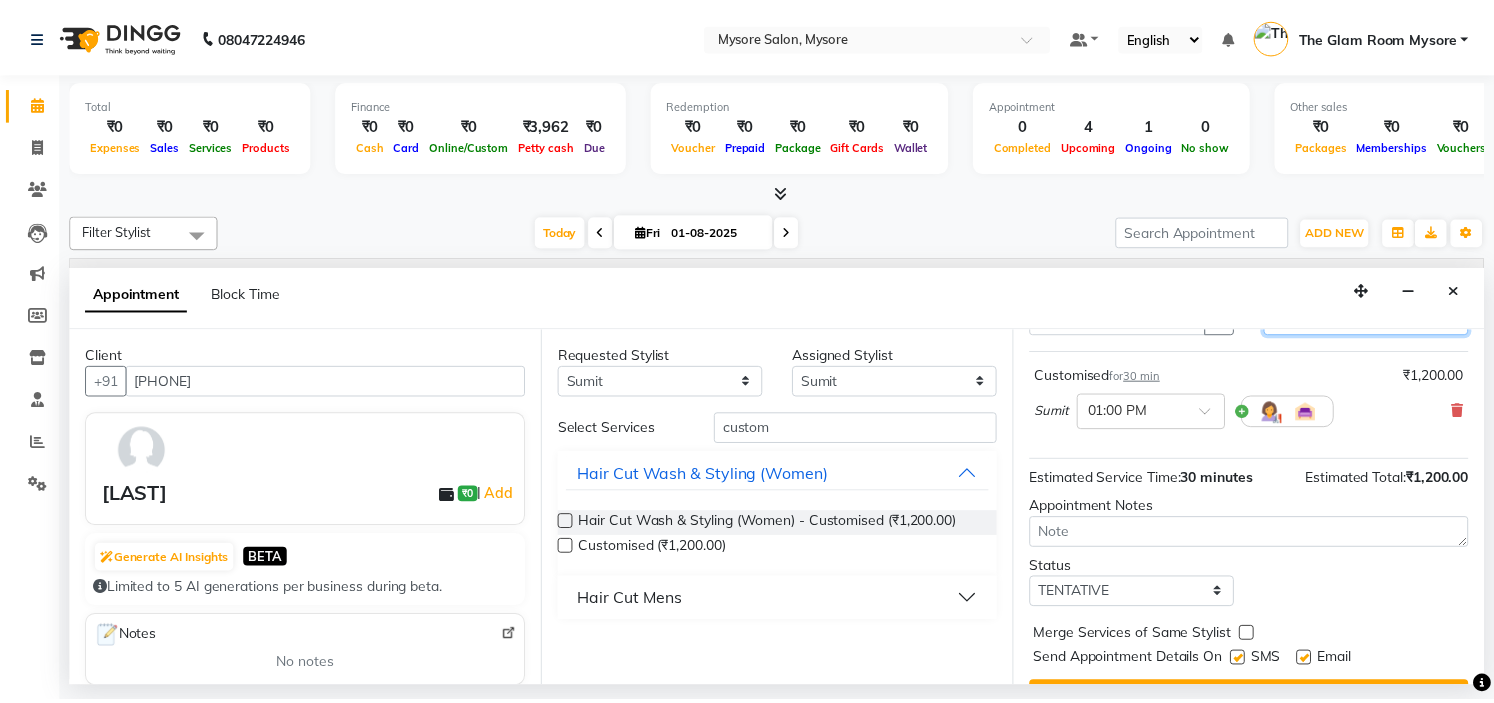 scroll, scrollTop: 166, scrollLeft: 0, axis: vertical 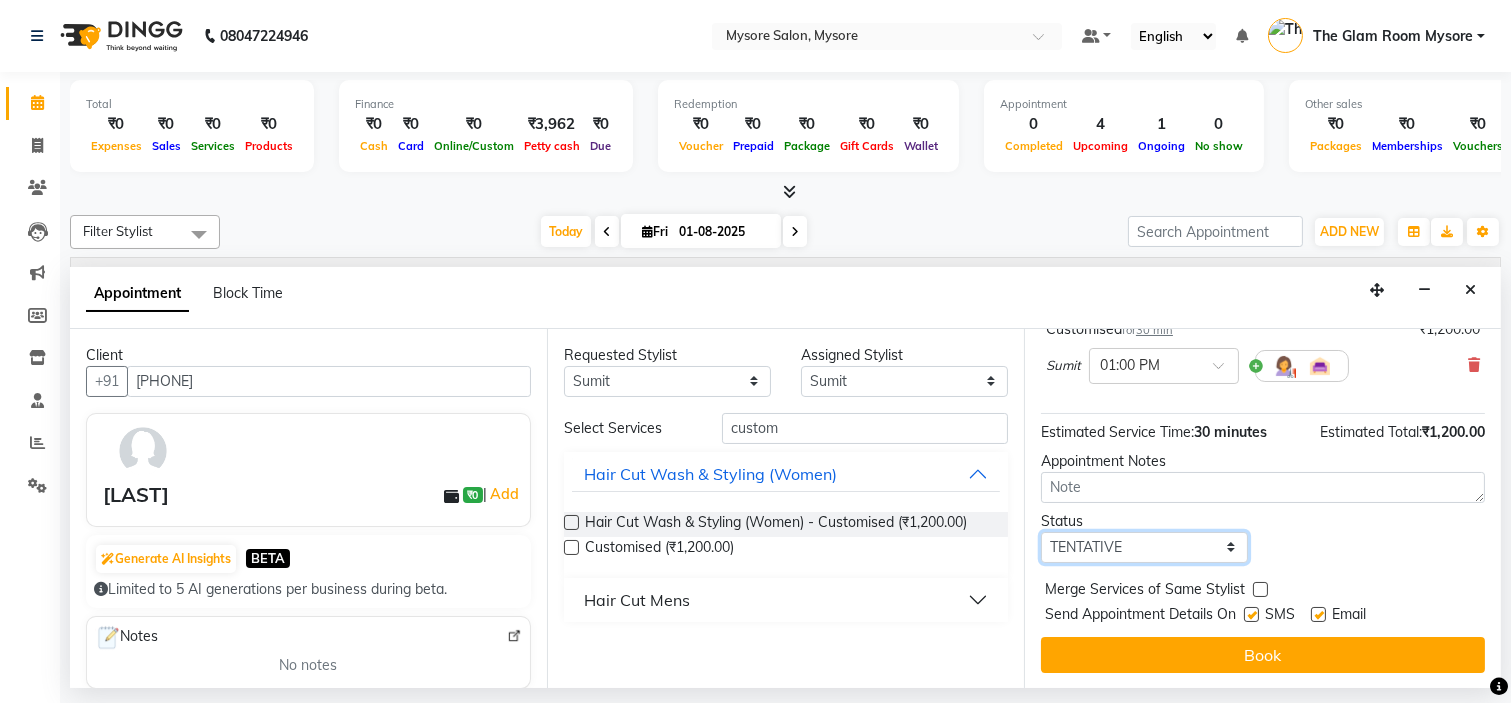 click on "Select TENTATIVE CONFIRM CHECK-IN UPCOMING" at bounding box center (1144, 547) 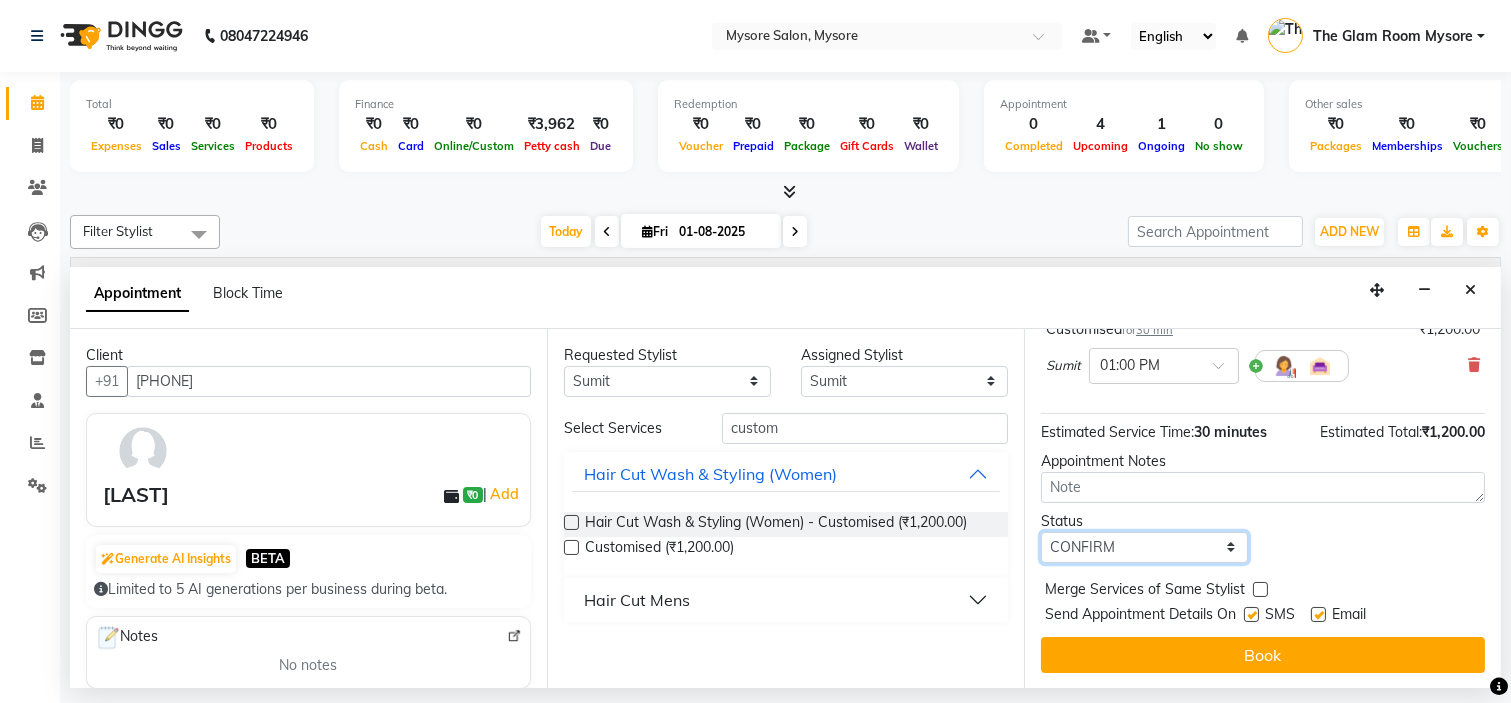 click on "Select TENTATIVE CONFIRM CHECK-IN UPCOMING" at bounding box center (1144, 547) 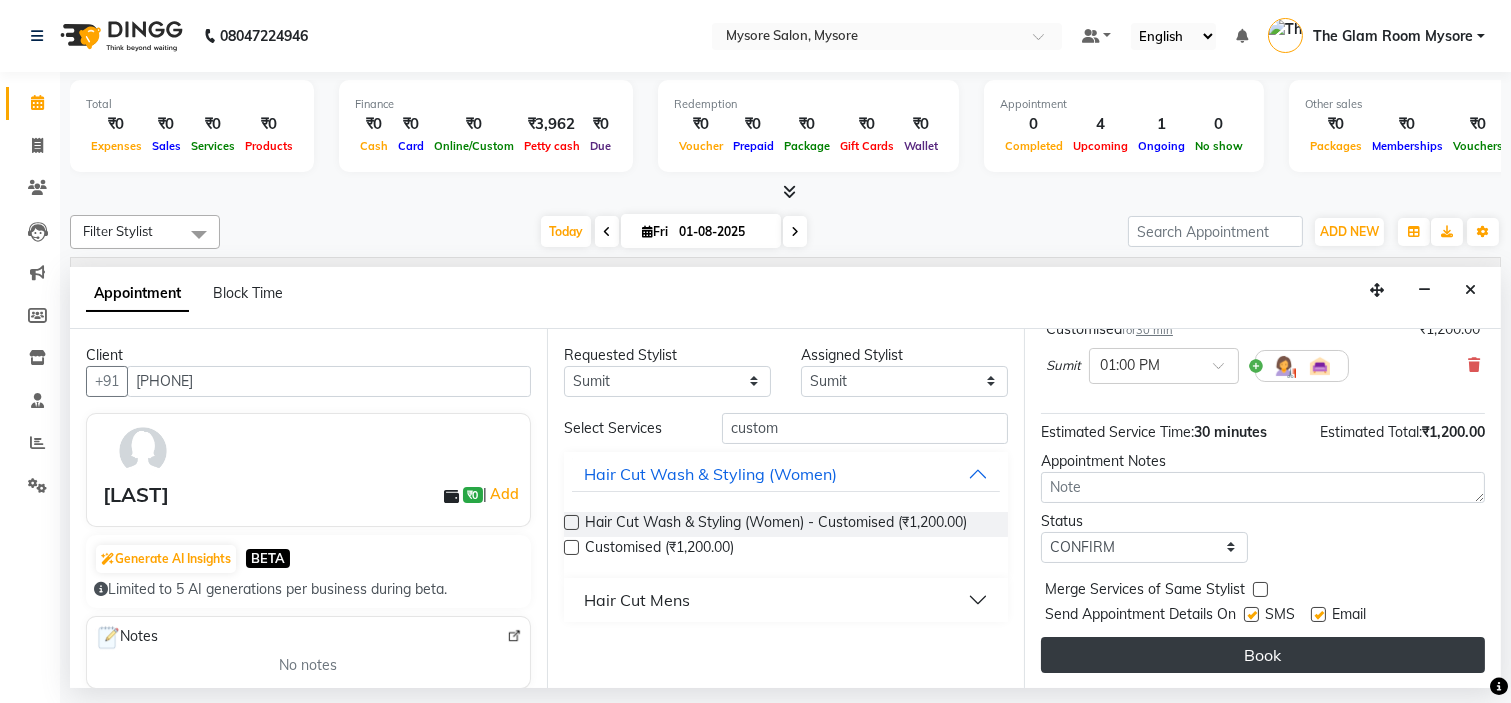 click on "Book" at bounding box center [1263, 655] 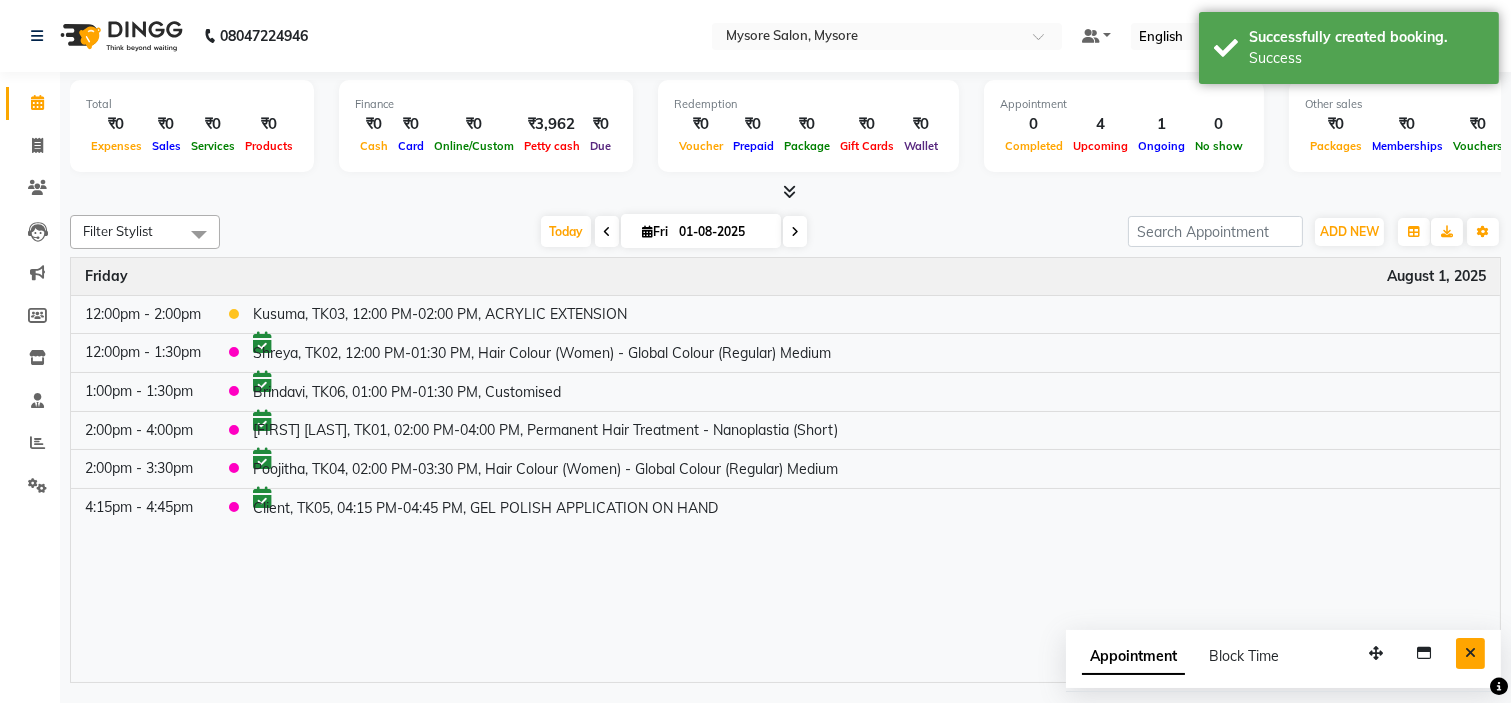 click at bounding box center (1470, 653) 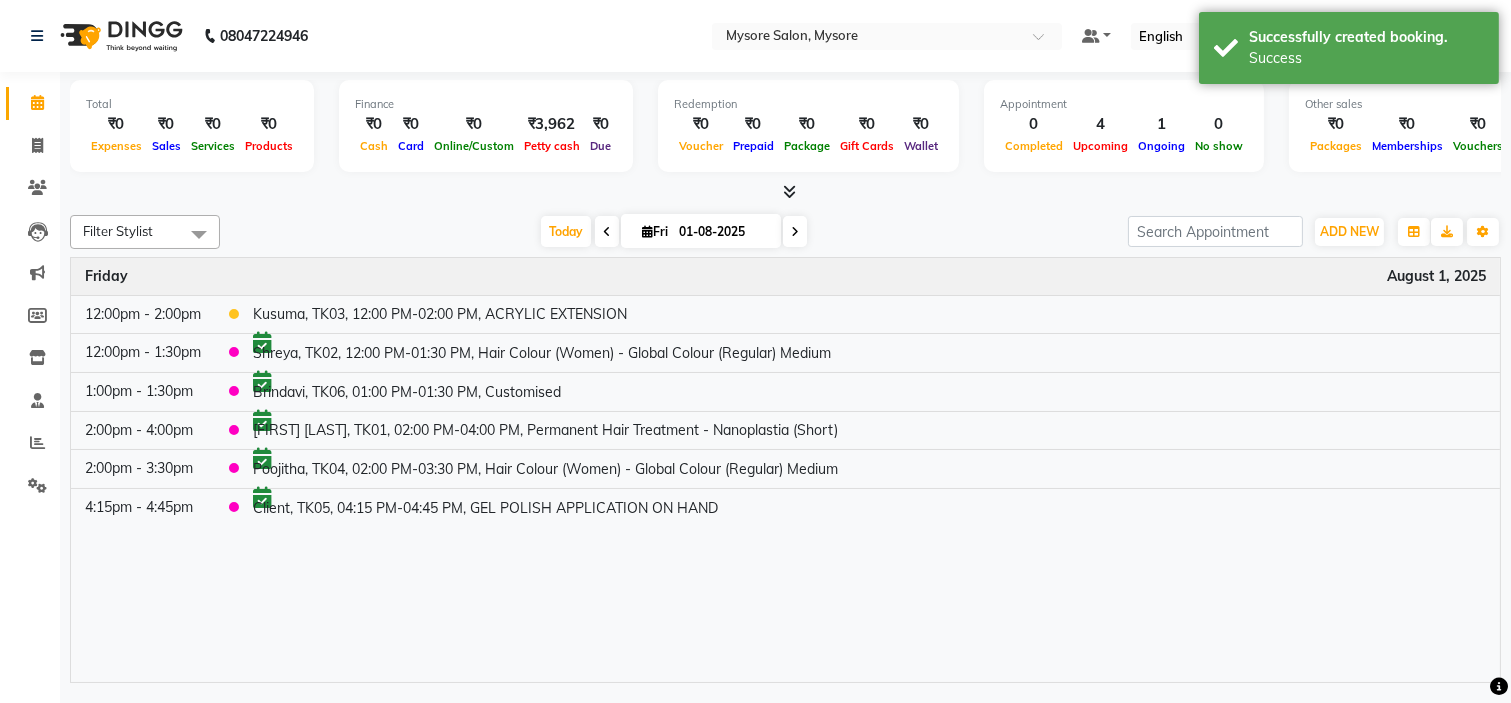 click on "Filter Stylist Select All Ankita Arti Ashwini Ayaan DR. [LAST] Fatma Jayshree Lakshmi Paul Ruhul alom Shangnimwon Steve Sumaiya Banu Sumit Teja Tezz The Glam Room Mysore Today  Fri 01-08-2025 Toggle Dropdown Add Appointment Add Invoice Add Expense Add Attendance Add Client Add Transaction Toggle Dropdown Add Appointment Add Invoice Add Expense Add Attendance Add Client ADD NEW Toggle Dropdown Add Appointment Add Invoice Add Expense Add Attendance Add Client Add Transaction Filter Stylist Select All Ankita Arti Ashwini Ayaan DR. [LAST] Fatma Jayshree Lakshmi Paul Ruhul alom Shangnimwon Steve Sumaiya Banu Sumit Teja Tezz The Glam Room Mysore Group By  Staff View   Room View  View as Vertical  Vertical - Week View  Horizontal  Horizontal - Week View  List  Toggle Dropdown Calendar Settings Manage Tags   Arrange Stylists   Reset Stylists  Full Screen  Show Available Stylist  Appointment Form Zoom 100% Time Event Friday August 1, 2025 12:00pm - 2:00pm    Kusuma, TK03, 12:00 PM-02:00 PM, ACRYLIC EXTENSION" 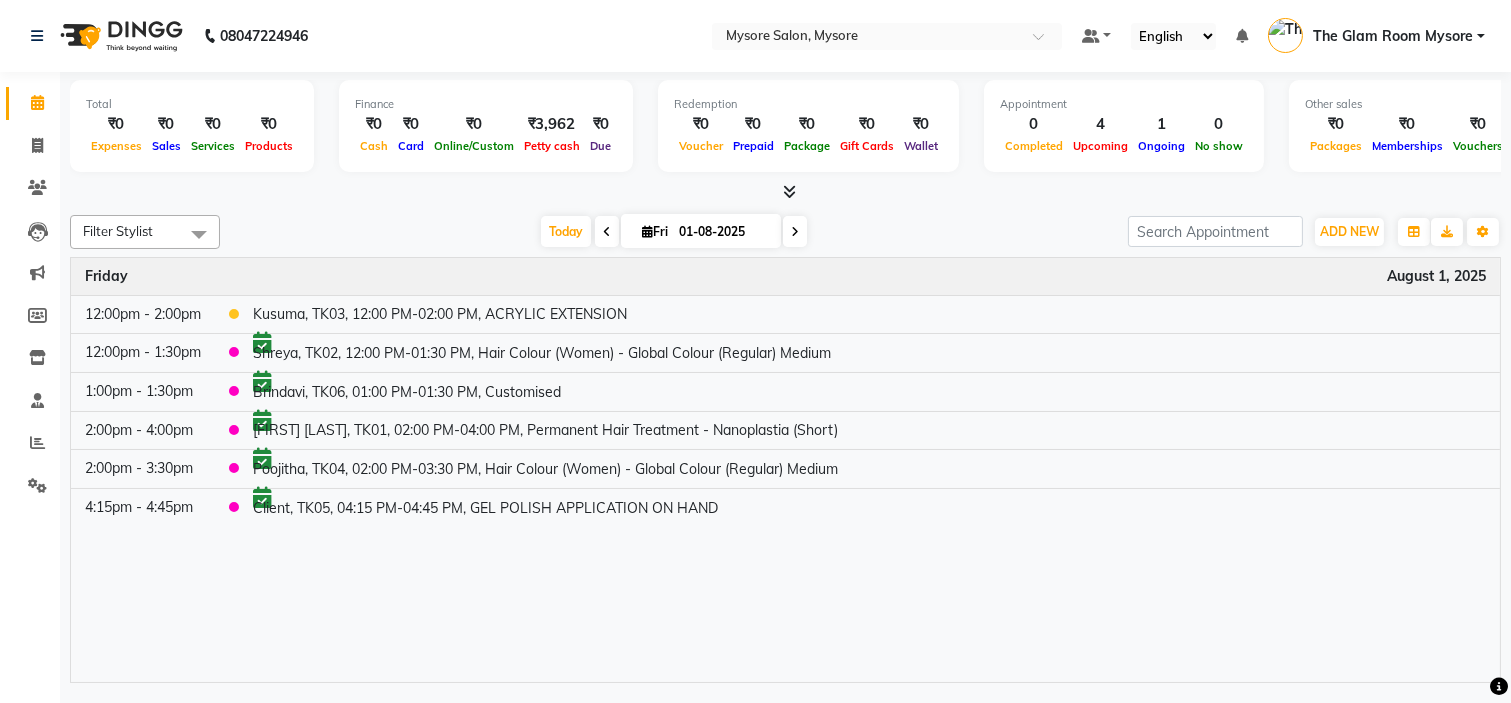 click on "Time Event Friday August 1, 2025 12:00pm - 2:00pm    Kusuma, TK03, 12:00 PM-02:00 PM, ACRYLIC EXTENSION 12:00pm - 1:30pm     Shreya, TK02, 12:00 PM-01:30 PM, Hair Colour (Women) - Global Colour (Regular) Medium 1:00pm - 1:30pm     [LAST], TK06, 01:00 PM-01:30 PM, Customised 2:00pm - 4:00pm     [FIRST] [LAST], TK01, 02:00 PM-04:00 PM, Permanent Hair Treatment - Nanoplastia (Short) 2:00pm - 3:30pm     Poojitha, TK04, 02:00 PM-03:30 PM, Hair Colour (Women) - Global Colour (Regular) Medium 4:15pm - 4:45pm     Client, TK05, 04:15 PM-04:45 PM, GEL POLISH APPLICATION ON HAND" at bounding box center [785, 470] 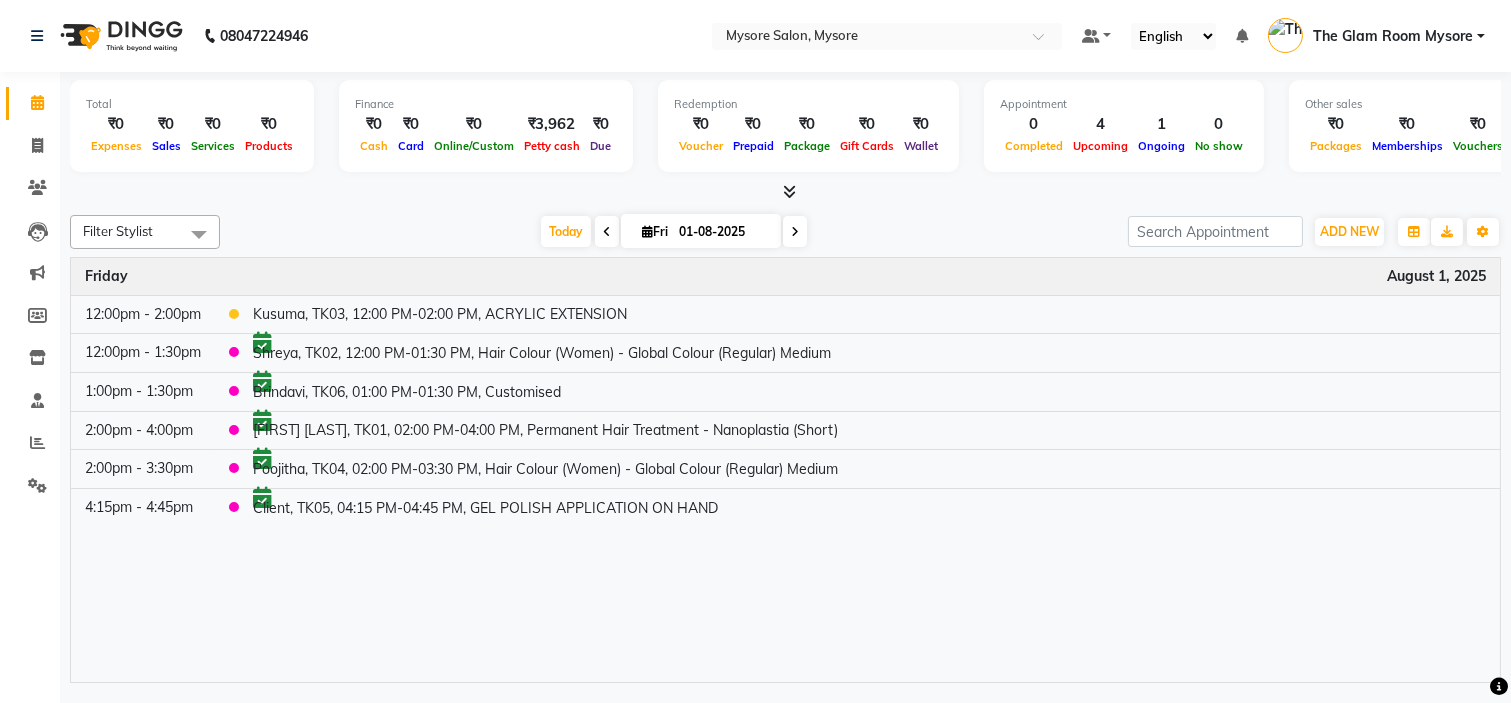 click on "Time Event Friday August 1, 2025 12:00pm - 2:00pm    Kusuma, TK03, 12:00 PM-02:00 PM, ACRYLIC EXTENSION 12:00pm - 1:30pm     Shreya, TK02, 12:00 PM-01:30 PM, Hair Colour (Women) - Global Colour (Regular) Medium 1:00pm - 1:30pm     [LAST], TK06, 01:00 PM-01:30 PM, Customised 2:00pm - 4:00pm     [FIRST] [LAST], TK01, 02:00 PM-04:00 PM, Permanent Hair Treatment - Nanoplastia (Short) 2:00pm - 3:30pm     Poojitha, TK04, 02:00 PM-03:30 PM, Hair Colour (Women) - Global Colour (Regular) Medium 4:15pm - 4:45pm     Client, TK05, 04:15 PM-04:45 PM, GEL POLISH APPLICATION ON HAND" at bounding box center (785, 470) 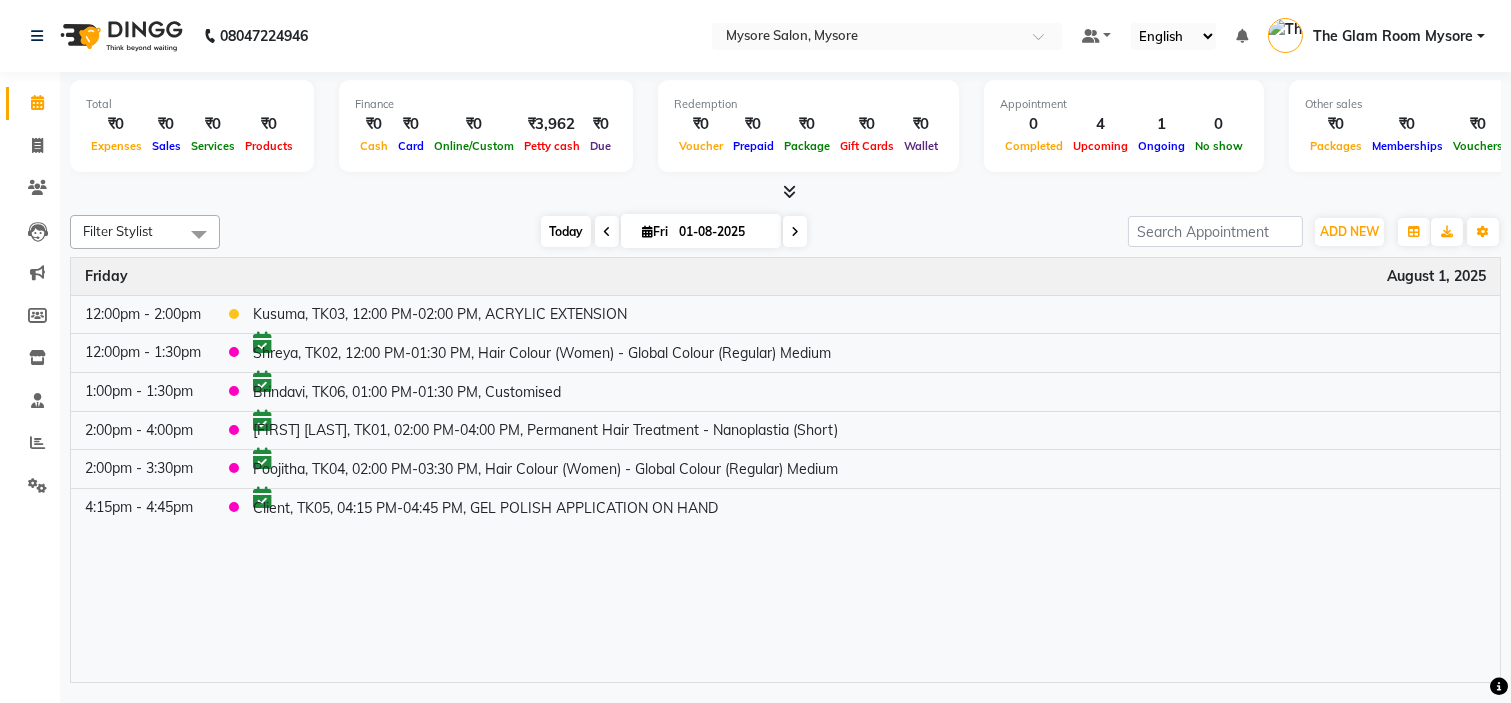 click on "Today" at bounding box center [566, 231] 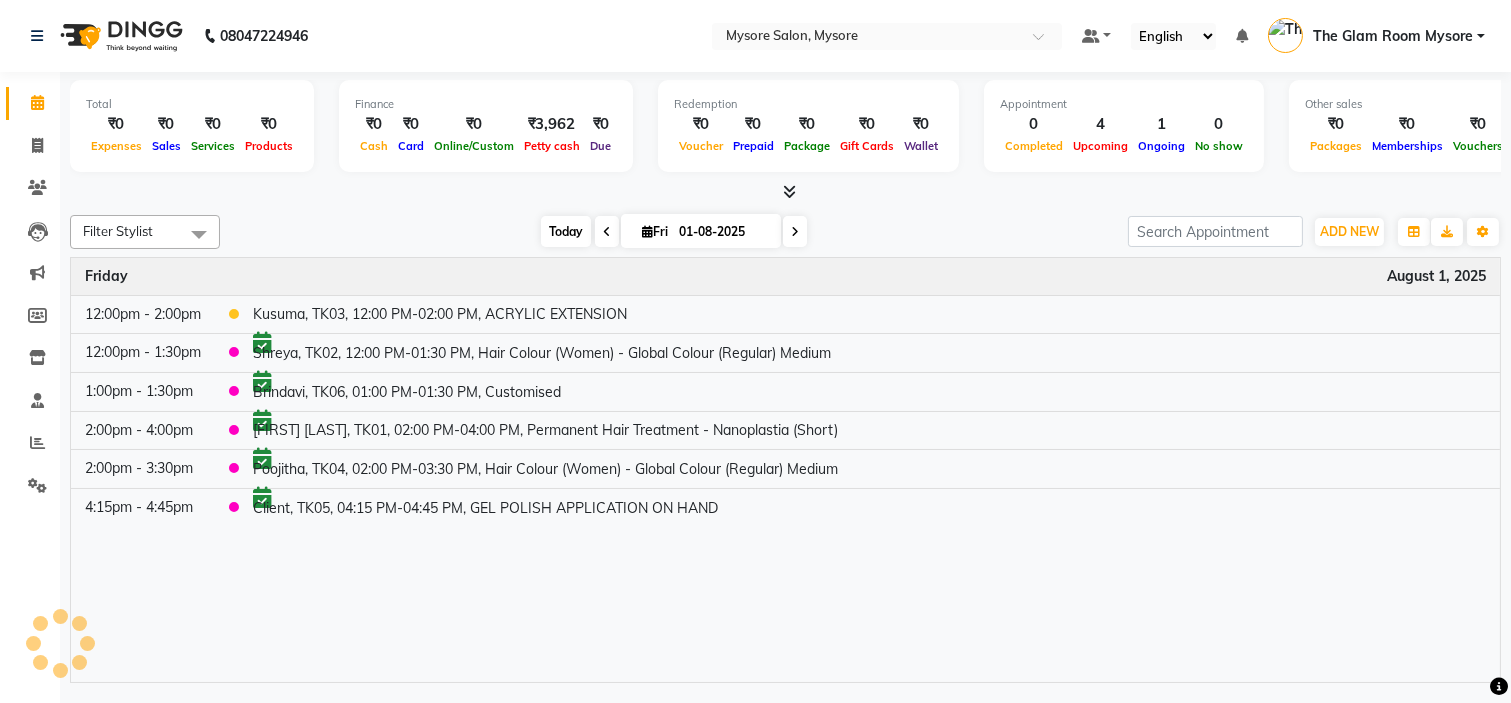 click on "Today" at bounding box center [566, 231] 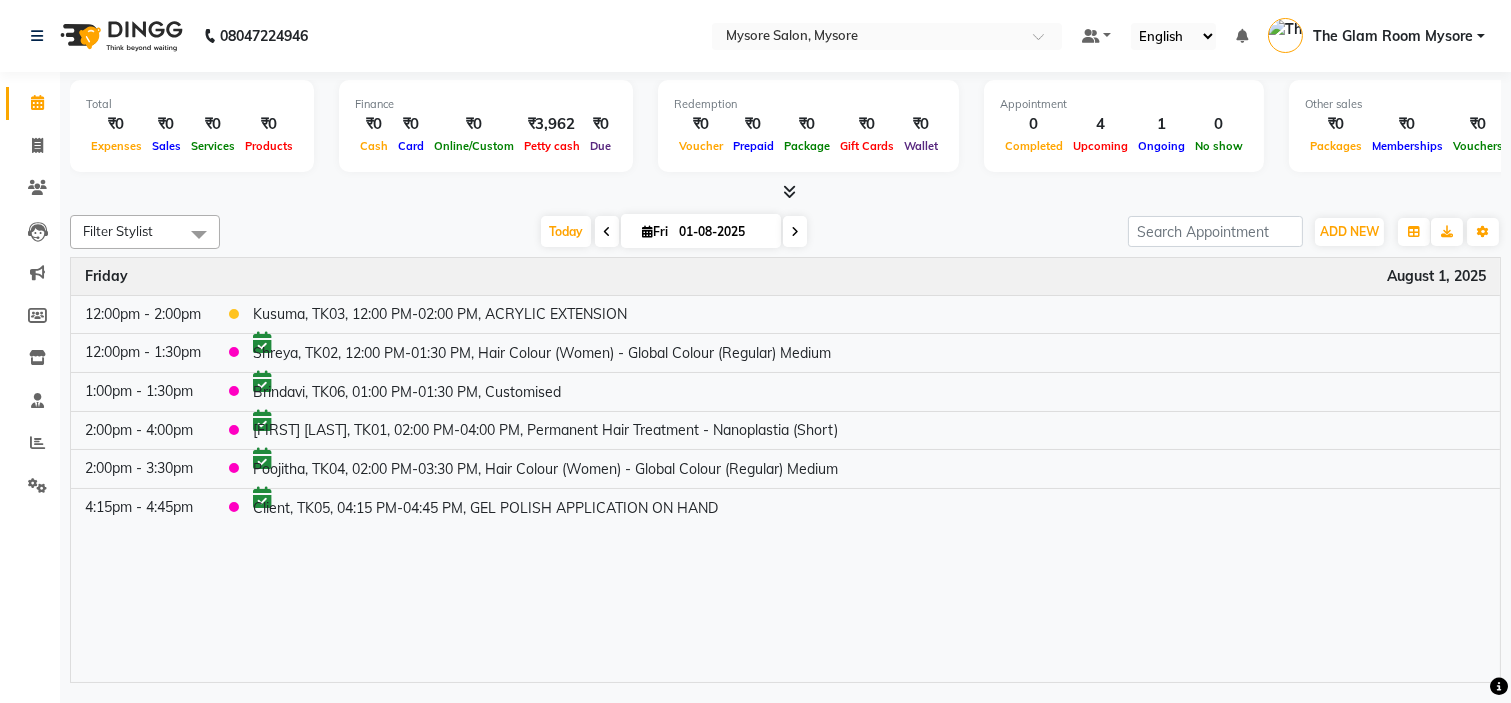 click on "Today  Fri 01-08-2025" at bounding box center (674, 232) 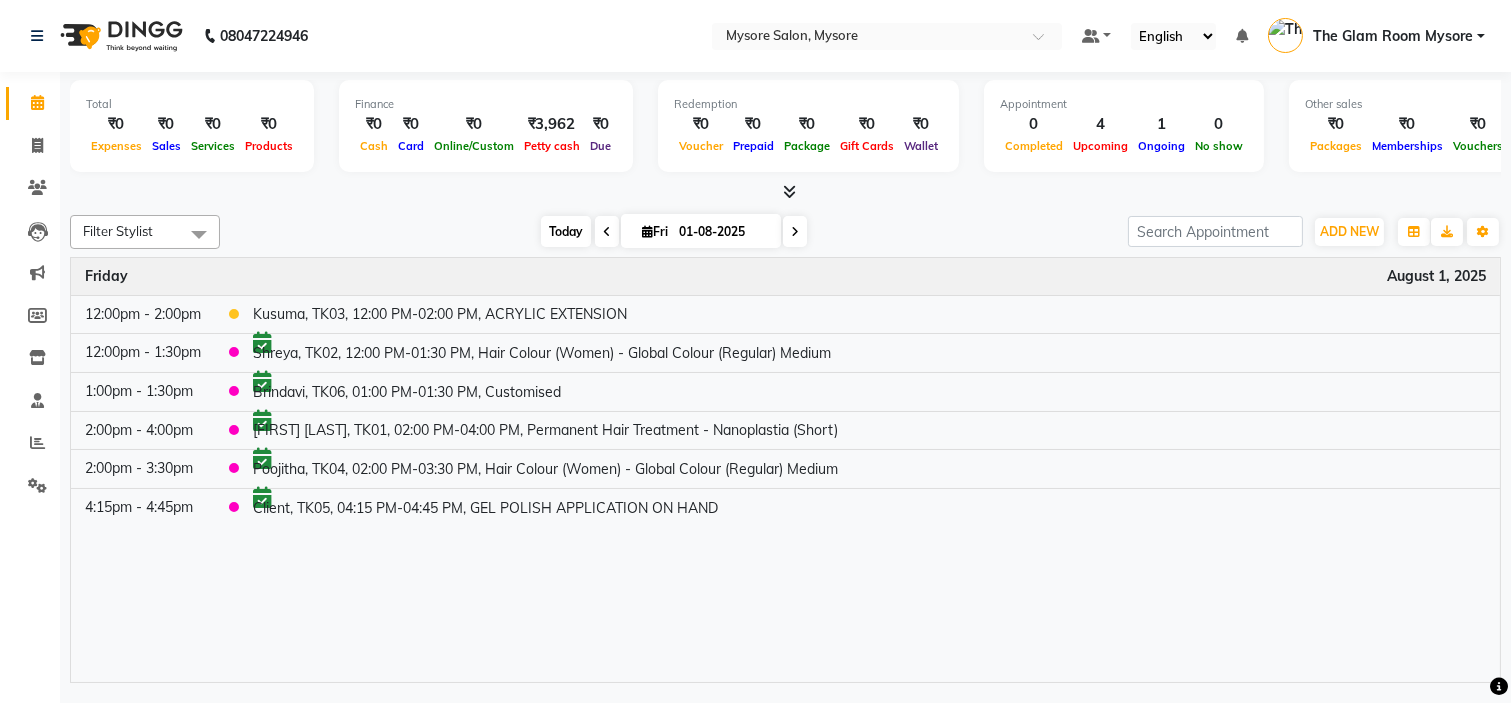 click on "Today" at bounding box center [566, 231] 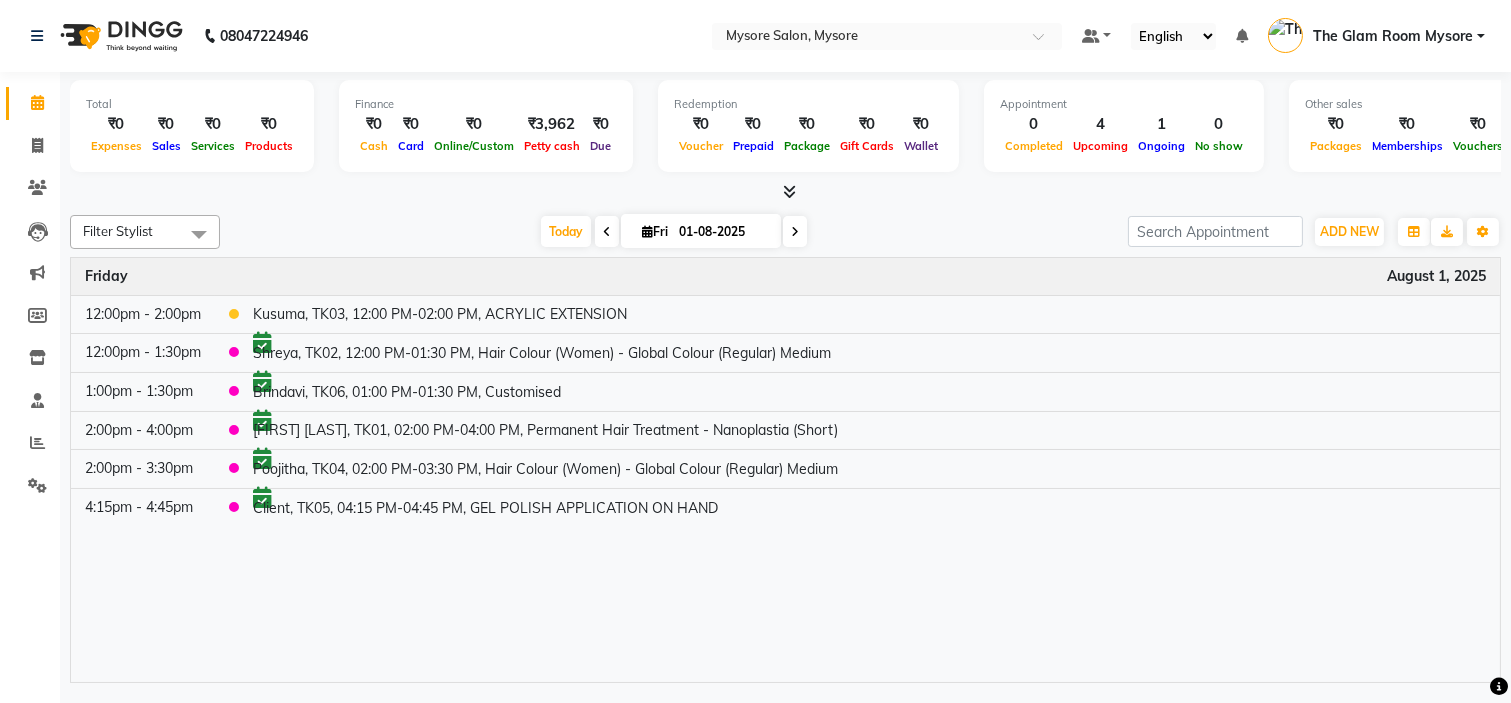 click on "Today  Fri 01-08-2025" at bounding box center [674, 232] 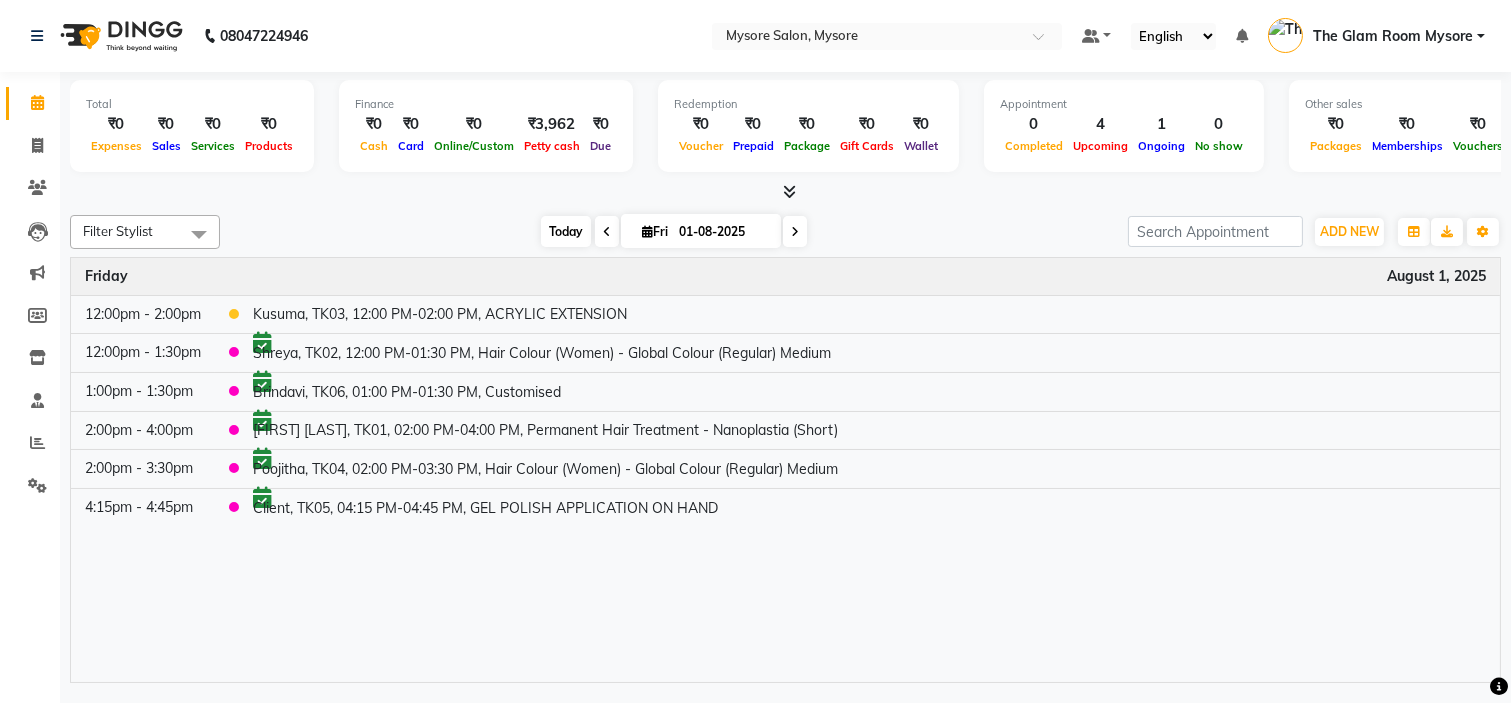 click on "Today" at bounding box center (566, 231) 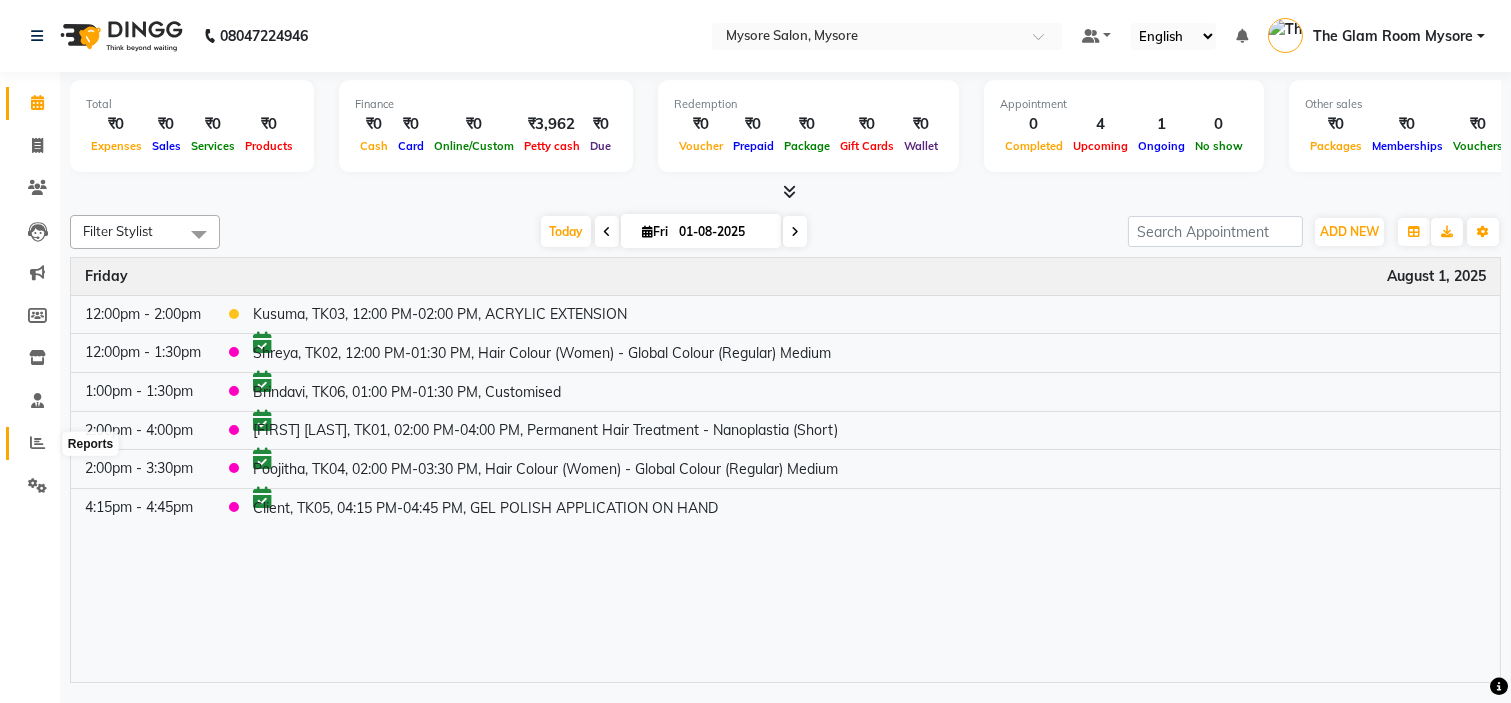 click 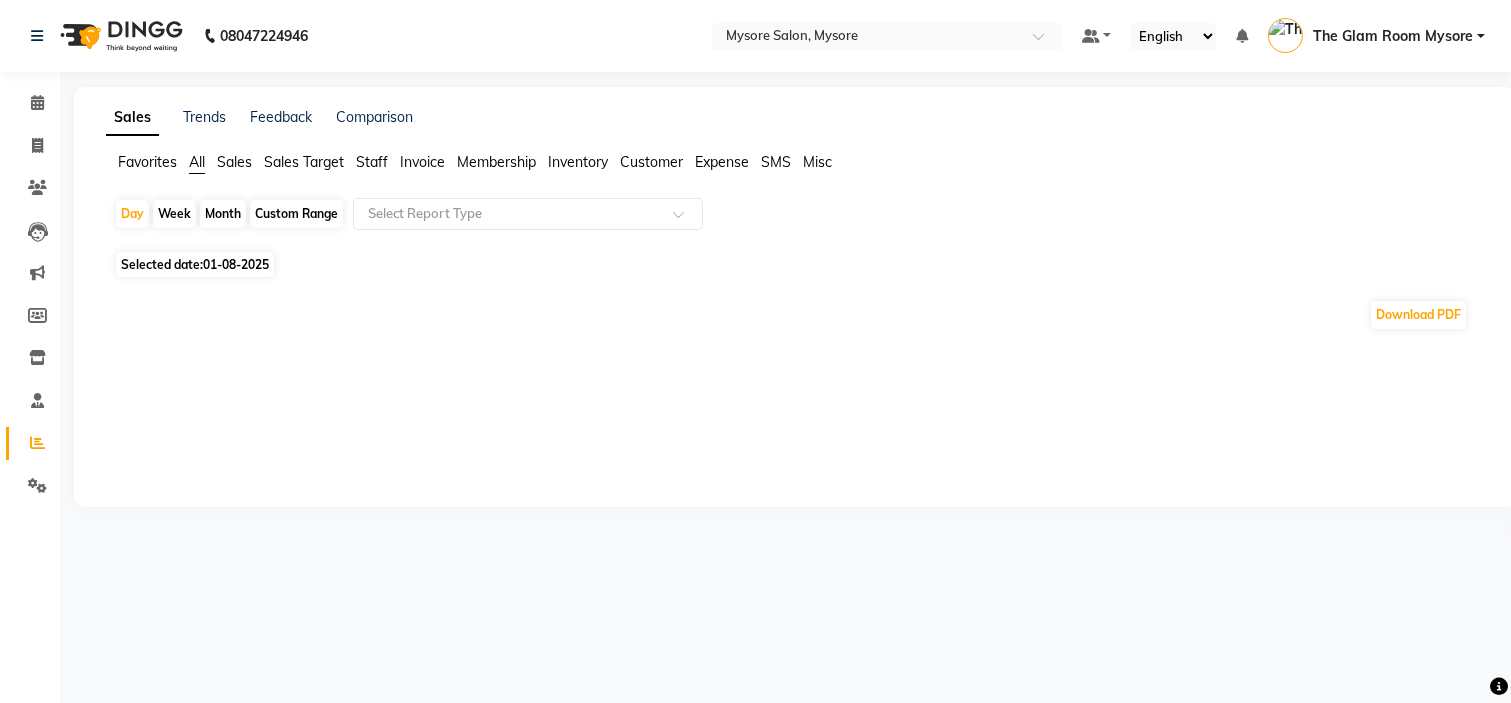 click on "Selected date:  01-08-2025" 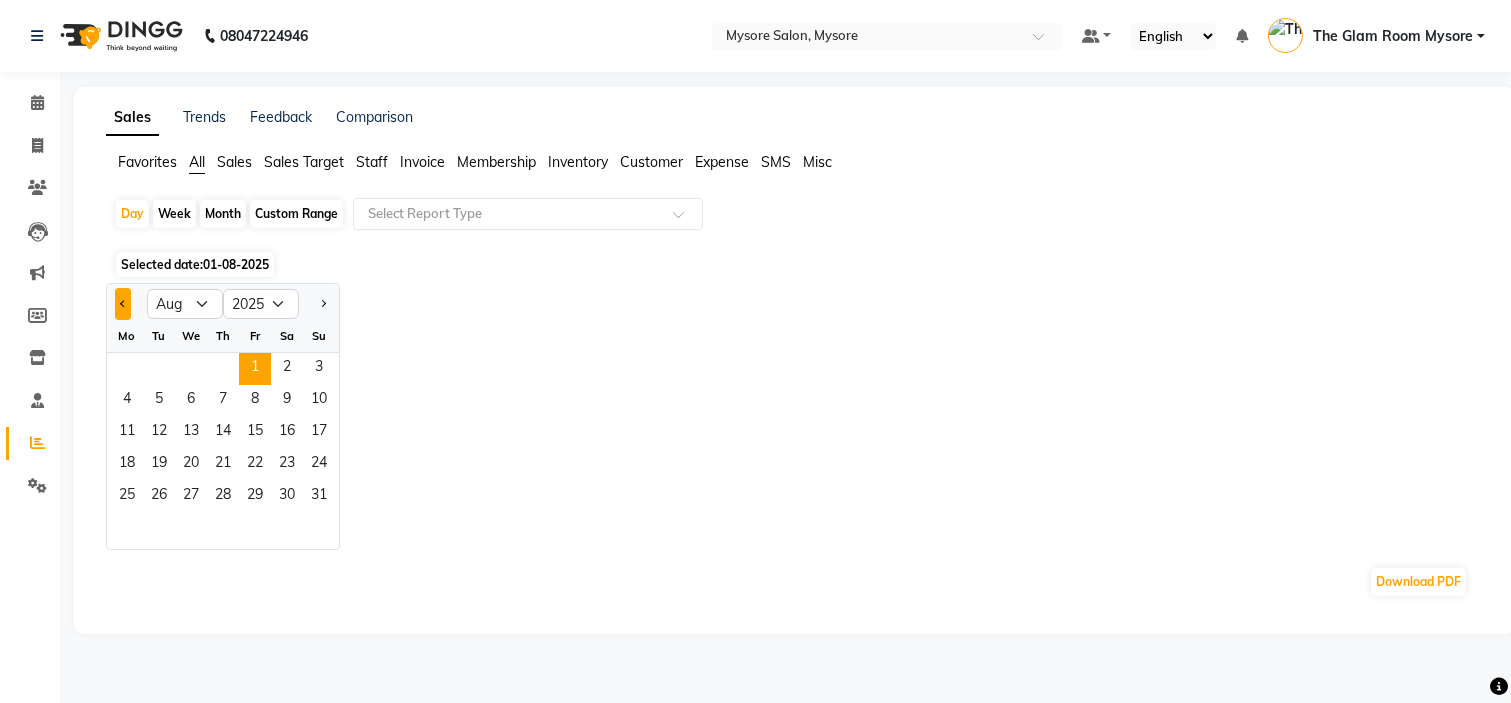 click 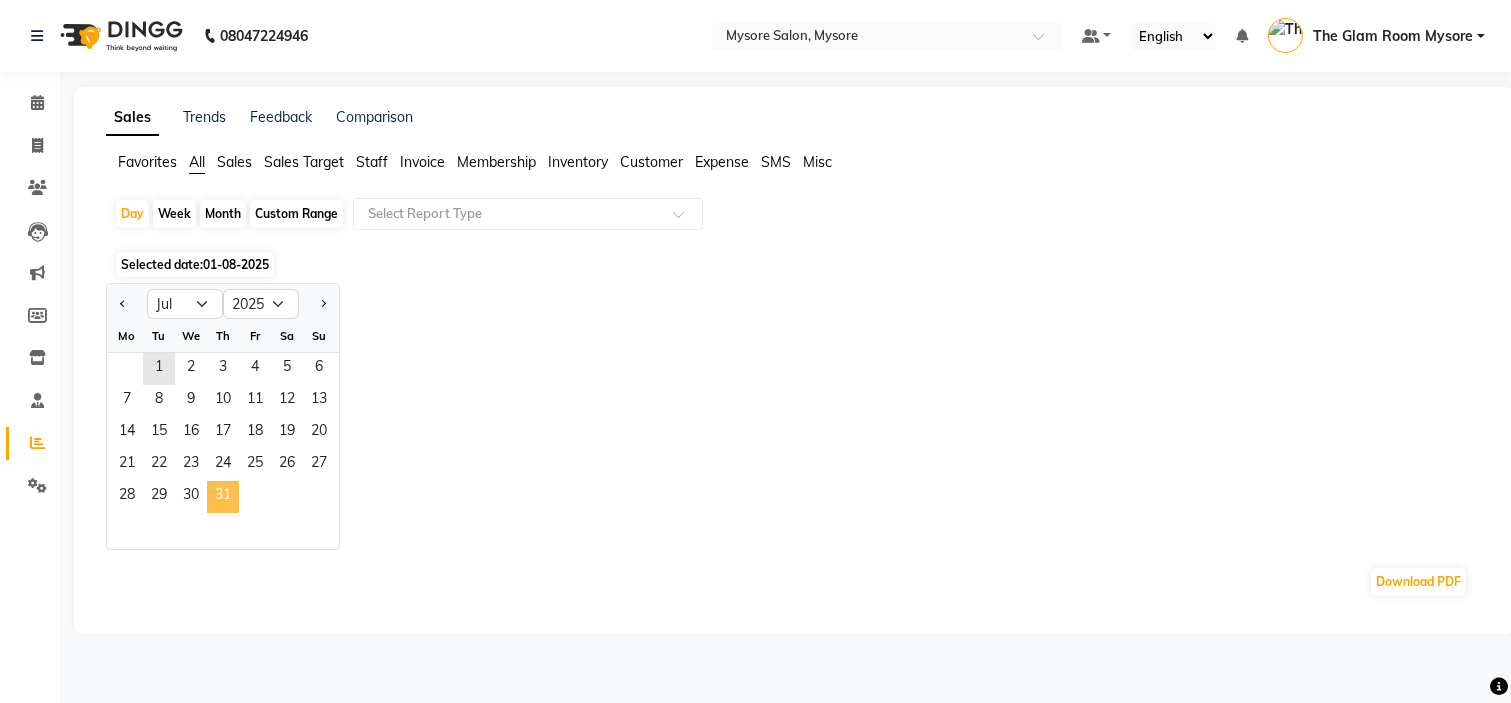 click on "31" 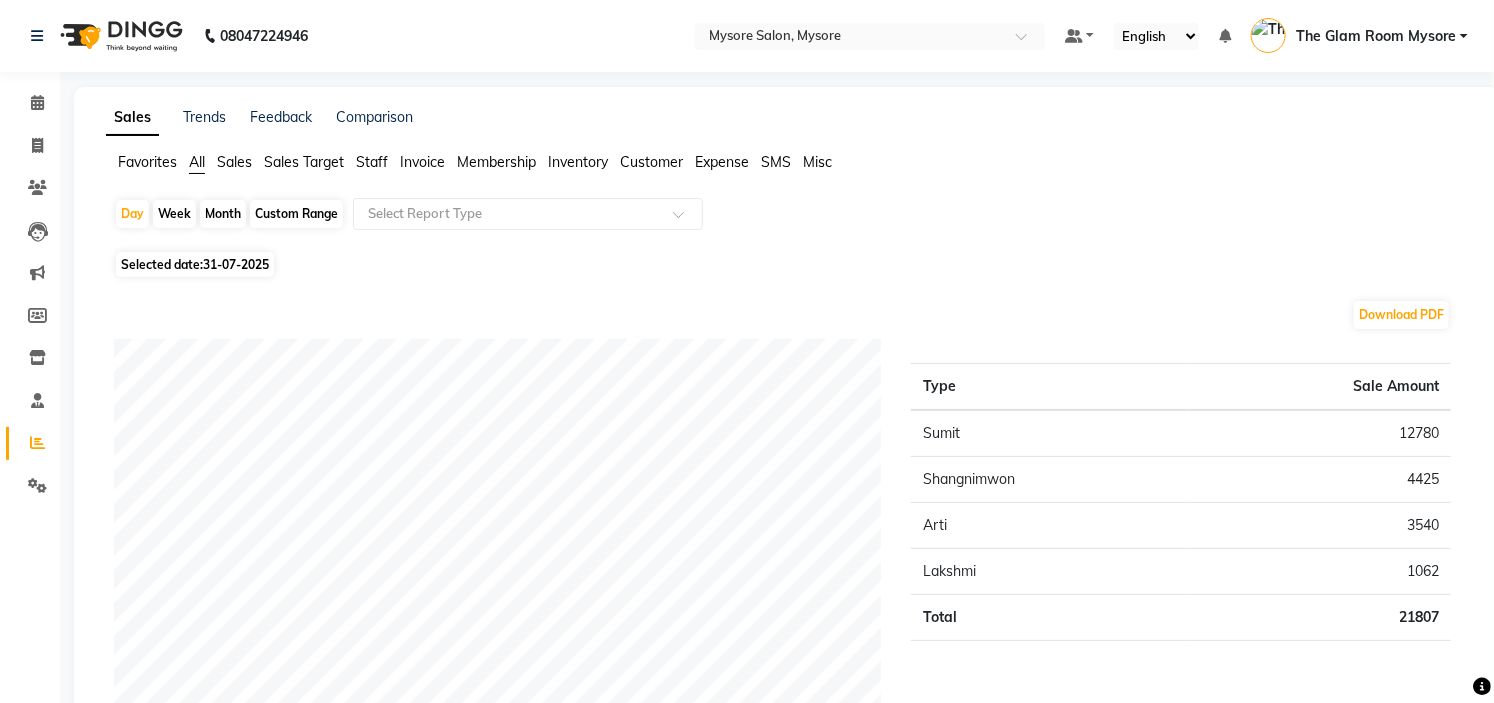 click on "12780" 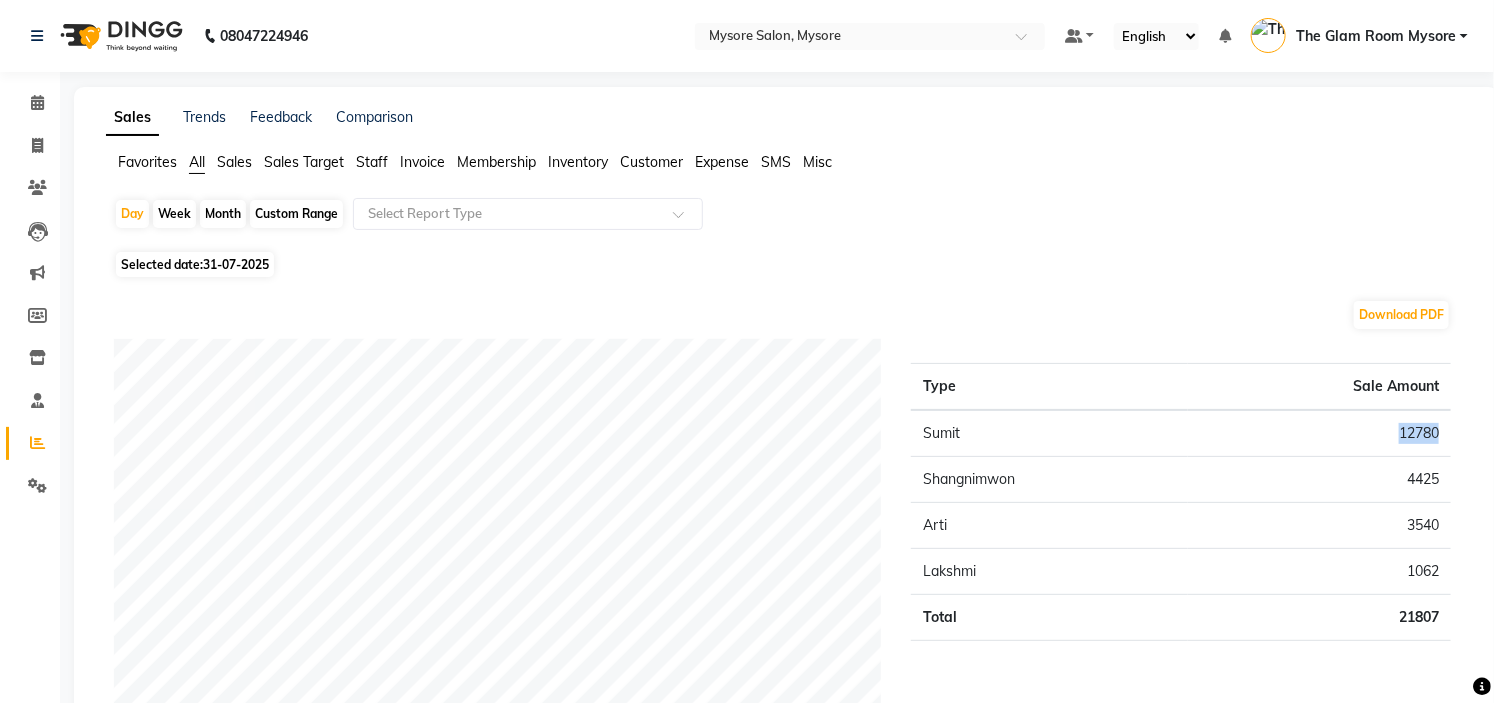 click on "12780" 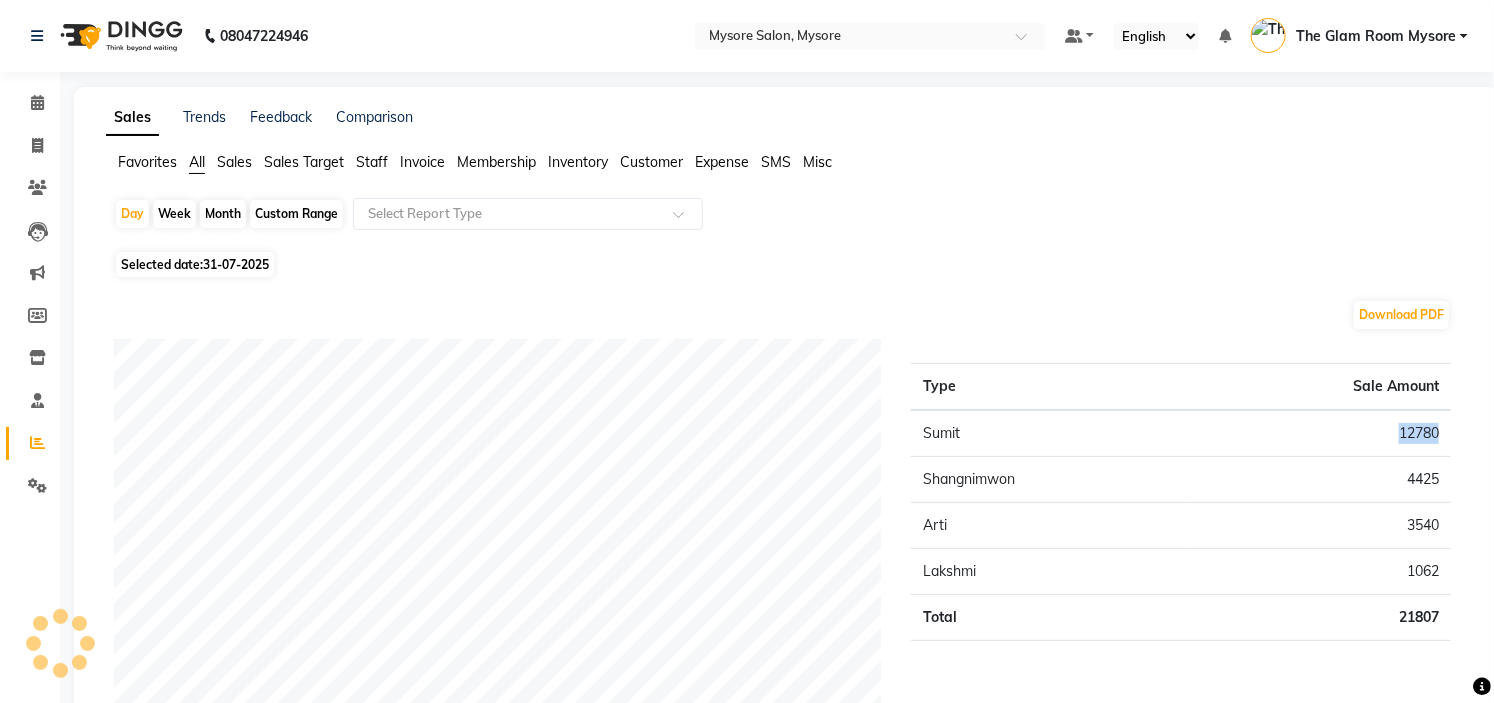 copy on "12780" 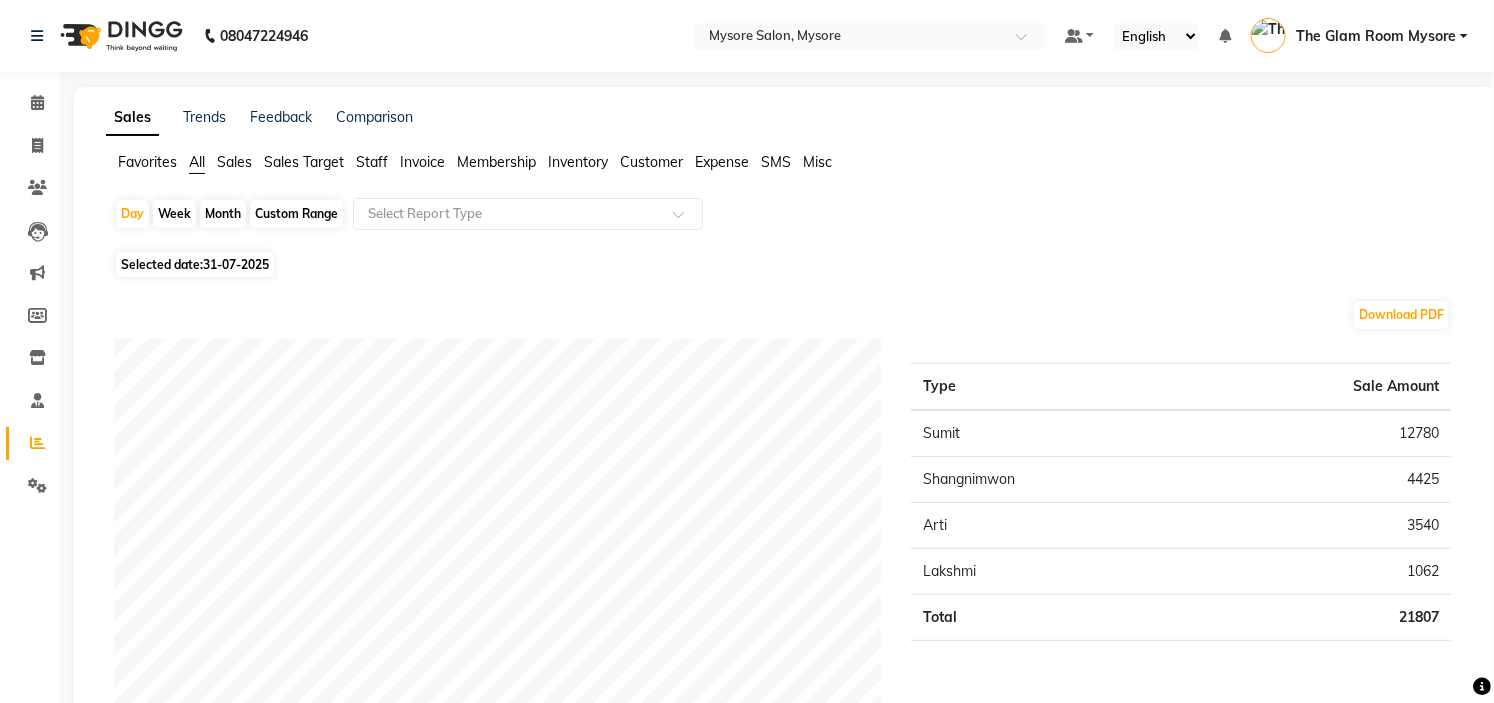 click on "4425" 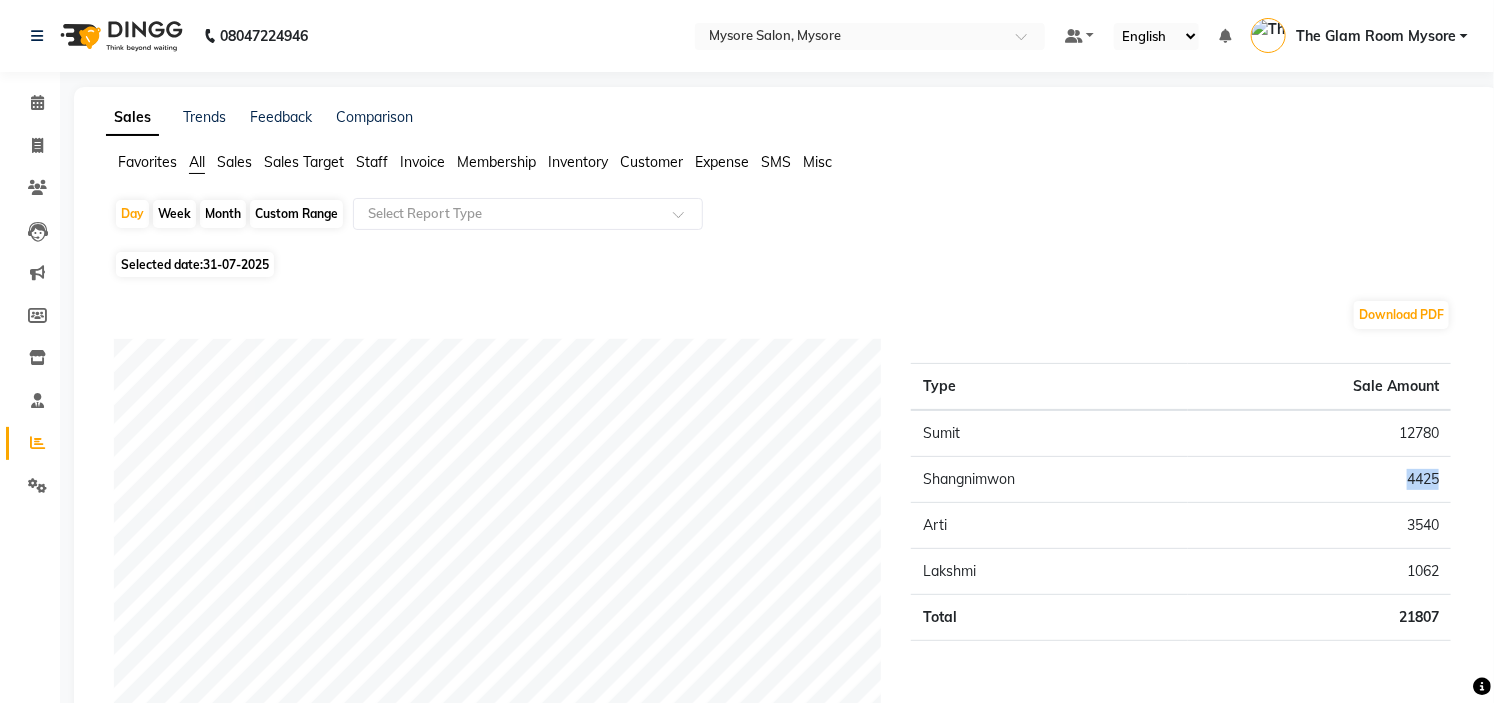 click on "4425" 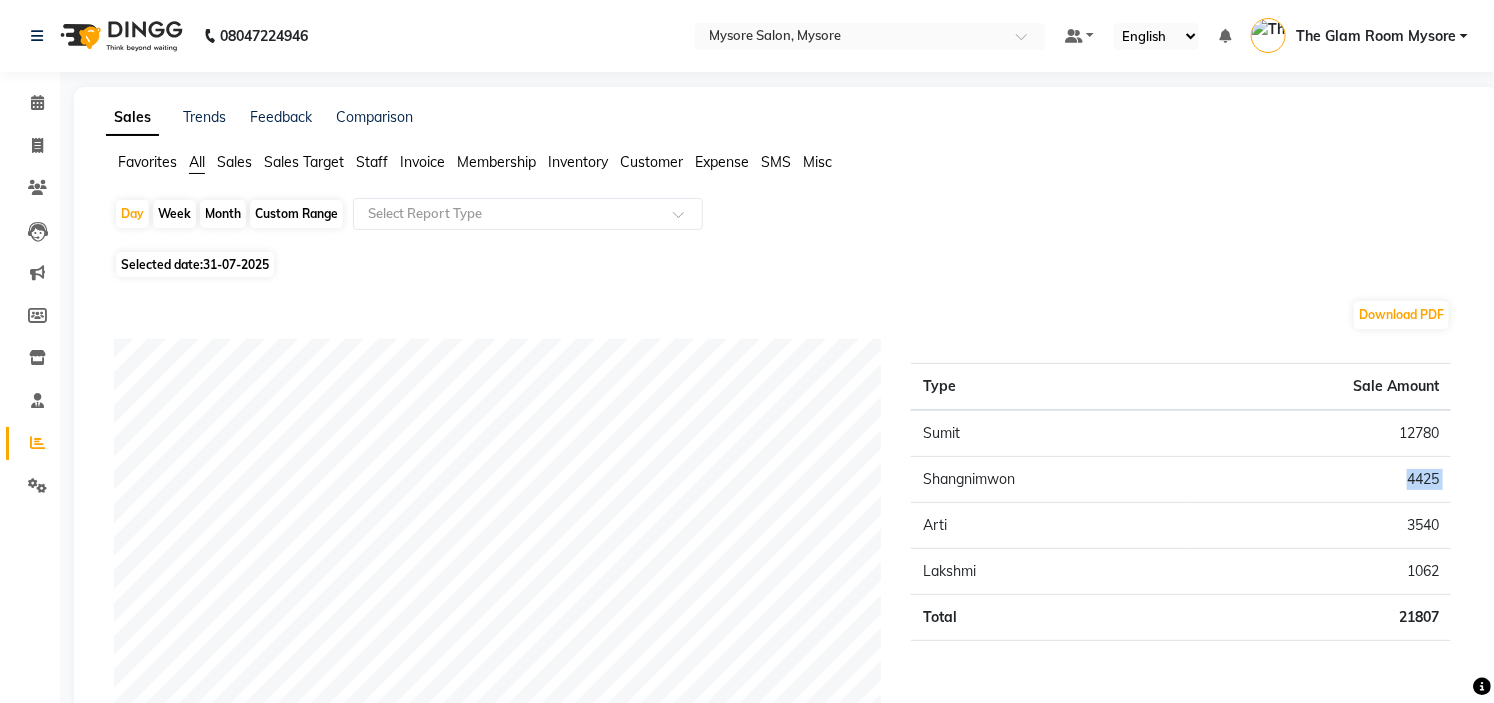click on "4425" 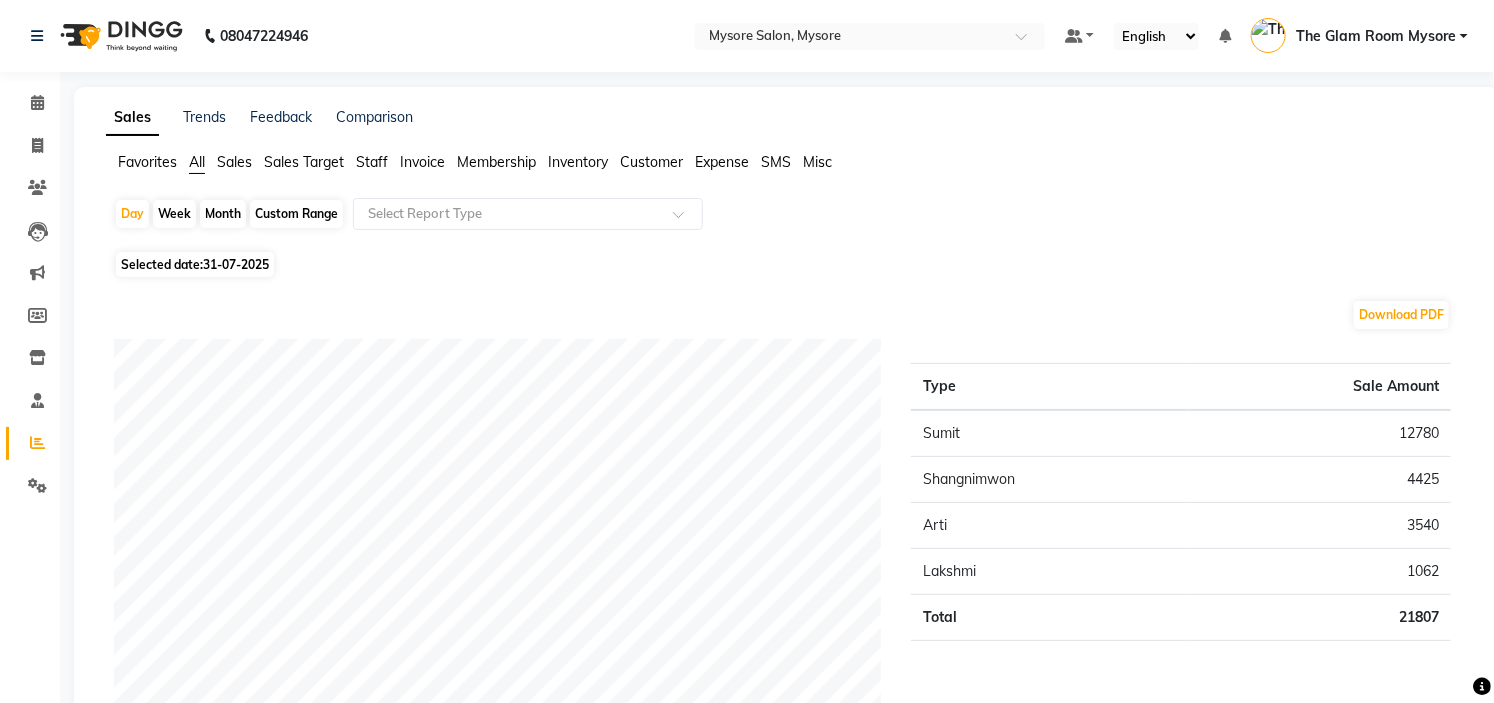 click on "3540" 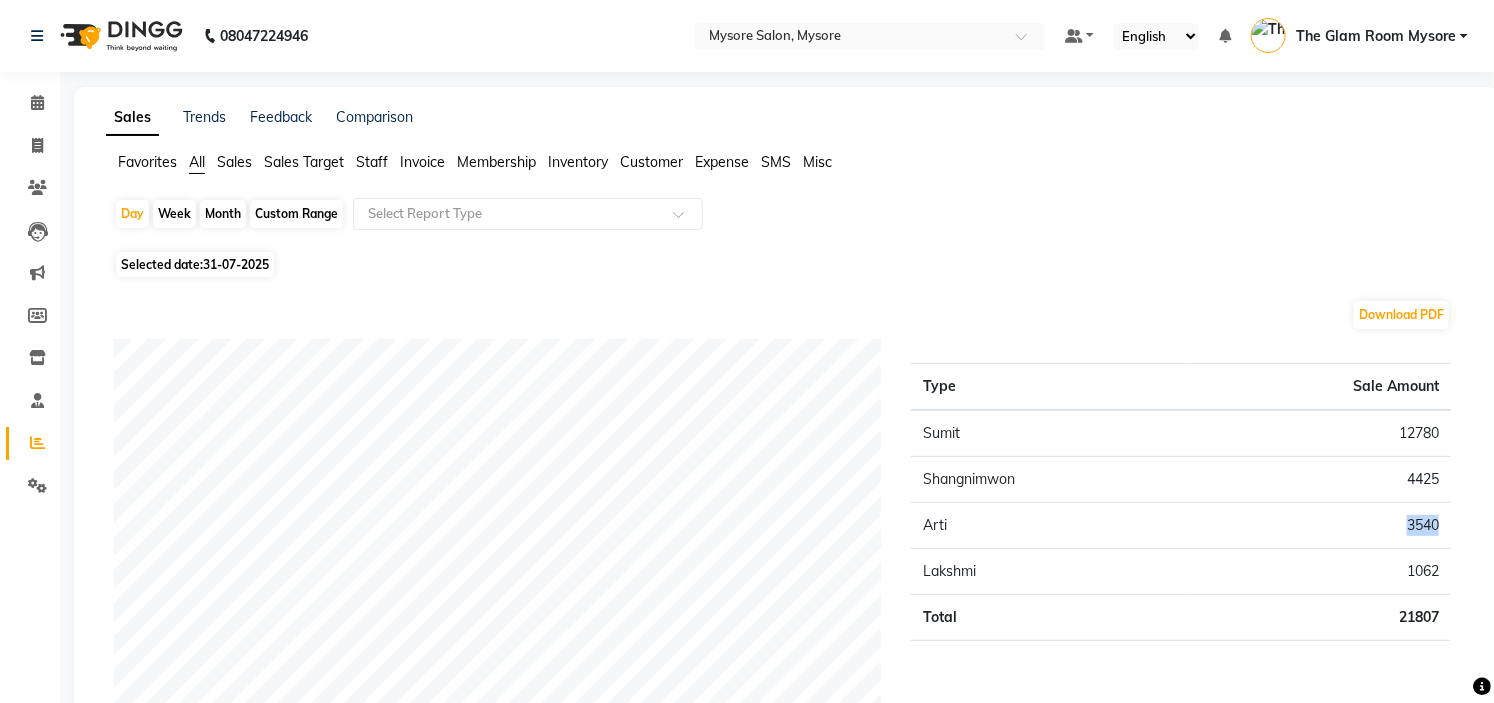 click on "3540" 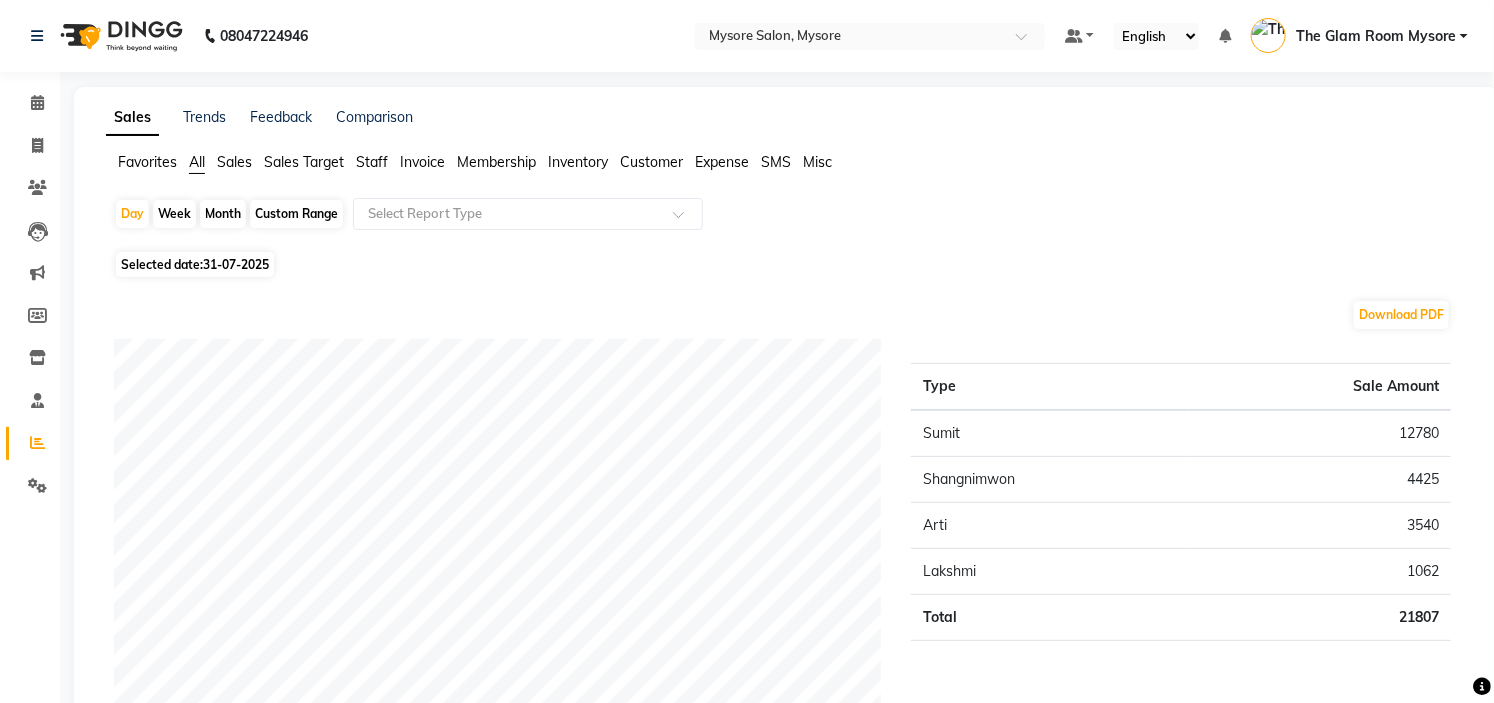 click on "1062" 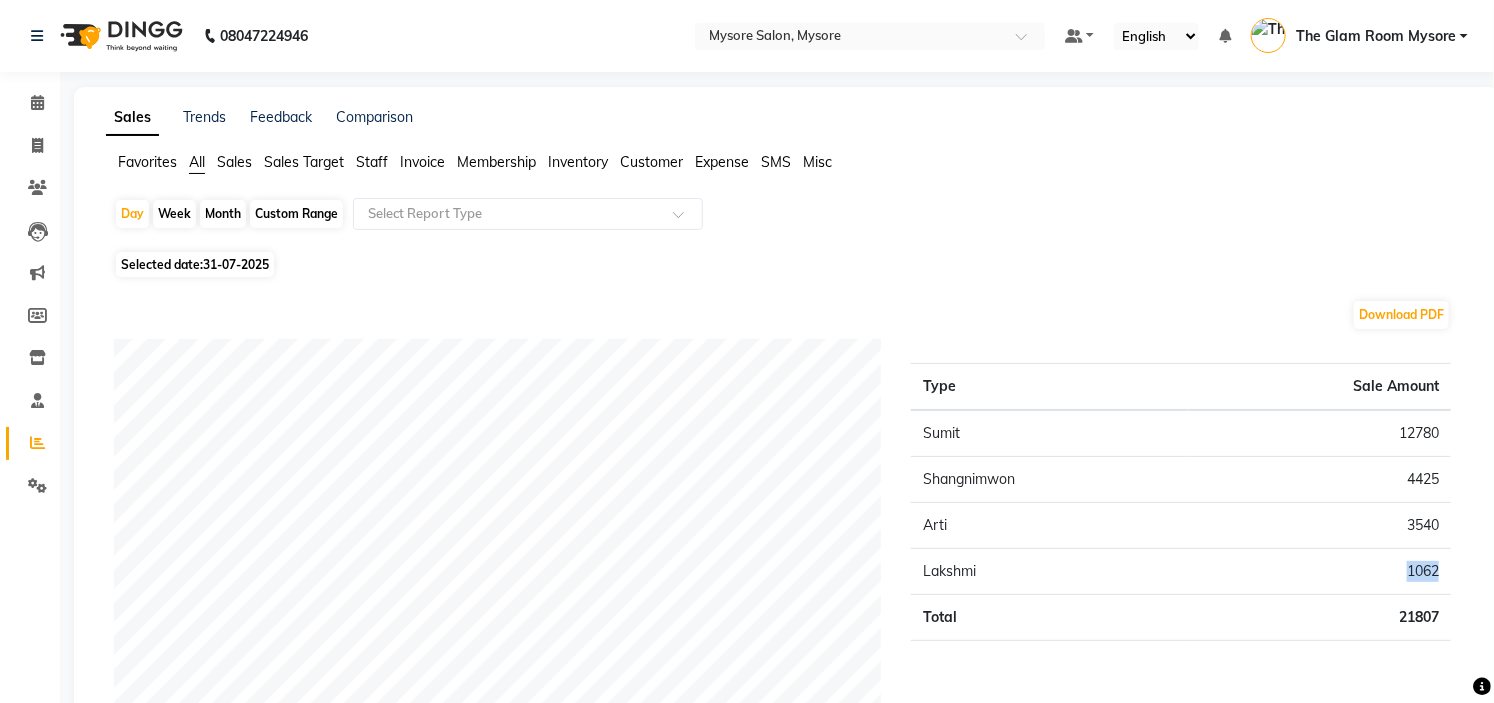 click on "1062" 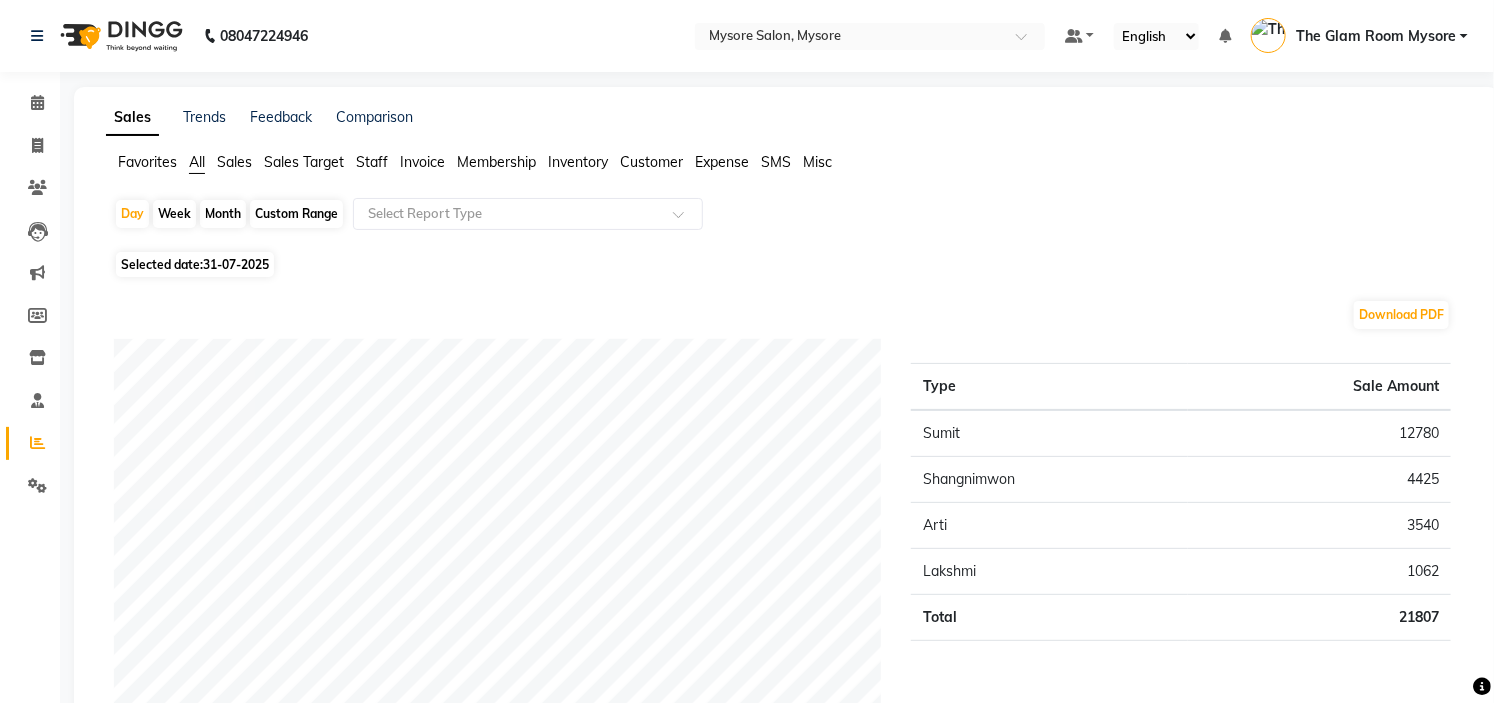 click on "Staff" 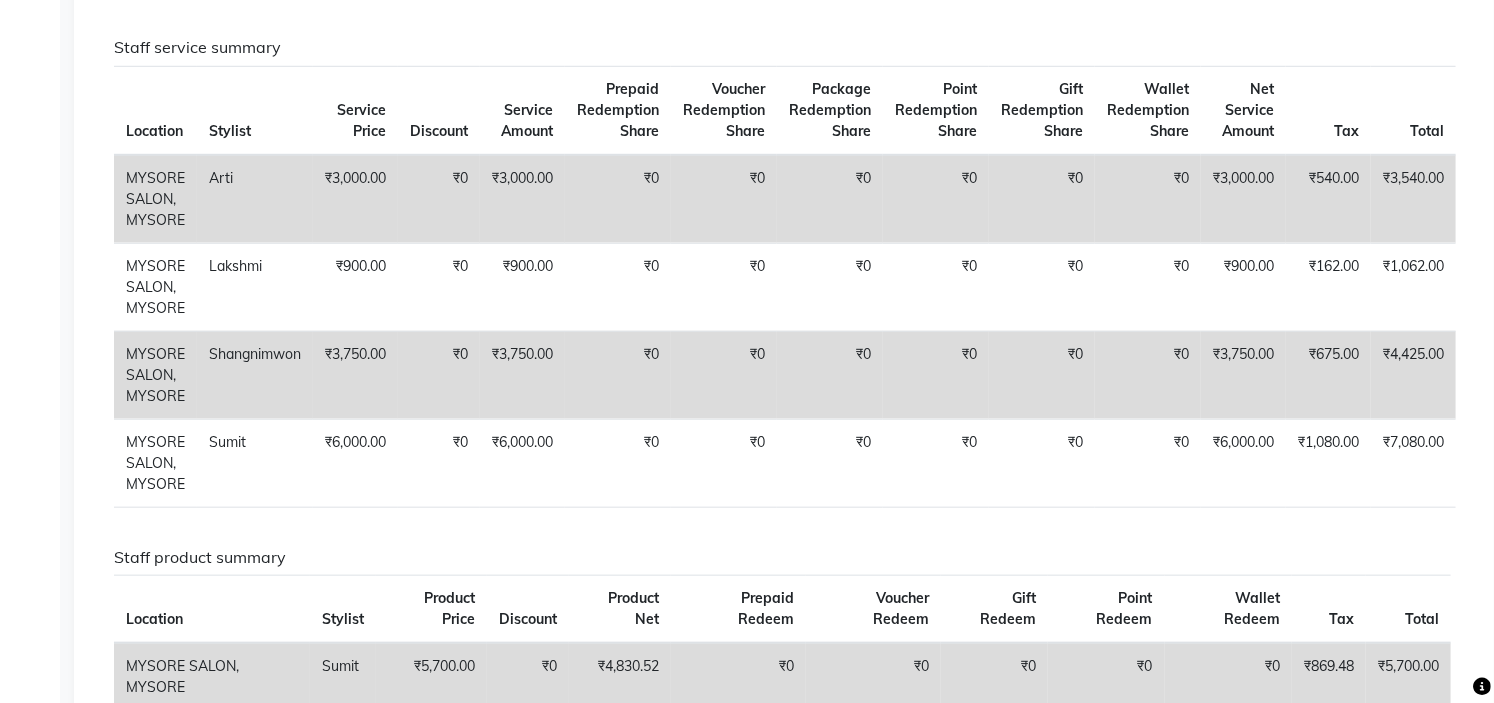 scroll, scrollTop: 822, scrollLeft: 0, axis: vertical 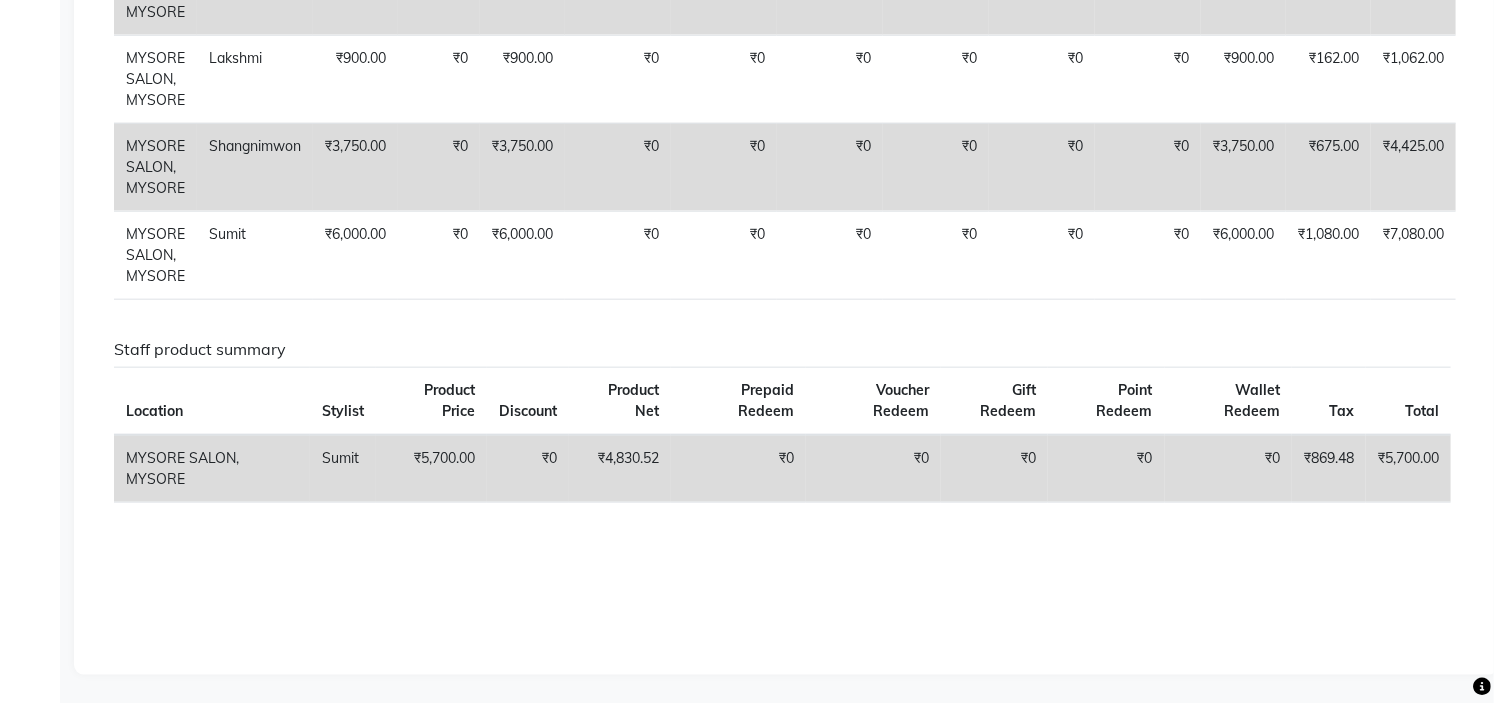 click on "₹5,700.00" 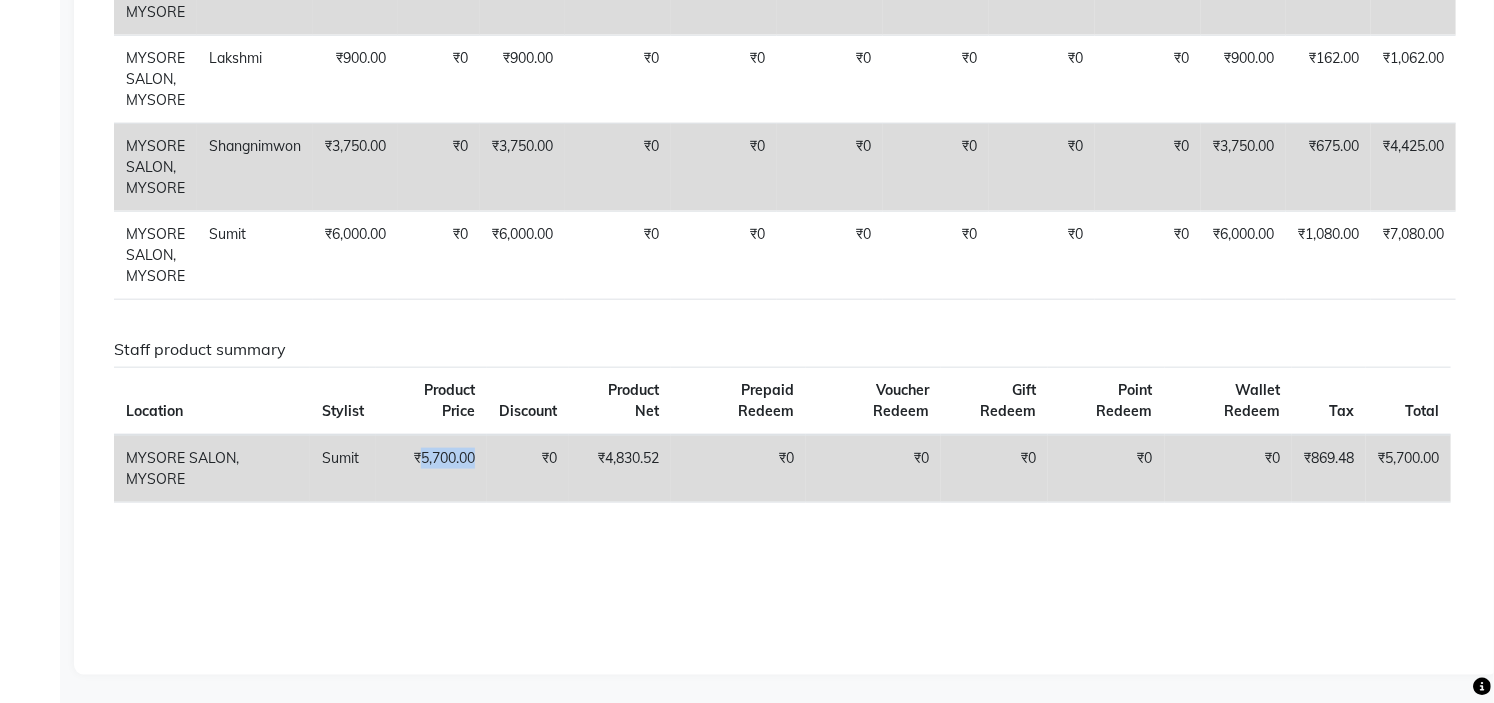 click on "₹5,700.00" 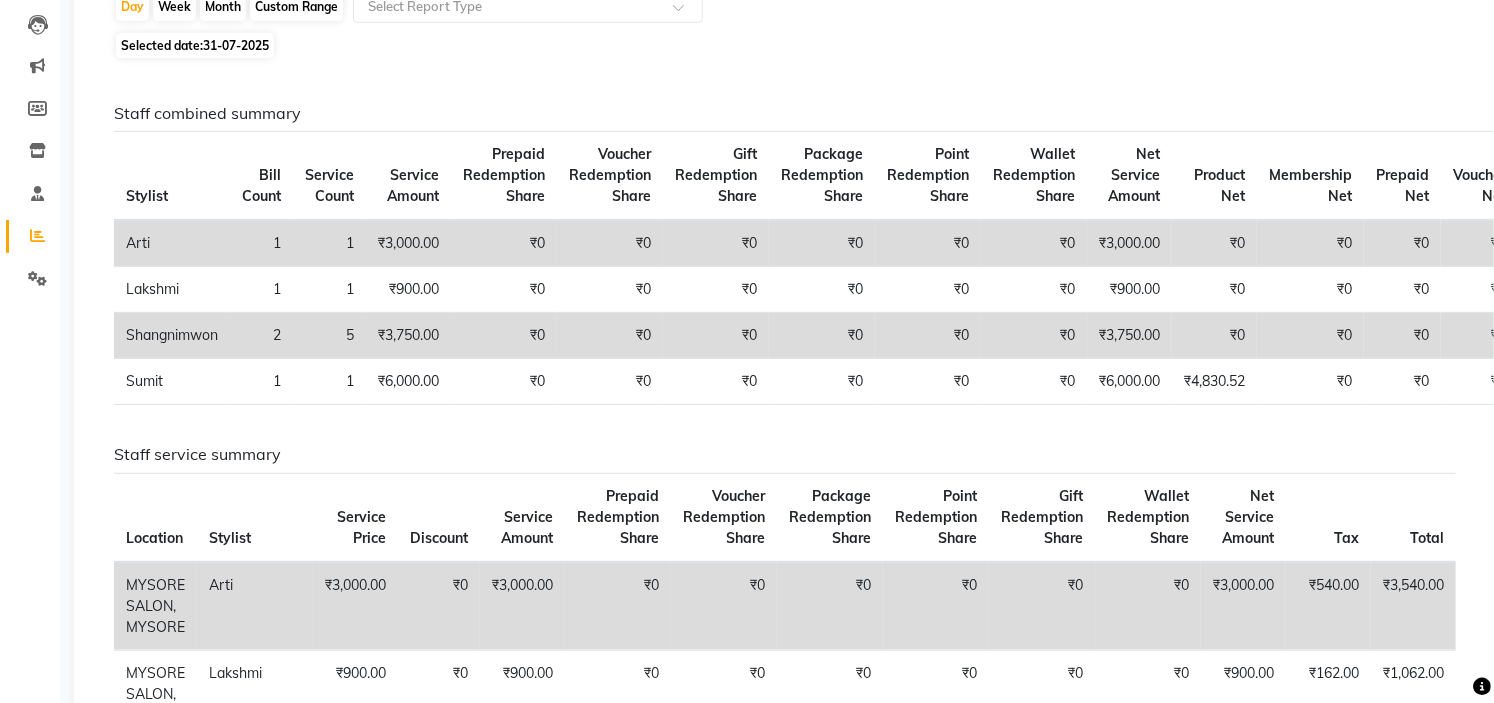 scroll, scrollTop: 3, scrollLeft: 0, axis: vertical 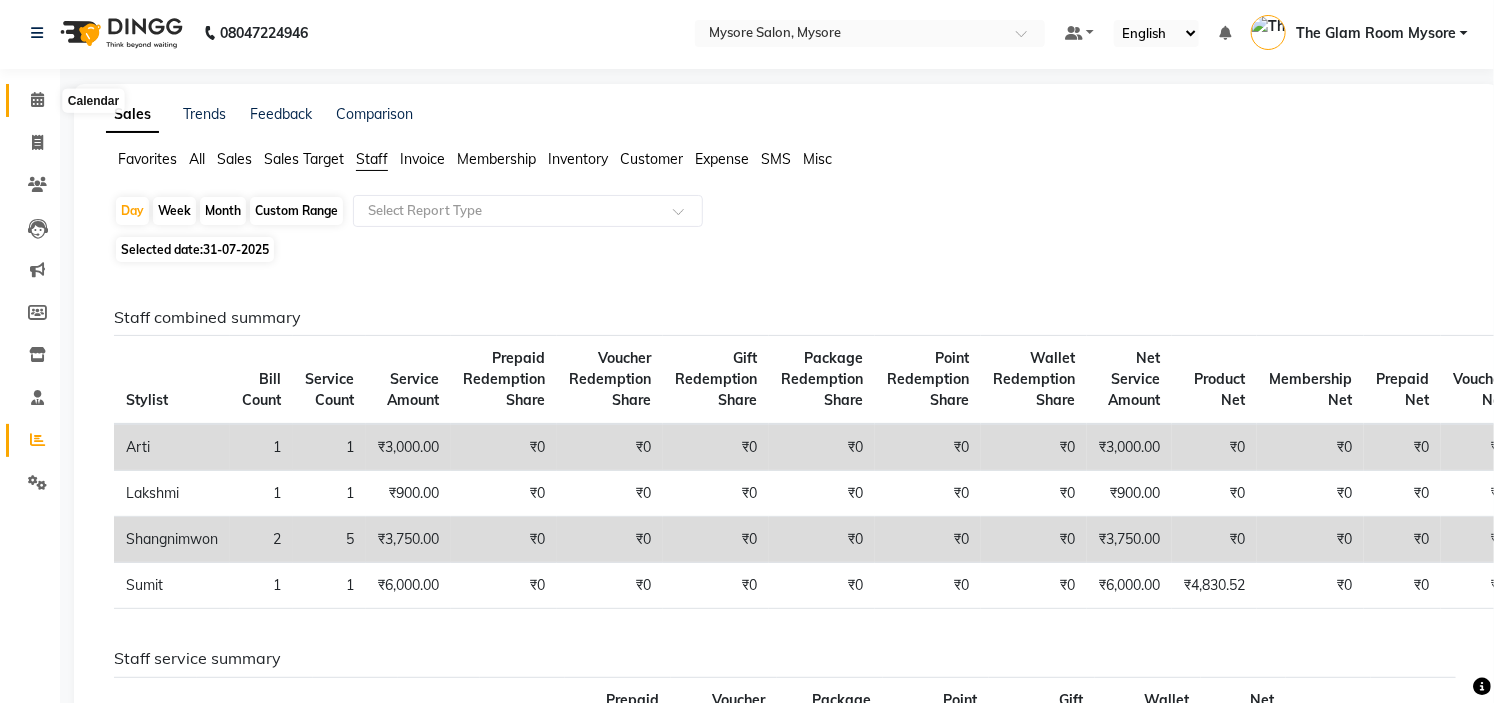 click 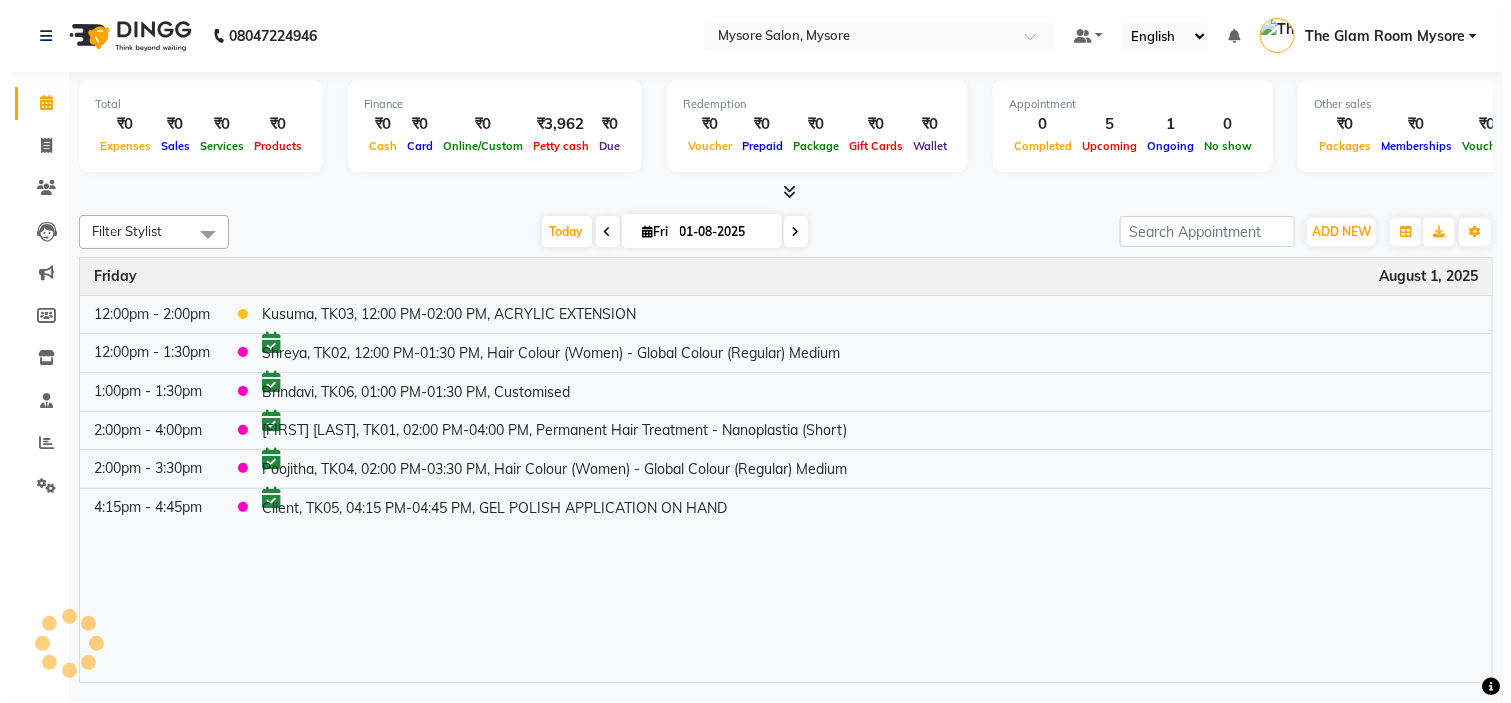 scroll, scrollTop: 0, scrollLeft: 0, axis: both 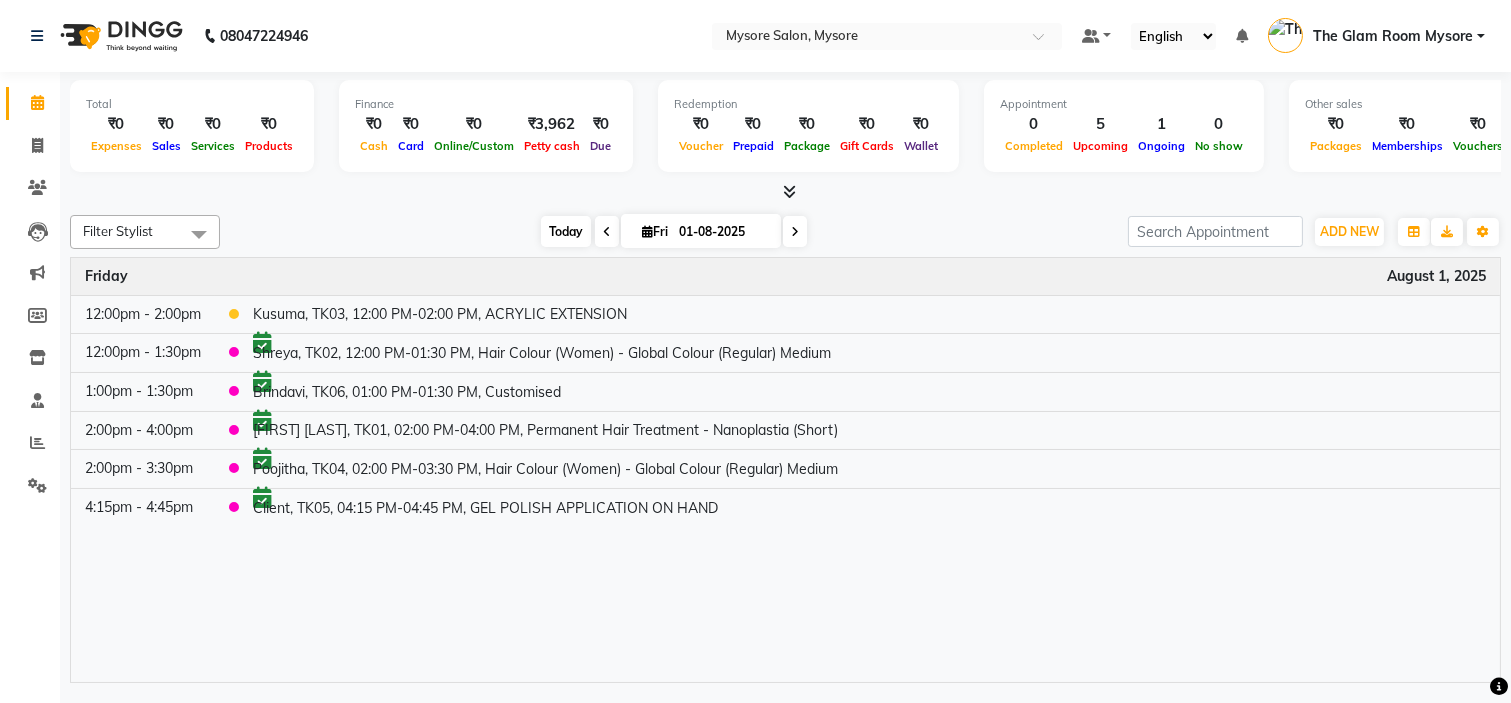 click on "Today" at bounding box center (566, 231) 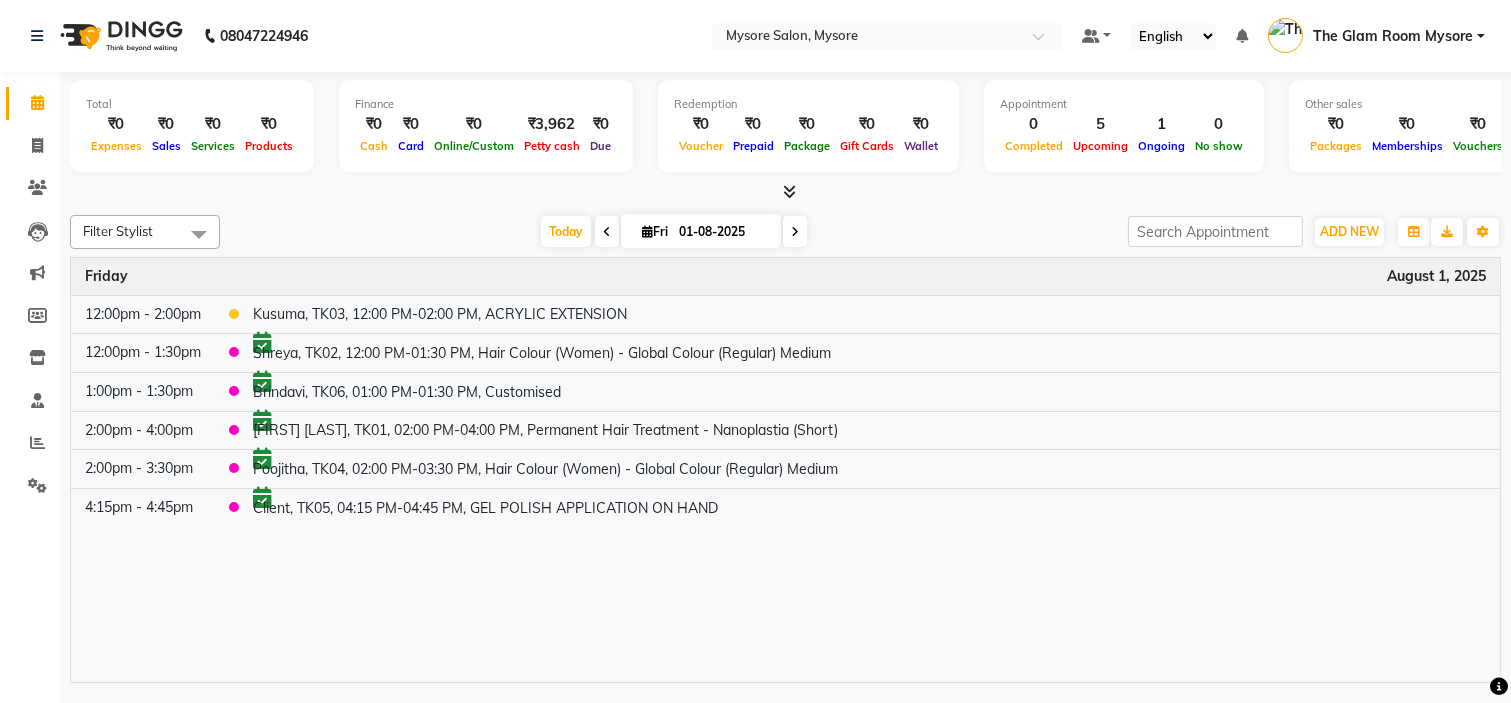 click on "Filter Stylist Select All Ankita Arti Ashwini Ayaan DR. [LAST] Fatma Jayshree Lakshmi Paul Ruhul alom Shangnimwon Steve Sumaiya Banu Sumit Teja Tezz The Glam Room Mysore Today  Fri 01-08-2025 Toggle Dropdown Add Appointment Add Invoice Add Expense Add Attendance Add Client Add Transaction Toggle Dropdown Add Appointment Add Invoice Add Expense Add Attendance Add Client ADD NEW Toggle Dropdown Add Appointment Add Invoice Add Expense Add Attendance Add Client Add Transaction Filter Stylist Select All Ankita Arti Ashwini Ayaan DR. [LAST] Fatma Jayshree Lakshmi Paul Ruhul alom Shangnimwon Steve Sumaiya Banu Sumit Teja Tezz The Glam Room Mysore Group By  Staff View   Room View  View as Vertical  Vertical - Week View  Horizontal  Horizontal - Week View  List  Toggle Dropdown Calendar Settings Manage Tags   Arrange Stylists   Reset Stylists  Full Screen  Show Available Stylist  Appointment Form Zoom 100% Time Event Friday August 1, 2025 12:00pm - 2:00pm    Kusuma, TK03, 12:00 PM-02:00 PM, ACRYLIC EXTENSION" 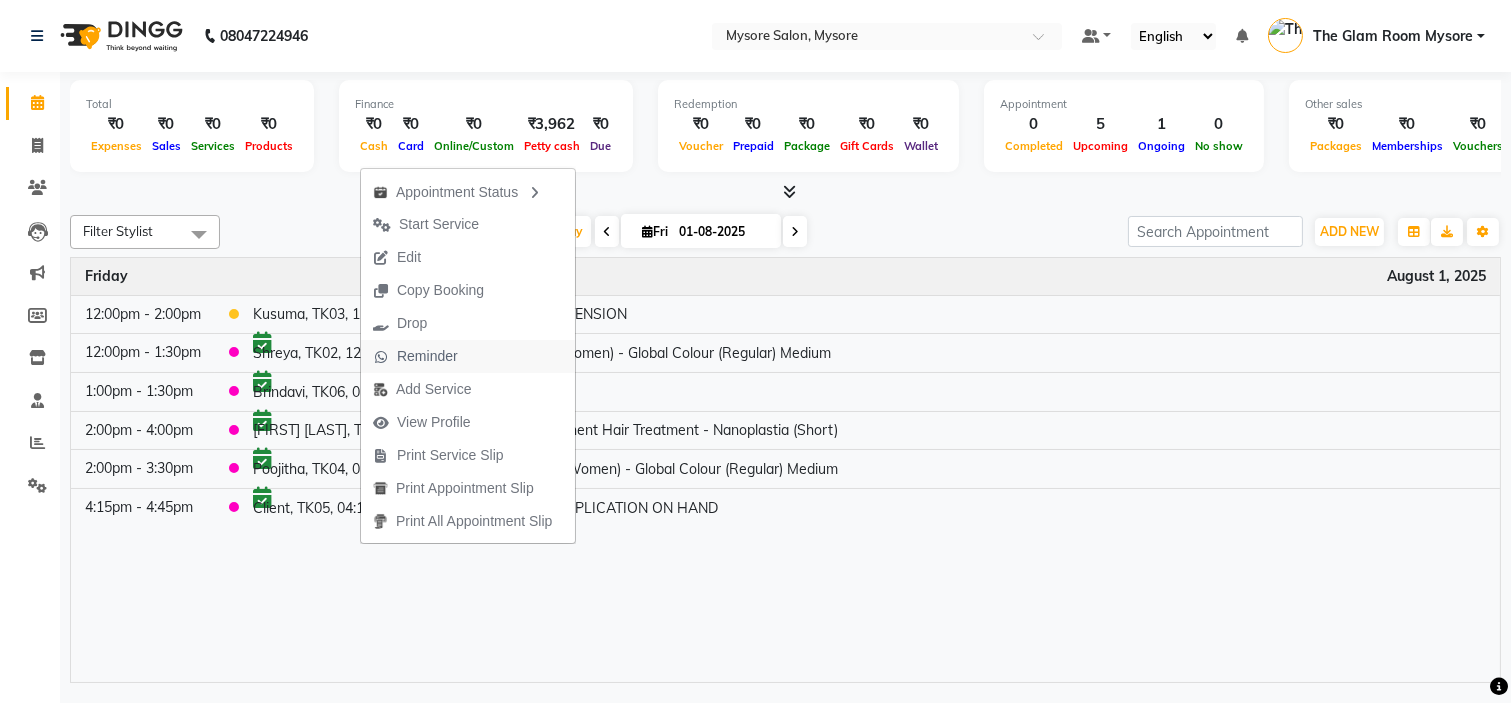 click on "Reminder" at bounding box center (427, 356) 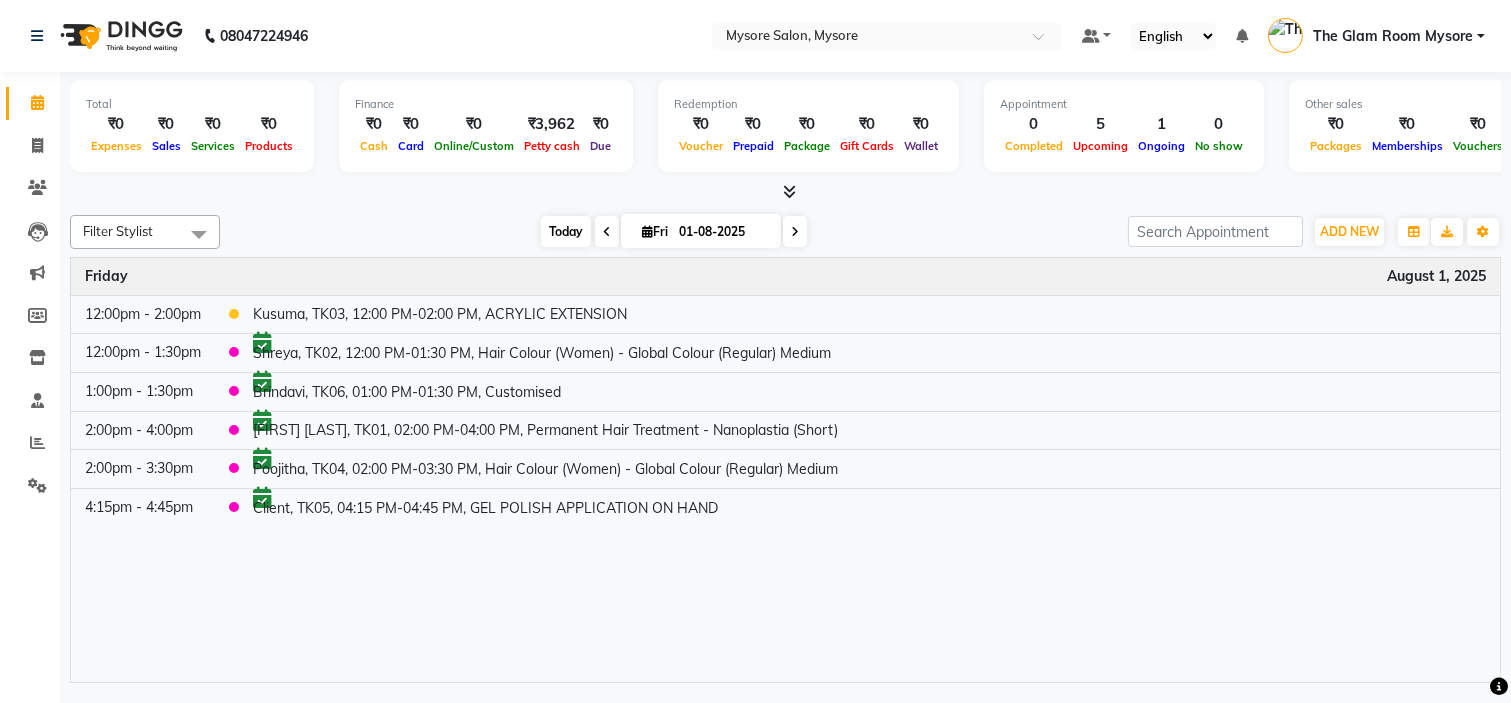click on "Today" at bounding box center [566, 231] 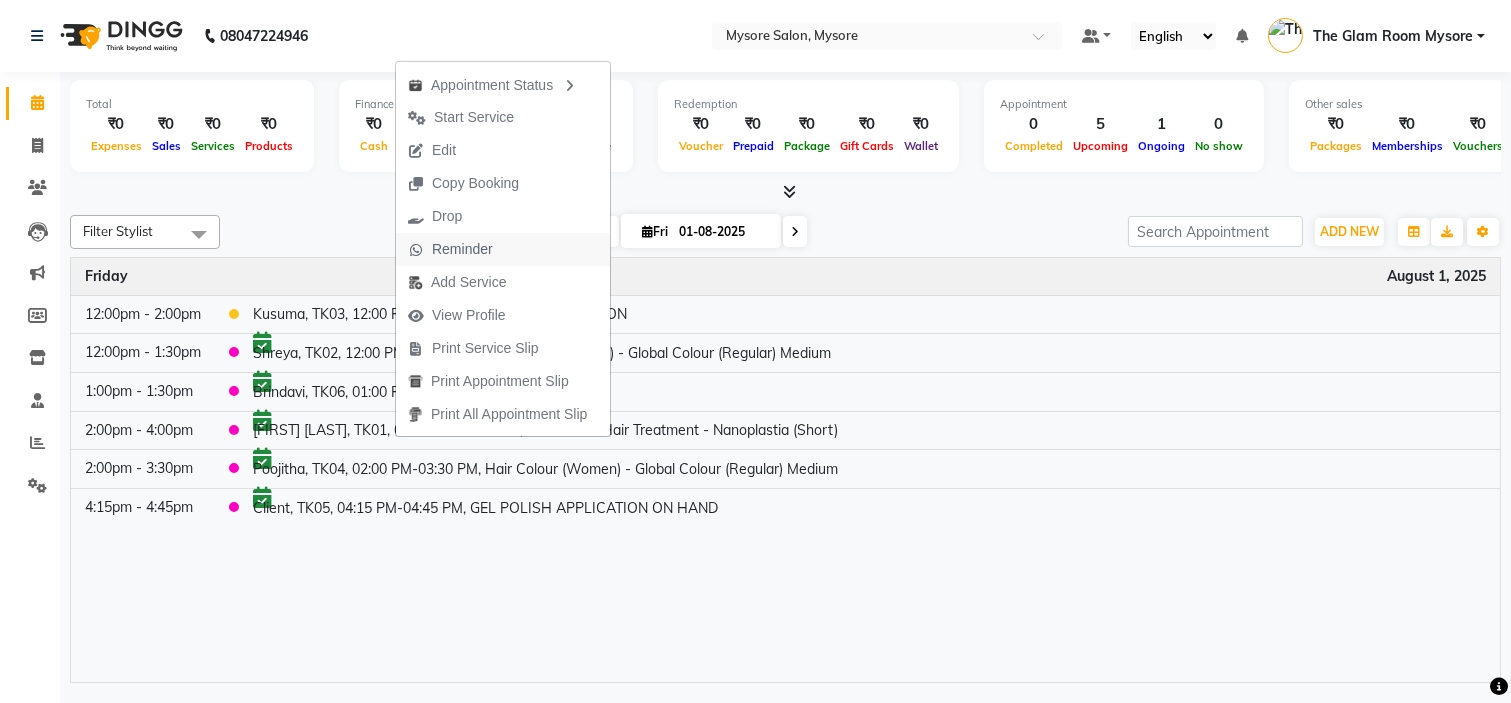 click on "Reminder" at bounding box center [462, 249] 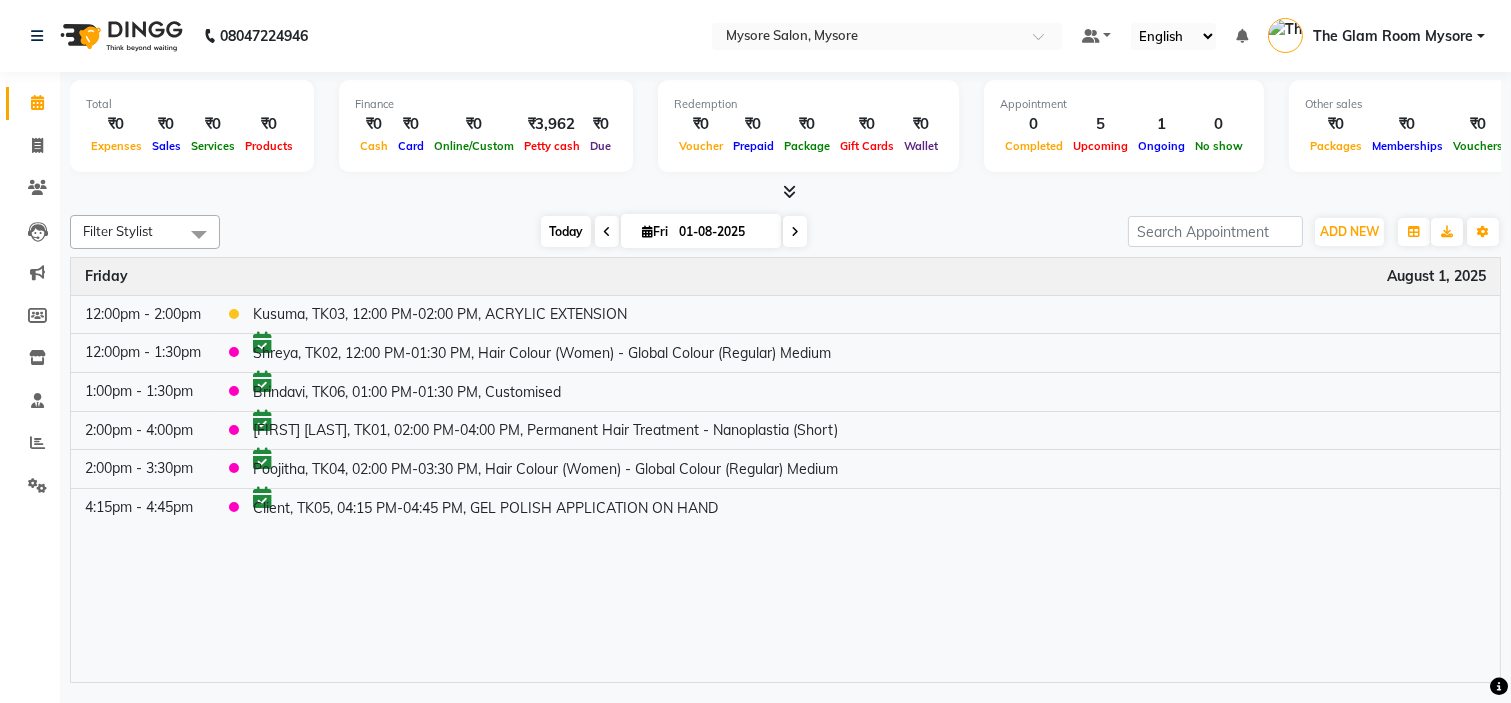 click on "Today" at bounding box center (566, 231) 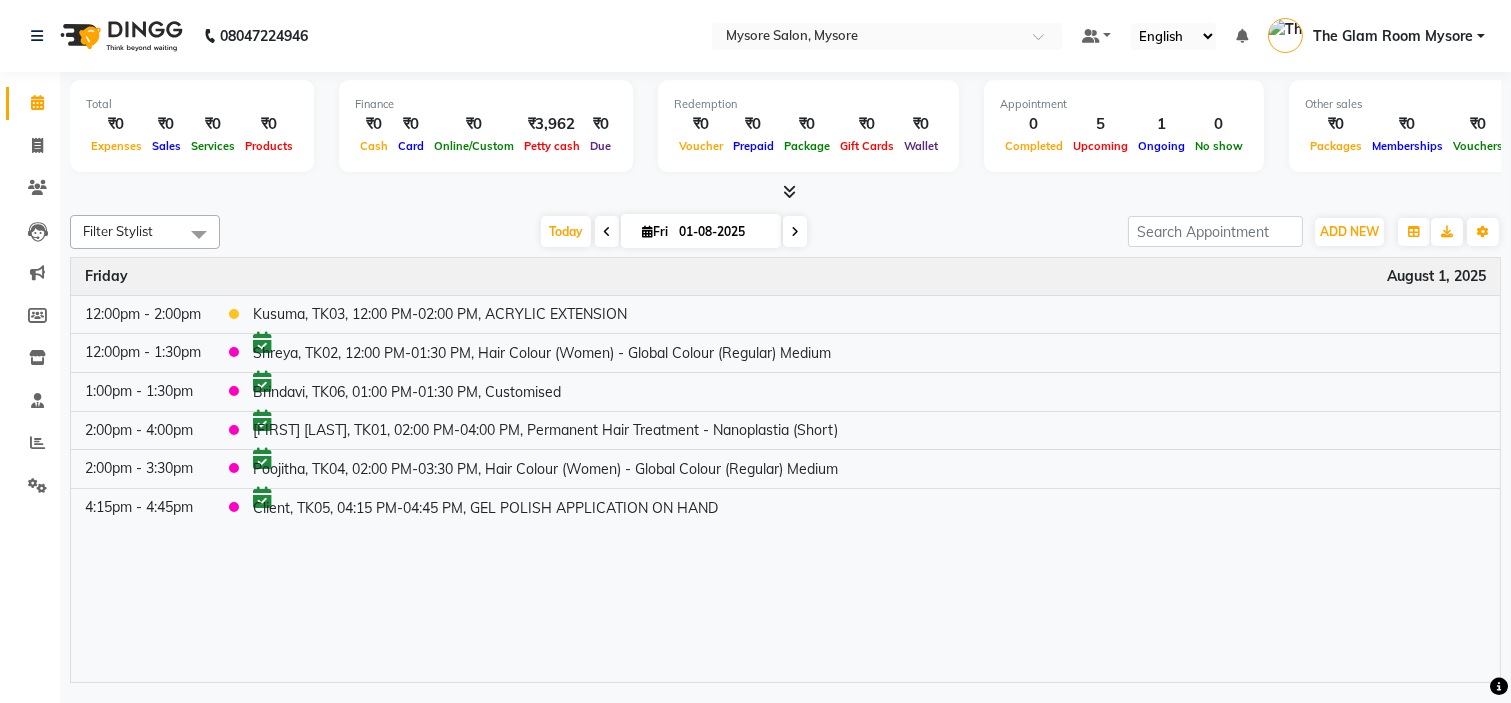 click on "Today  Fri 01-08-2025" at bounding box center (674, 232) 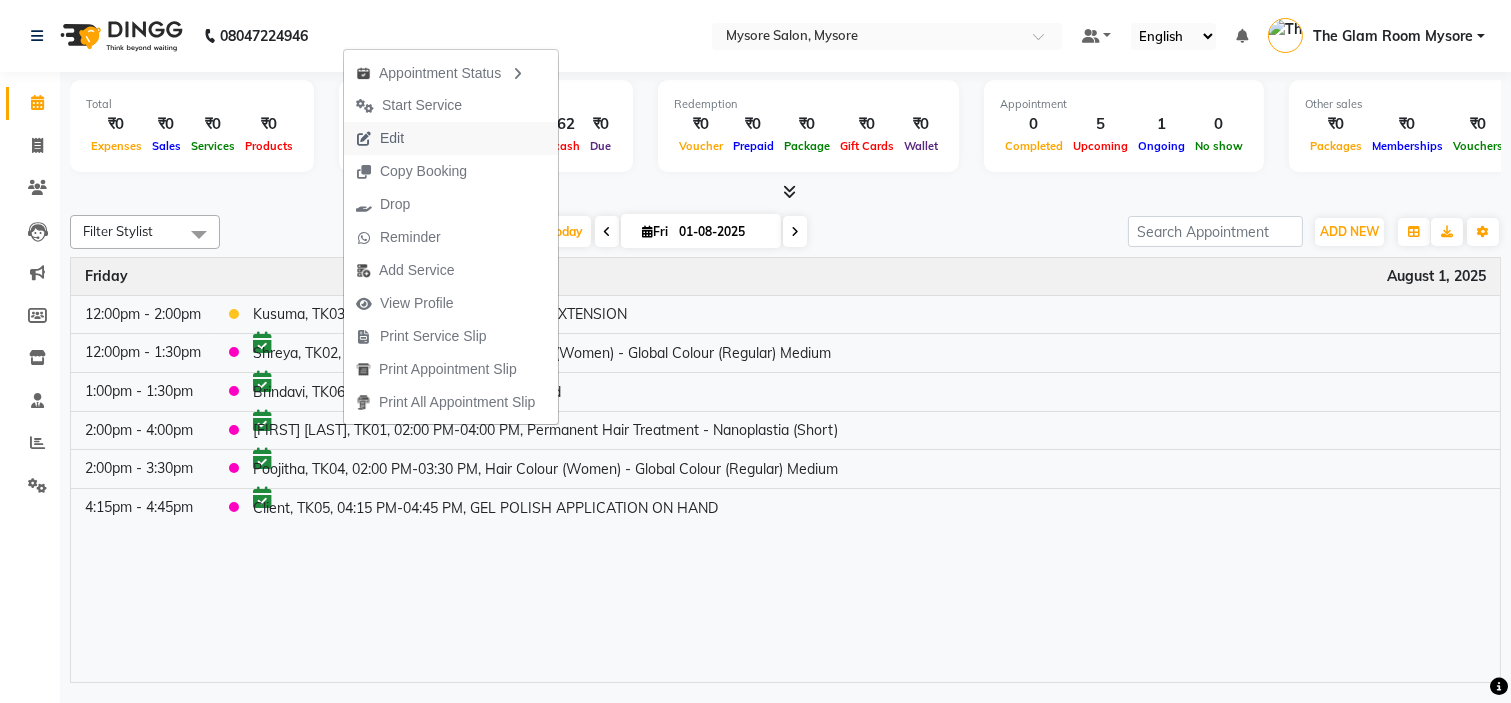click on "Edit" at bounding box center [451, 138] 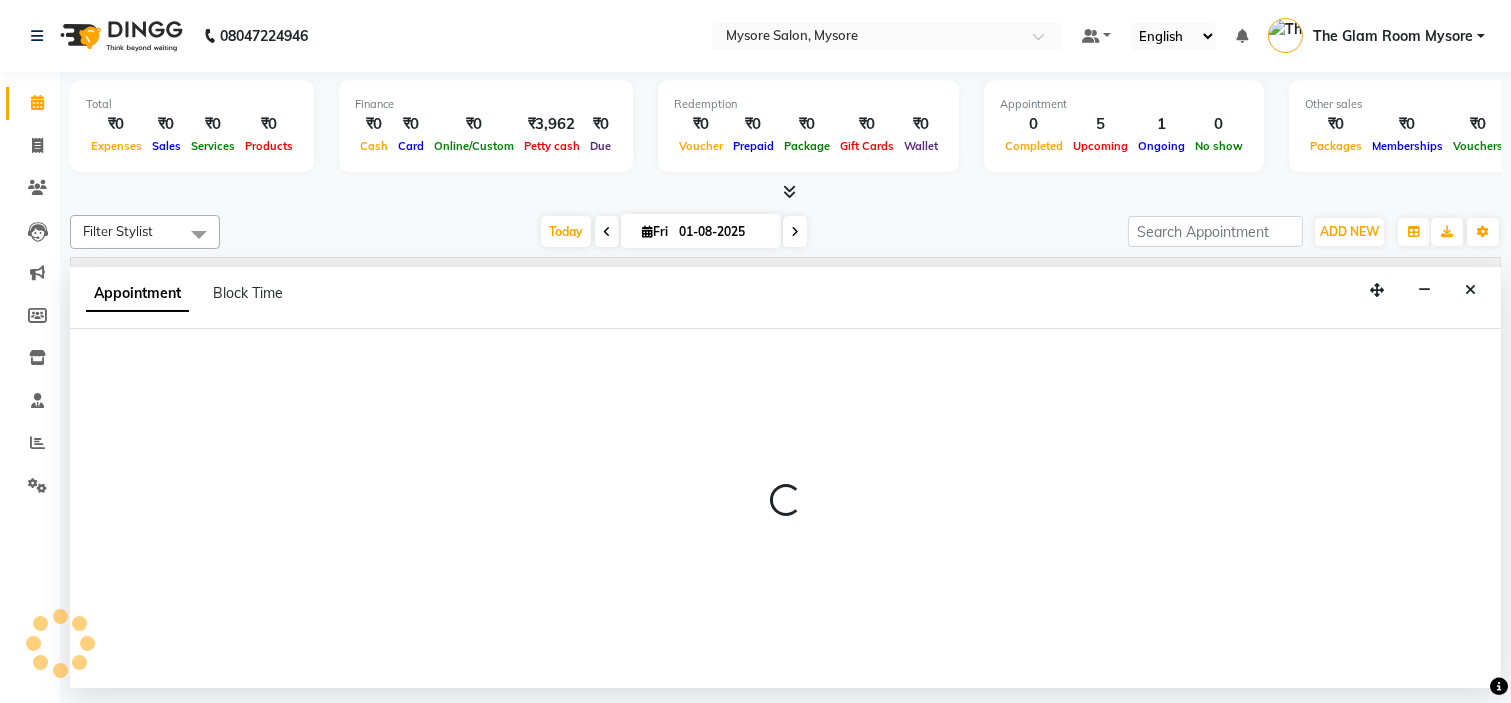 select on "confirm booking" 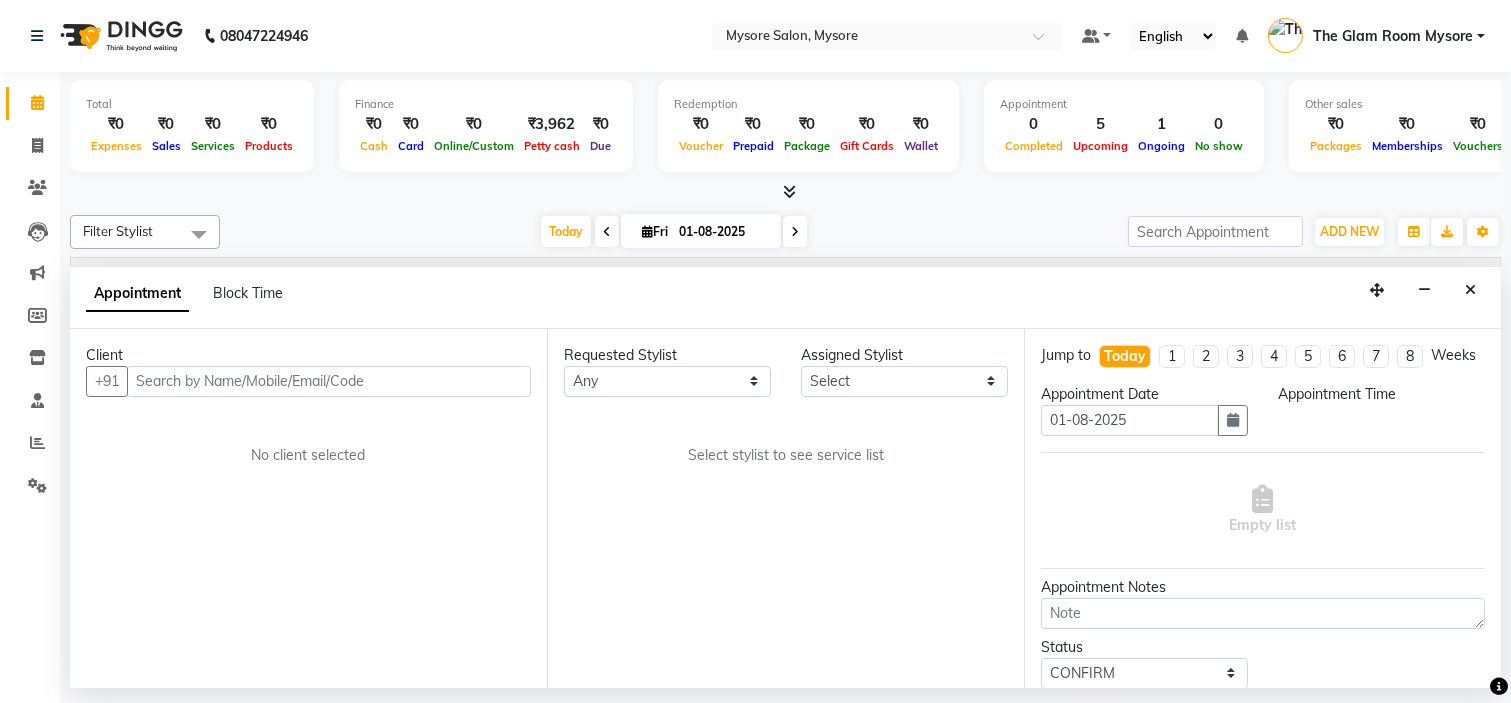 select on "35251" 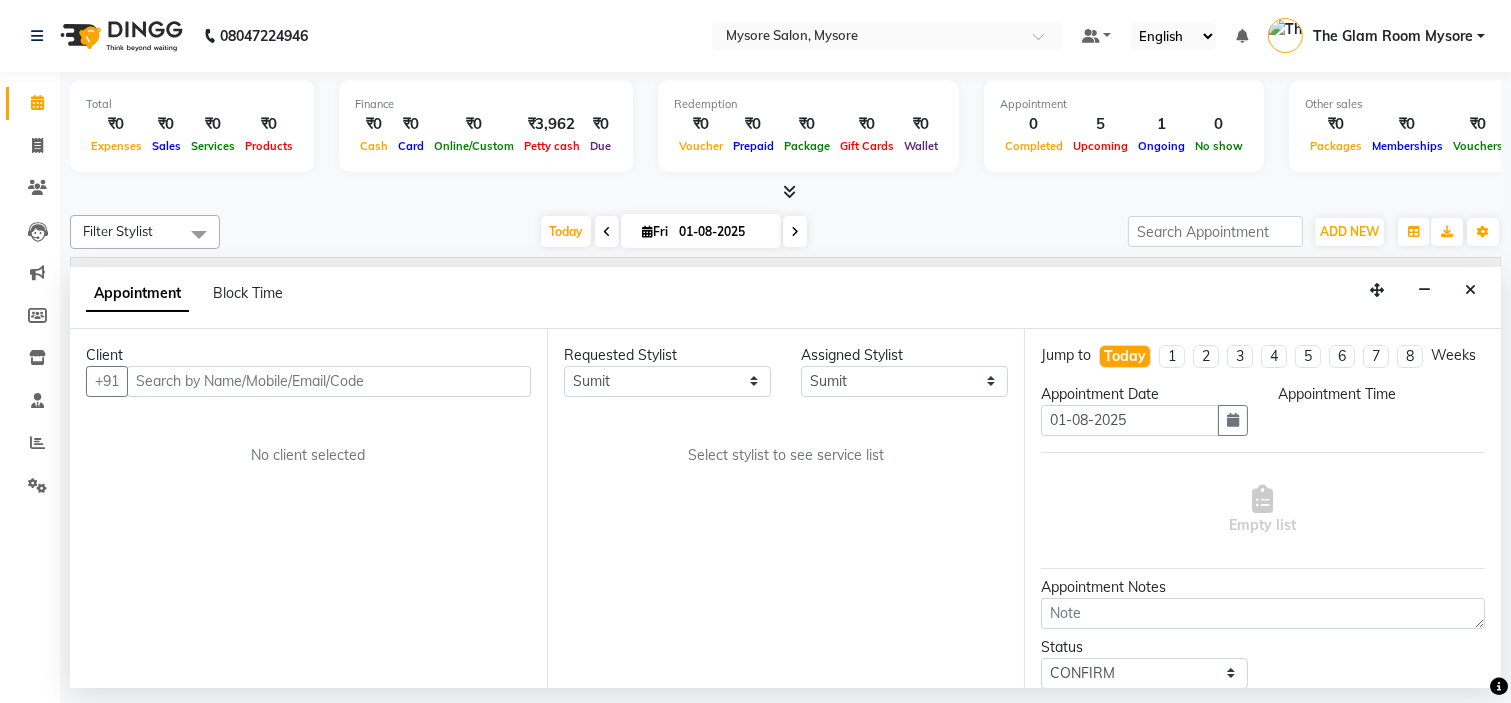 select on "840" 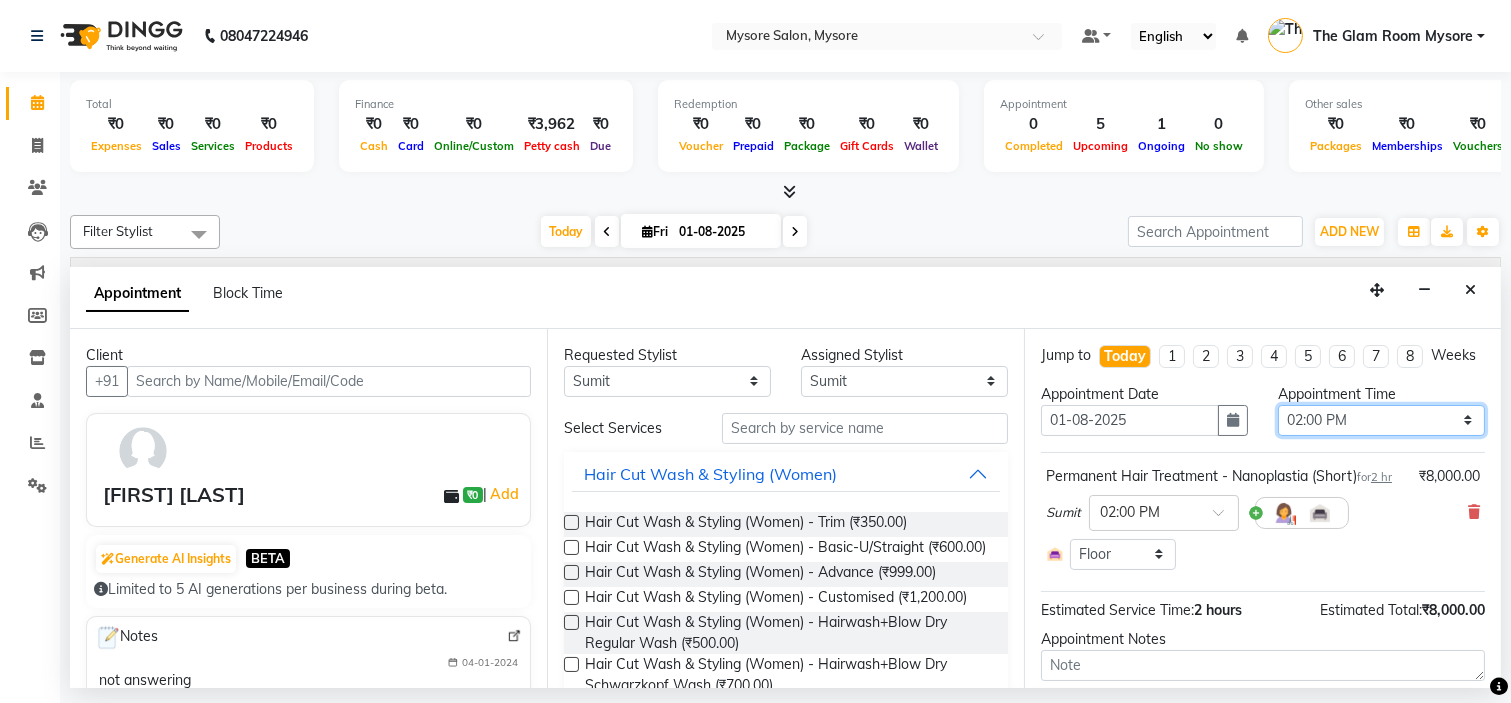 click on "Select 09:00 AM 09:15 AM 09:30 AM 09:45 AM 10:00 AM 10:15 AM 10:30 AM 10:45 AM 11:00 AM 11:15 AM 11:30 AM 11:45 AM 12:00 PM 12:15 PM 12:30 PM 12:45 PM 01:00 PM 01:15 PM 01:30 PM 01:45 PM 02:00 PM 02:15 PM 02:30 PM 02:45 PM 03:00 PM 03:15 PM 03:30 PM 03:45 PM 04:00 PM 04:15 PM 04:30 PM 04:45 PM 05:00 PM 05:15 PM 05:30 PM 05:45 PM 06:00 PM 06:15 PM 06:30 PM 06:45 PM 07:00 PM 07:15 PM 07:30 PM 07:45 PM 08:00 PM" at bounding box center [1381, 420] 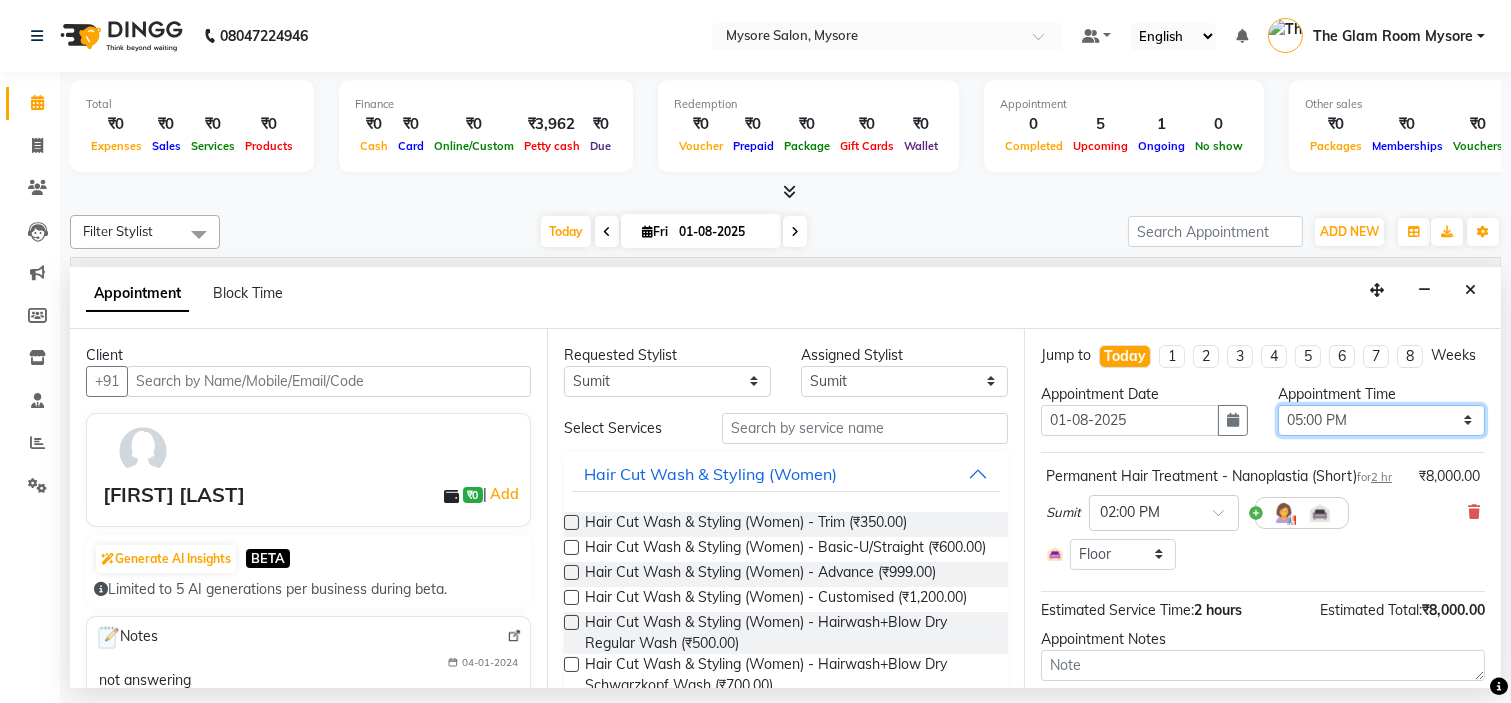 click on "Select 09:00 AM 09:15 AM 09:30 AM 09:45 AM 10:00 AM 10:15 AM 10:30 AM 10:45 AM 11:00 AM 11:15 AM 11:30 AM 11:45 AM 12:00 PM 12:15 PM 12:30 PM 12:45 PM 01:00 PM 01:15 PM 01:30 PM 01:45 PM 02:00 PM 02:15 PM 02:30 PM 02:45 PM 03:00 PM 03:15 PM 03:30 PM 03:45 PM 04:00 PM 04:15 PM 04:30 PM 04:45 PM 05:00 PM 05:15 PM 05:30 PM 05:45 PM 06:00 PM 06:15 PM 06:30 PM 06:45 PM 07:00 PM 07:15 PM 07:30 PM 07:45 PM 08:00 PM" at bounding box center [1381, 420] 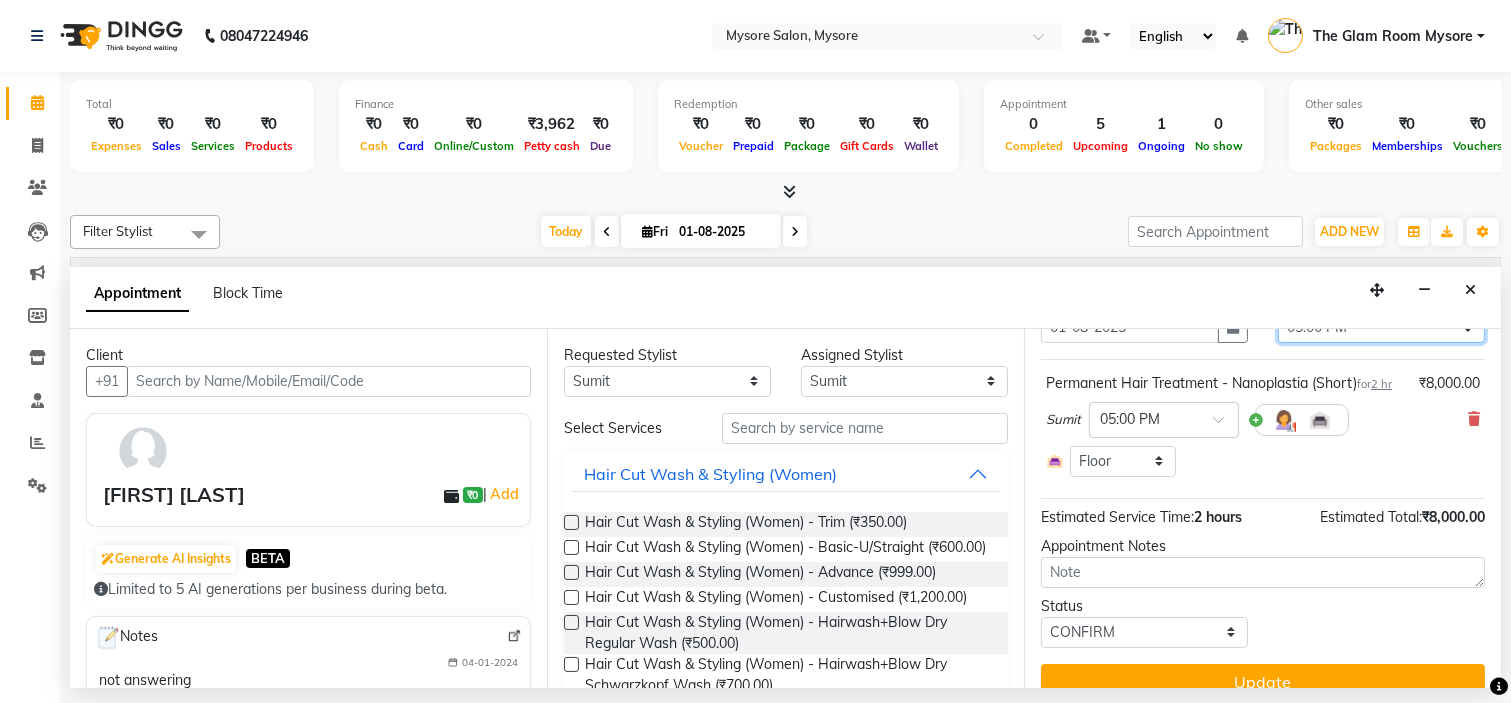 scroll, scrollTop: 160, scrollLeft: 0, axis: vertical 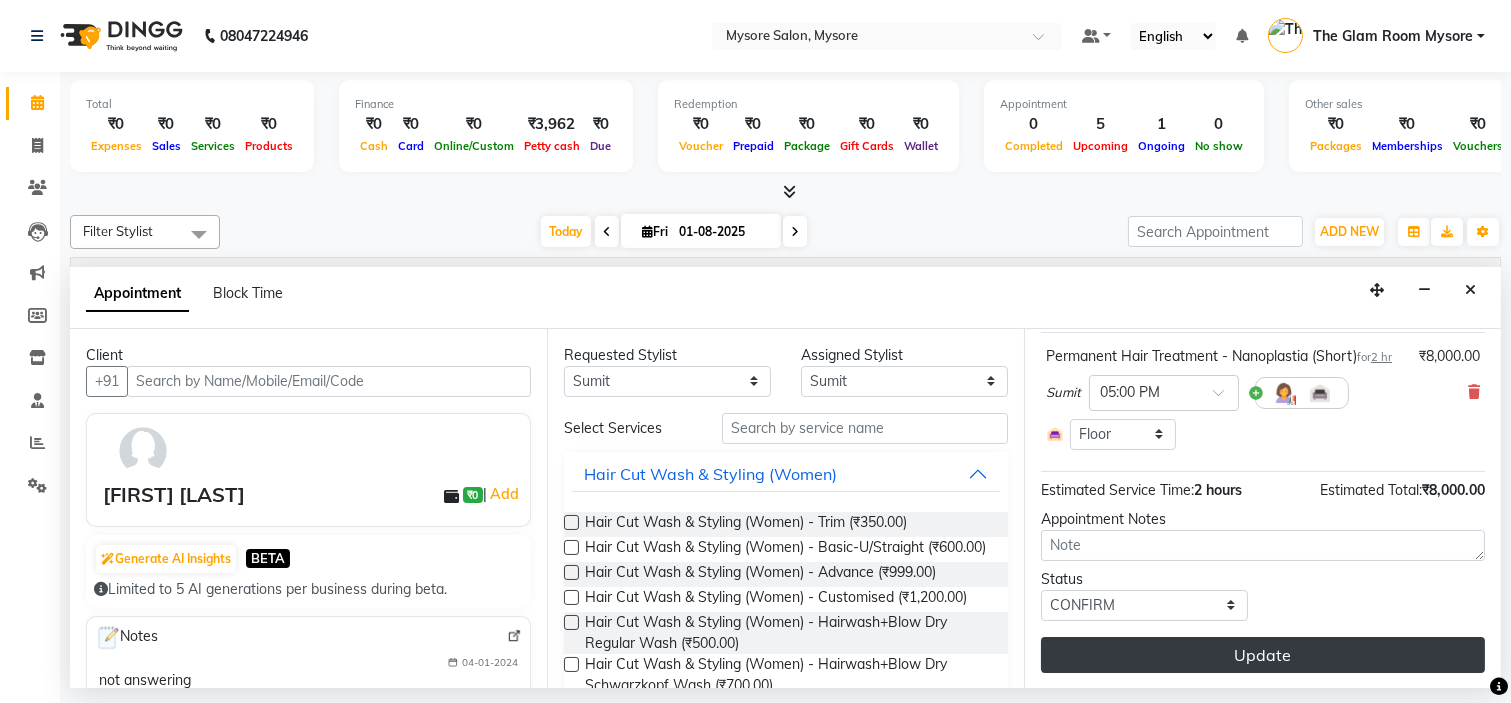 click on "Update" at bounding box center [1263, 655] 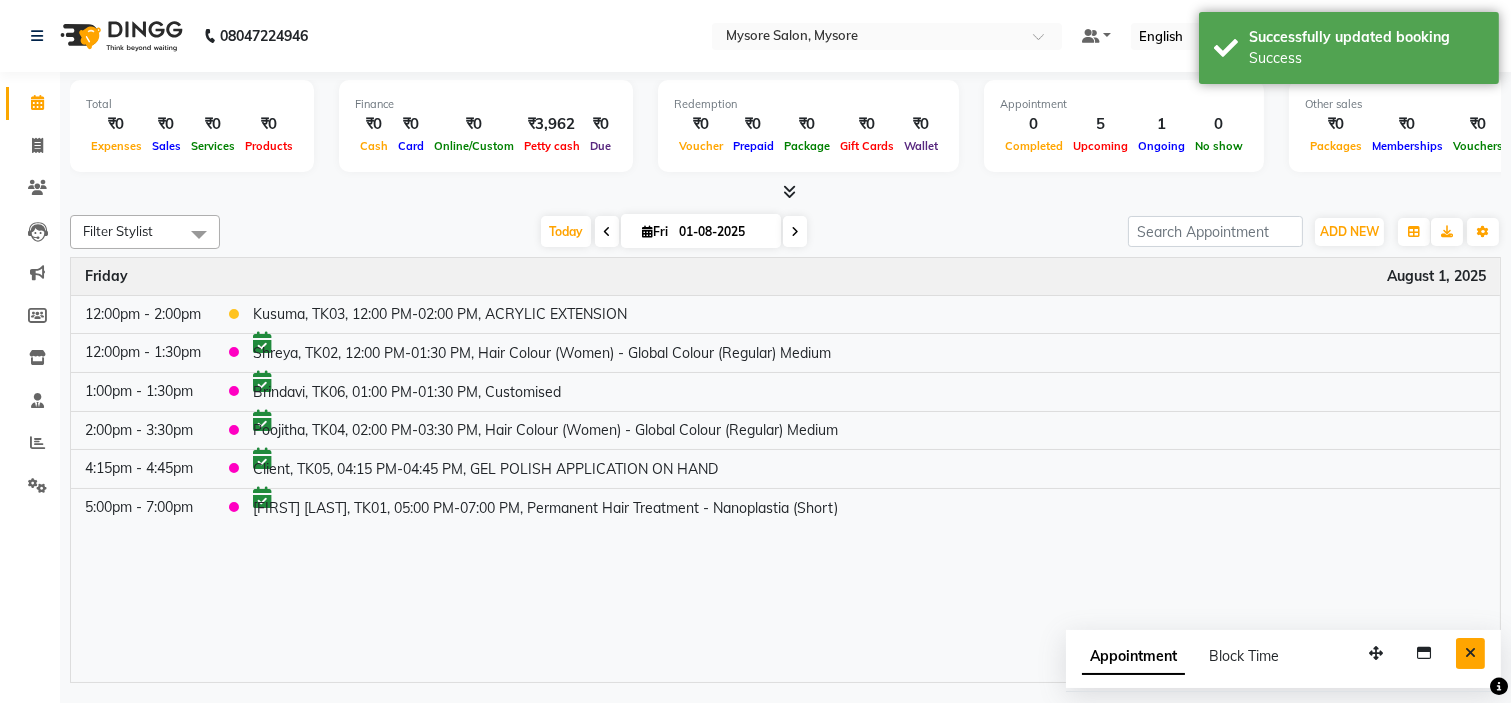 click at bounding box center [1470, 653] 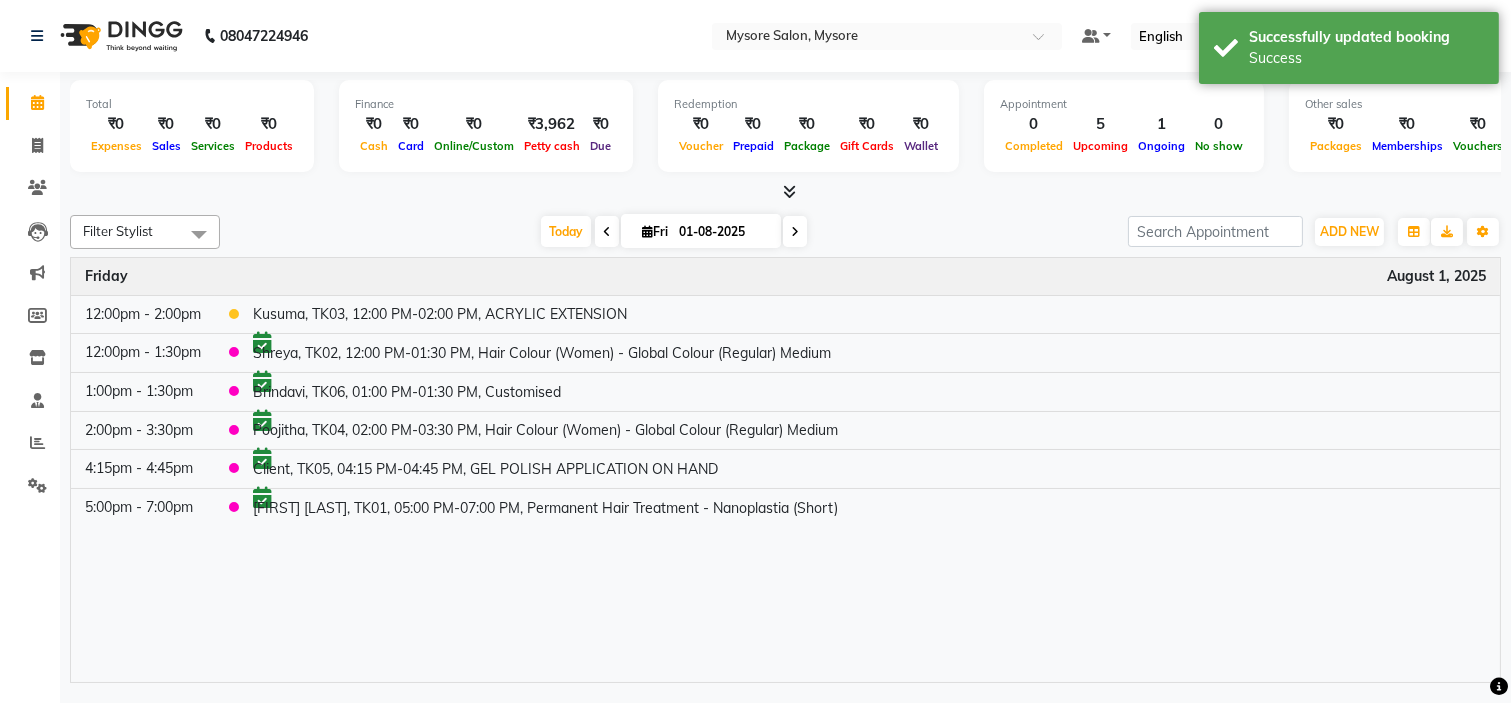 click on "Filter Stylist Select All Ankita Arti Ashwini Ayaan DR. [LAST] Fatma Jayshree Lakshmi Paul Ruhul alom Shangnimwon Steve Sumaiya Banu Sumit Teja Tezz The Glam Room Mysore Today  Fri 01-08-2025 Toggle Dropdown Add Appointment Add Invoice Add Expense Add Attendance Add Client Add Transaction Toggle Dropdown Add Appointment Add Invoice Add Expense Add Attendance Add Client ADD NEW Toggle Dropdown Add Appointment Add Invoice Add Expense Add Attendance Add Client Add Transaction Filter Stylist Select All Ankita Arti Ashwini Ayaan DR. [LAST] Fatma Jayshree Lakshmi Paul Ruhul alom Shangnimwon Steve Sumaiya Banu Sumit Teja Tezz The Glam Room Mysore Group By  Staff View   Room View  View as Vertical  Vertical - Week View  Horizontal  Horizontal - Week View  List  Toggle Dropdown Calendar Settings Manage Tags   Arrange Stylists   Reset Stylists  Full Screen  Show Available Stylist  Appointment Form Zoom 100% Time Event Friday August 1, 2025 12:00pm - 2:00pm    Kusuma, TK03, 12:00 PM-02:00 PM, ACRYLIC EXTENSION" 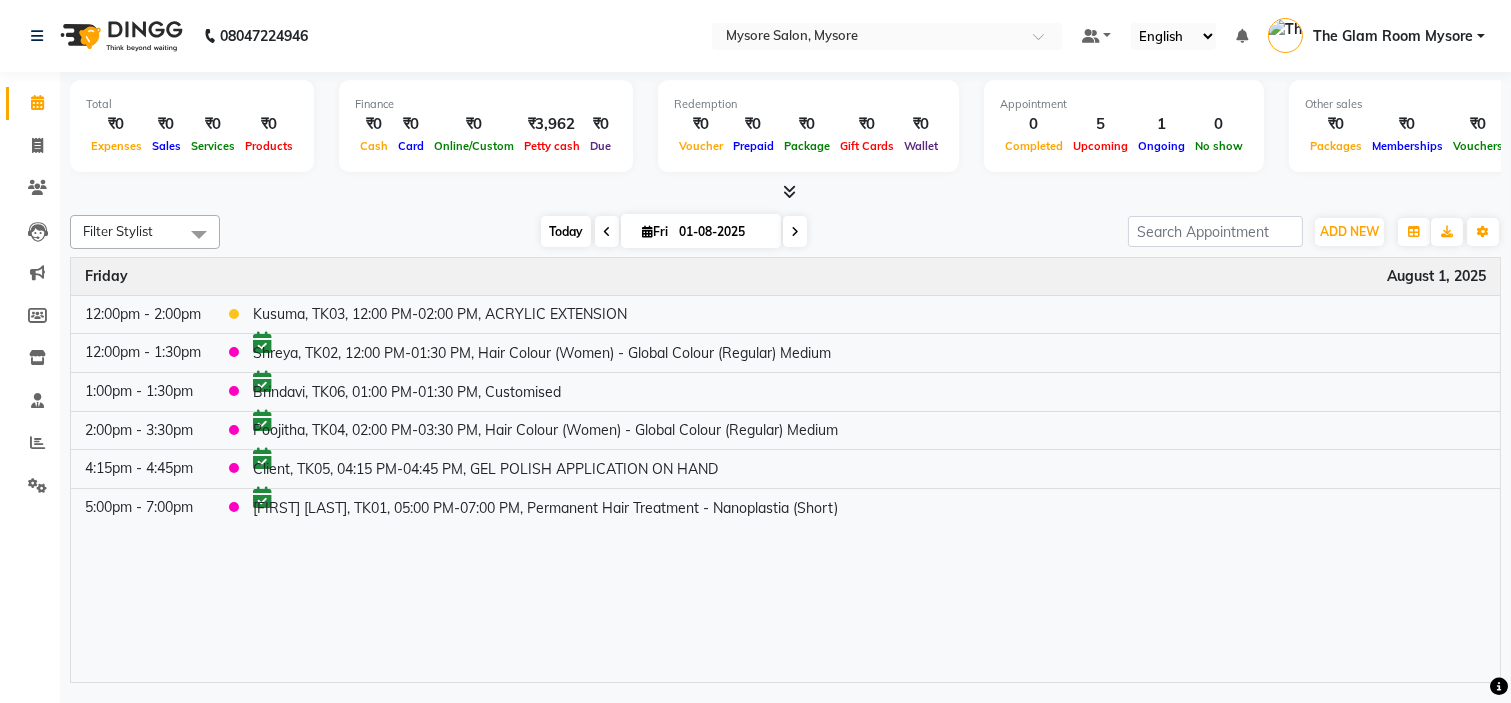 click on "Today" at bounding box center [566, 231] 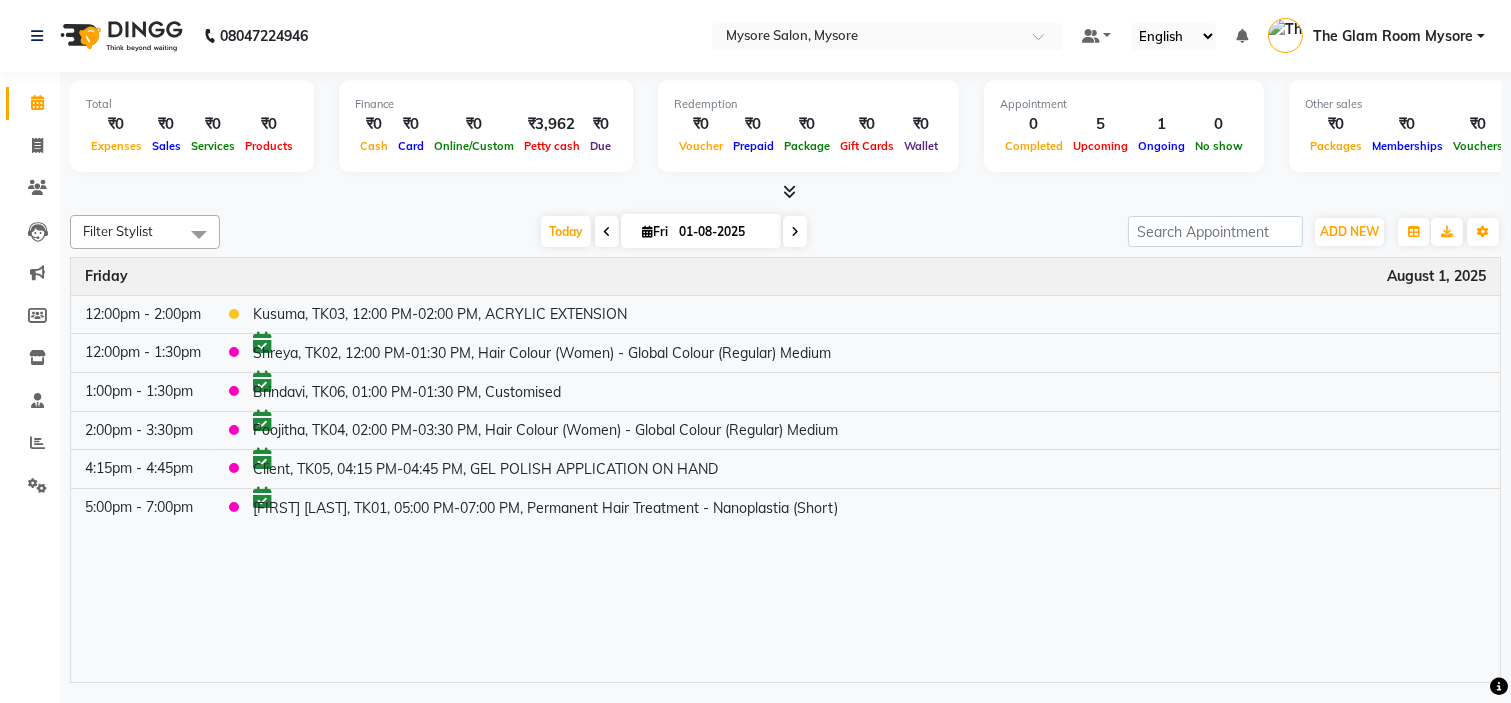 click on "Today  Fri 01-08-2025" at bounding box center (674, 232) 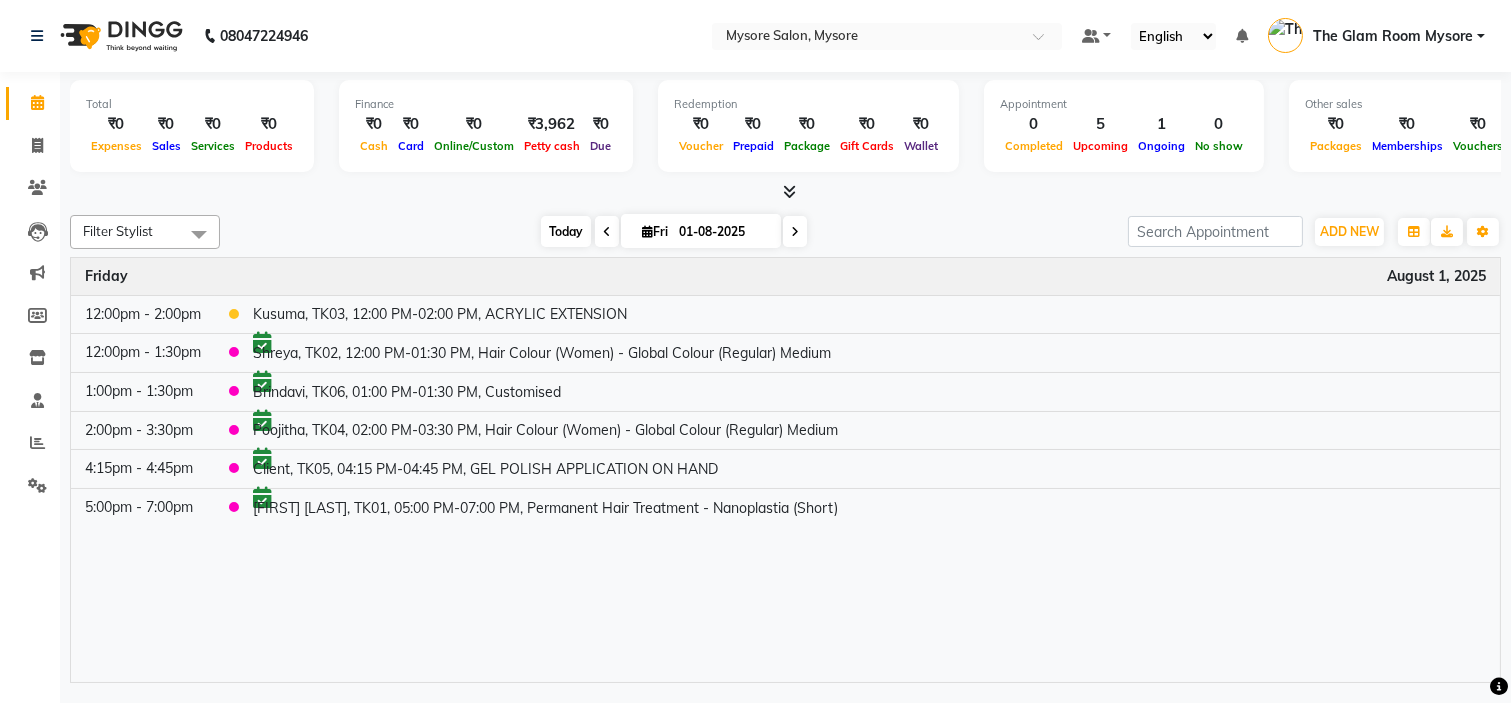 click on "Today" at bounding box center [566, 231] 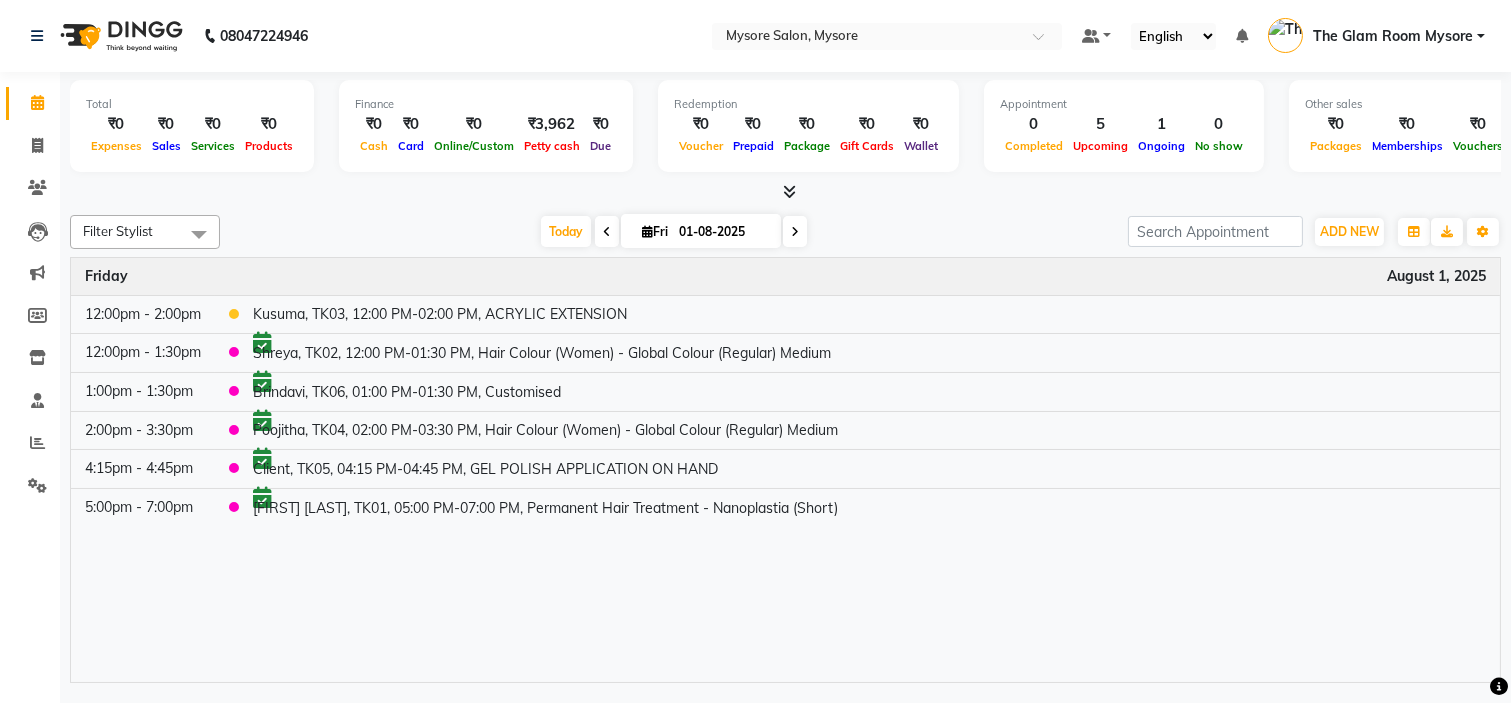 click at bounding box center (789, 191) 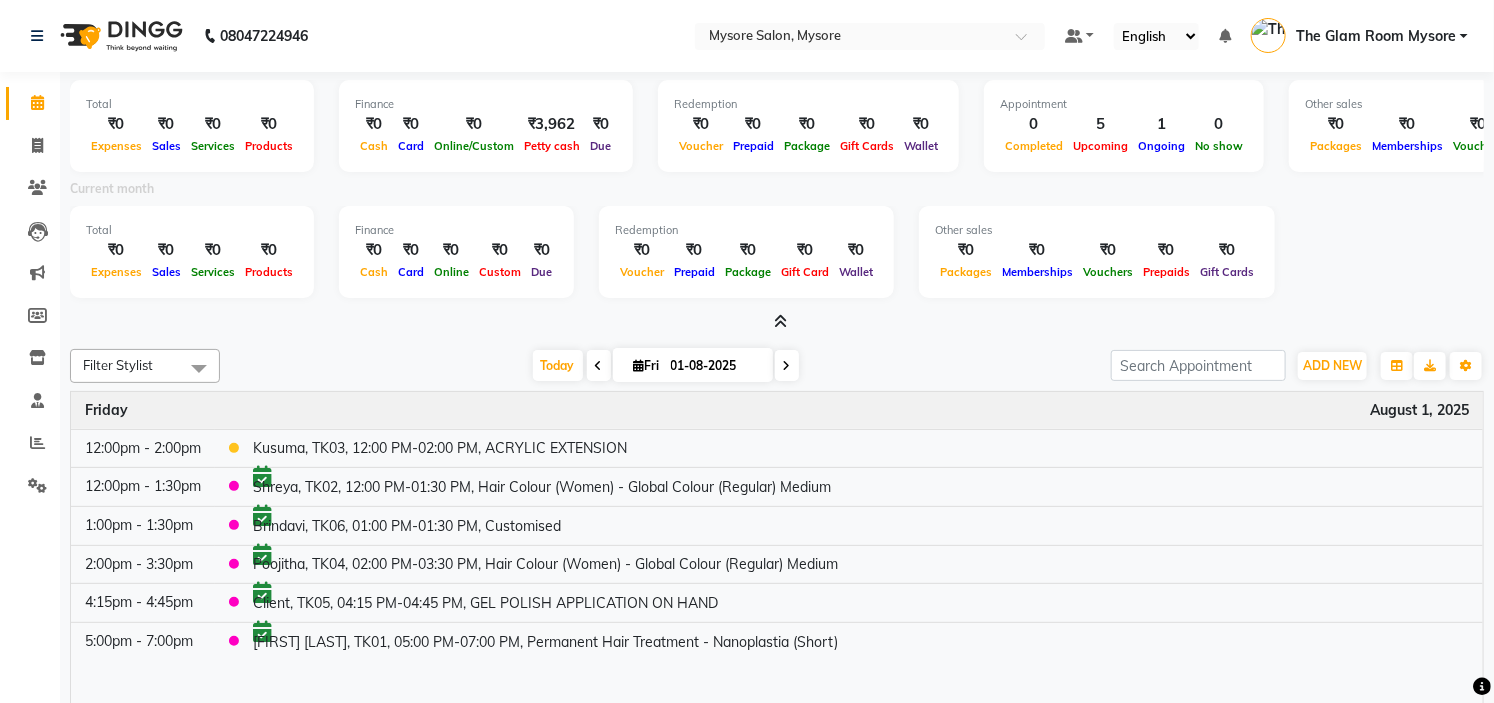 click at bounding box center (781, 321) 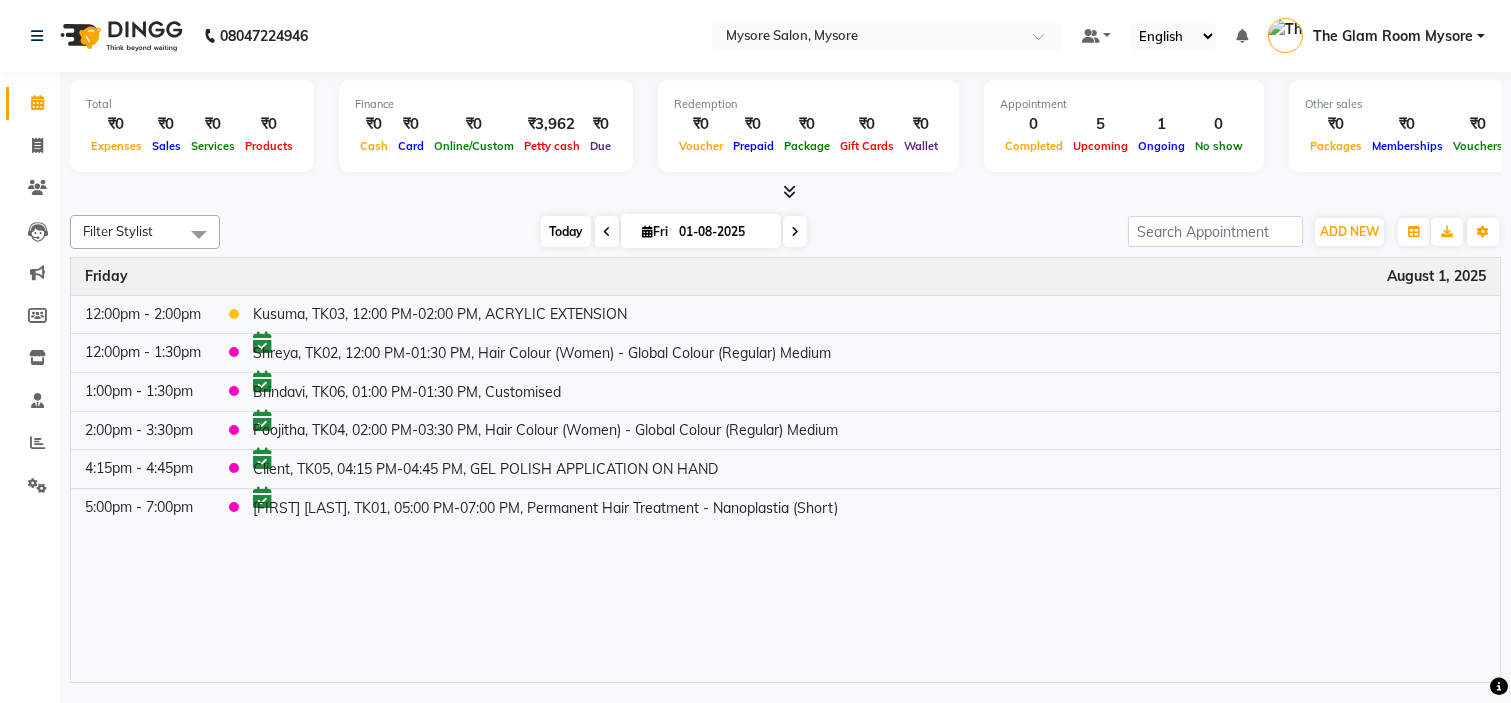 click on "Today" at bounding box center (566, 231) 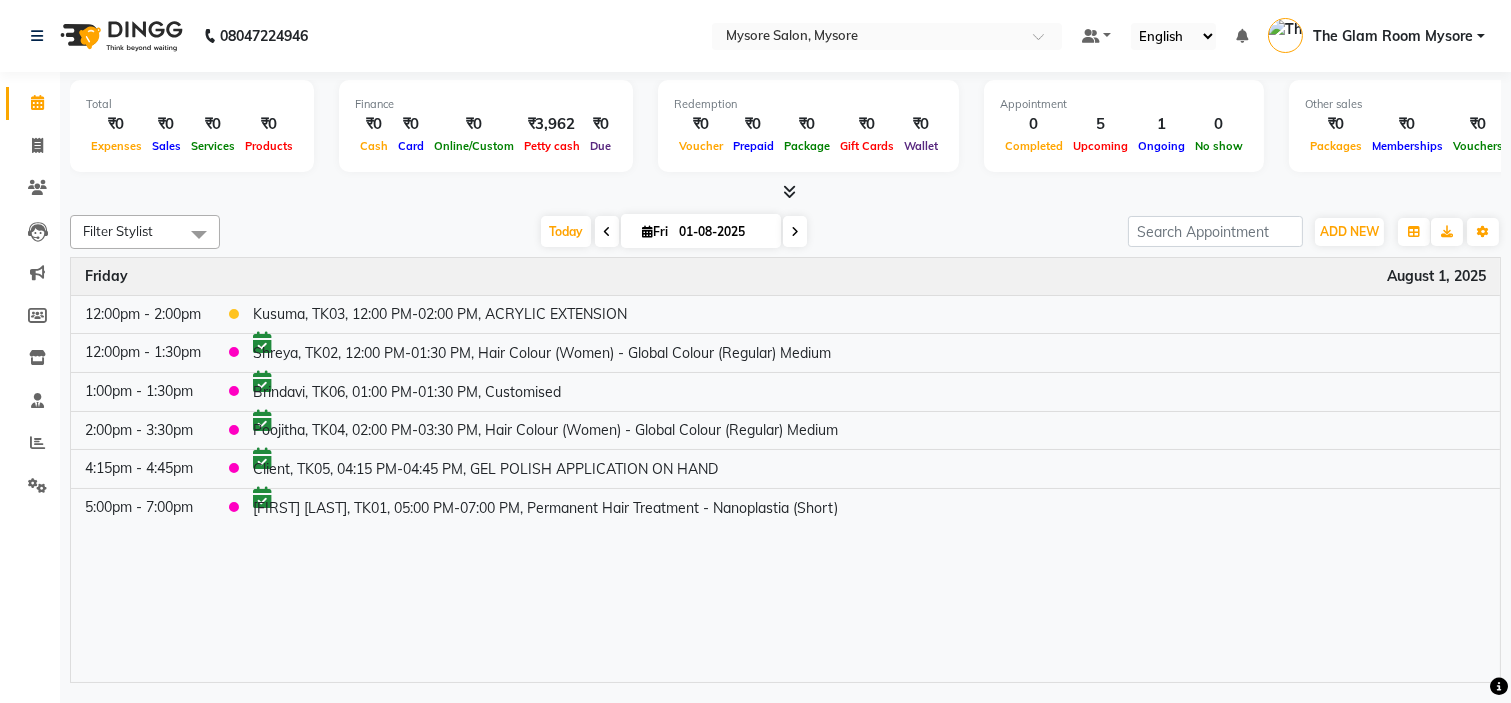 click at bounding box center [789, 191] 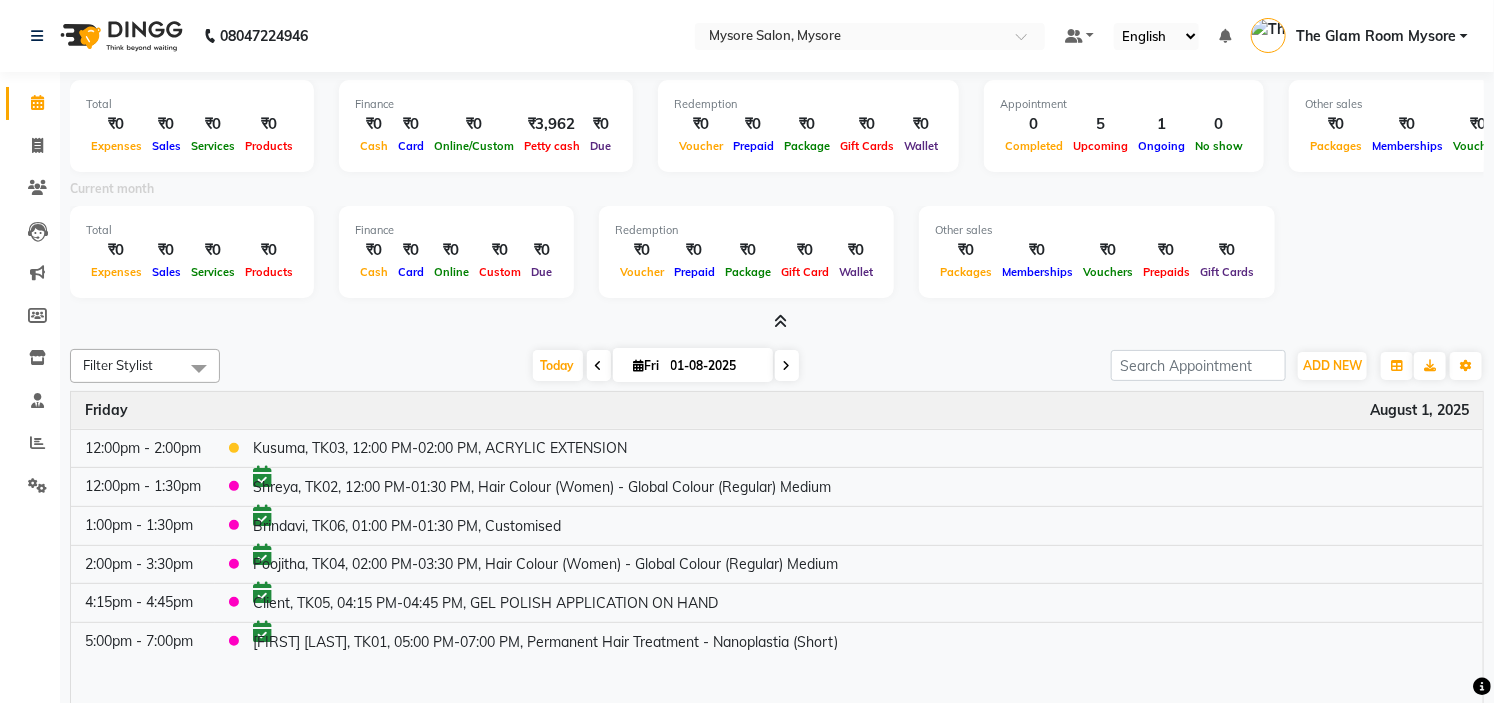 click at bounding box center [781, 321] 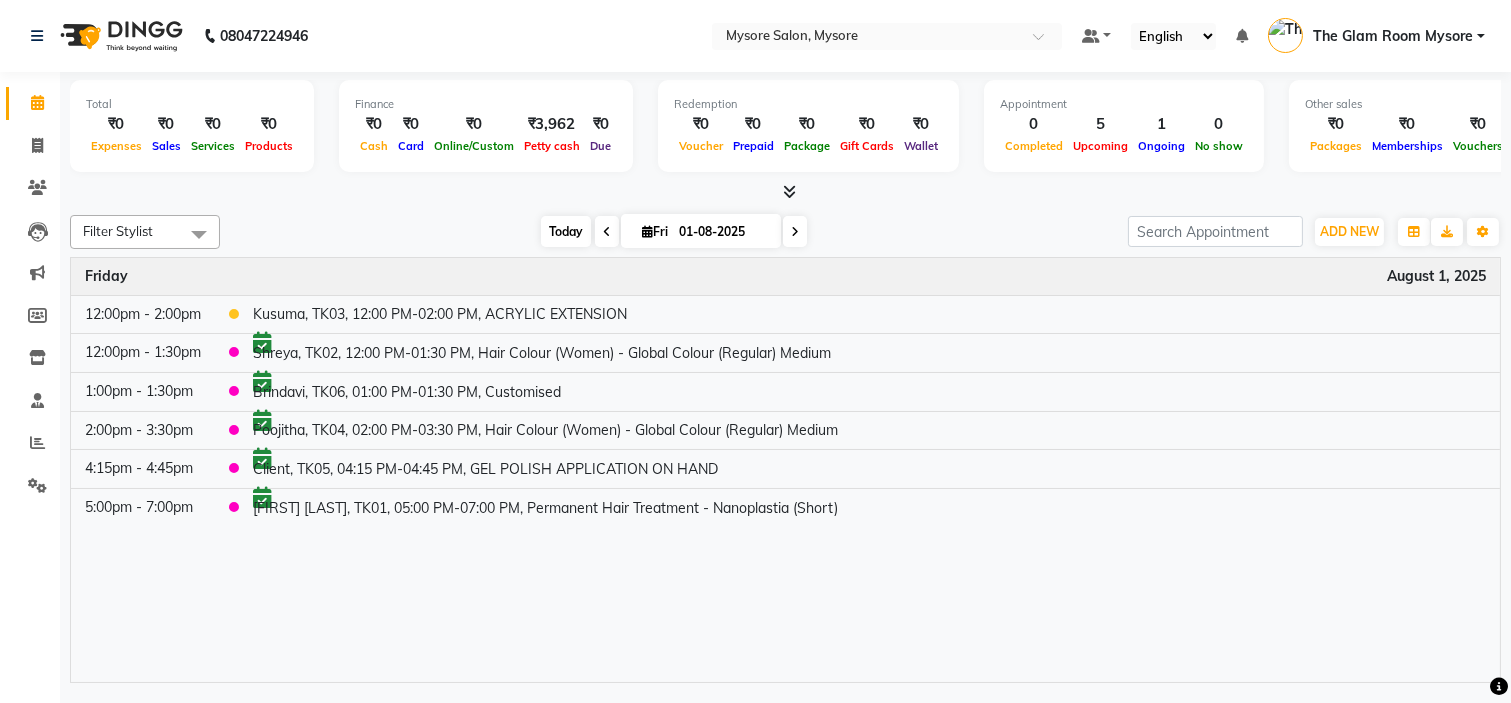 click on "Today" at bounding box center (566, 231) 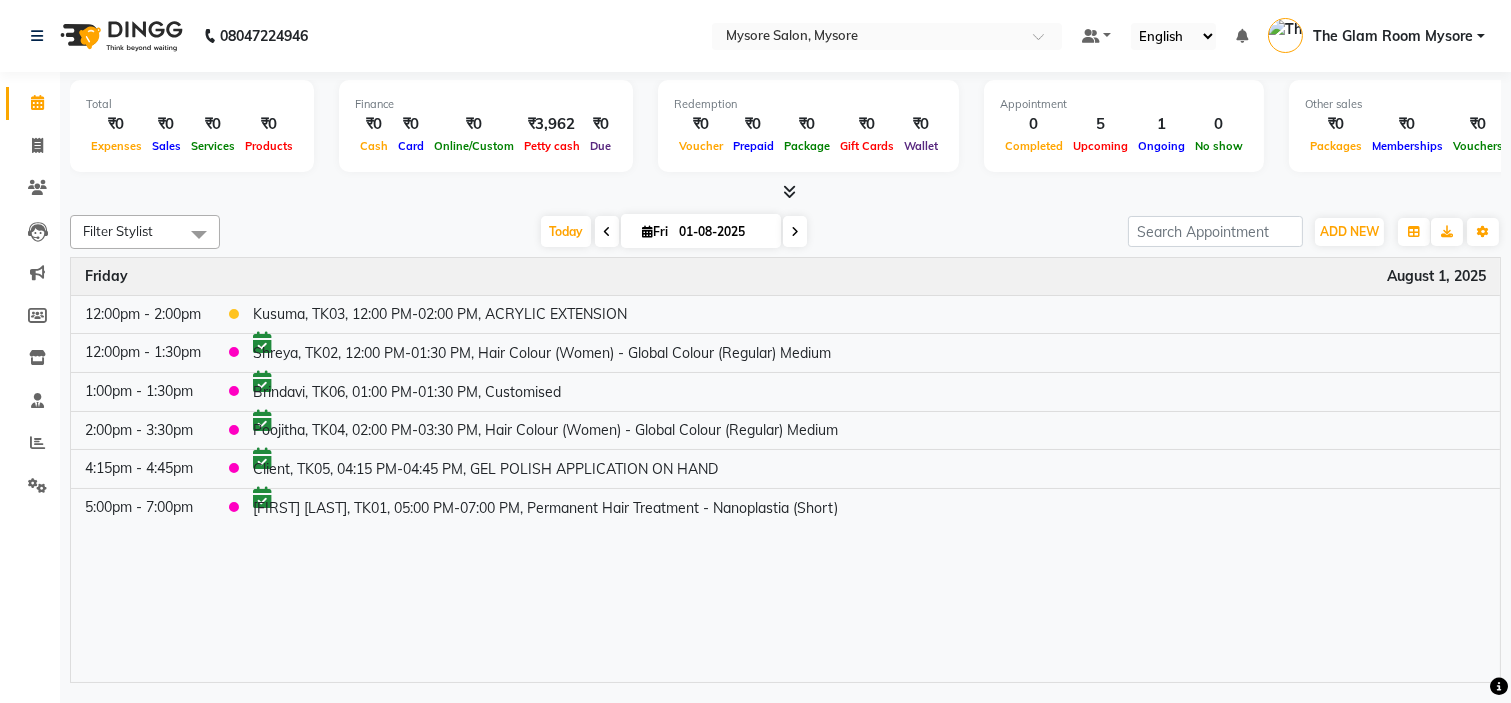 click on "Total  ₹0  Expenses ₹0  Sales ₹0  Services ₹0  Products Finance  ₹0  Cash ₹0  Card ₹0  Online/Custom ₹3,962 Petty cash ₹0 Due  Redemption  ₹0 Voucher ₹0 Prepaid ₹0 Package ₹0  Gift Cards ₹0  Wallet  Appointment  0 Completed 5 Upcoming 1 Ongoing 0 No show  Other sales  ₹0  Packages ₹0  Memberships ₹0  Vouchers ₹0  Prepaids ₹0  Gift Cards Filter Stylist Select All Ankita Arti Ashwini Ayaan DR. Apurva Fatma Jayshree Lakshmi Paul Ruhul alom Shangnimwon Steve Sumaiya Banu Sumit Teja Tezz The Glam Room Mysore Today  Fri 01-08-2025 Toggle Dropdown Add Appointment Add Invoice Add Expense Add Attendance Add Client Add Transaction Toggle Dropdown Add Appointment Add Invoice Add Expense Add Attendance Add Client ADD NEW Toggle Dropdown Add Appointment Add Invoice Add Expense Add Attendance Add Client Add Transaction Filter Stylist Select All Ankita Arti Ashwini Ayaan DR. Apurva Fatma Jayshree Lakshmi Paul Ruhul alom Shangnimwon Steve Sumaiya Banu Sumit Teja Tezz The Glam Room Mysore" 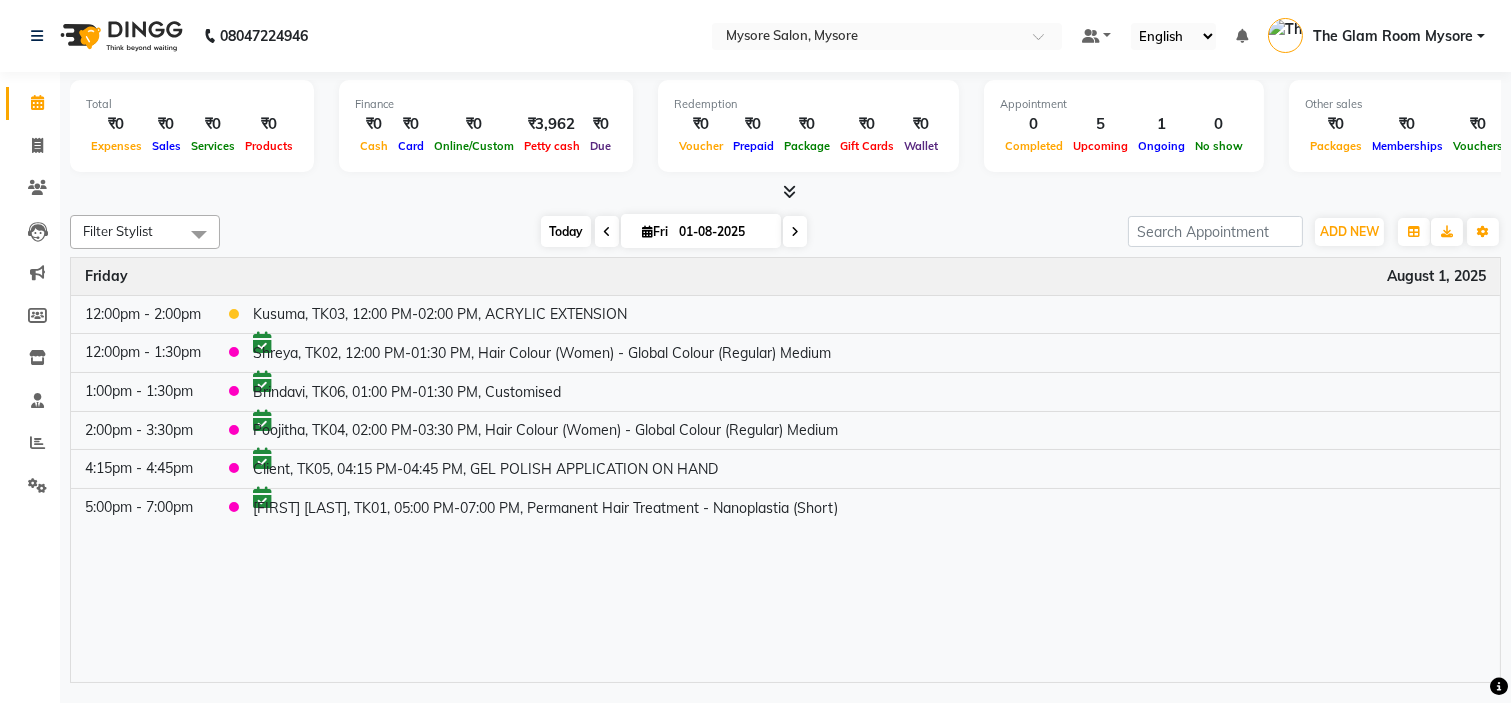 click on "Today" at bounding box center (566, 231) 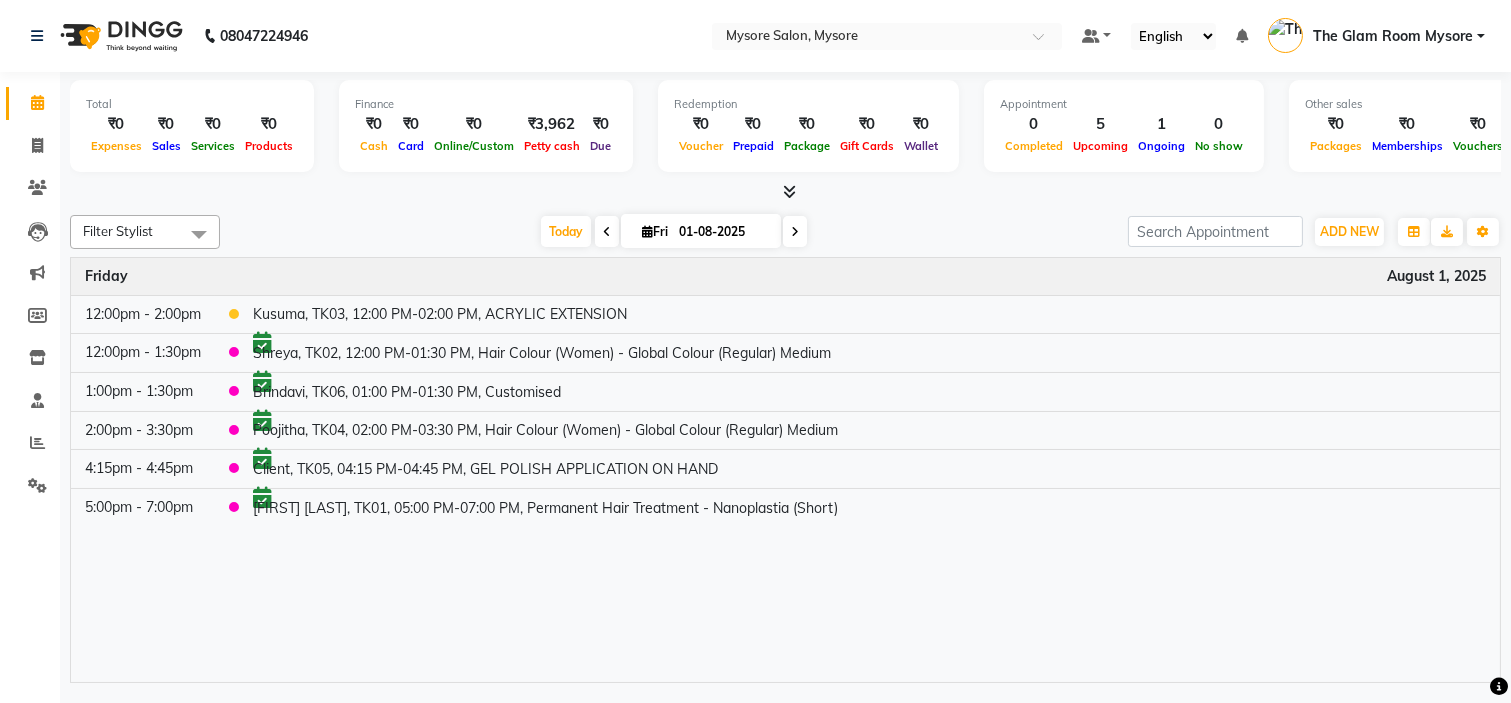 click on "Today  Fri 01-08-2025" at bounding box center [674, 232] 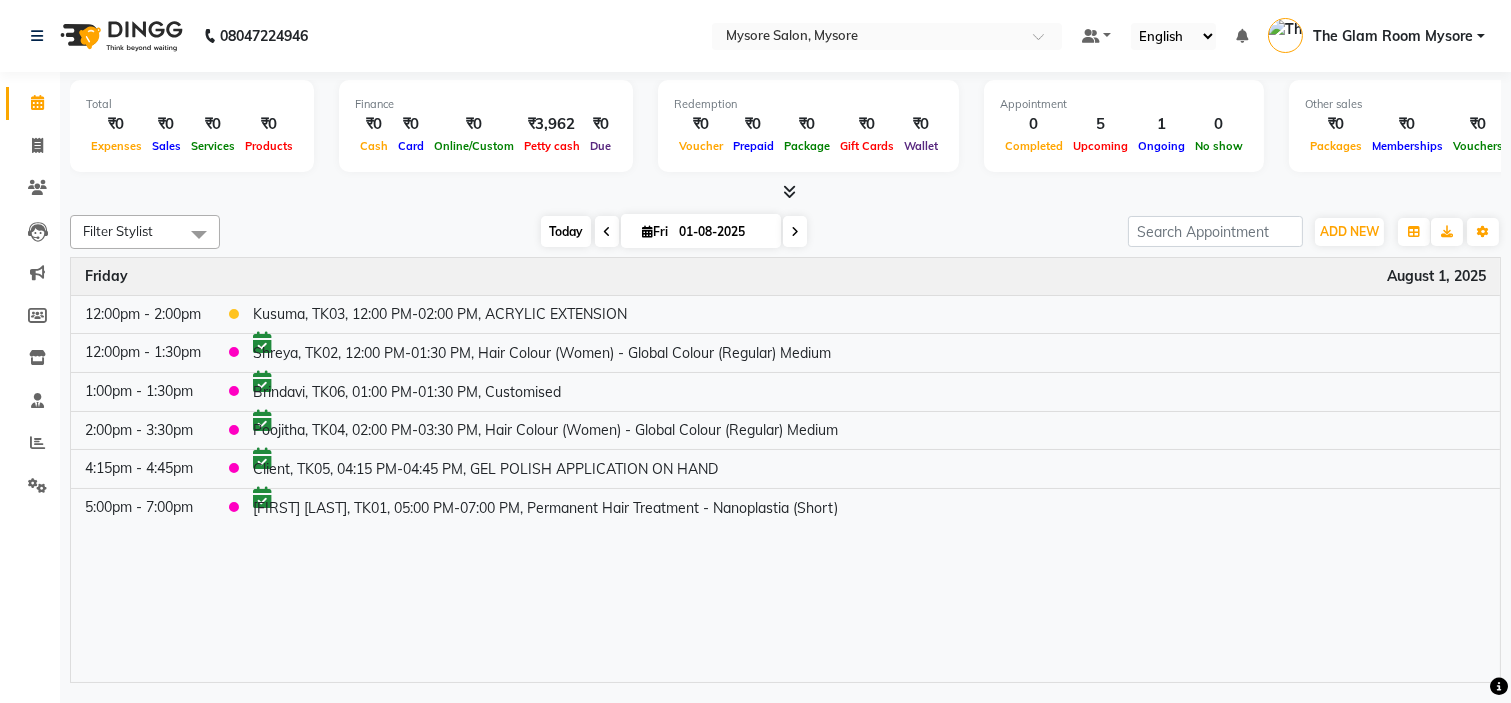click on "Today" at bounding box center (566, 231) 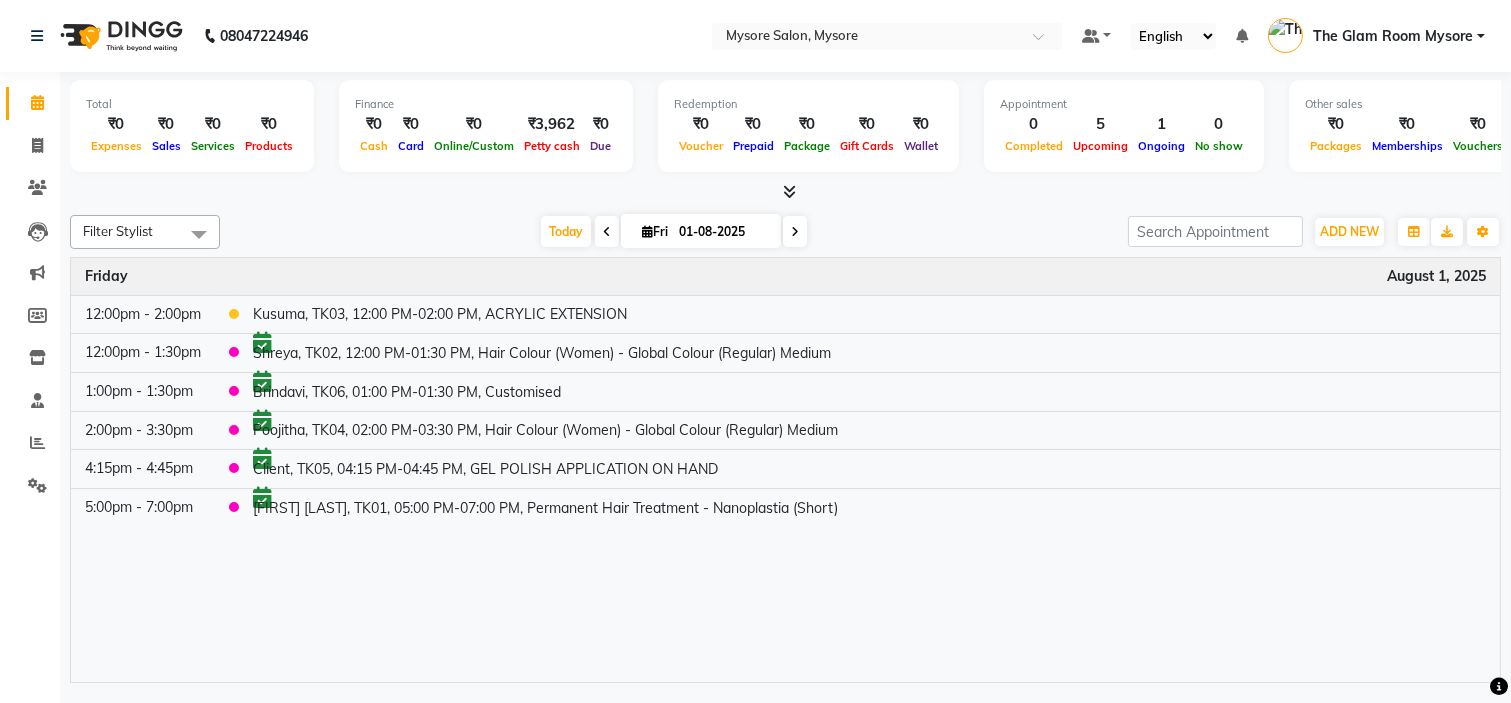 click on "Filter Stylist Select All Ankita Arti Ashwini Ayaan DR. [LAST] Fatma Jayshree Lakshmi Paul Ruhul alom Shangnimwon Steve Sumaiya Banu Sumit Teja Tezz The Glam Room Mysore Today  Fri 01-08-2025 Toggle Dropdown Add Appointment Add Invoice Add Expense Add Attendance Add Client Add Transaction Toggle Dropdown Add Appointment Add Invoice Add Expense Add Attendance Add Client ADD NEW Toggle Dropdown Add Appointment Add Invoice Add Expense Add Attendance Add Client Add Transaction Filter Stylist Select All Ankita Arti Ashwini Ayaan DR. [LAST] Fatma Jayshree Lakshmi Paul Ruhul alom Shangnimwon Steve Sumaiya Banu Sumit Teja Tezz The Glam Room Mysore Group By  Staff View   Room View  View as Vertical  Vertical - Week View  Horizontal  Horizontal - Week View  List  Toggle Dropdown Calendar Settings Manage Tags   Arrange Stylists   Reset Stylists  Full Screen  Show Available Stylist  Appointment Form Zoom 100%" at bounding box center (785, 232) 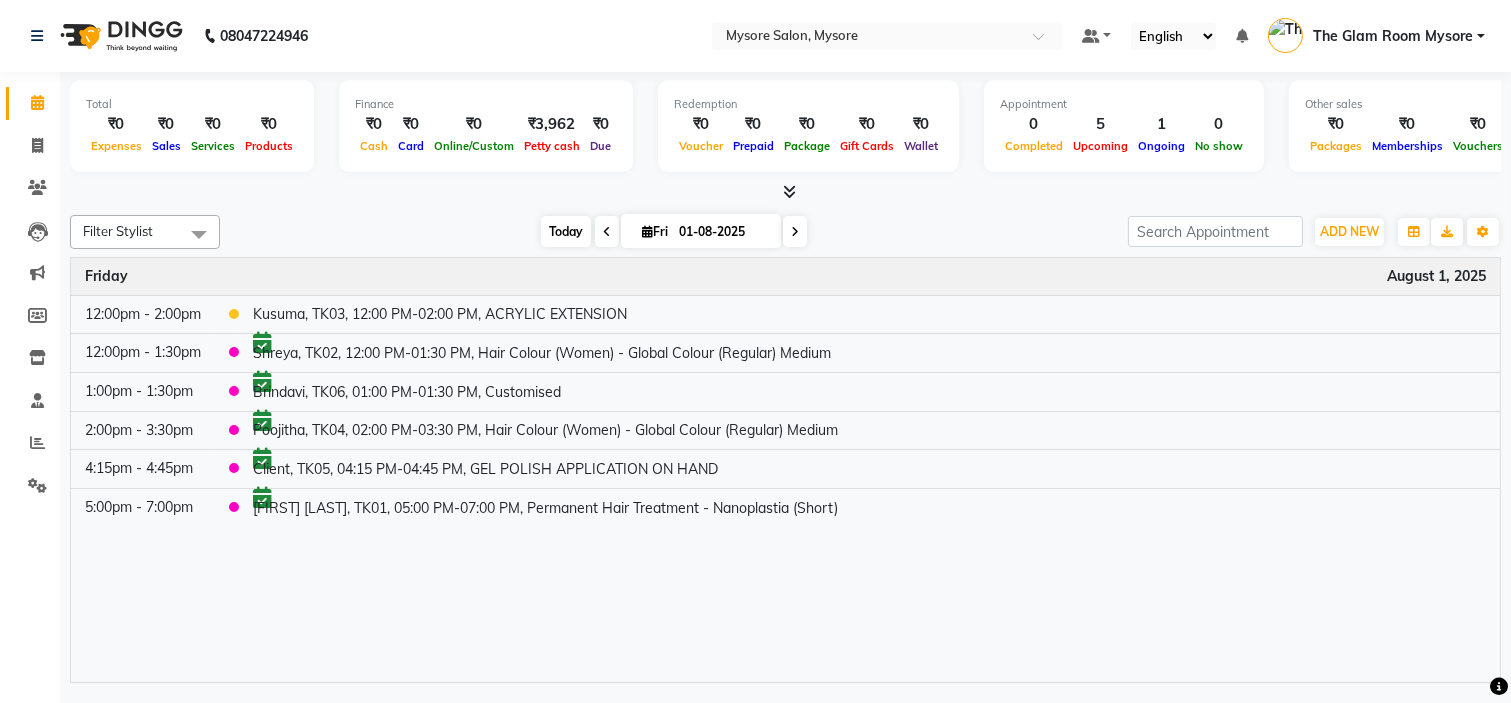 click on "Today" at bounding box center (566, 231) 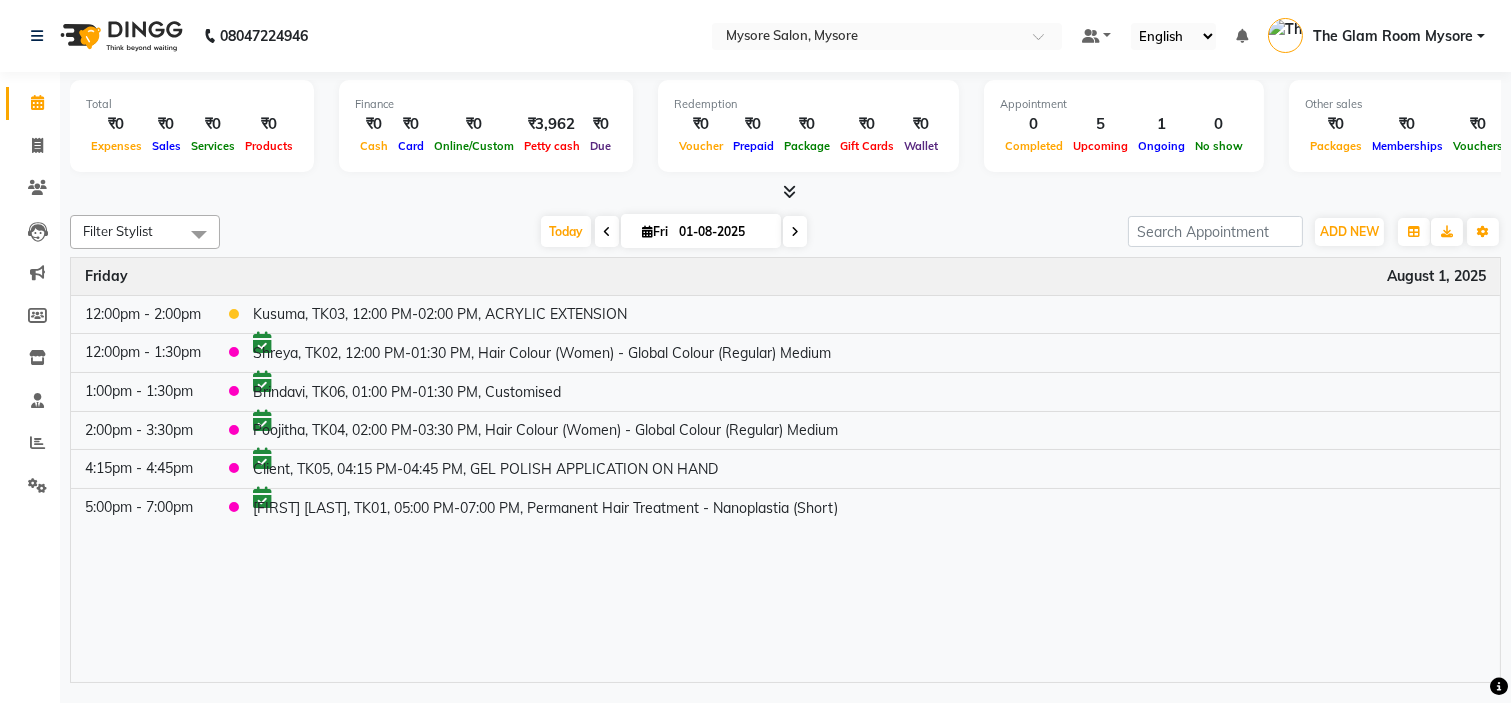 click on "Total  ₹0  Expenses ₹0  Sales ₹0  Services ₹0  Products Finance  ₹0  Cash ₹0  Card ₹0  Online/Custom ₹3,962 Petty cash ₹0 Due  Redemption  ₹0 Voucher ₹0 Prepaid ₹0 Package ₹0  Gift Cards ₹0  Wallet  Appointment  0 Completed 5 Upcoming 1 Ongoing 0 No show  Other sales  ₹0  Packages ₹0  Memberships ₹0  Vouchers ₹0  Prepaids ₹0  Gift Cards" at bounding box center (785, 129) 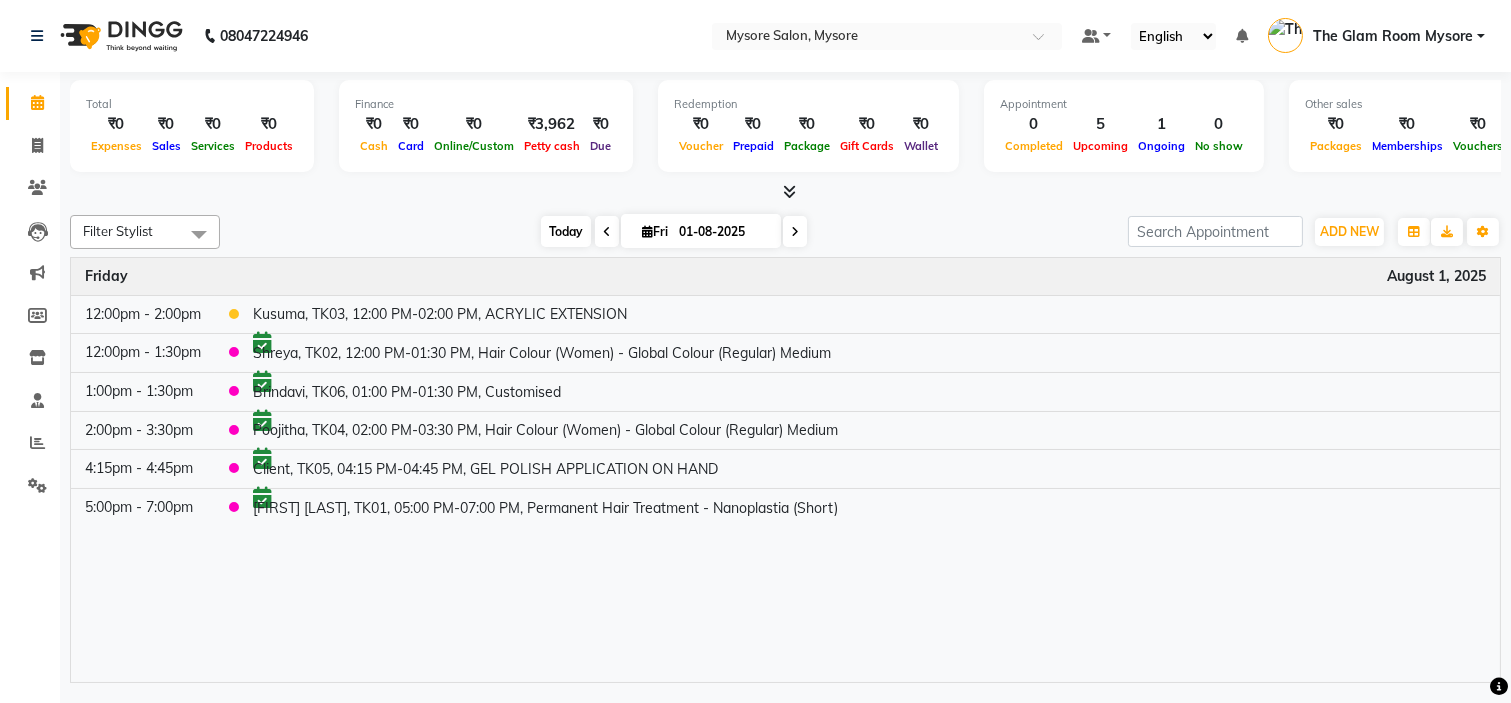 click on "Today" at bounding box center (566, 231) 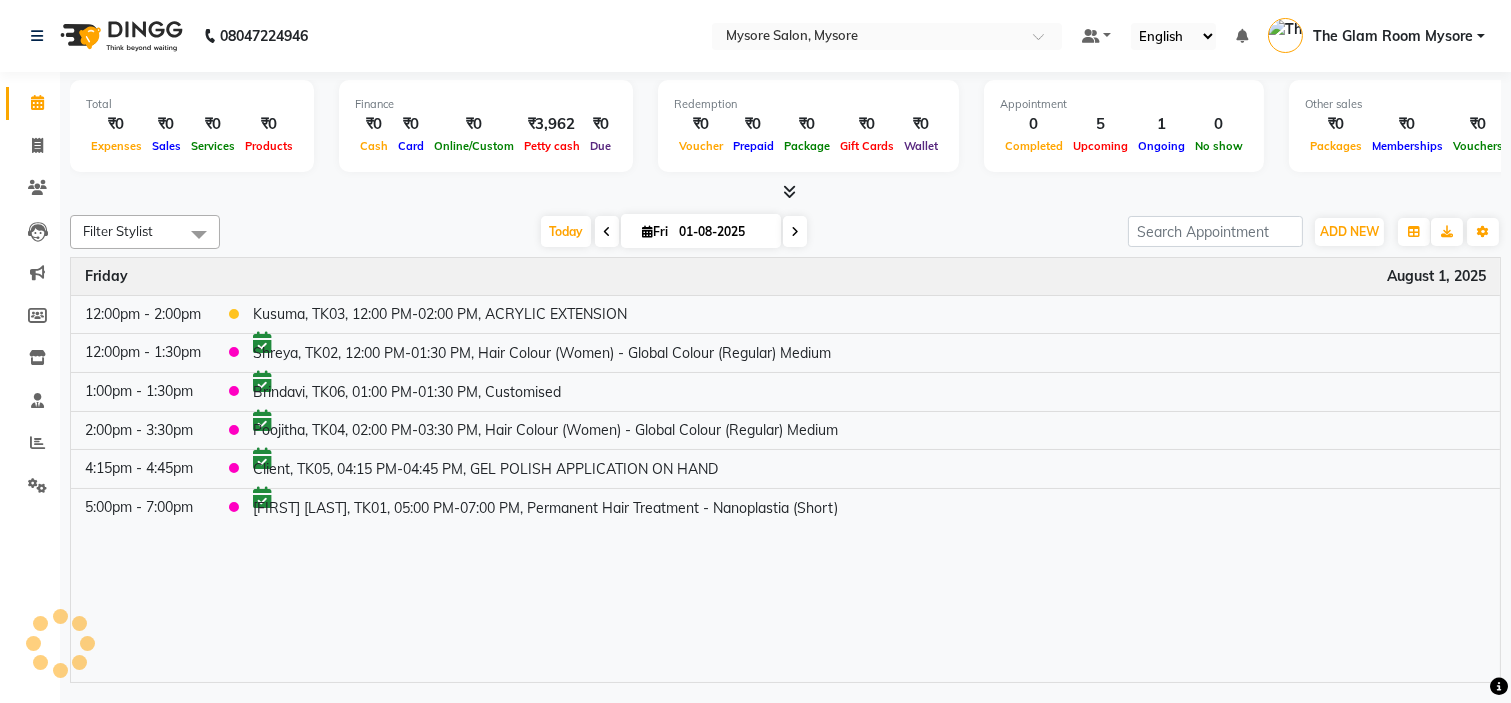 click on "Filter Stylist Select All Ankita Arti Ashwini Ayaan DR. [LAST] Fatma Jayshree Lakshmi Paul Ruhul alom Shangnimwon Steve Sumaiya Banu Sumit Teja Tezz The Glam Room Mysore Today  Fri 01-08-2025 Toggle Dropdown Add Appointment Add Invoice Add Expense Add Attendance Add Client Add Transaction Toggle Dropdown Add Appointment Add Invoice Add Expense Add Attendance Add Client ADD NEW Toggle Dropdown Add Appointment Add Invoice Add Expense Add Attendance Add Client Add Transaction Filter Stylist Select All Ankita Arti Ashwini Ayaan DR. [LAST] Fatma Jayshree Lakshmi Paul Ruhul alom Shangnimwon Steve Sumaiya Banu Sumit Teja Tezz The Glam Room Mysore Group By  Staff View   Room View  View as Vertical  Vertical - Week View  Horizontal  Horizontal - Week View  List  Toggle Dropdown Calendar Settings Manage Tags   Arrange Stylists   Reset Stylists  Full Screen  Show Available Stylist  Appointment Form Zoom 100% Time Event Friday August 1, 2025 12:00pm - 2:00pm    Kusuma, TK03, 12:00 PM-02:00 PM, ACRYLIC EXTENSION" 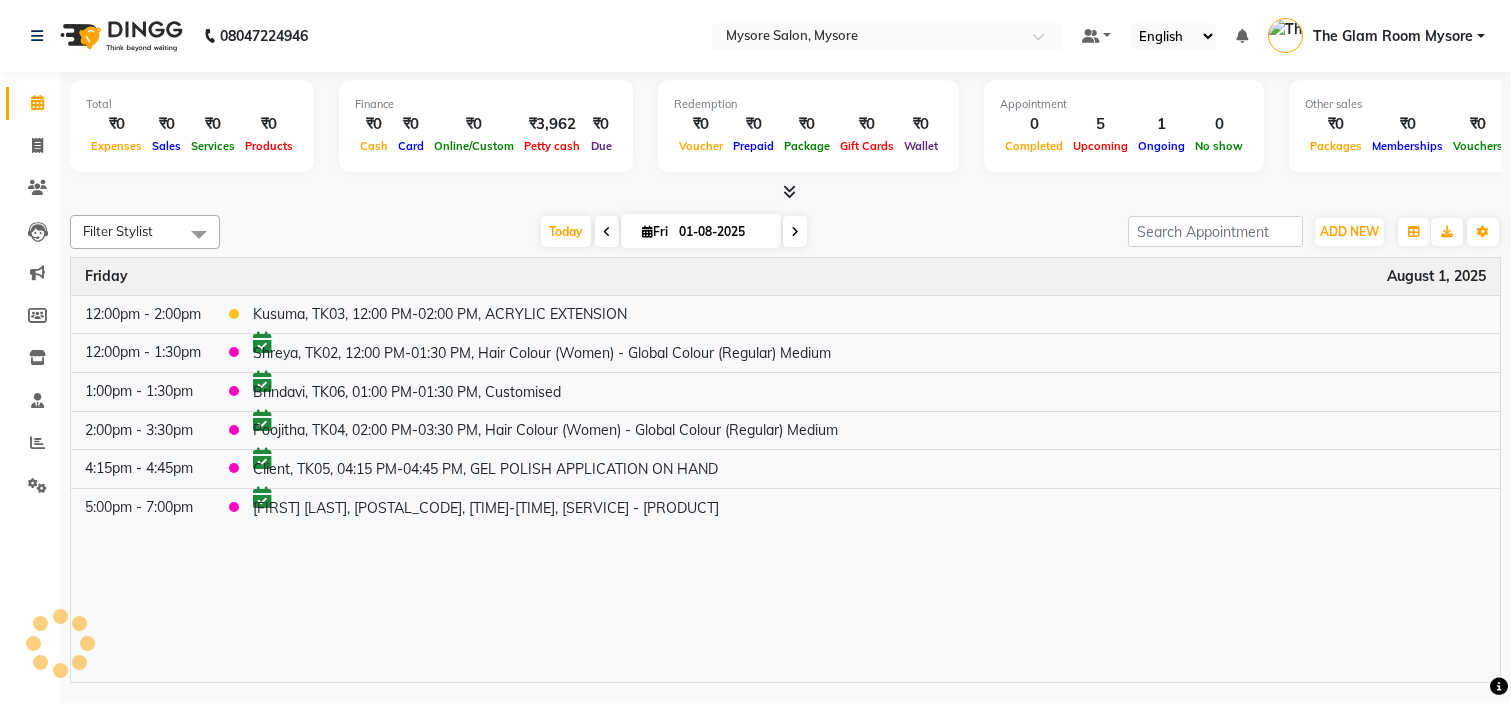 scroll, scrollTop: 0, scrollLeft: 0, axis: both 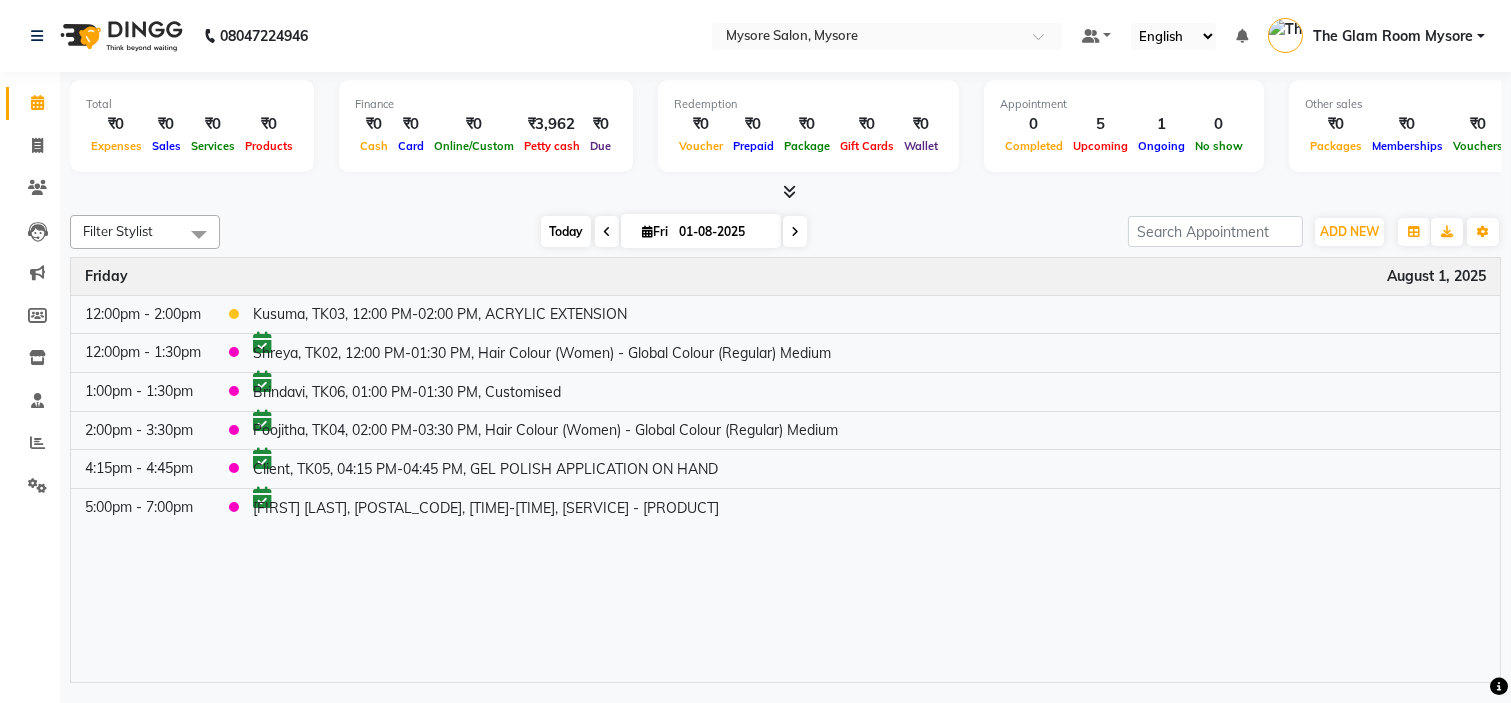 click on "Today" at bounding box center (566, 231) 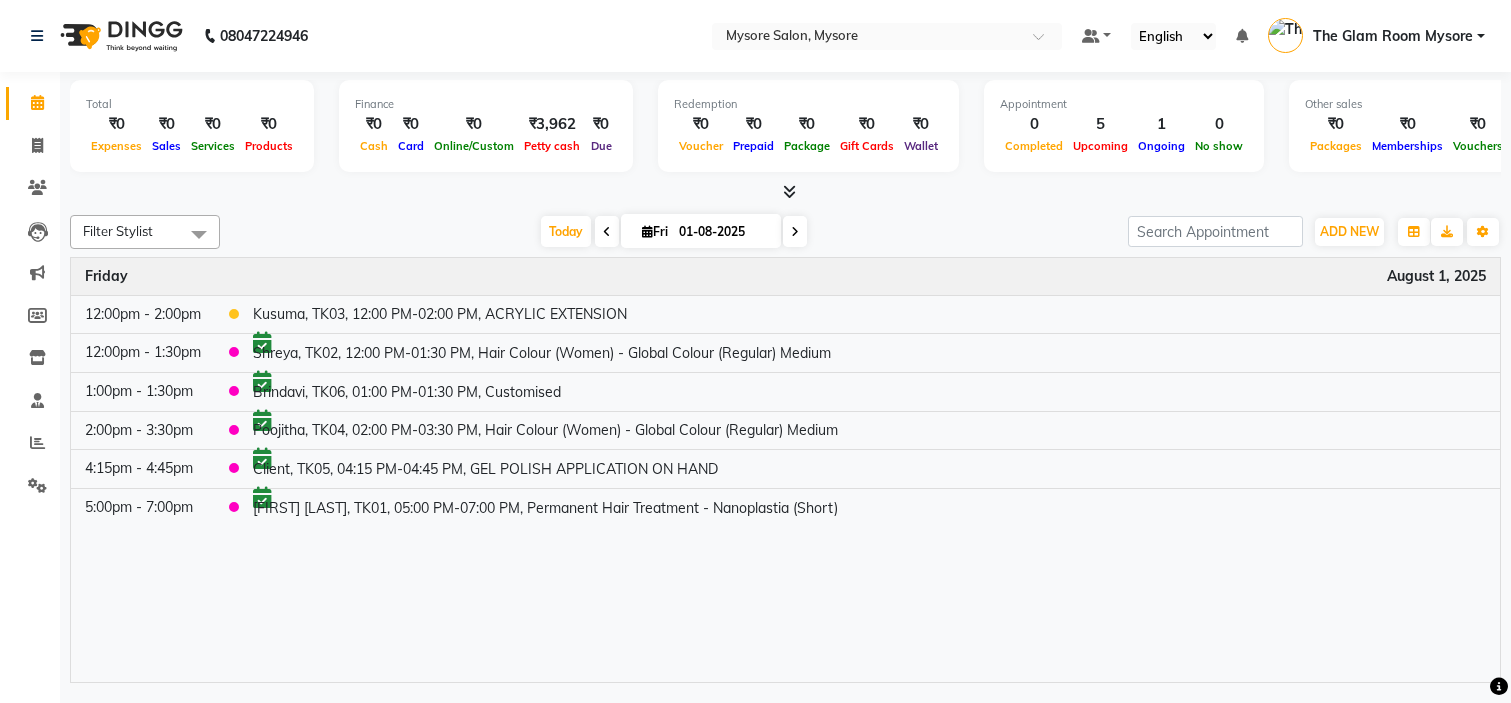 scroll, scrollTop: 0, scrollLeft: 0, axis: both 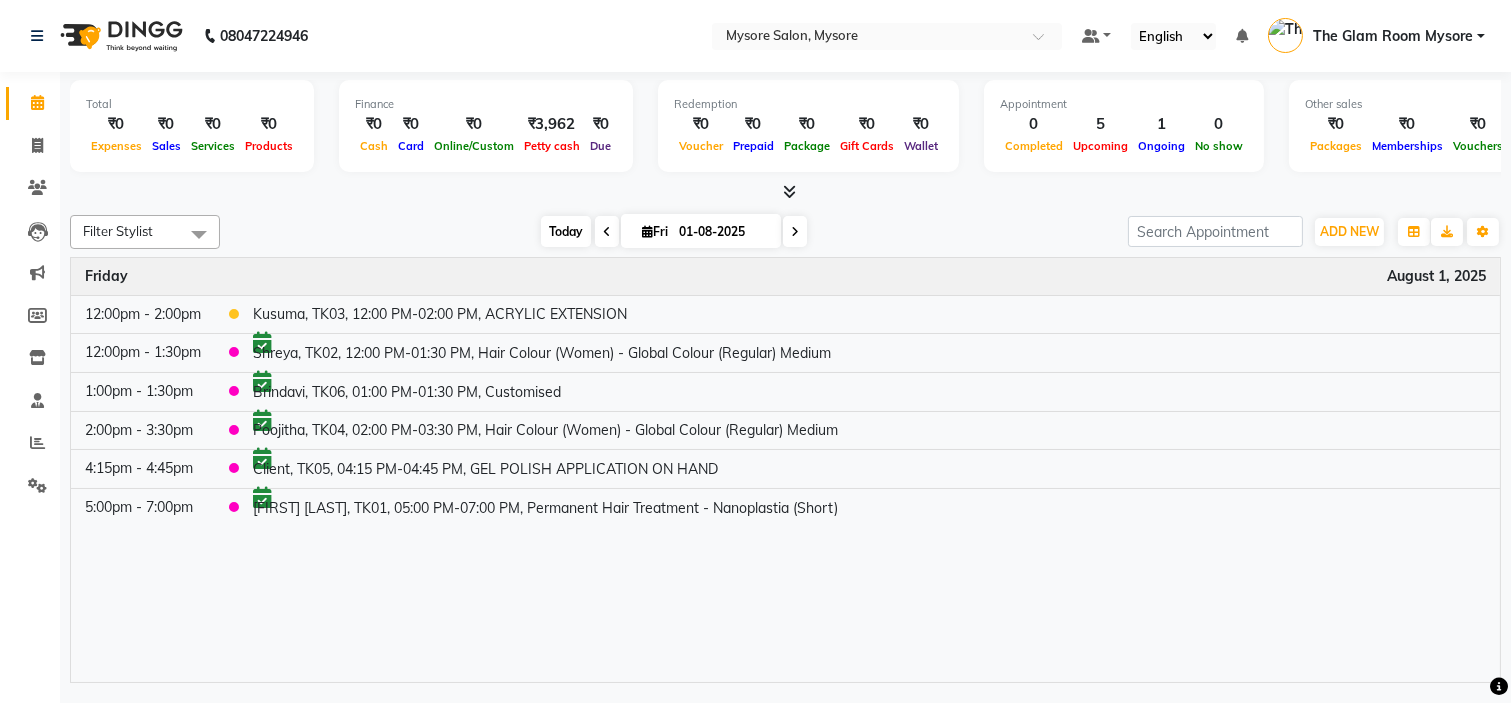 click on "Today" at bounding box center [566, 231] 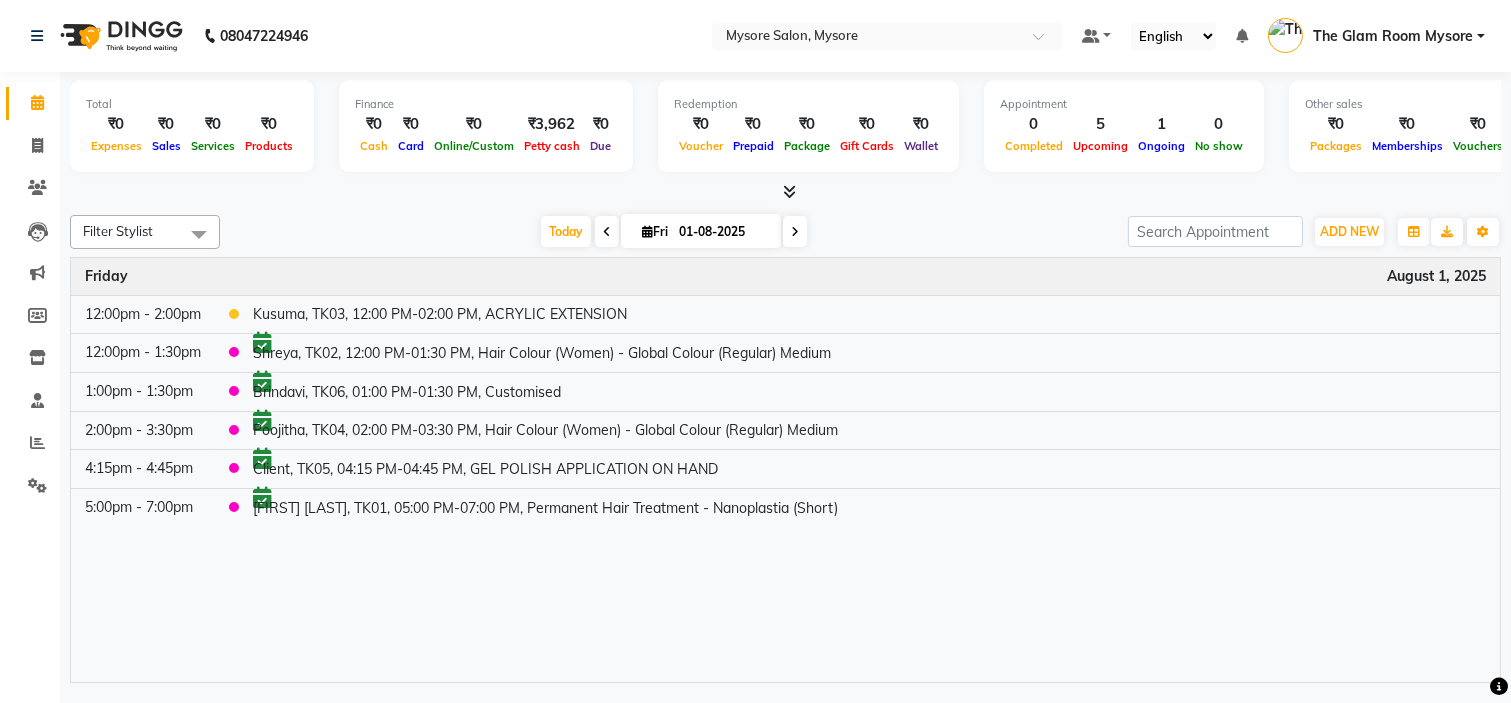 click on "Today  Fri 01-08-2025" at bounding box center (674, 232) 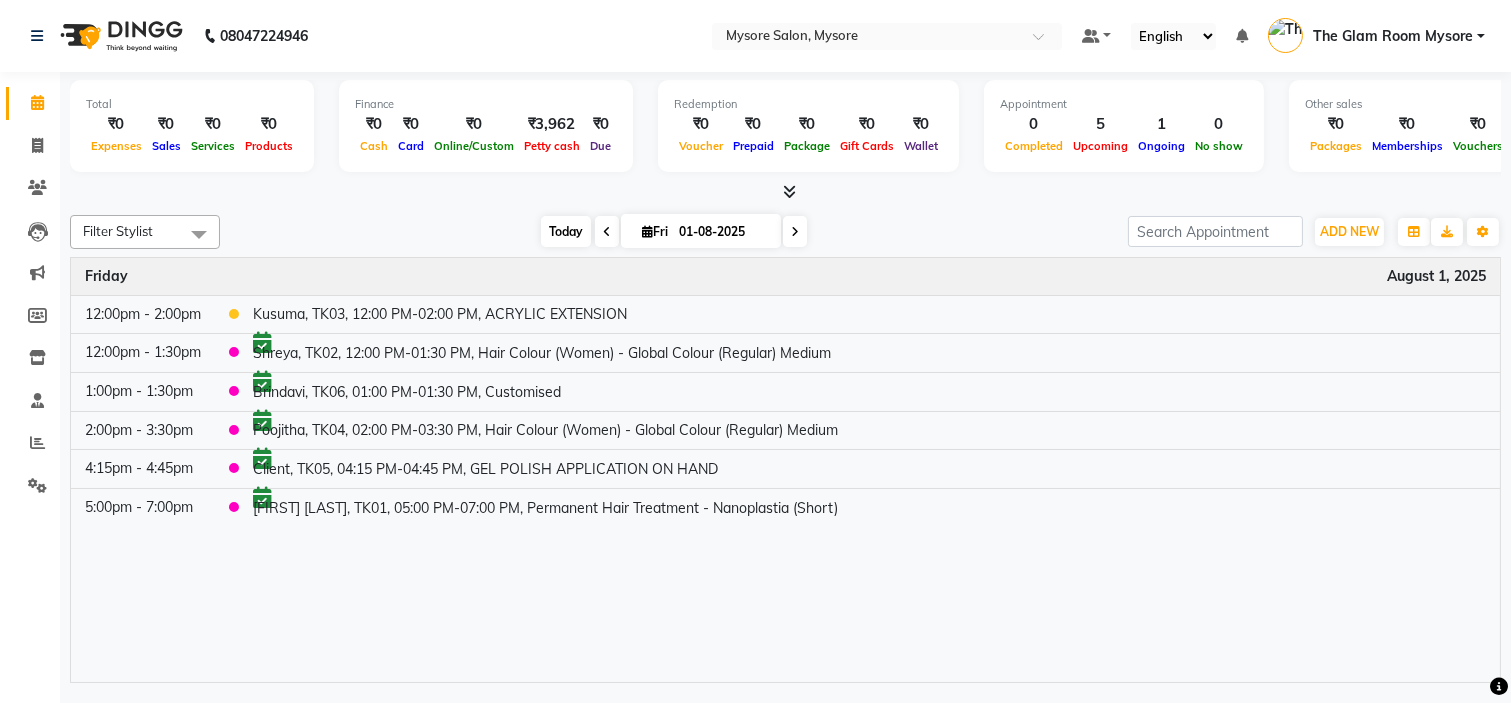 click on "Today" at bounding box center (566, 231) 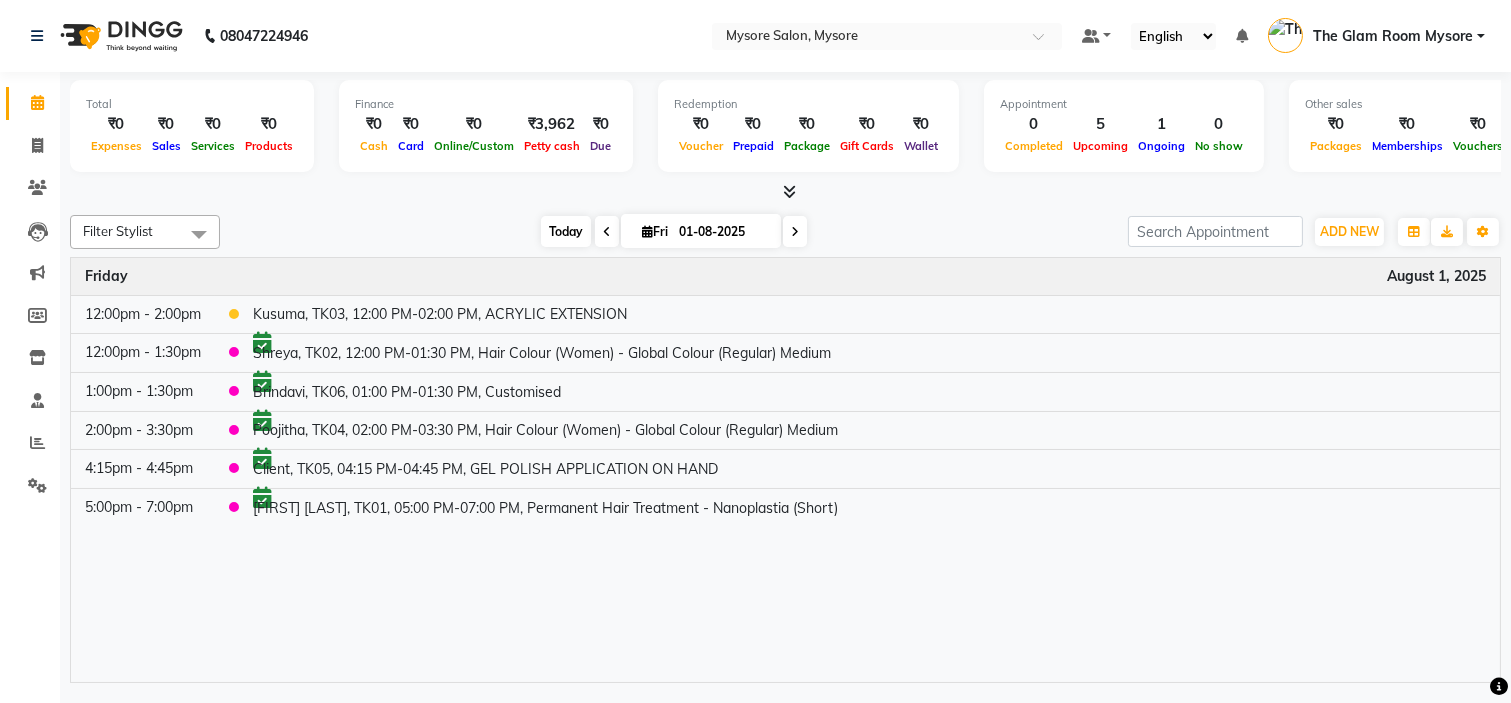 click on "Today" at bounding box center (566, 231) 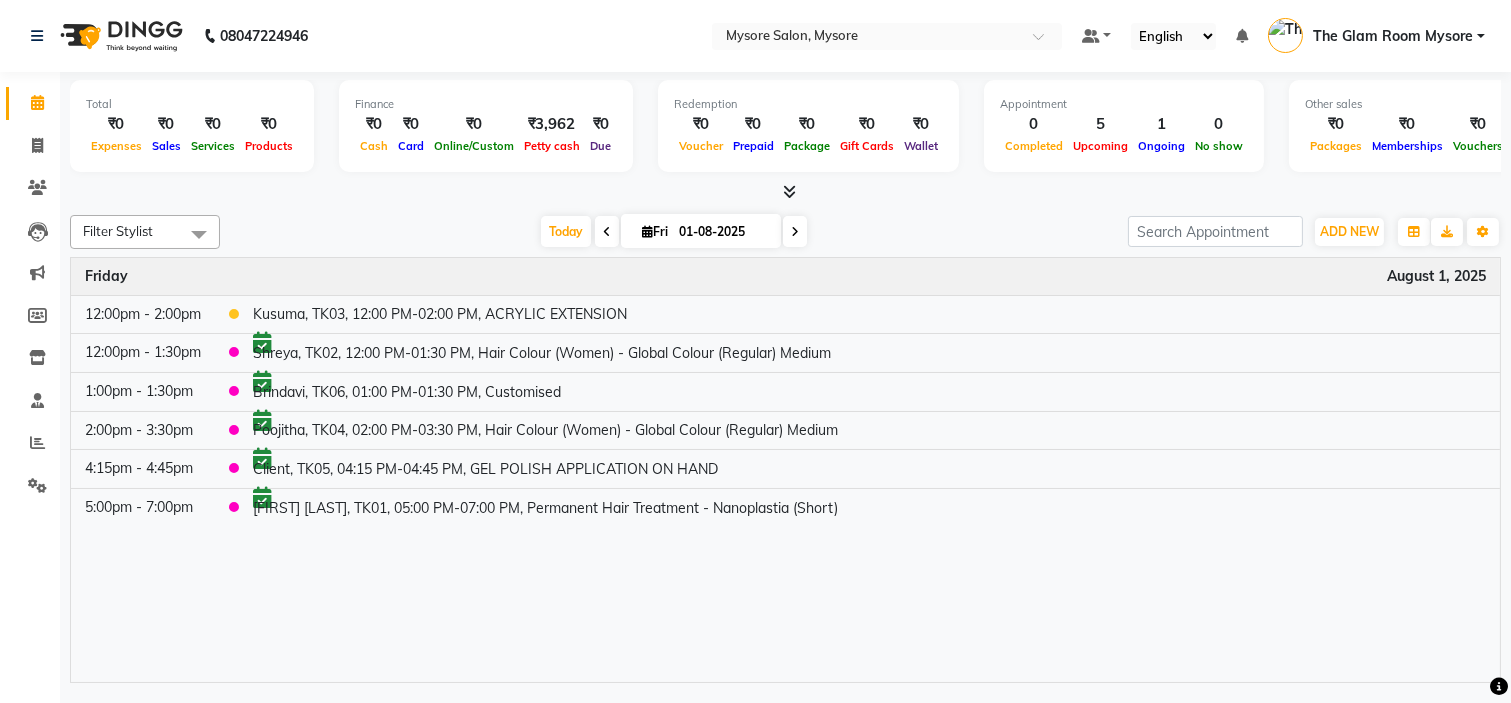 click on "Today  Fri 01-08-2025" at bounding box center [674, 232] 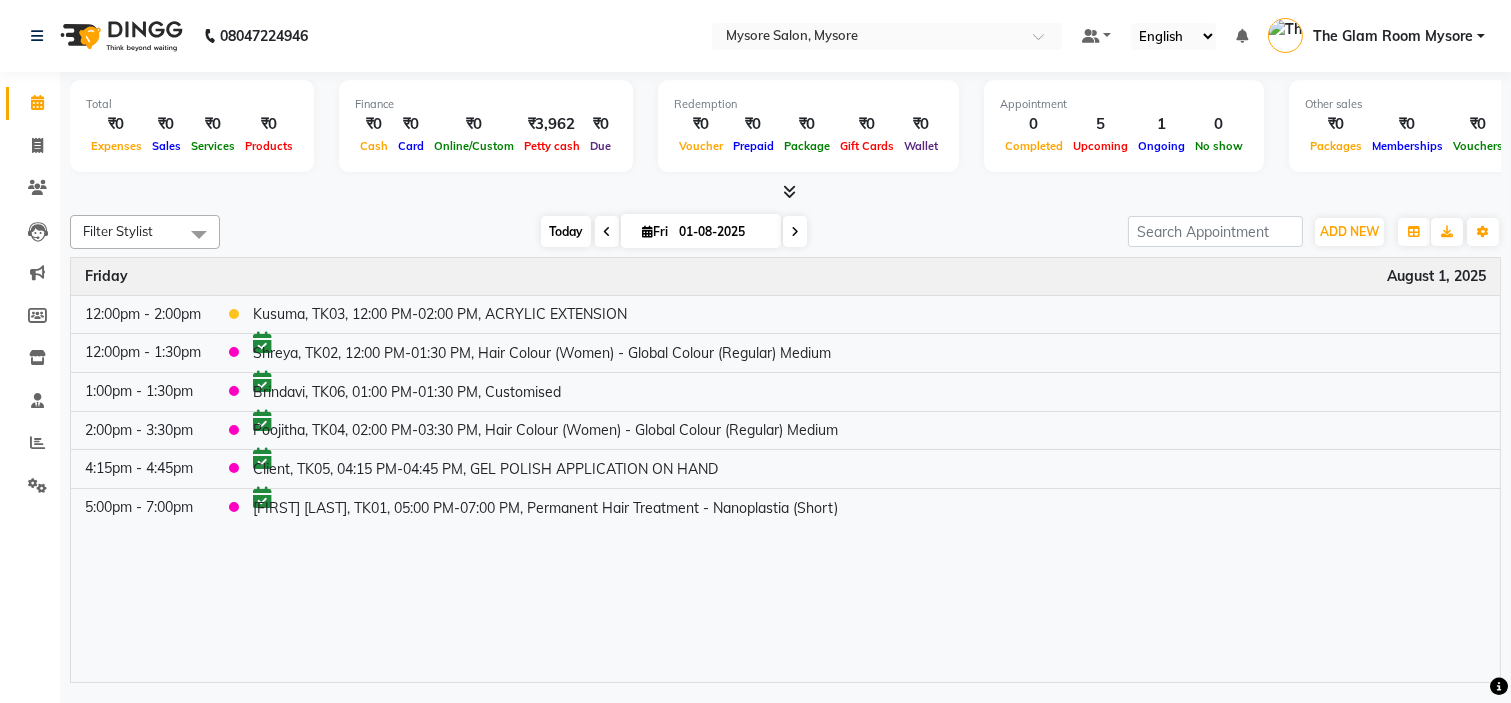 click on "Today" at bounding box center (566, 231) 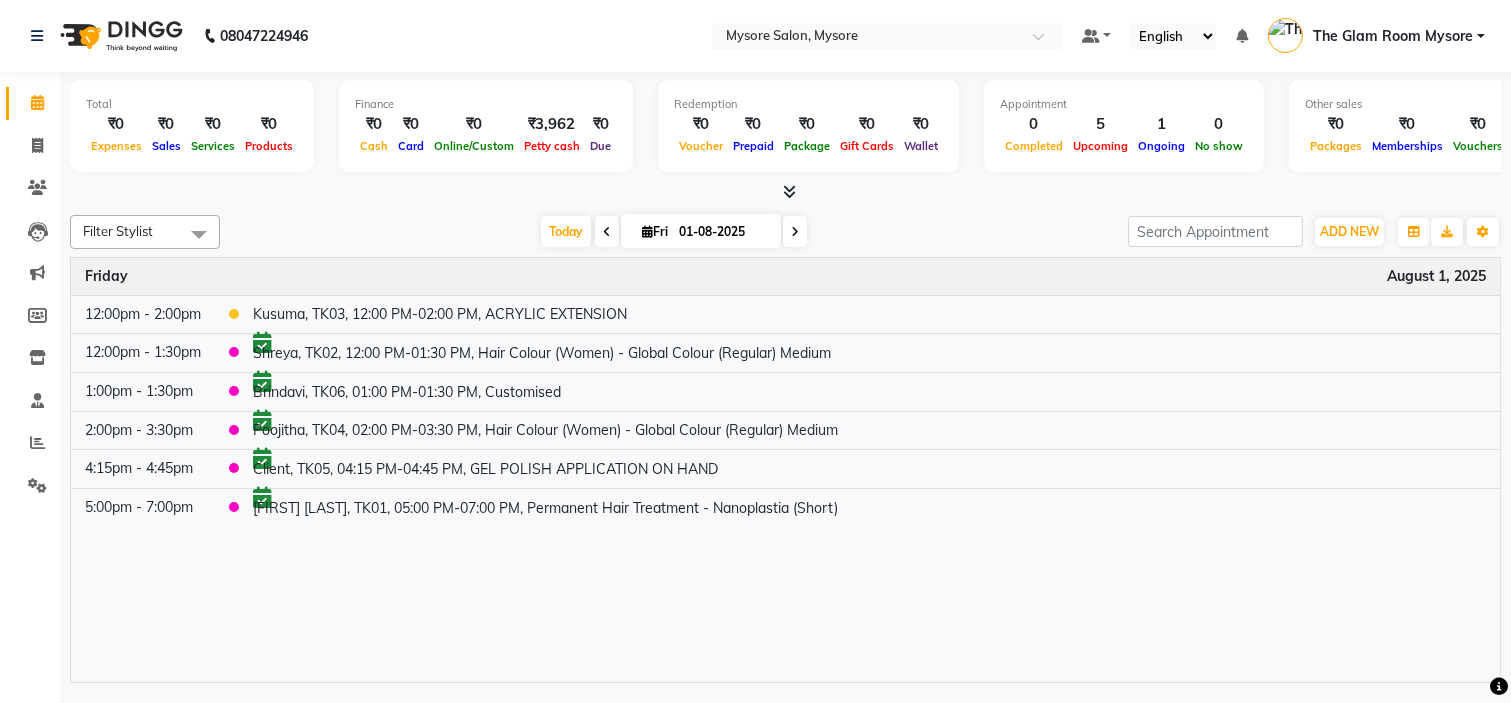 click on "Filter Stylist Select All Ankita Arti Ashwini Ayaan DR. Apurva Fatma Jayshree Lakshmi Paul Ruhul alom Shangnimwon Steve Sumaiya Banu Sumit Teja Tezz The Glam Room Mysore Today  Fri 01-08-2025 Toggle Dropdown Add Appointment Add Invoice Add Expense Add Attendance Add Client Add Transaction Toggle Dropdown Add Appointment Add Invoice Add Expense Add Attendance Add Client ADD NEW Toggle Dropdown Add Appointment Add Invoice Add Expense Add Attendance Add Client Add Transaction Filter Stylist Select All Ankita Arti Ashwini Ayaan DR. Apurva Fatma Jayshree Lakshmi Paul Ruhul alom Shangnimwon Steve Sumaiya Banu Sumit Teja Tezz The Glam Room Mysore Group By  Staff View   Room View  View as Vertical  Vertical - Week View  Horizontal  Horizontal - Week View  List  Toggle Dropdown Calendar Settings Manage Tags   Arrange Stylists   Reset Stylists  Full Screen  Show Available Stylist  Appointment Form Zoom 100%" at bounding box center [785, 232] 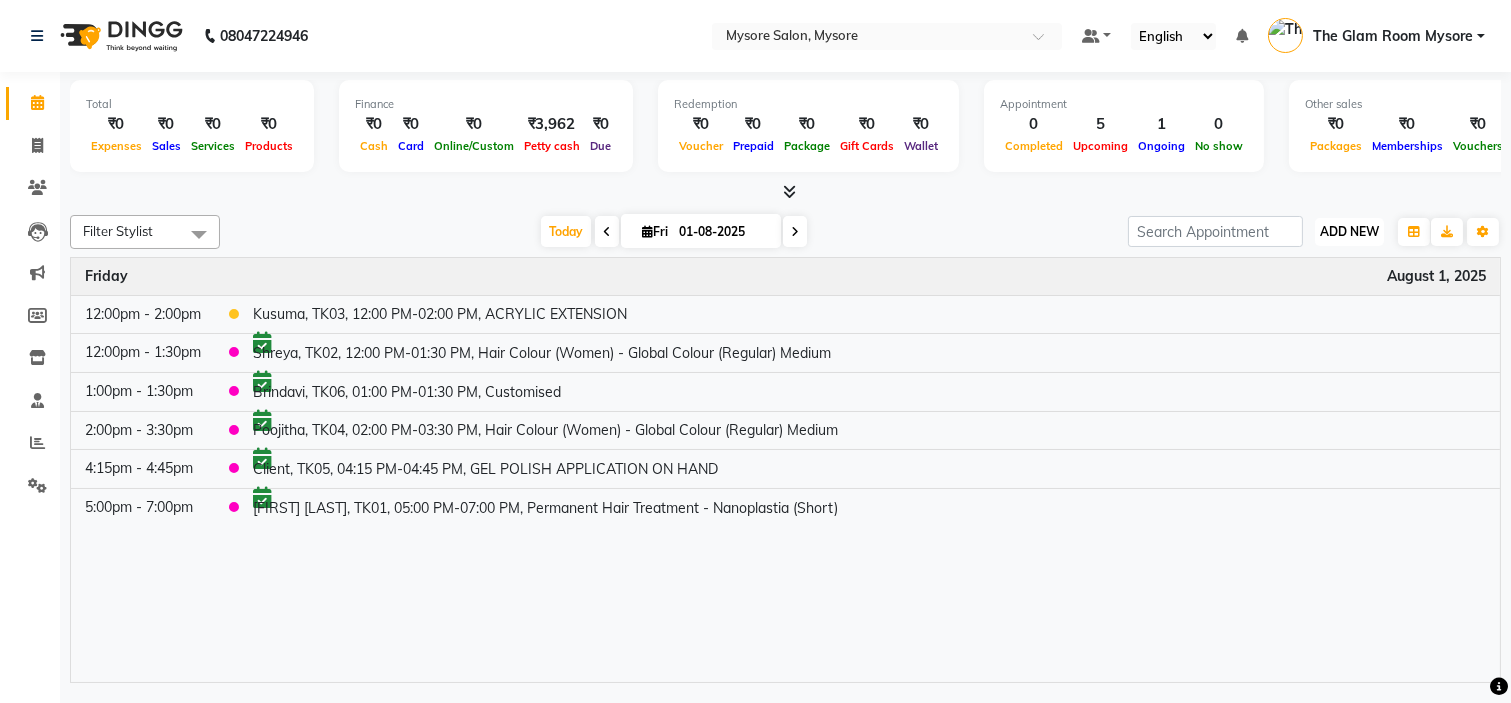 click on "ADD NEW" at bounding box center [1349, 231] 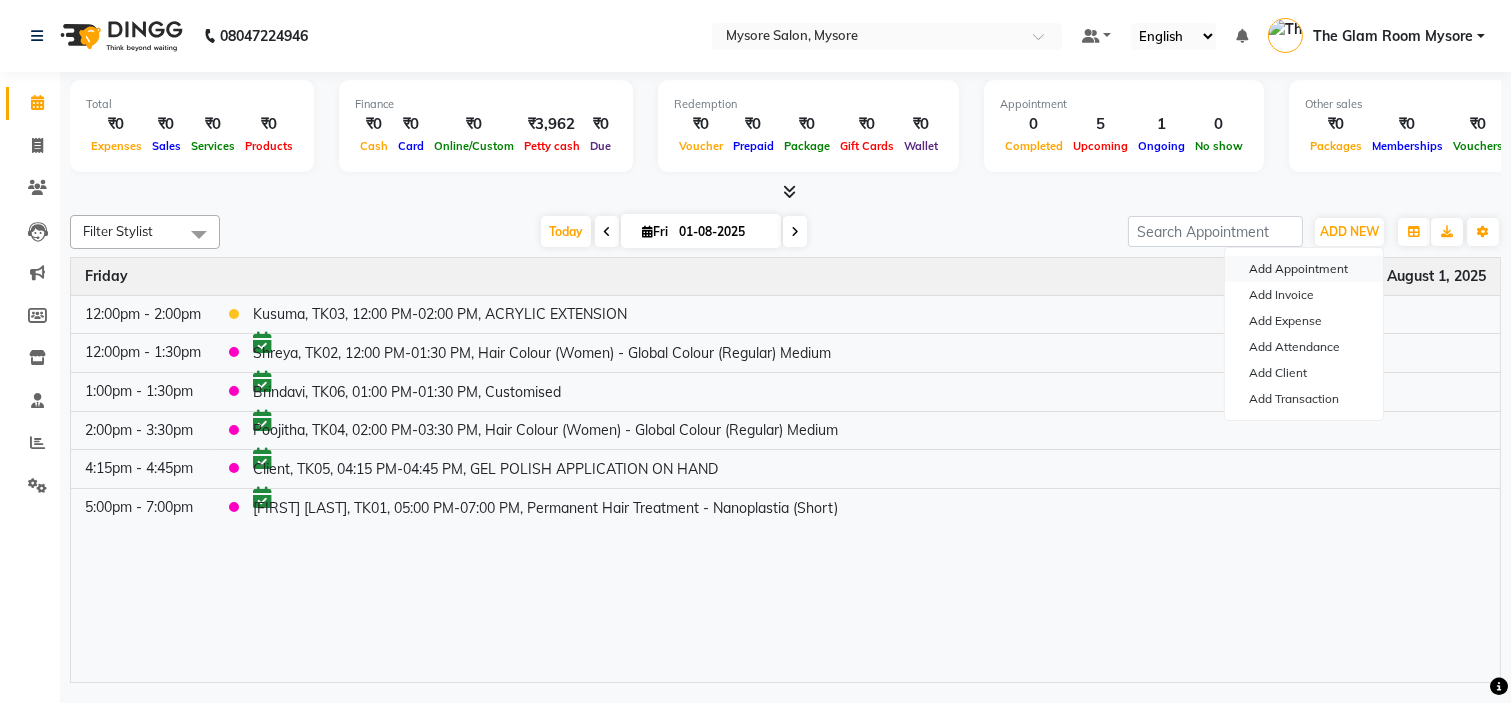 click on "Add Appointment" at bounding box center (1304, 269) 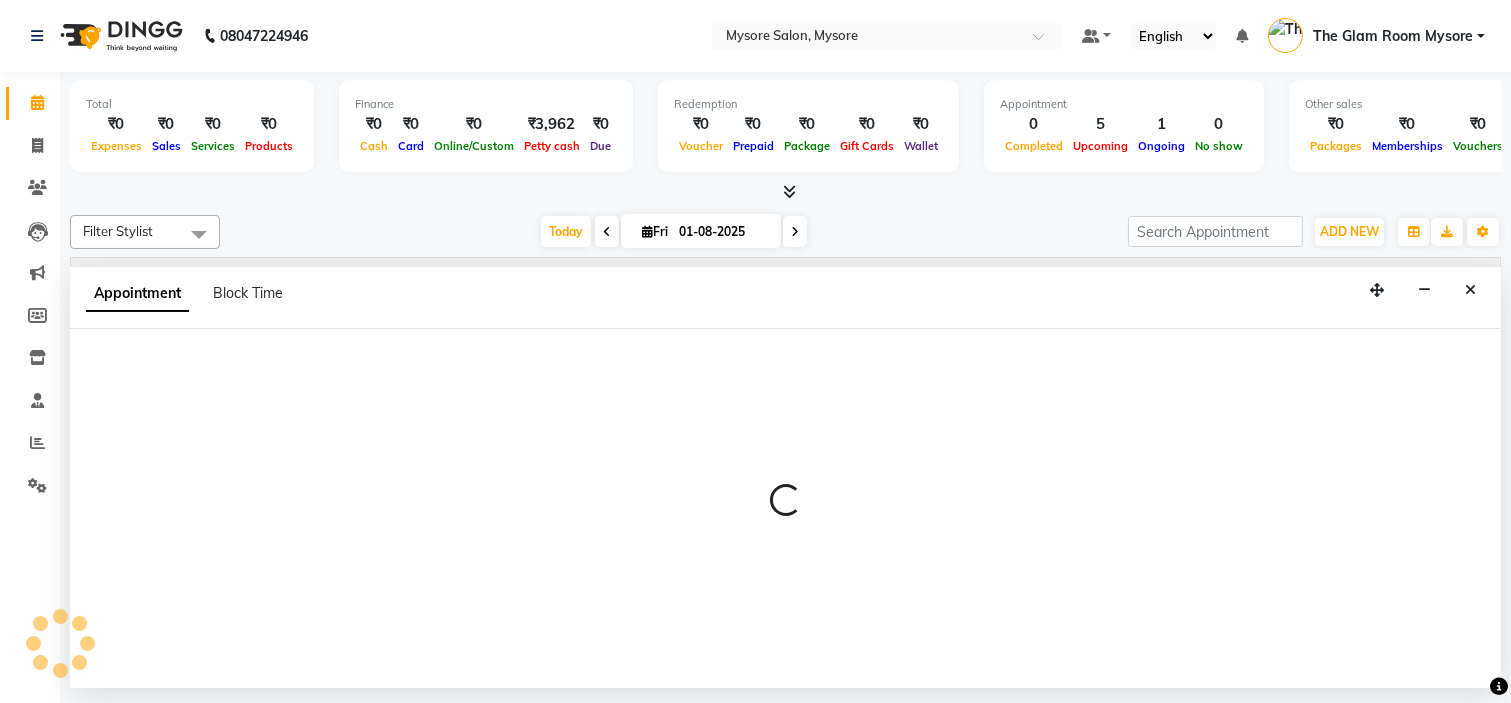 select on "540" 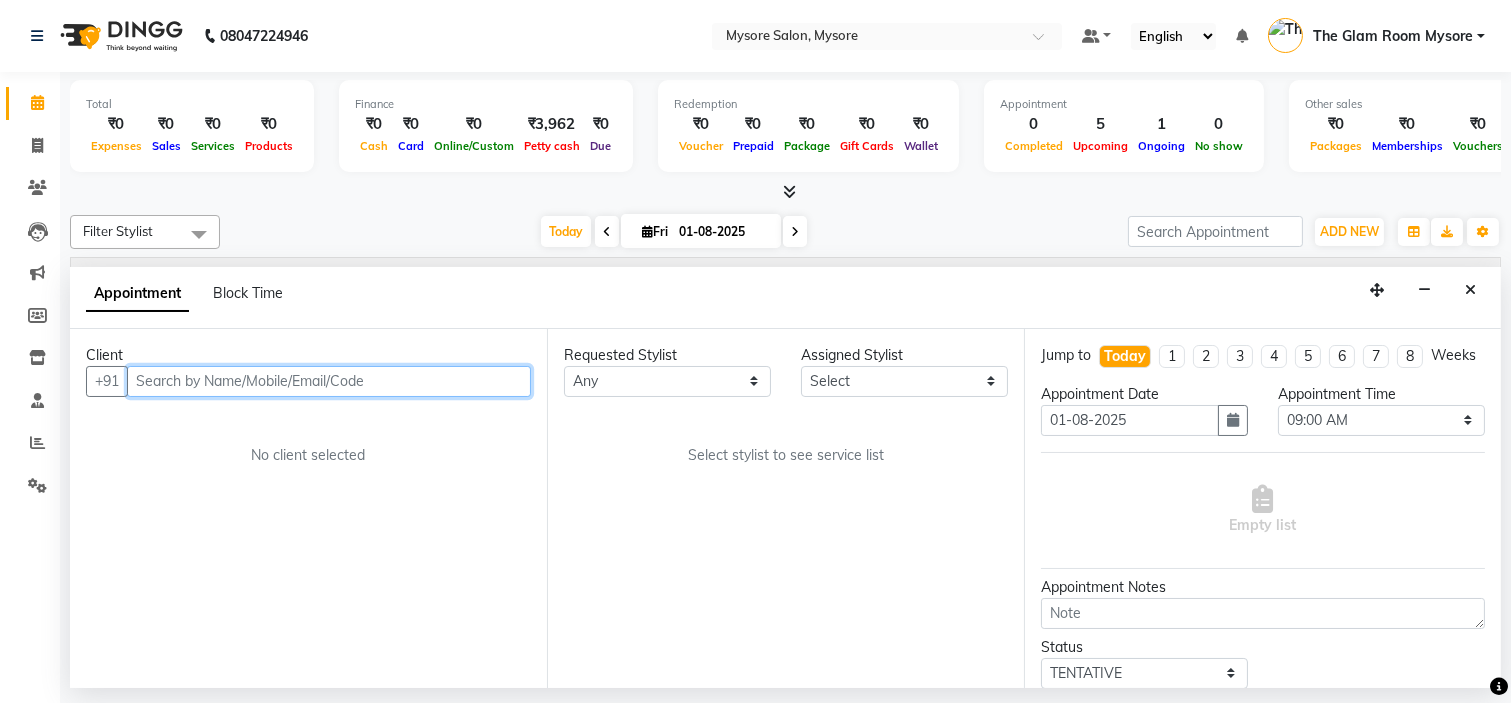 click at bounding box center (329, 381) 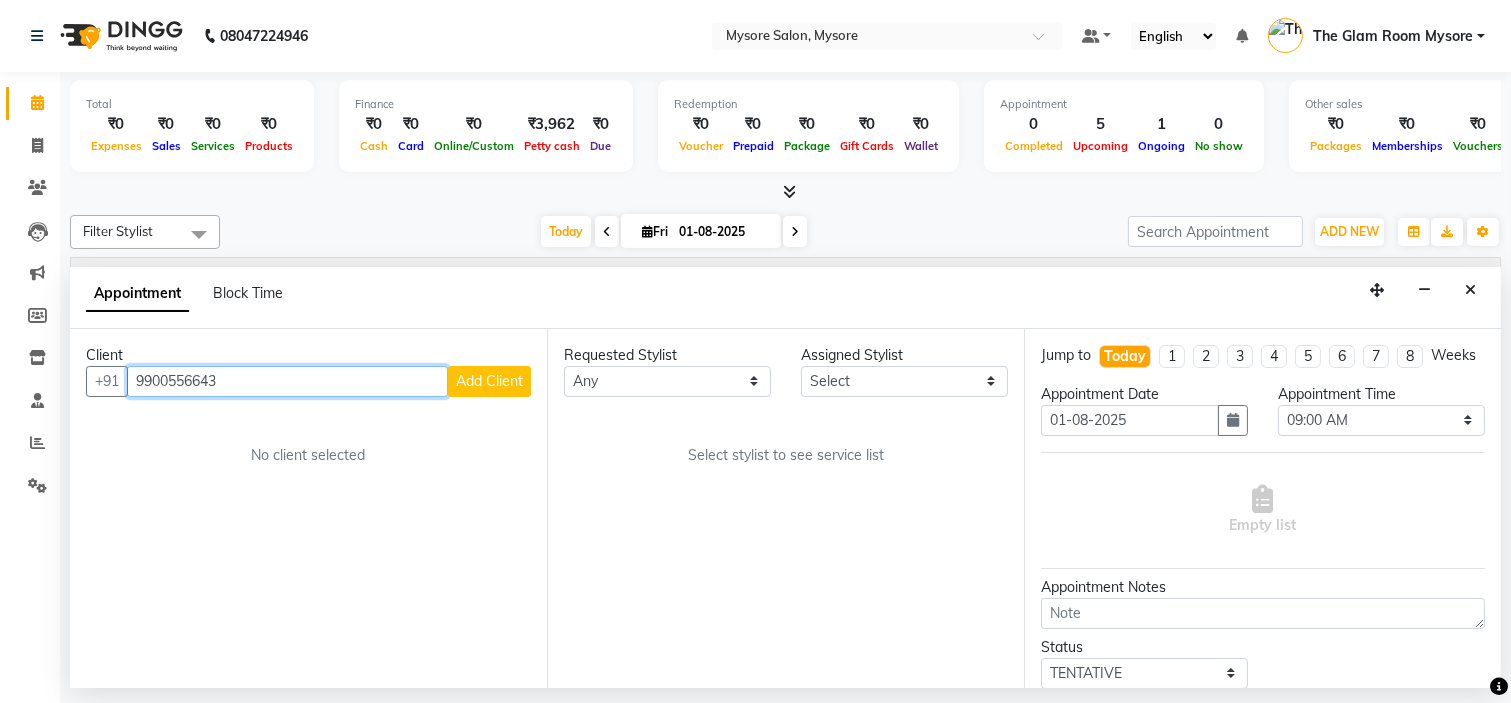 type on "9900556643" 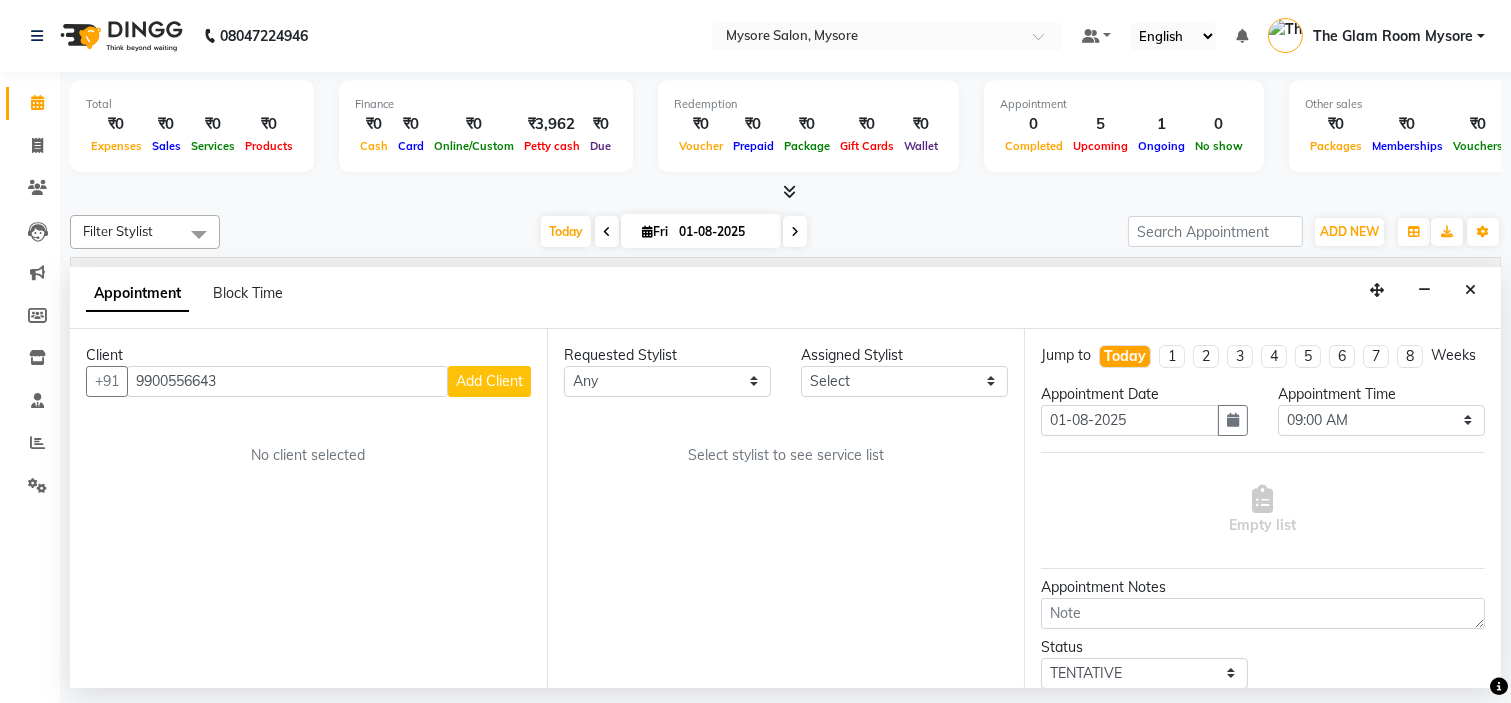 click on "Add Client" at bounding box center [489, 381] 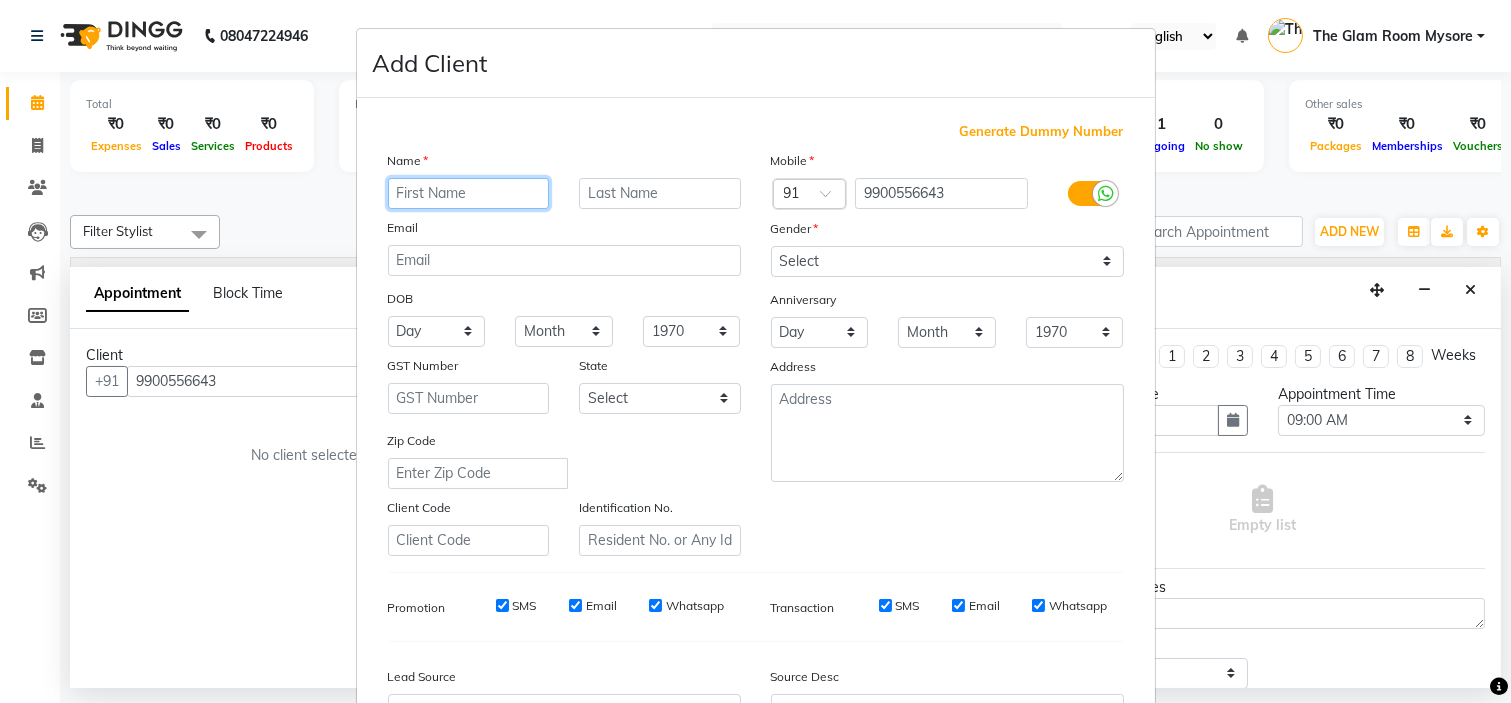 click at bounding box center [469, 193] 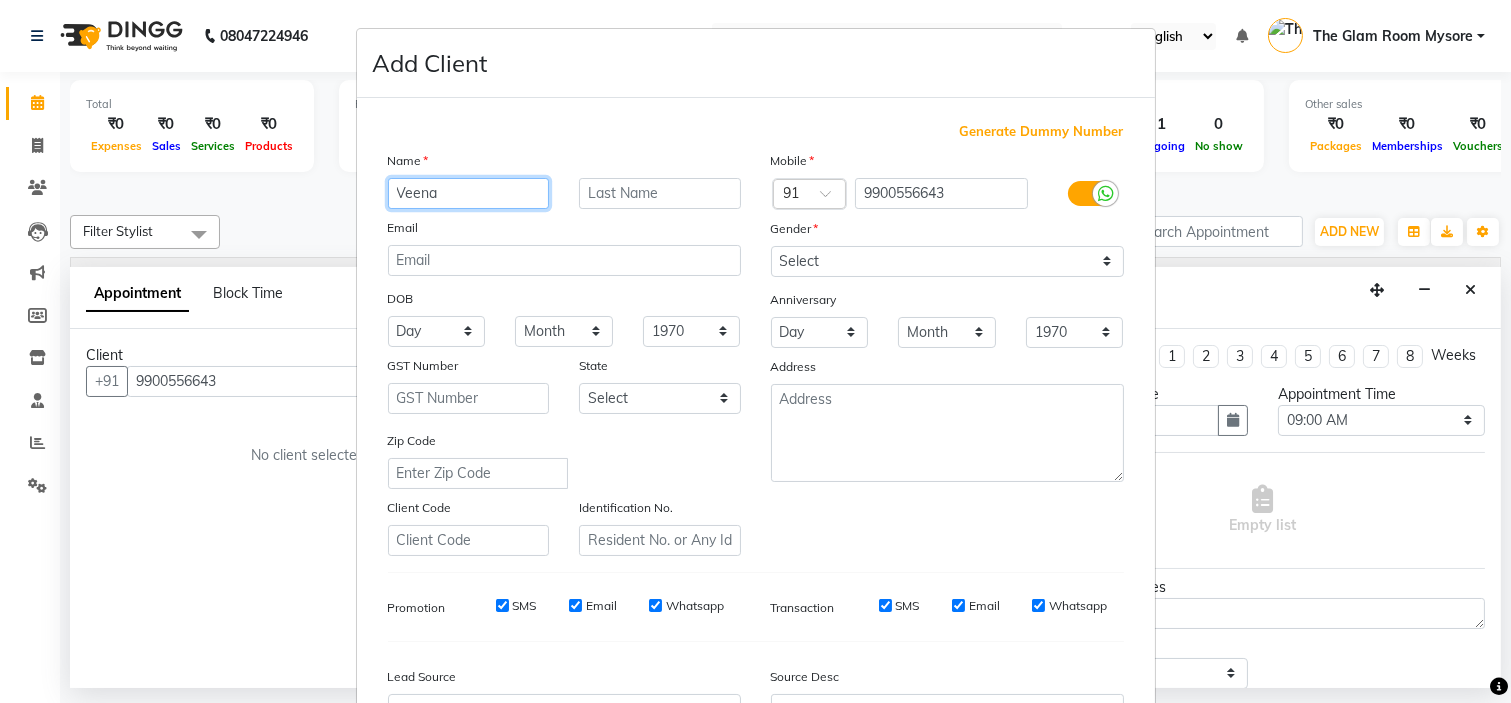type on "Veena" 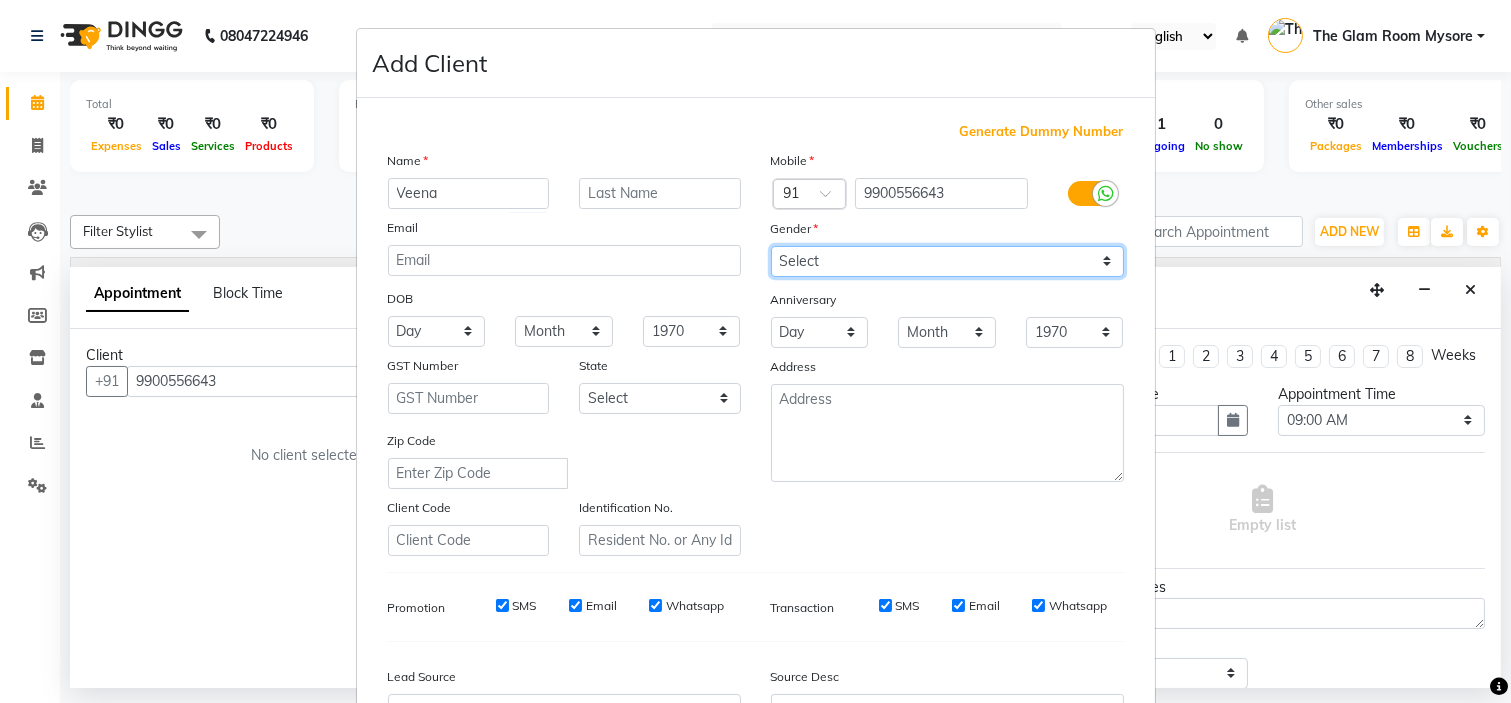 click on "Select Male Female Other Prefer Not To Say" at bounding box center (947, 261) 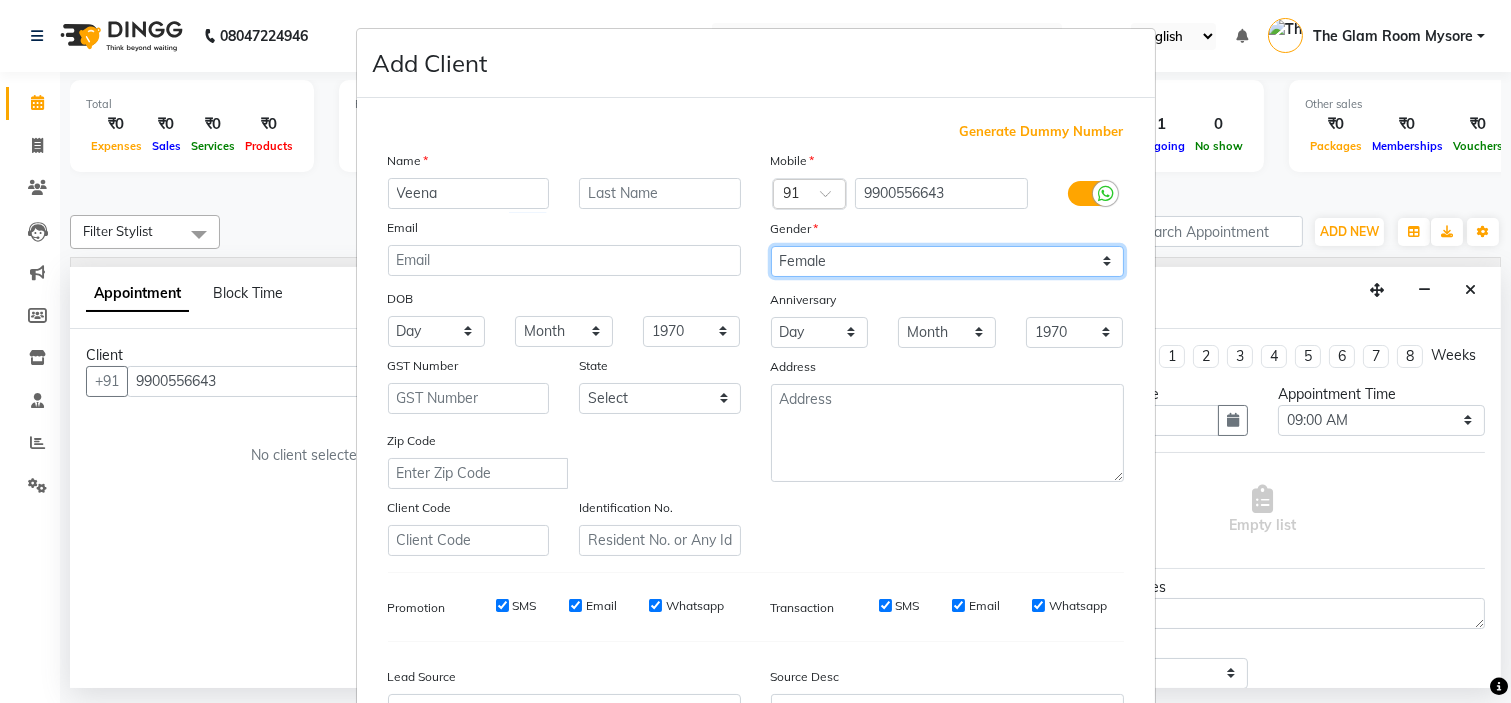 click on "Select Male Female Other Prefer Not To Say" at bounding box center [947, 261] 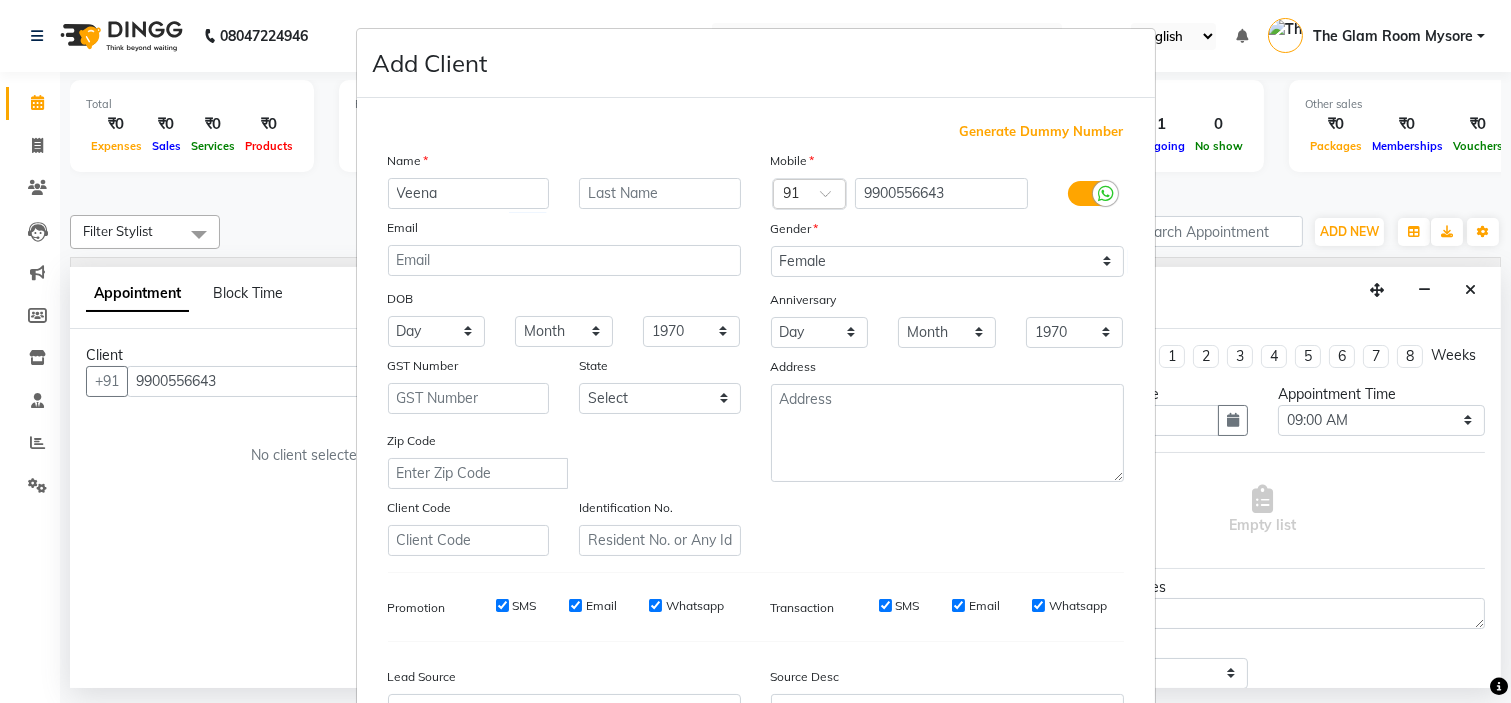 scroll, scrollTop: 221, scrollLeft: 0, axis: vertical 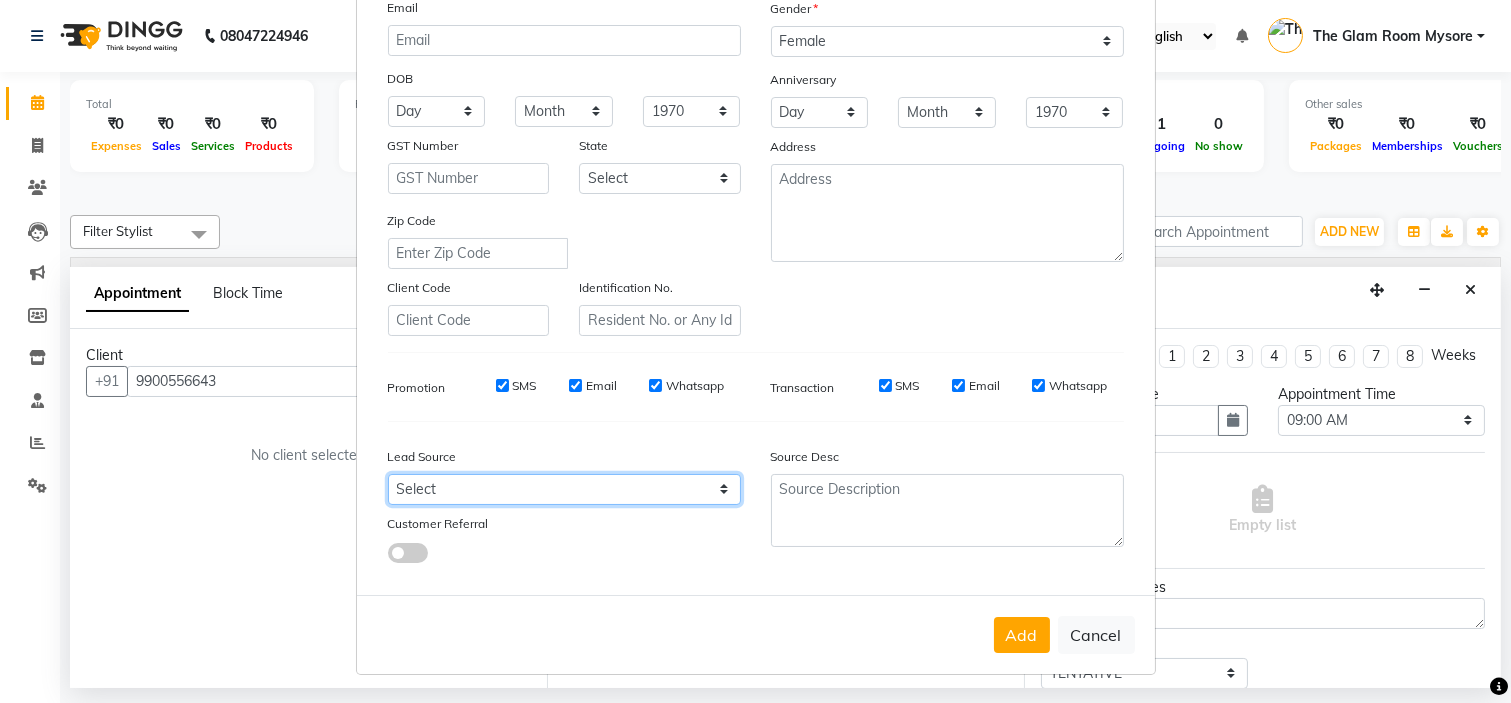 click on "Select Walk-in Referral Internet Friend Word of Mouth Advertisement Facebook JustDial Google Other Instagram  YouTube  WhatsApp" at bounding box center [564, 489] 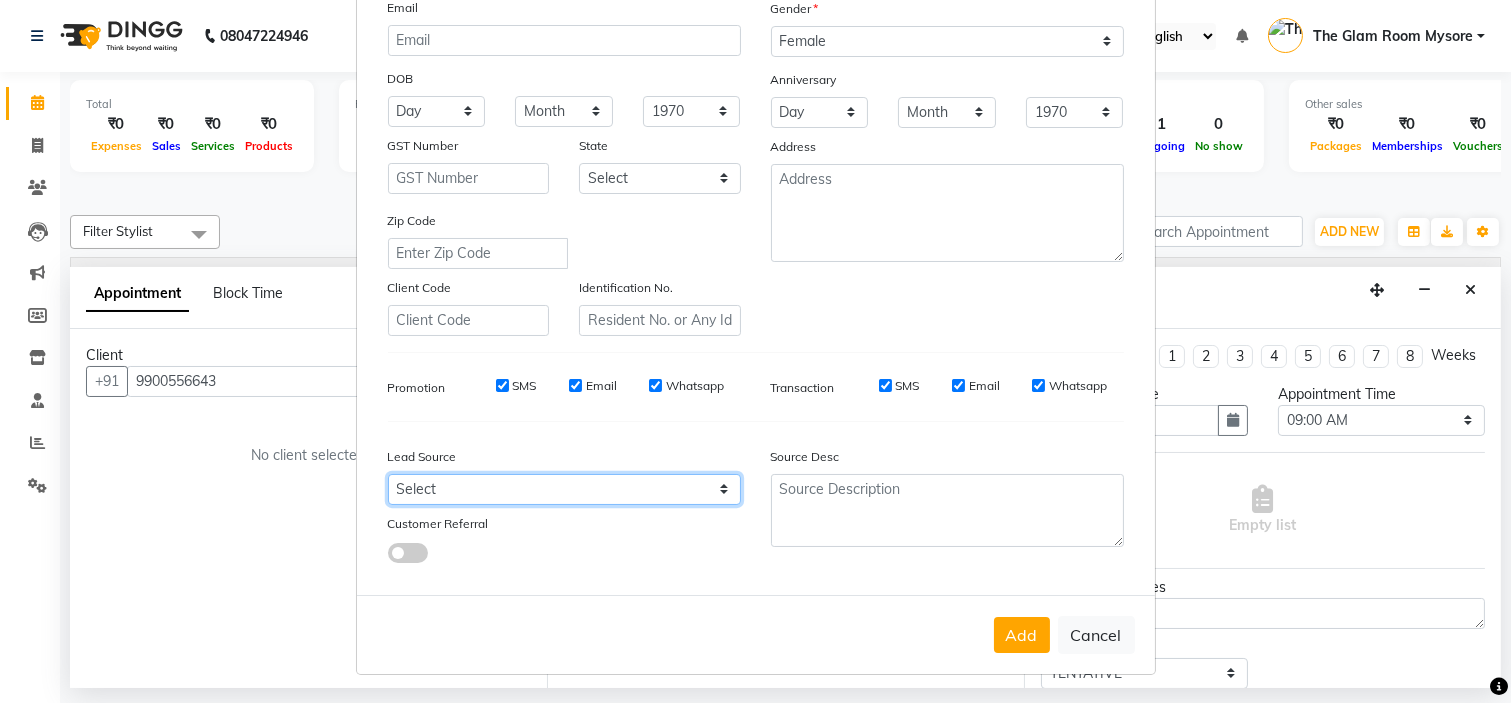 select on "40676" 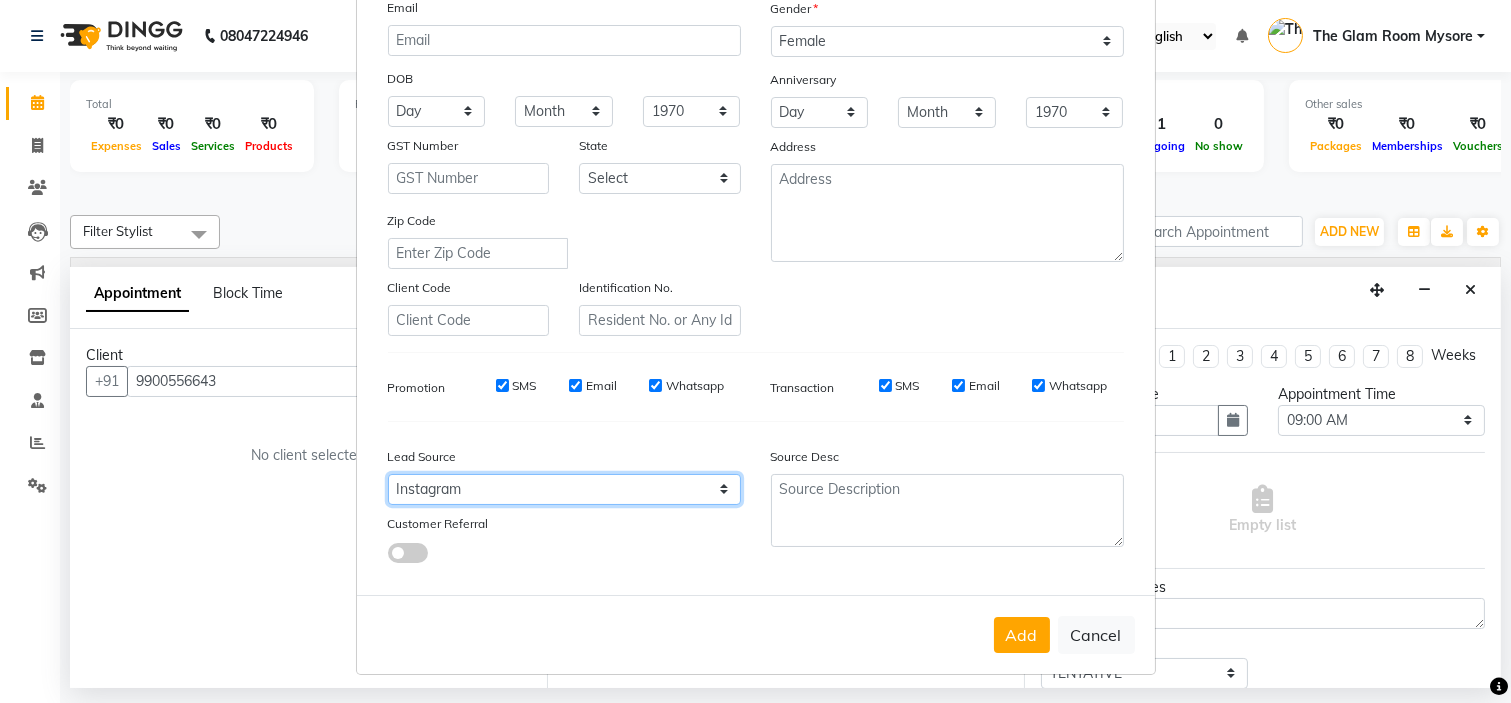 click on "Select Walk-in Referral Internet Friend Word of Mouth Advertisement Facebook JustDial Google Other Instagram  YouTube  WhatsApp" at bounding box center (564, 489) 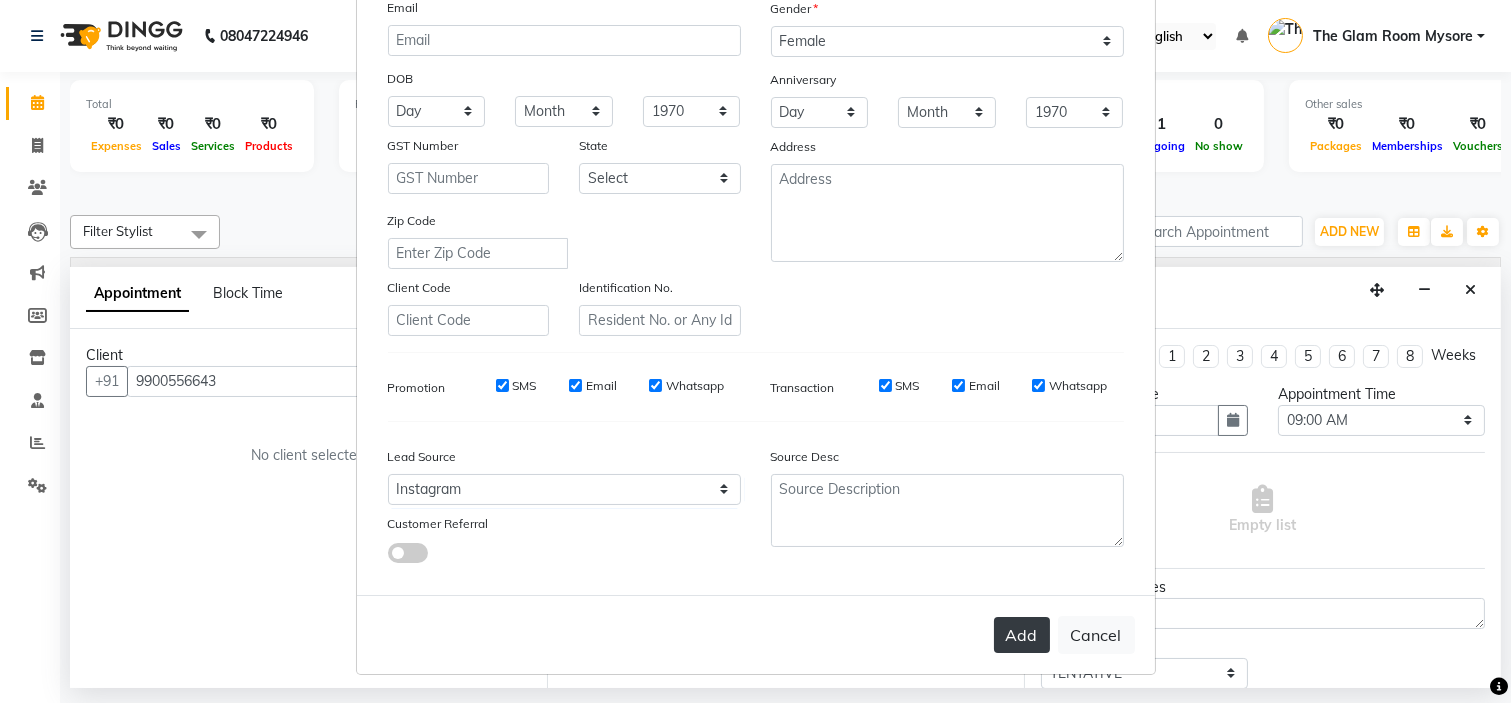 click on "Add" at bounding box center [1022, 635] 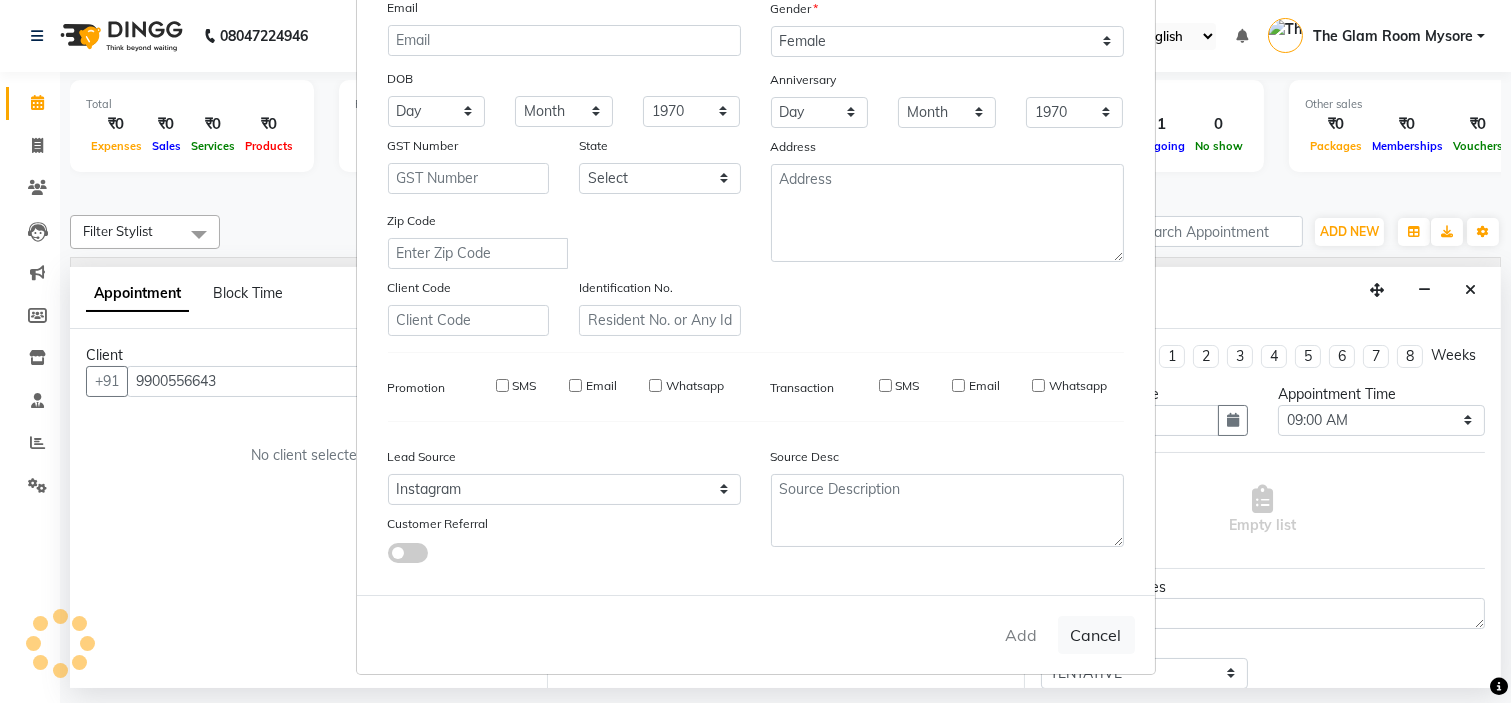 type 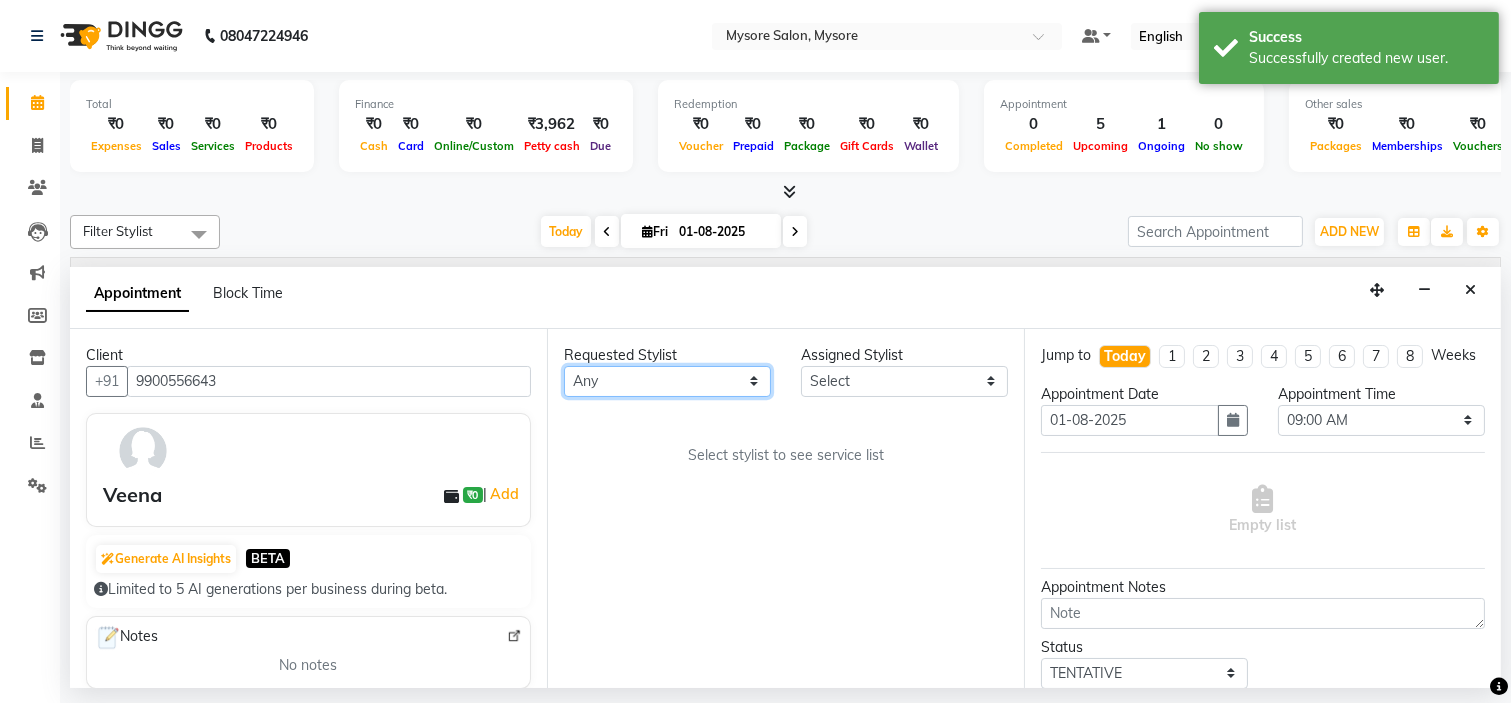 click on "Any Ankita Arti Ashwini Ayaan DR. Apurva Fatma Jayshree Lakshmi Paul Ruhul alom Shangnimwon Steve Sumaiya Banu Sumit Teja Tezz The Glam Room Mysore" at bounding box center [667, 381] 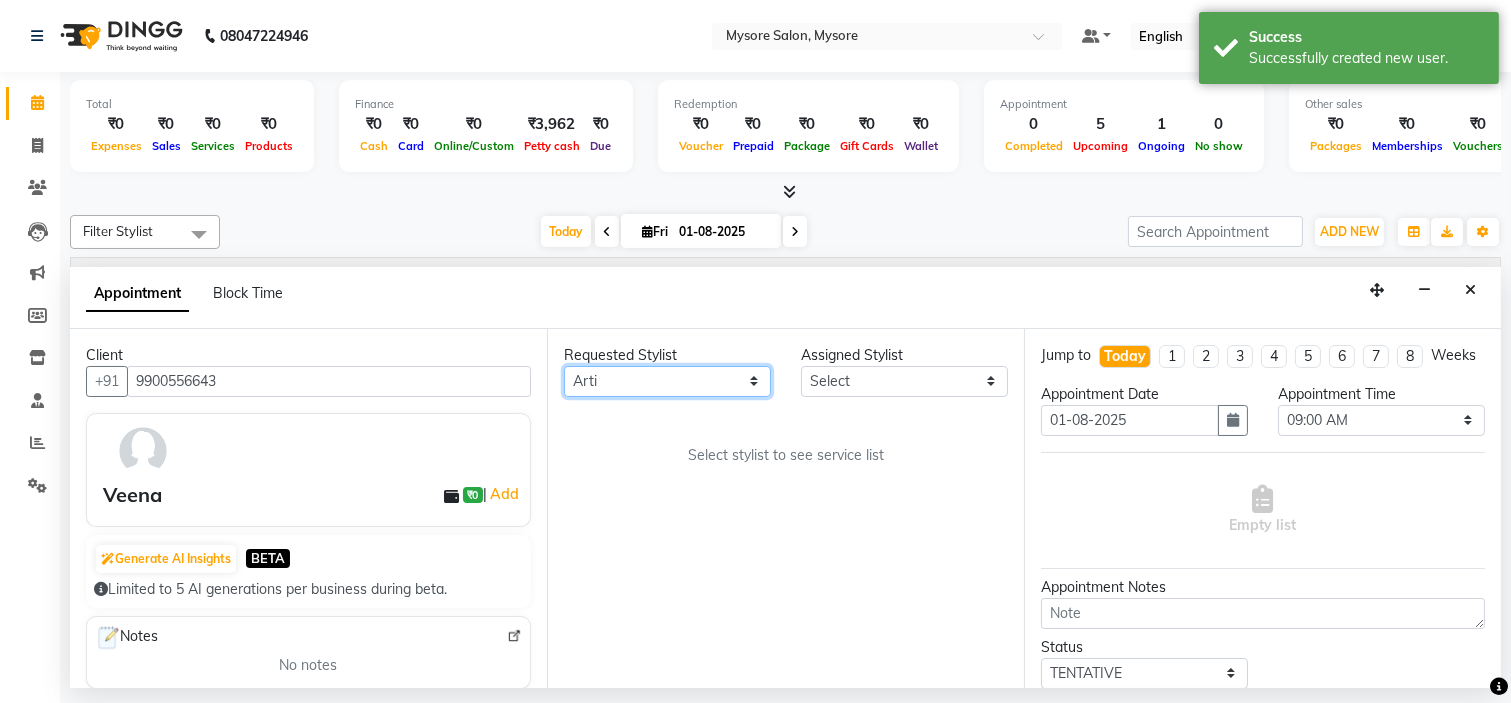 click on "Any Ankita Arti Ashwini Ayaan DR. Apurva Fatma Jayshree Lakshmi Paul Ruhul alom Shangnimwon Steve Sumaiya Banu Sumit Teja Tezz The Glam Room Mysore" at bounding box center (667, 381) 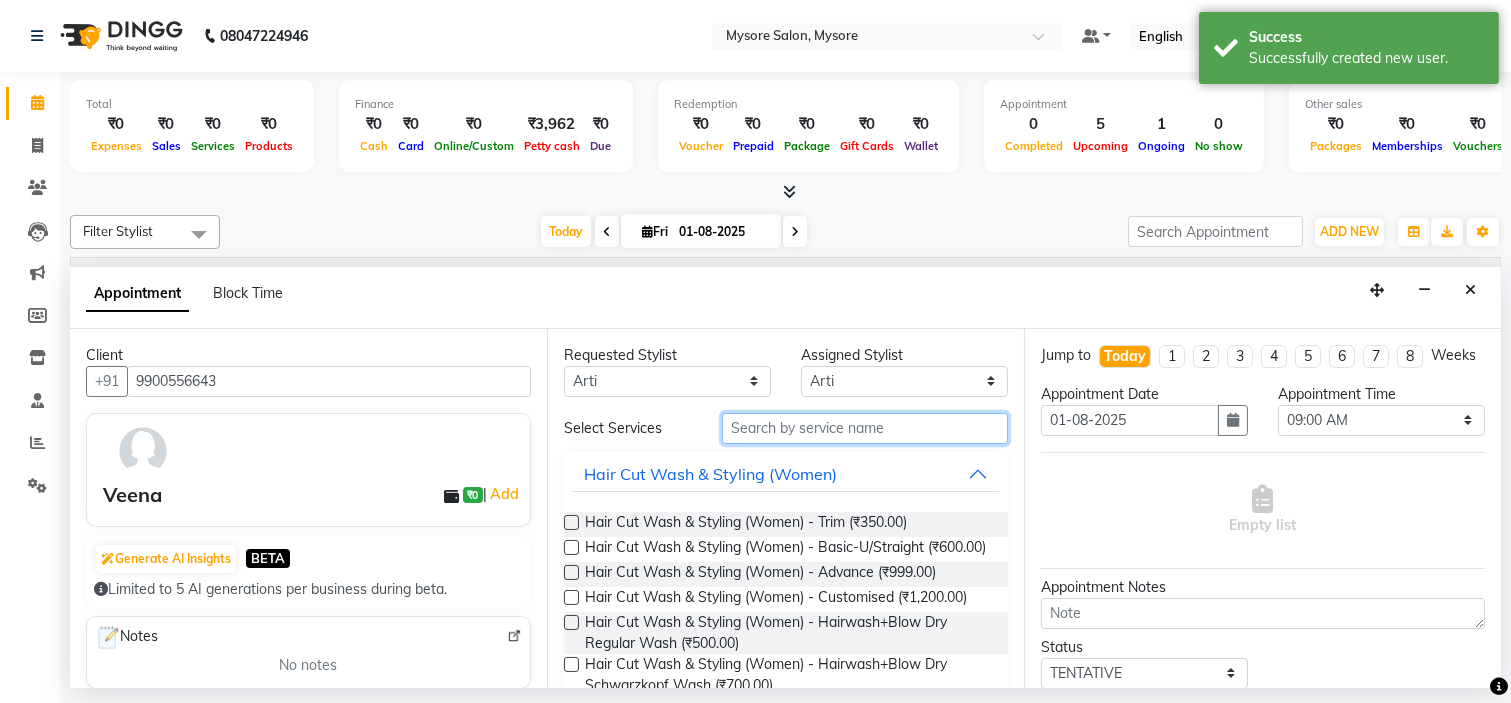 click at bounding box center (865, 428) 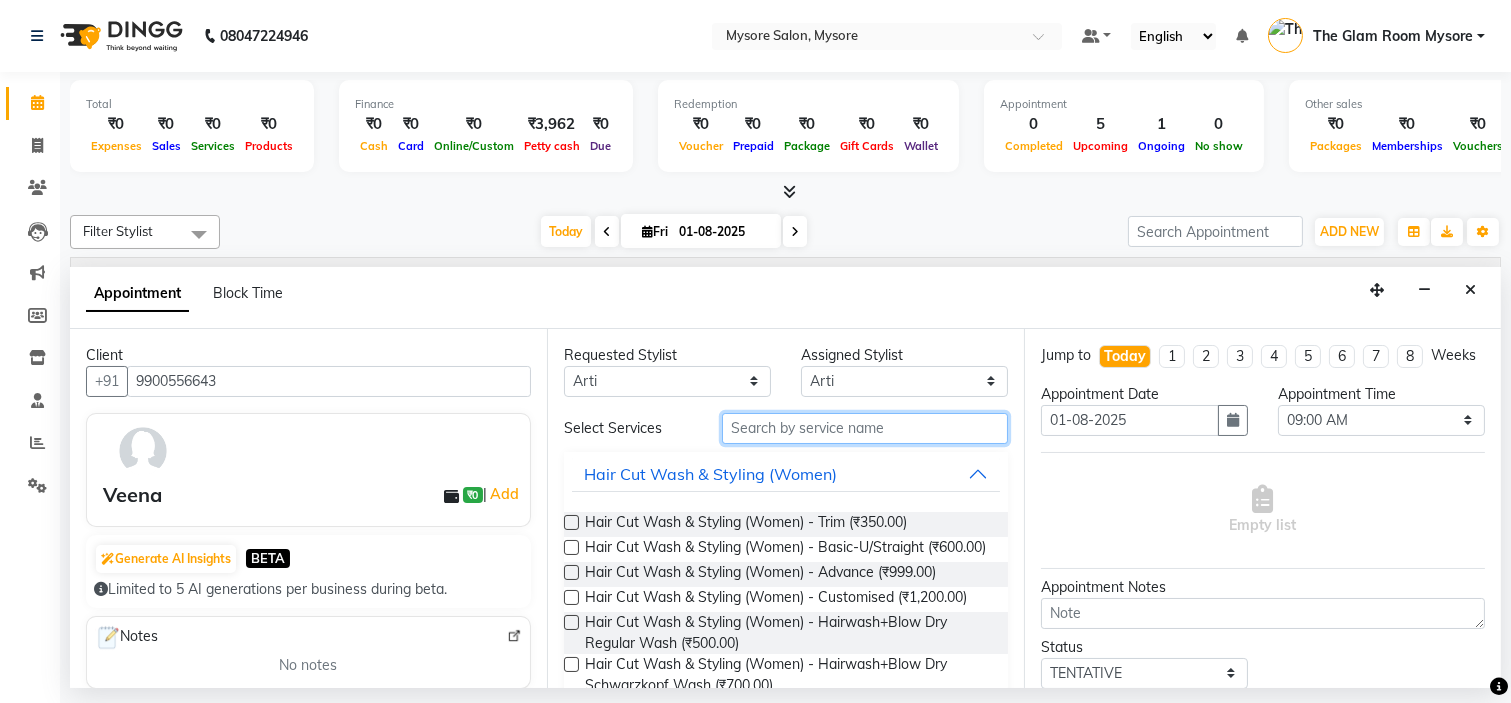 click at bounding box center (865, 428) 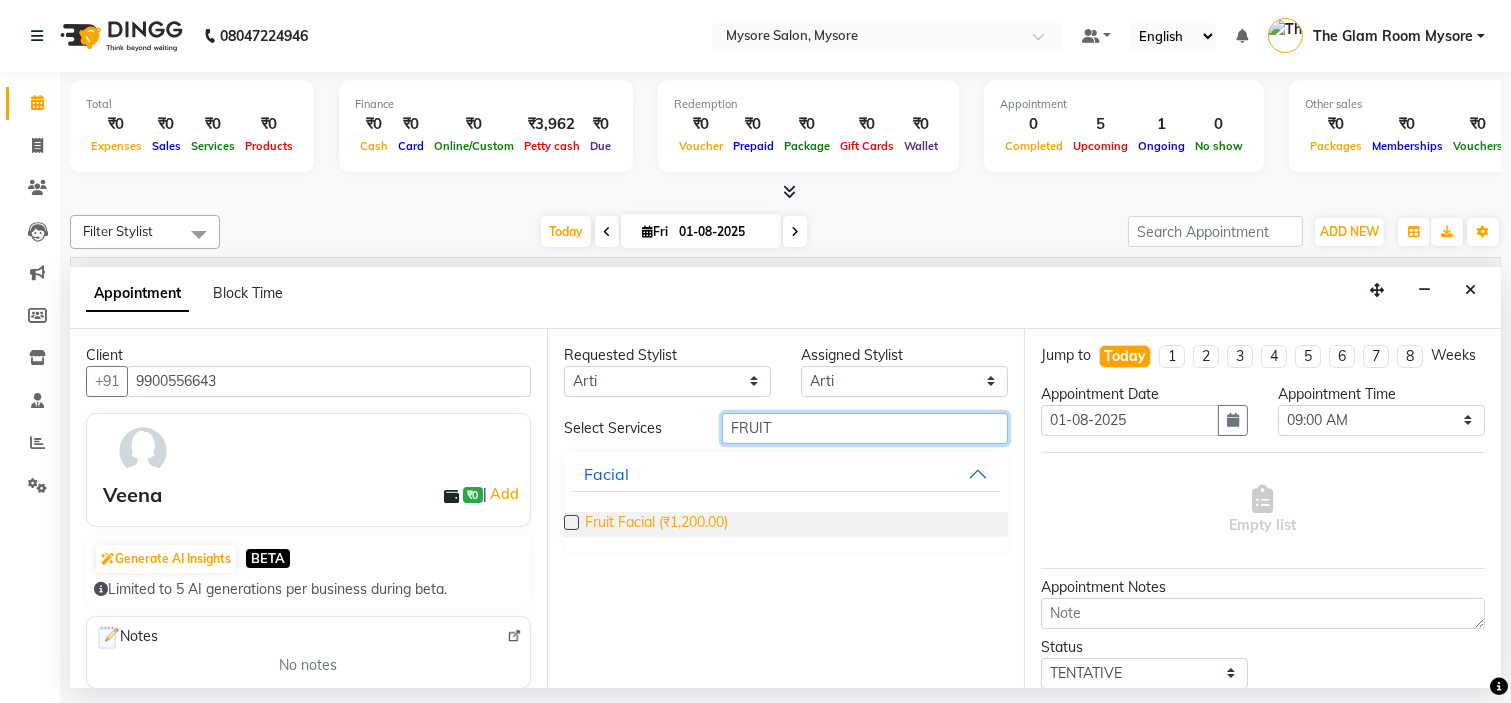 type on "FRUIT" 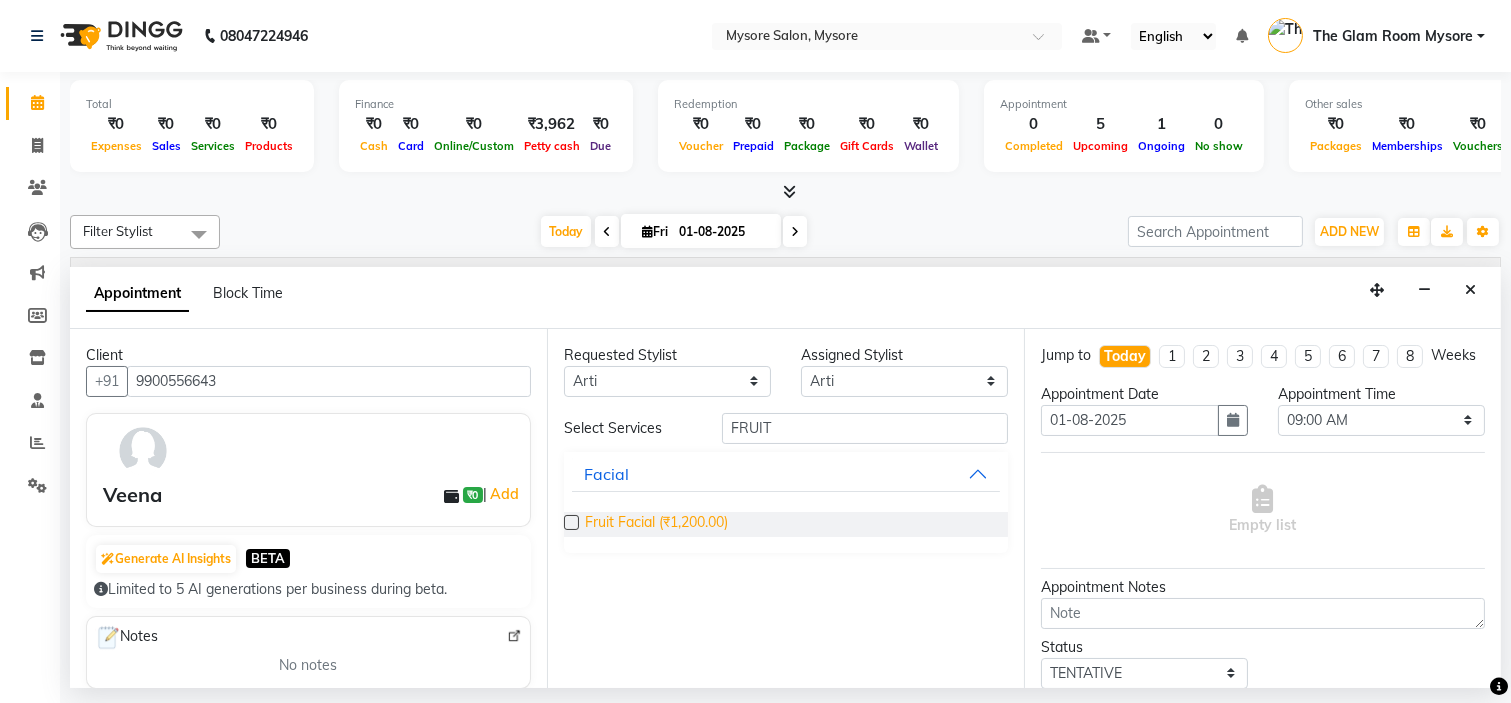 click on "Fruit Facial (₹1,200.00)" at bounding box center [656, 524] 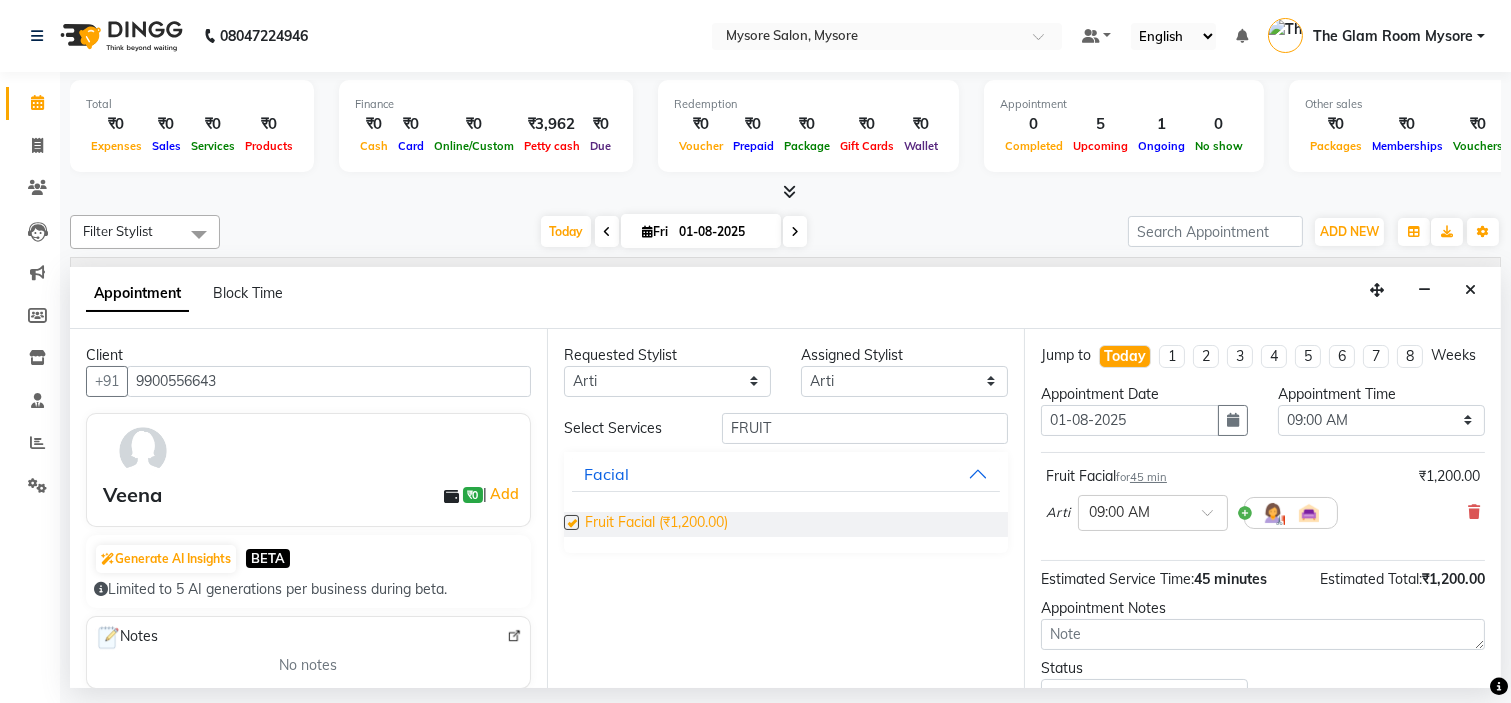 checkbox on "false" 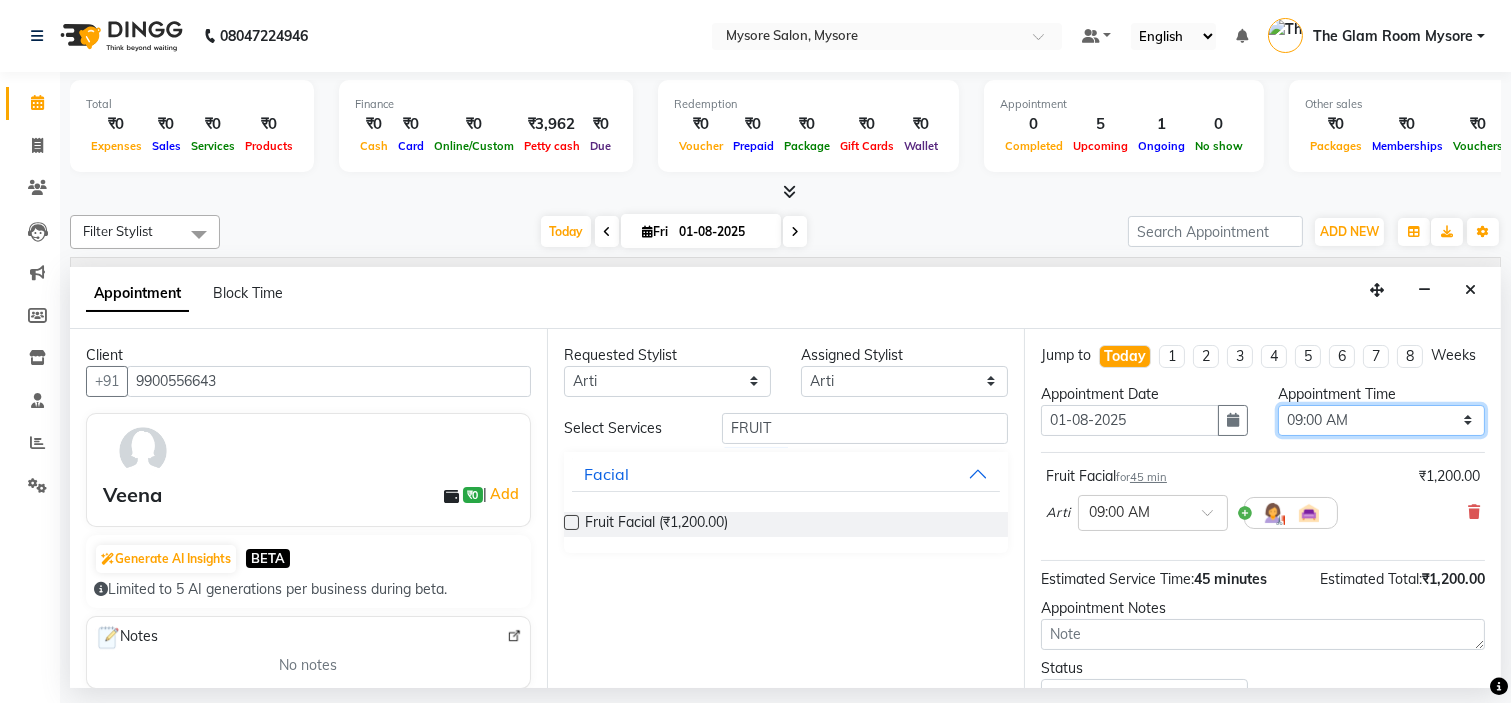 click on "Select 09:00 AM 09:15 AM 09:30 AM 09:45 AM 10:00 AM 10:15 AM 10:30 AM 10:45 AM 11:00 AM 11:15 AM 11:30 AM 11:45 AM 12:00 PM 12:15 PM 12:30 PM 12:45 PM 01:00 PM 01:15 PM 01:30 PM 01:45 PM 02:00 PM 02:15 PM 02:30 PM 02:45 PM 03:00 PM 03:15 PM 03:30 PM 03:45 PM 04:00 PM 04:15 PM 04:30 PM 04:45 PM 05:00 PM 05:15 PM 05:30 PM 05:45 PM 06:00 PM 06:15 PM 06:30 PM 06:45 PM 07:00 PM 07:15 PM 07:30 PM 07:45 PM 08:00 PM" at bounding box center [1381, 420] 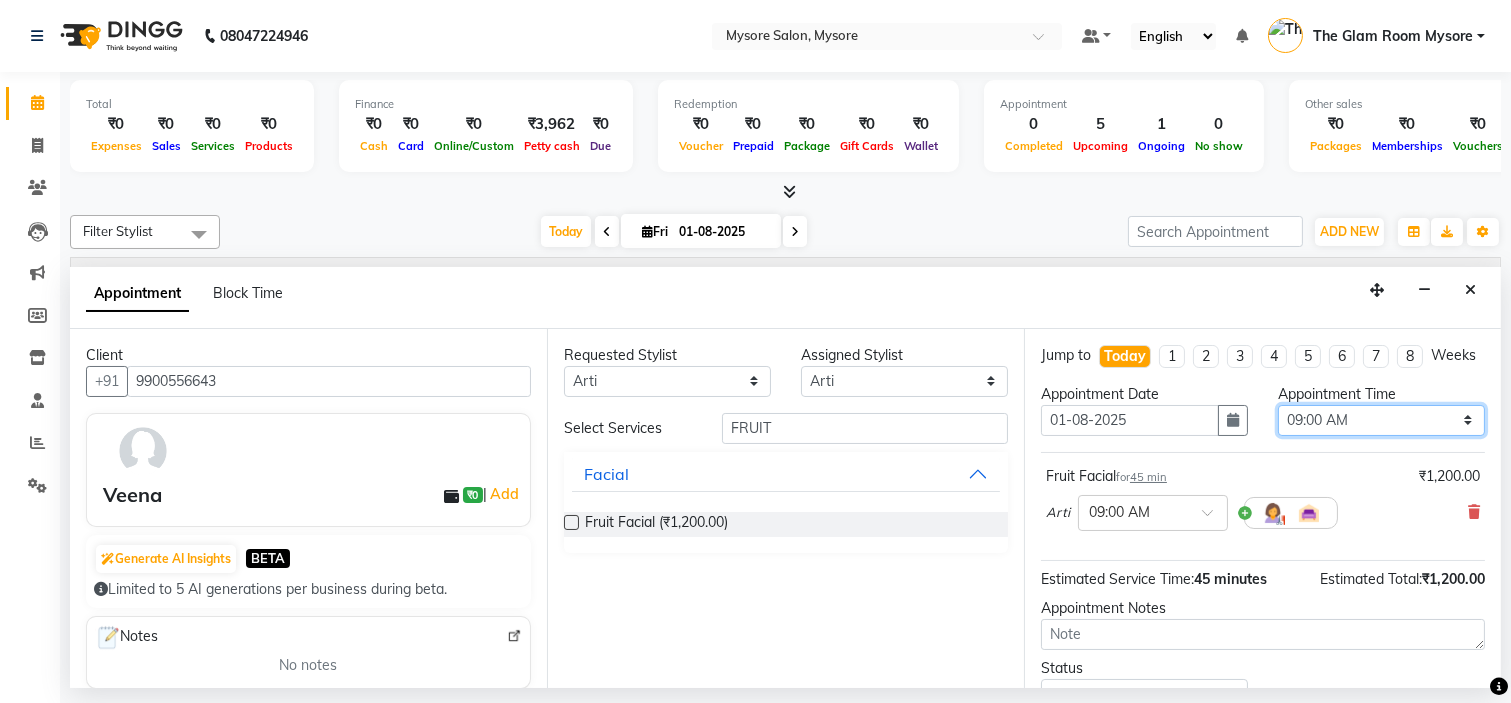 select on "780" 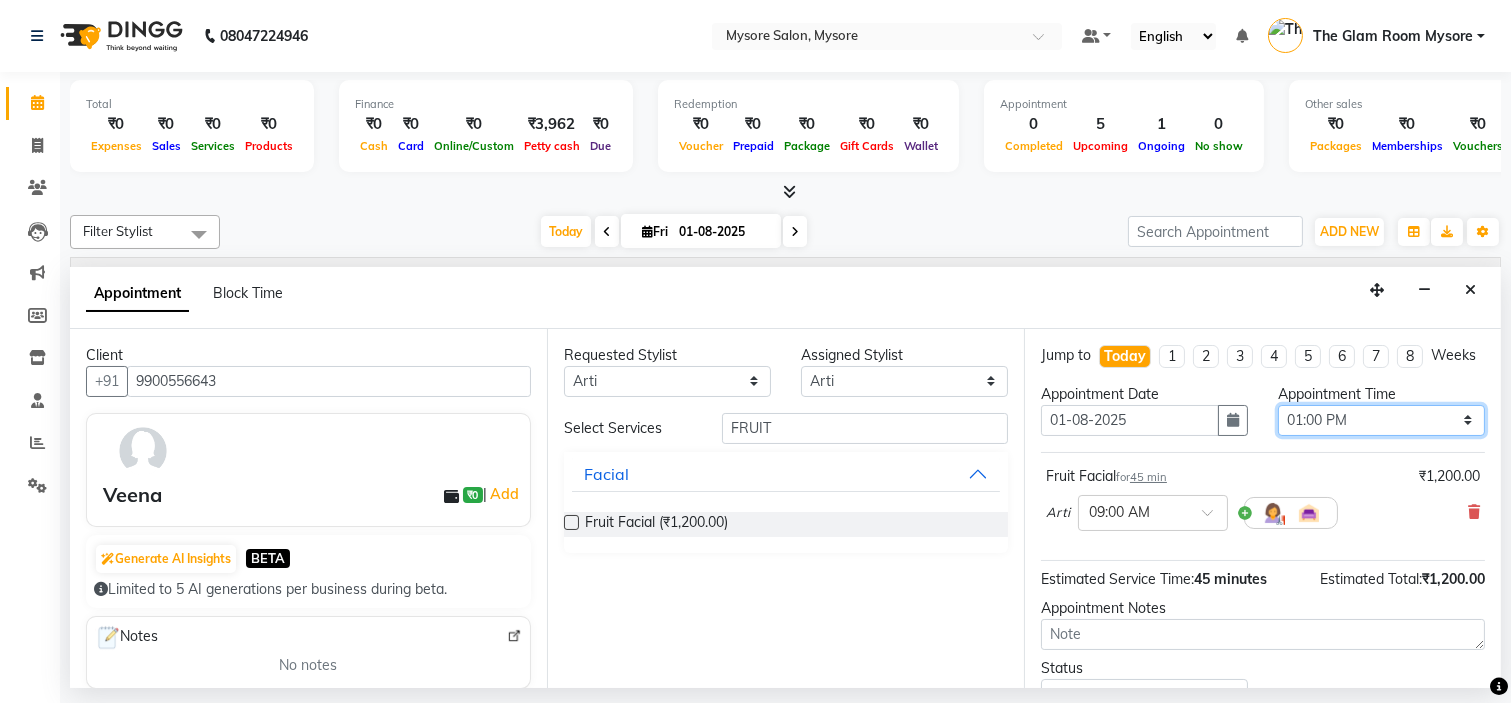 click on "Select 09:00 AM 09:15 AM 09:30 AM 09:45 AM 10:00 AM 10:15 AM 10:30 AM 10:45 AM 11:00 AM 11:15 AM 11:30 AM 11:45 AM 12:00 PM 12:15 PM 12:30 PM 12:45 PM 01:00 PM 01:15 PM 01:30 PM 01:45 PM 02:00 PM 02:15 PM 02:30 PM 02:45 PM 03:00 PM 03:15 PM 03:30 PM 03:45 PM 04:00 PM 04:15 PM 04:30 PM 04:45 PM 05:00 PM 05:15 PM 05:30 PM 05:45 PM 06:00 PM 06:15 PM 06:30 PM 06:45 PM 07:00 PM 07:15 PM 07:30 PM 07:45 PM 08:00 PM" at bounding box center [1381, 420] 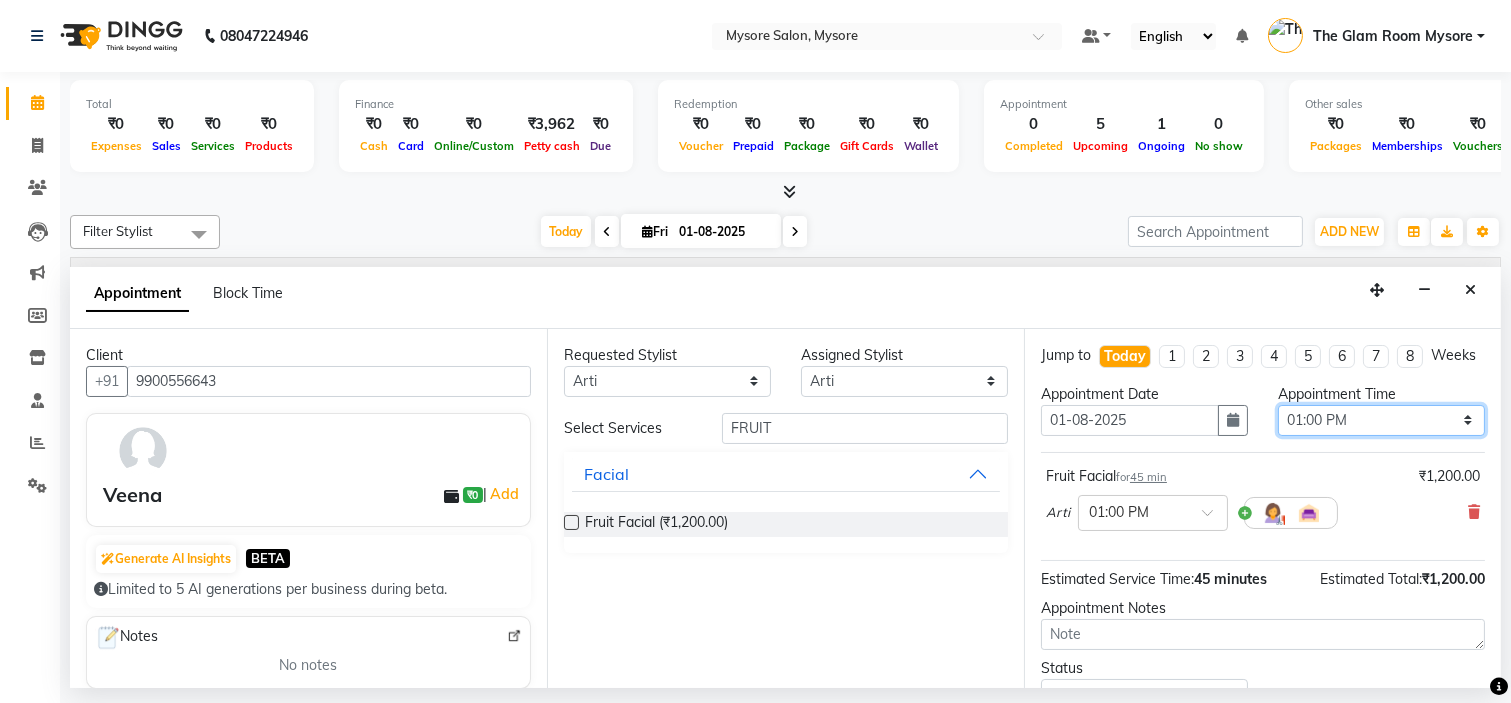 scroll, scrollTop: 166, scrollLeft: 0, axis: vertical 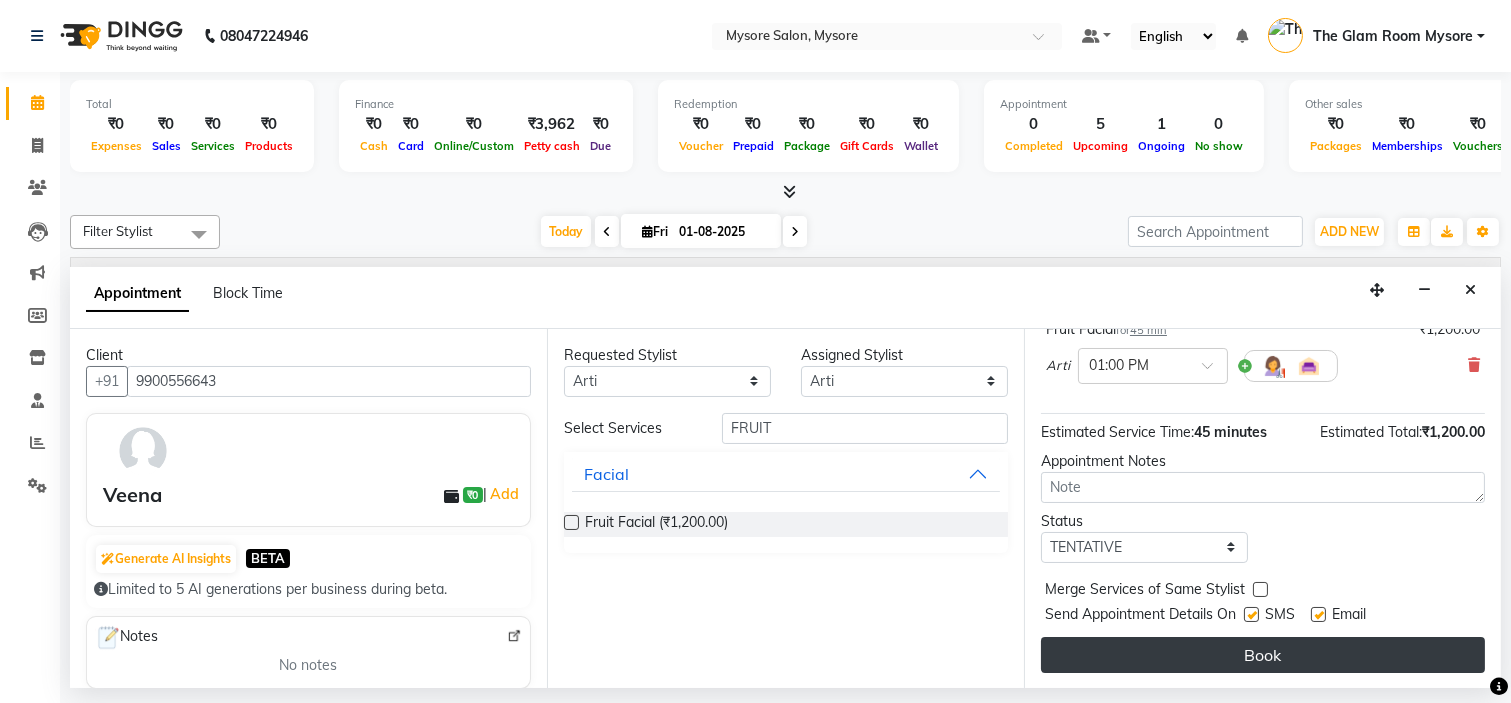 click on "Book" at bounding box center [1263, 655] 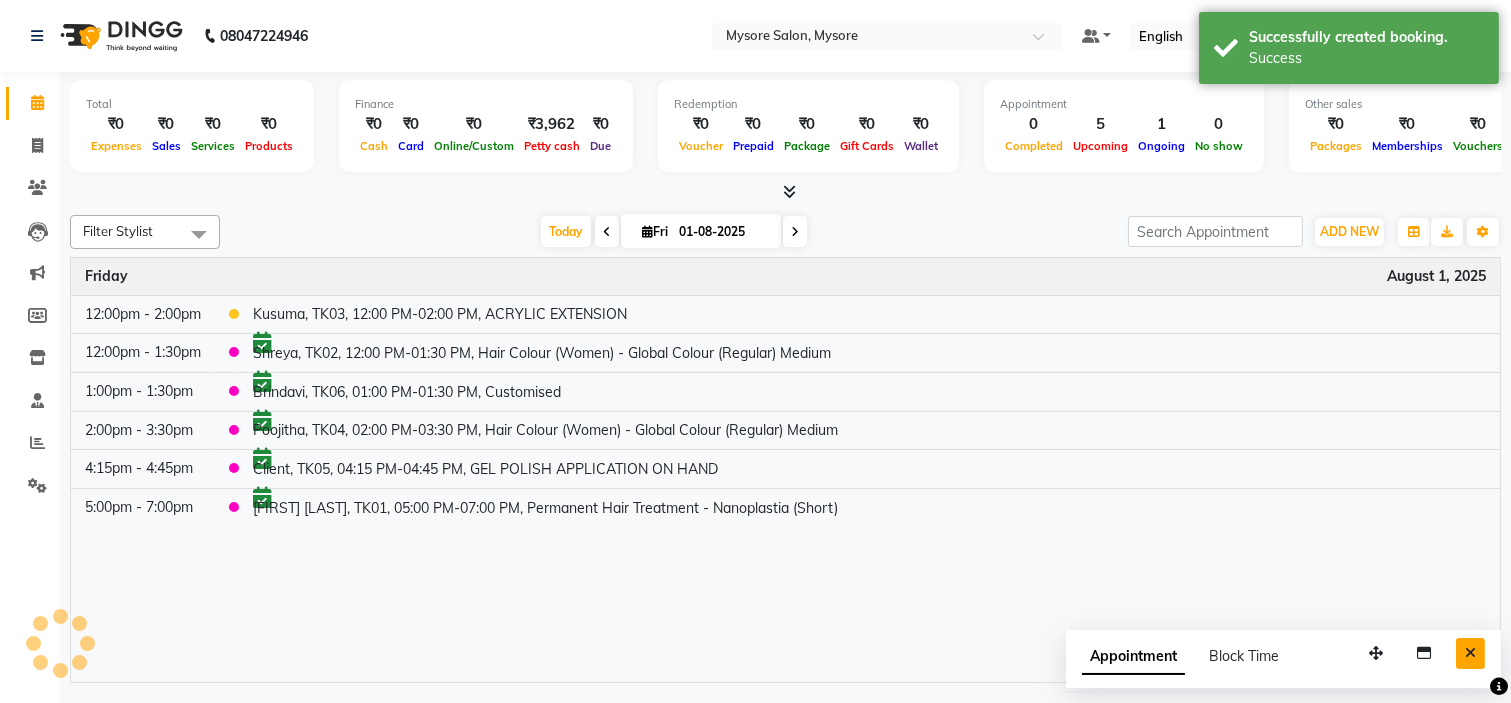 click at bounding box center (1470, 653) 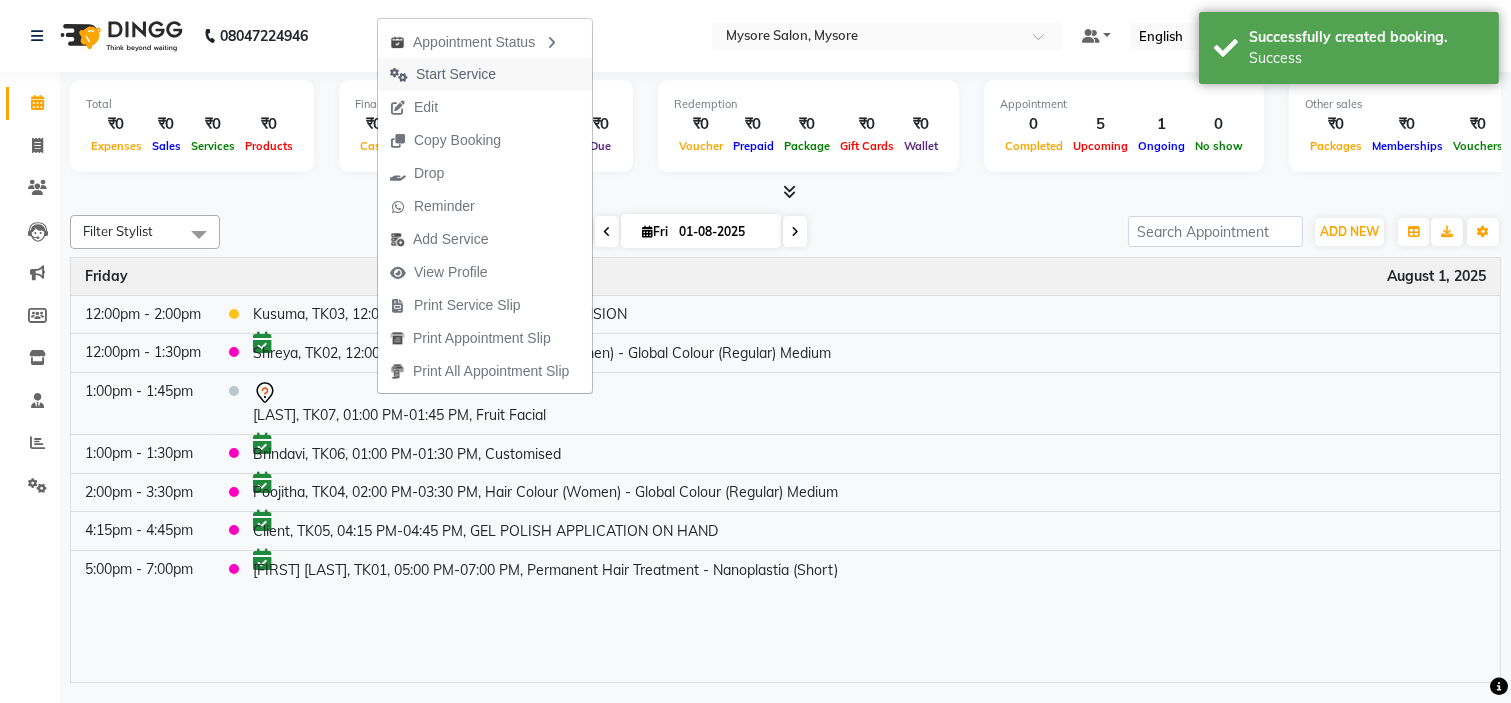 click on "Start Service" at bounding box center (443, 74) 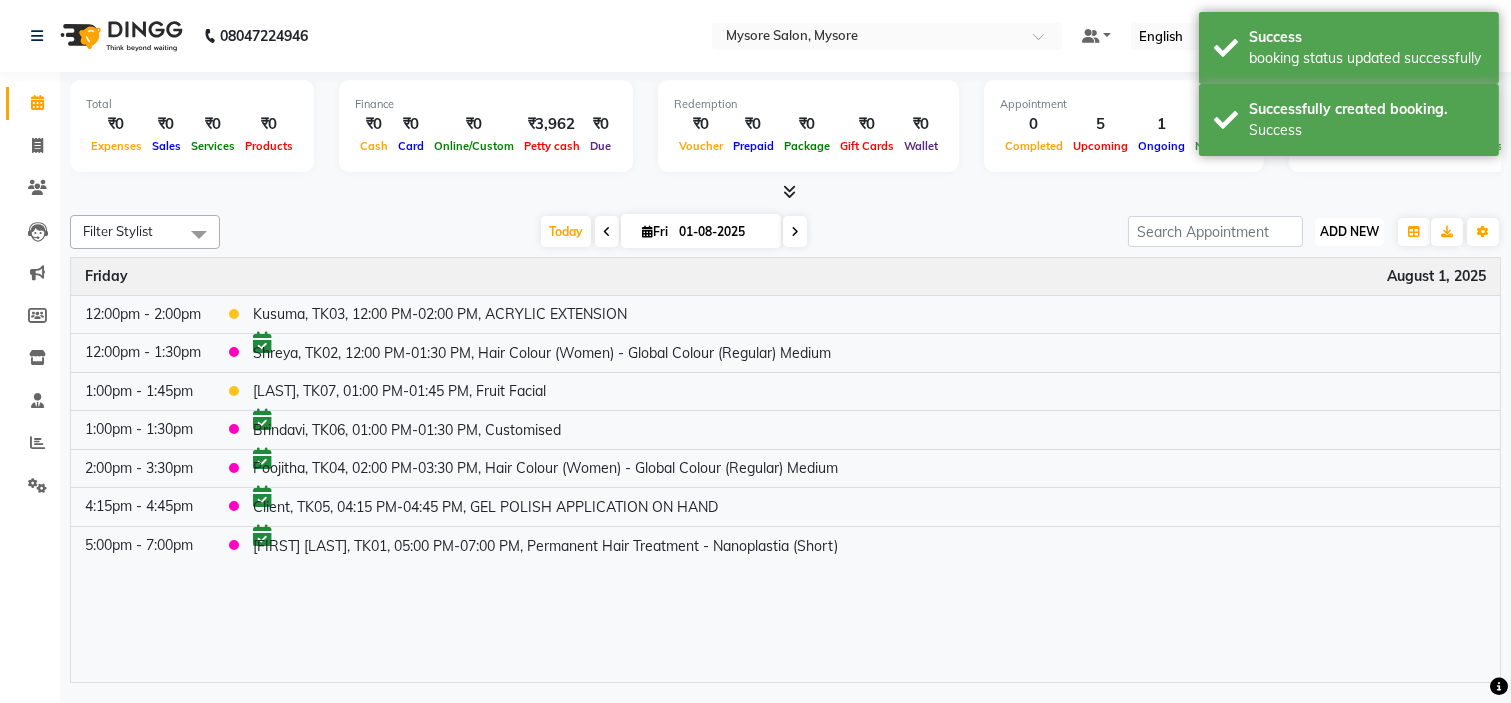 click on "ADD NEW" at bounding box center [1349, 231] 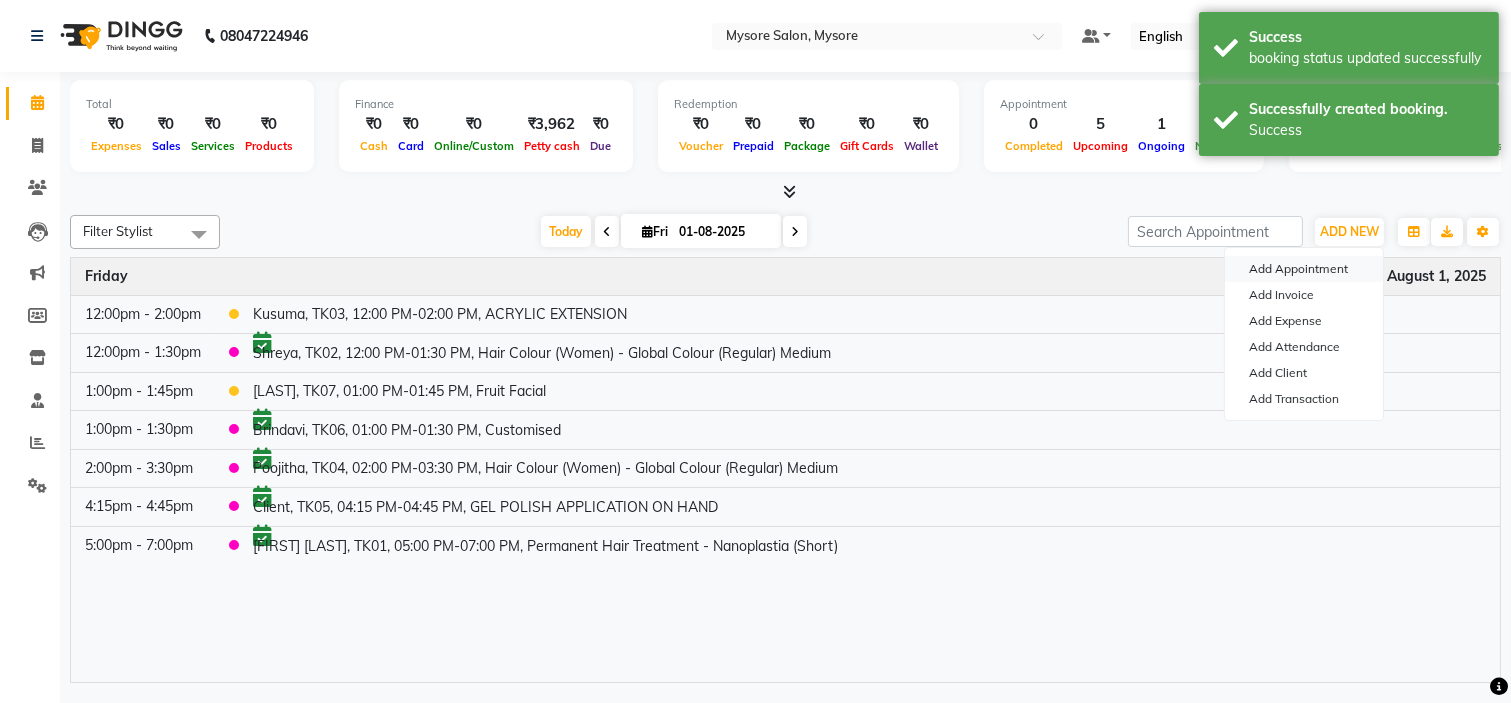 click on "Add Appointment" at bounding box center (1304, 269) 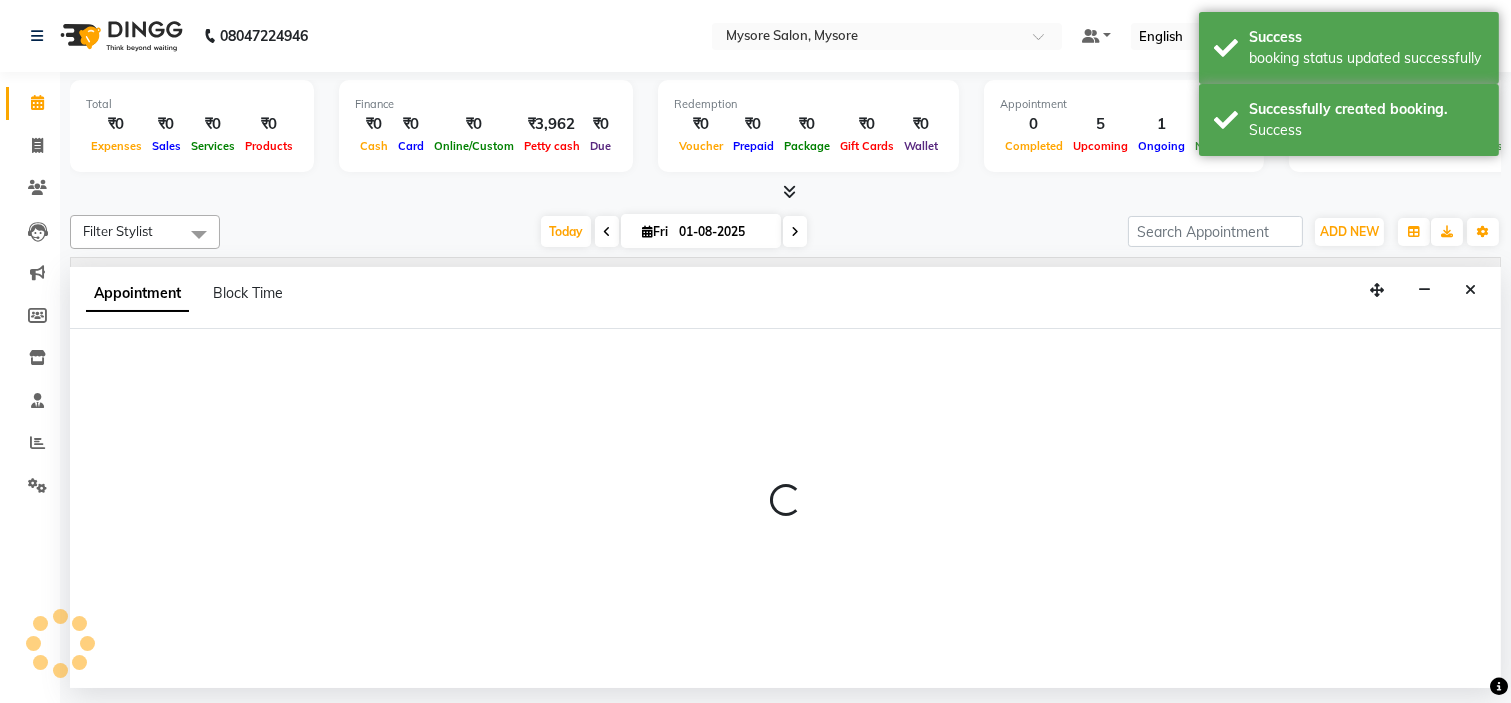 select on "540" 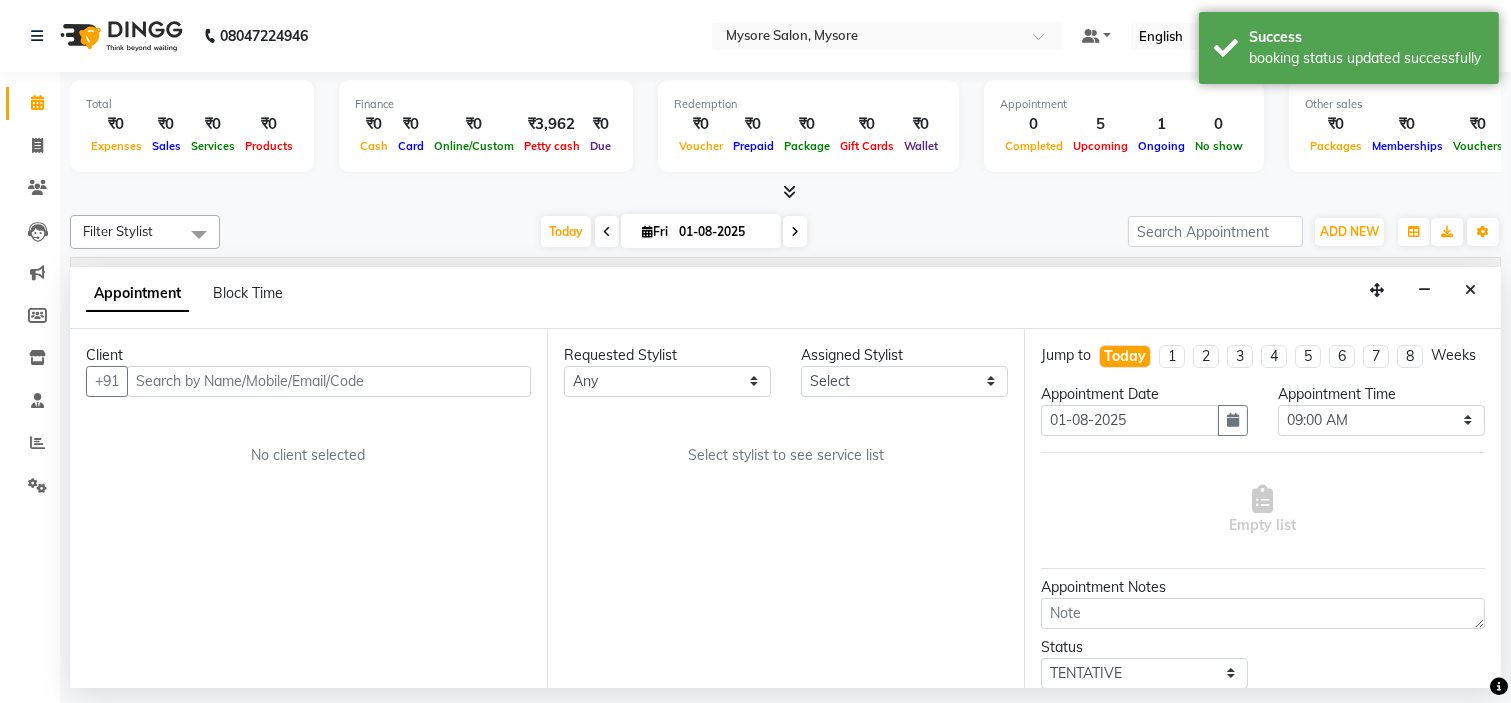 click at bounding box center (329, 381) 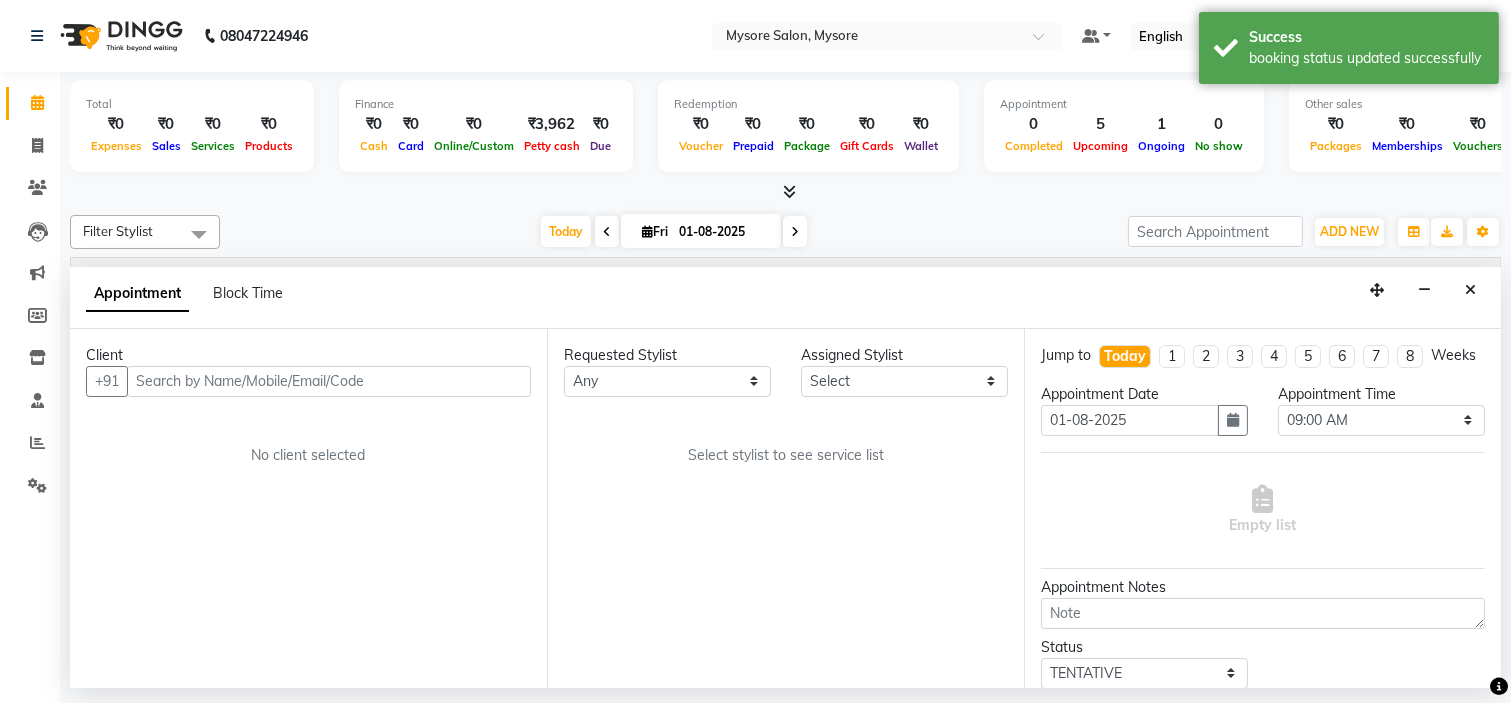click at bounding box center [329, 381] 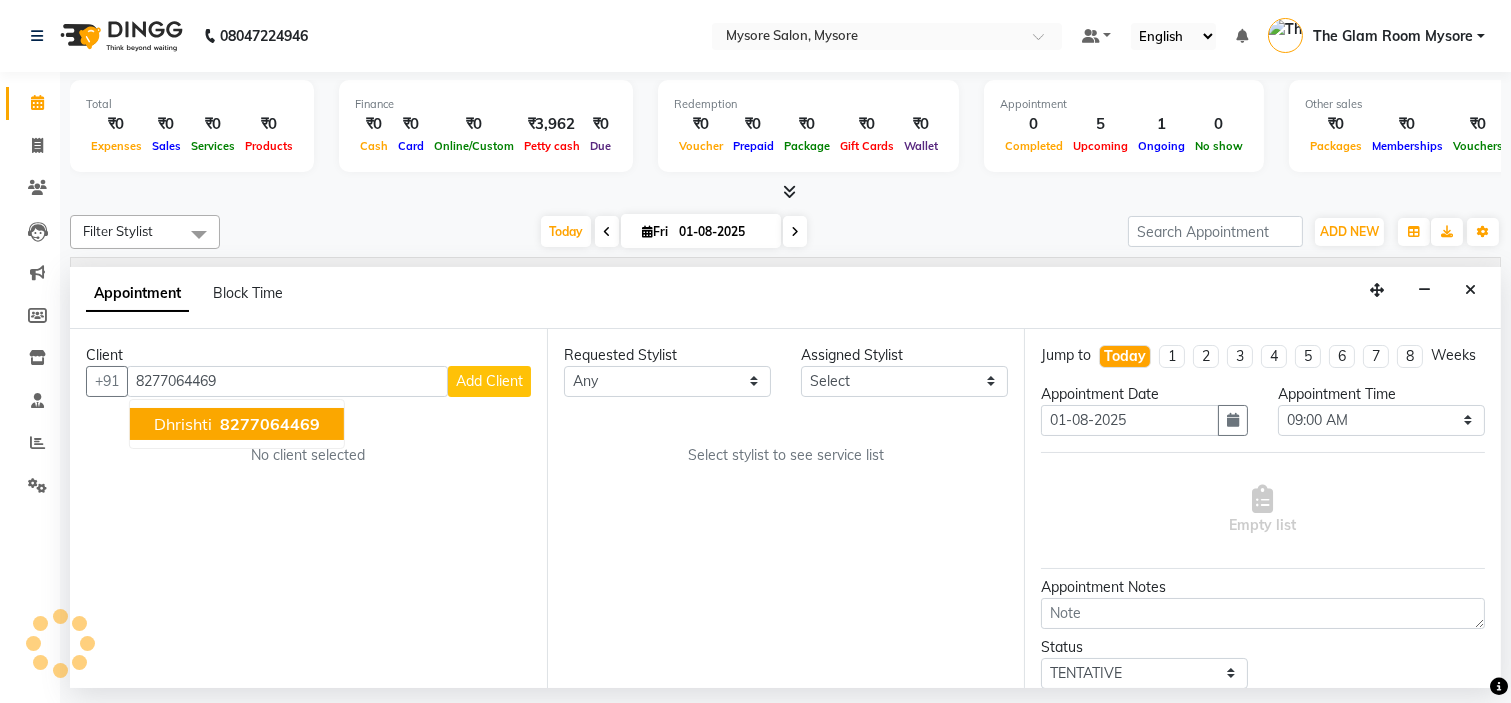 click on "Dhrishti   8277064469" at bounding box center (237, 424) 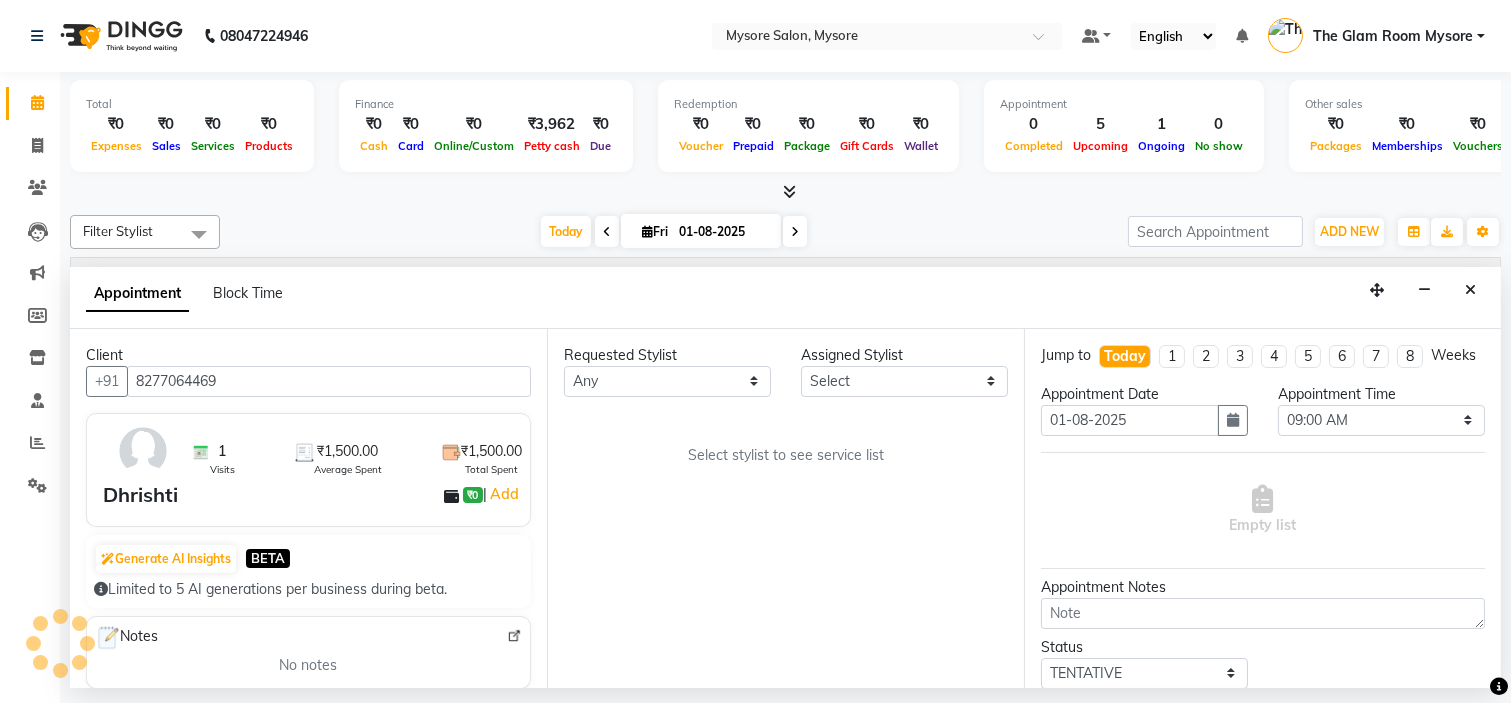 type on "8277064469" 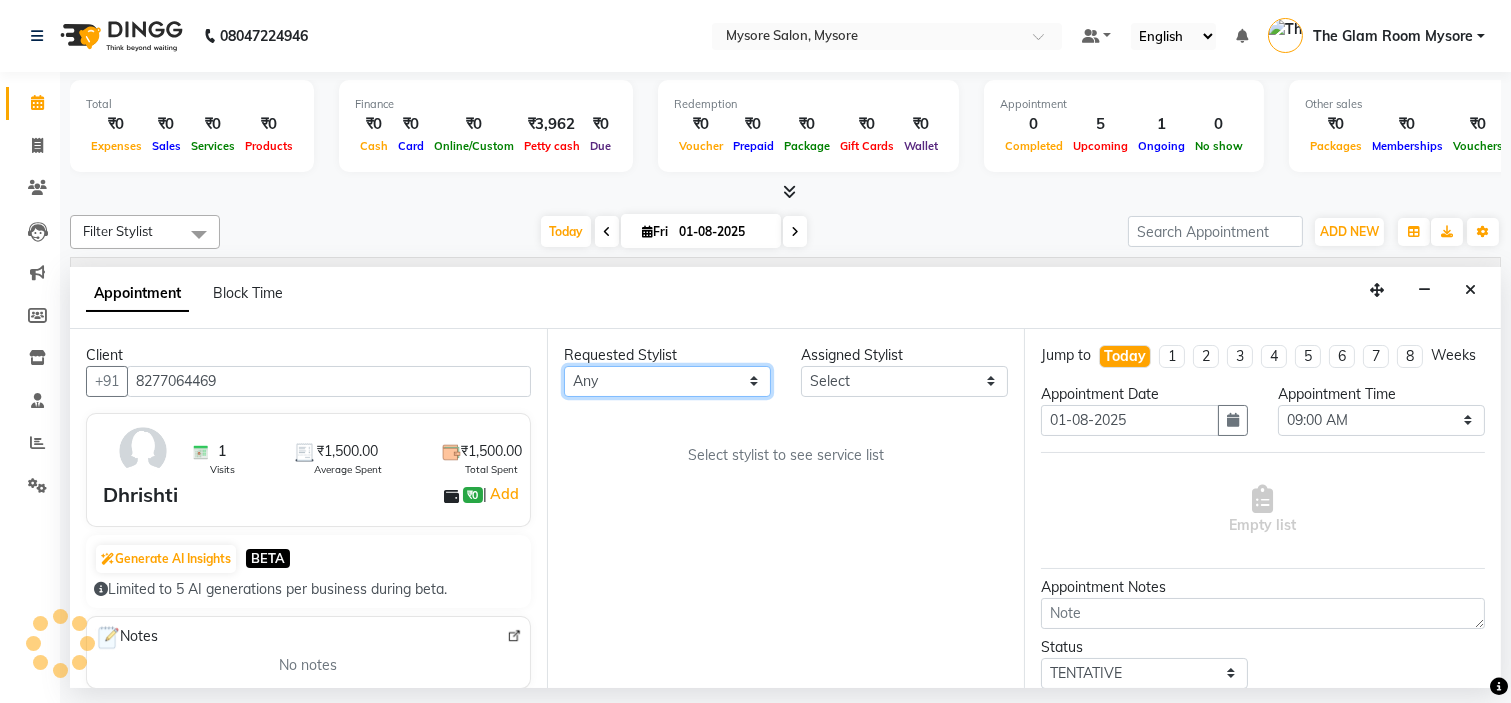 click on "Any Ankita Arti Ashwini Ayaan DR. Apurva Fatma Jayshree Lakshmi Paul Ruhul alom Shangnimwon Steve Sumaiya Banu Sumit Teja Tezz The Glam Room Mysore" at bounding box center (667, 381) 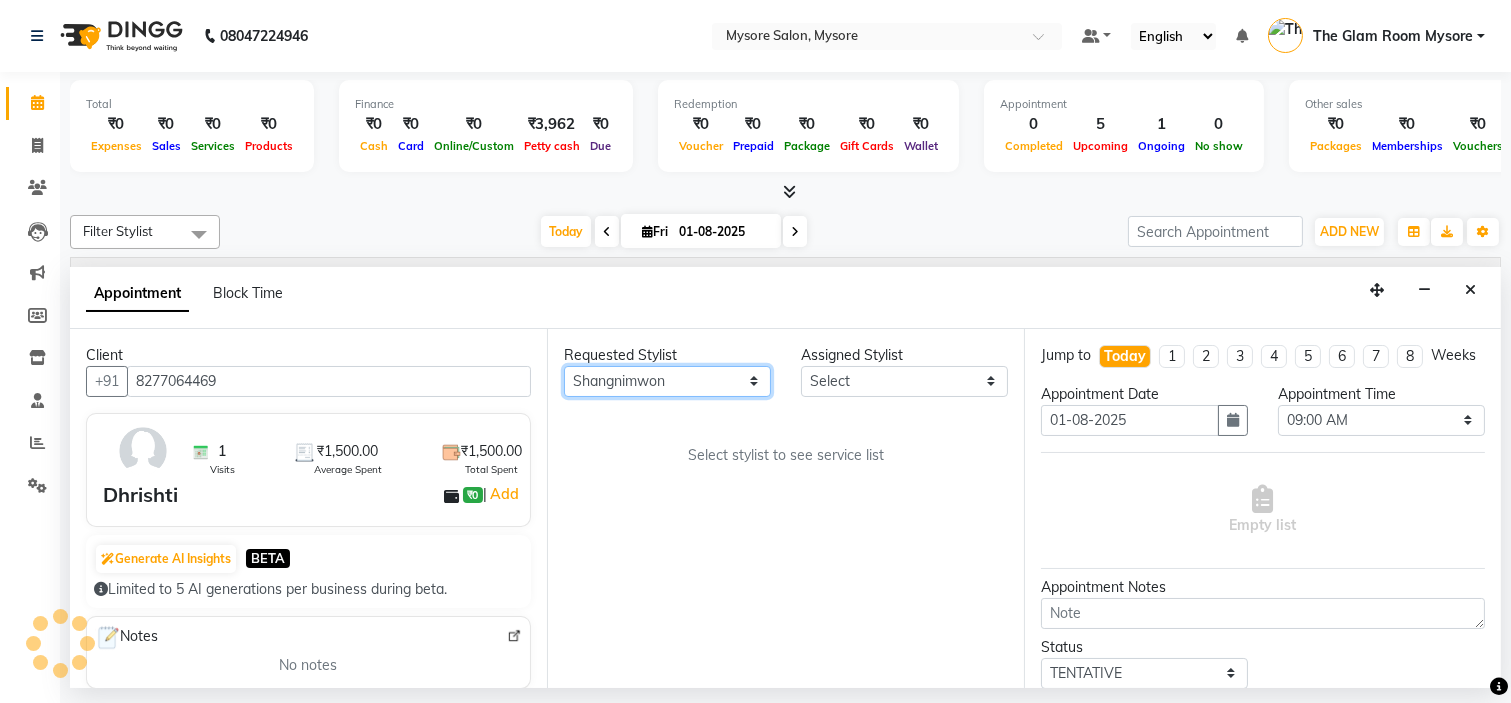 click on "Any Ankita Arti Ashwini Ayaan DR. Apurva Fatma Jayshree Lakshmi Paul Ruhul alom Shangnimwon Steve Sumaiya Banu Sumit Teja Tezz The Glam Room Mysore" at bounding box center [667, 381] 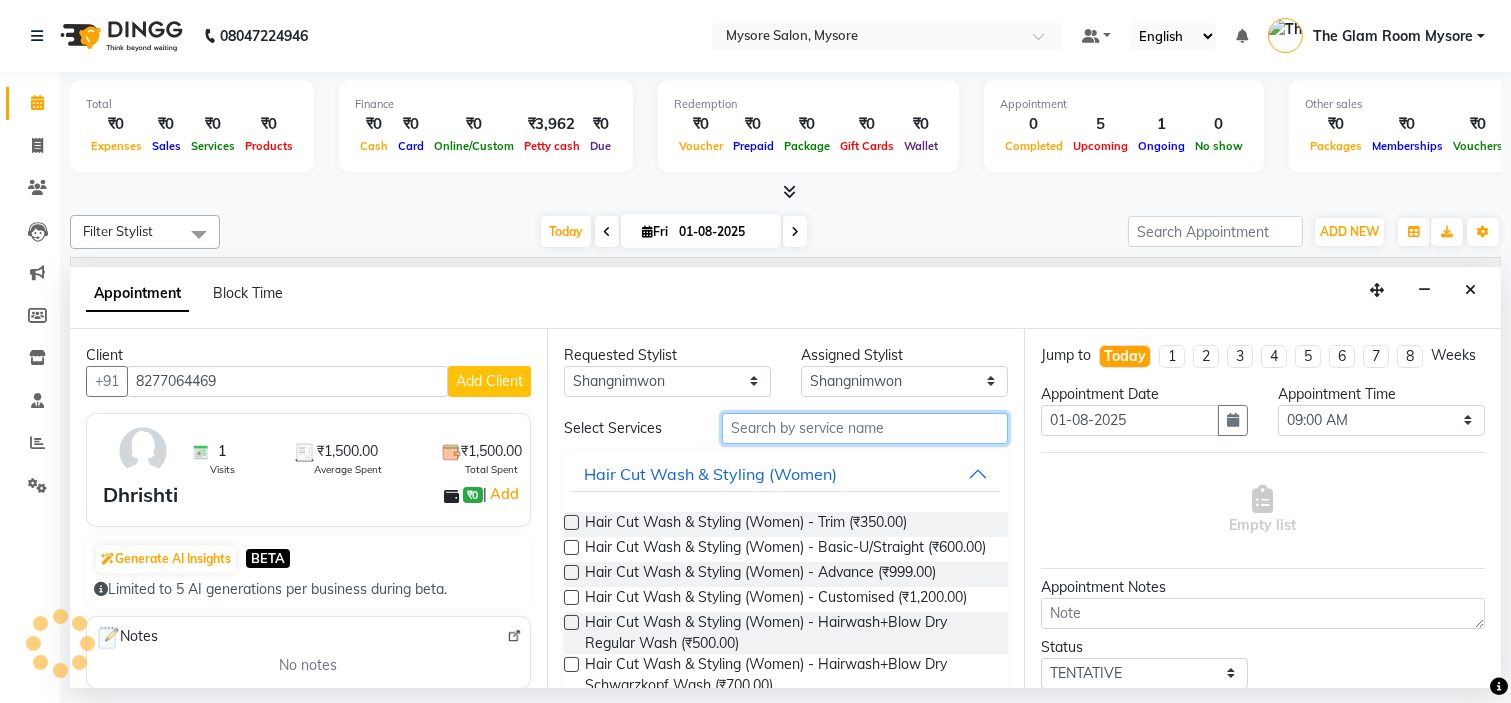 click at bounding box center (865, 428) 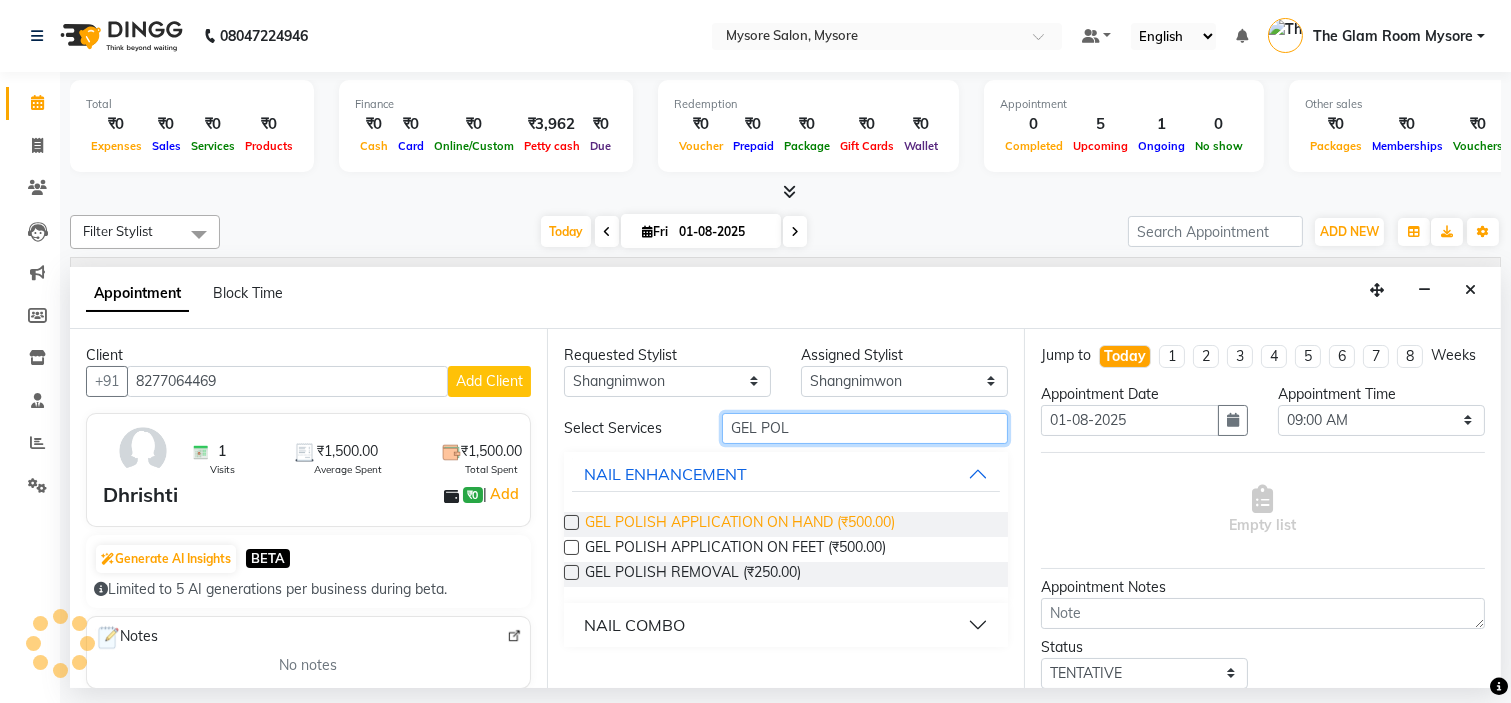 type on "GEL POL" 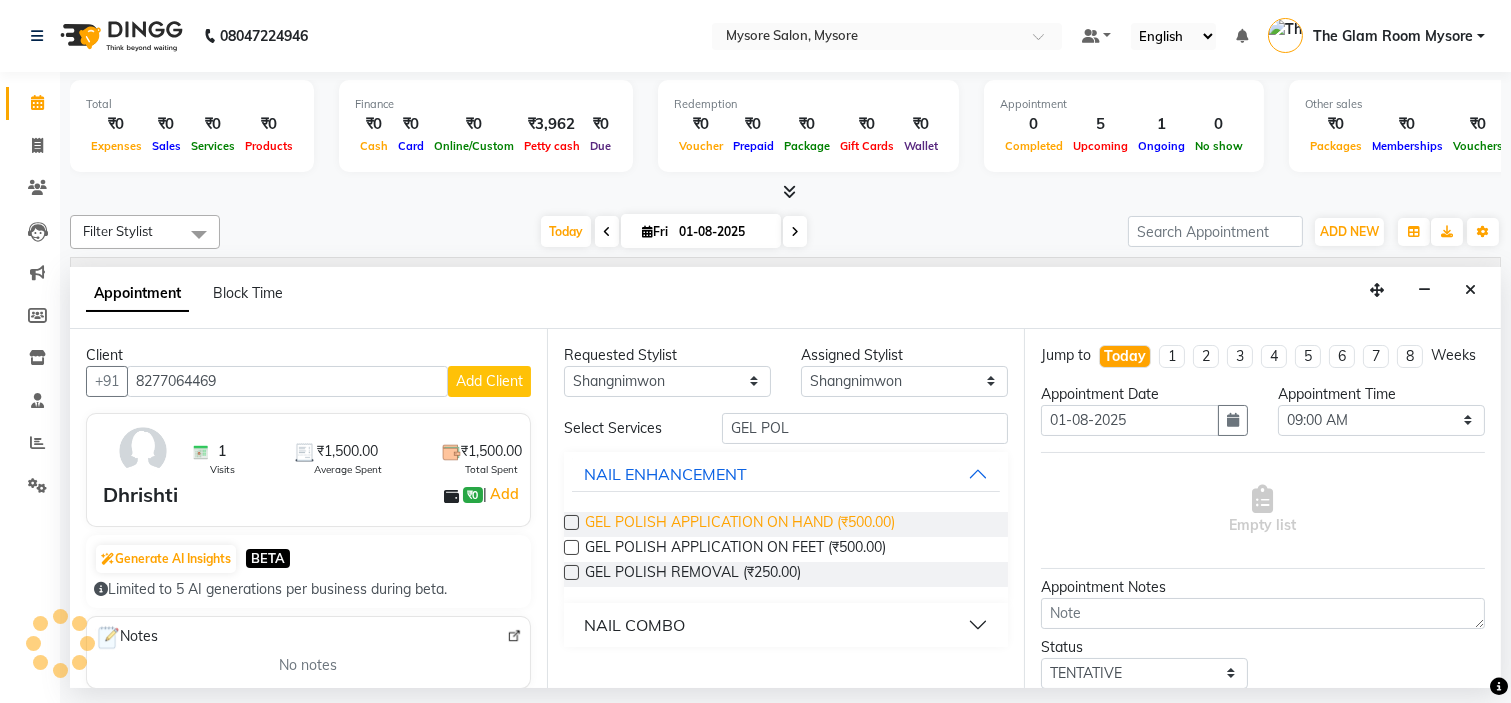 click on "GEL POLISH APPLICATION ON HAND (₹500.00)" at bounding box center [740, 524] 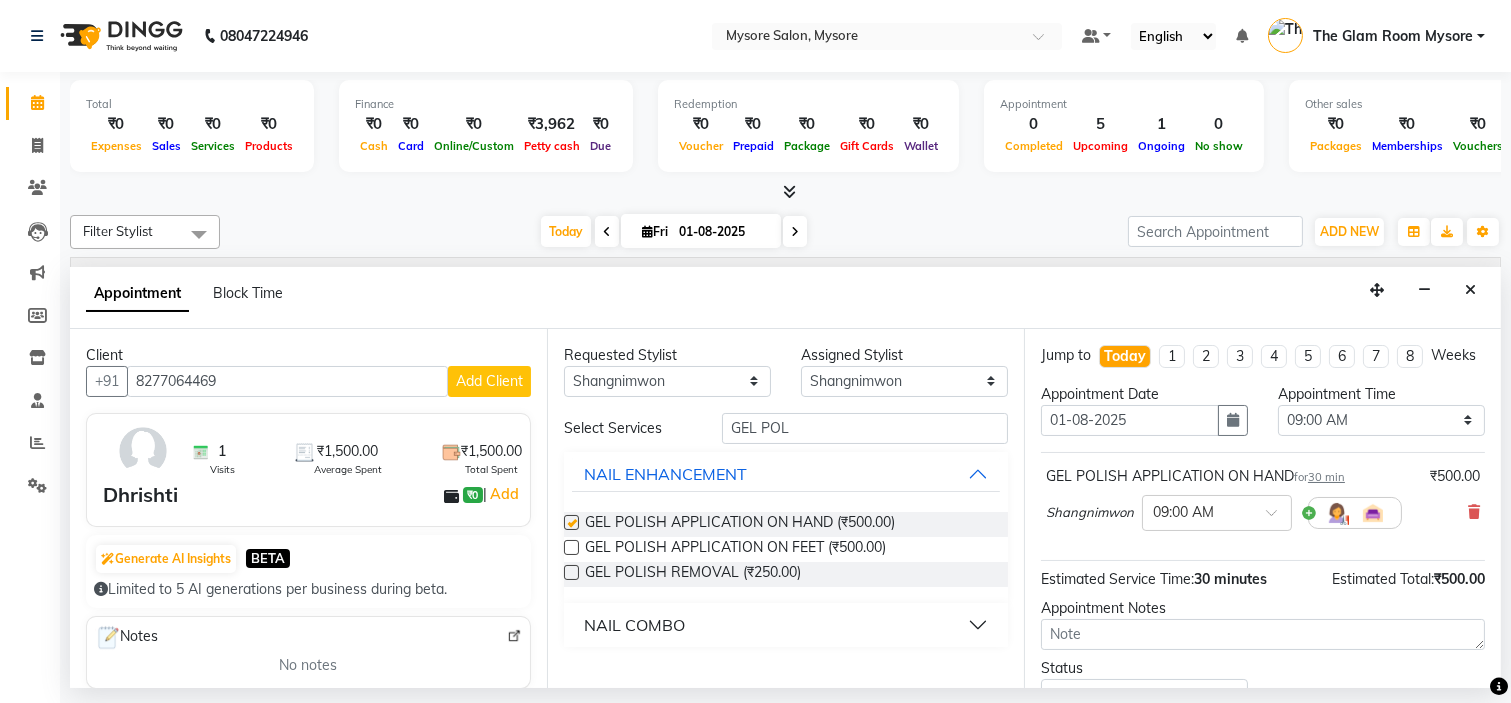 checkbox on "false" 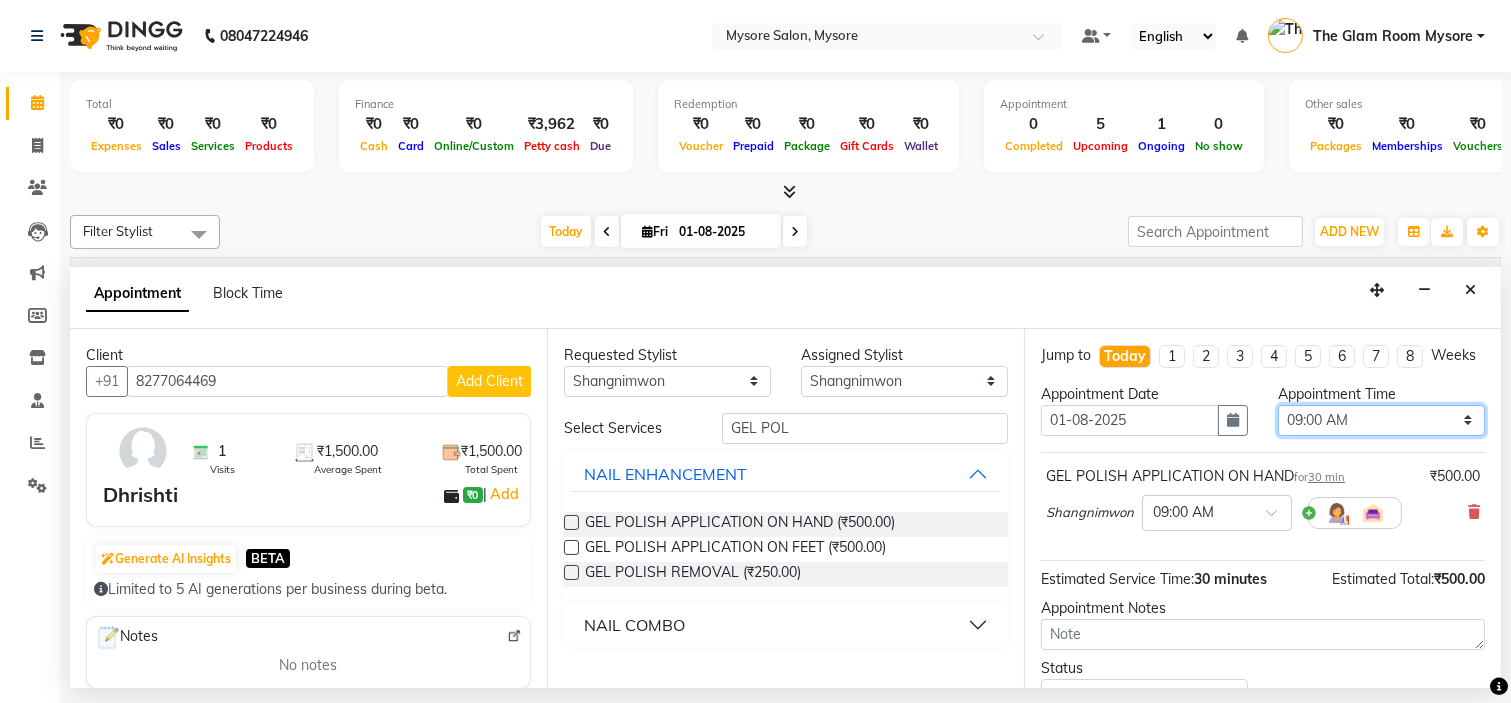 click on "Select 09:00 AM 09:15 AM 09:30 AM 09:45 AM 10:00 AM 10:15 AM 10:30 AM 10:45 AM 11:00 AM 11:15 AM 11:30 AM 11:45 AM 12:00 PM 12:15 PM 12:30 PM 12:45 PM 01:00 PM 01:15 PM 01:30 PM 01:45 PM 02:00 PM 02:15 PM 02:30 PM 02:45 PM 03:00 PM 03:15 PM 03:30 PM 03:45 PM 04:00 PM 04:15 PM 04:30 PM 04:45 PM 05:00 PM 05:15 PM 05:30 PM 05:45 PM 06:00 PM 06:15 PM 06:30 PM 06:45 PM 07:00 PM 07:15 PM 07:30 PM 07:45 PM 08:00 PM" at bounding box center (1381, 420) 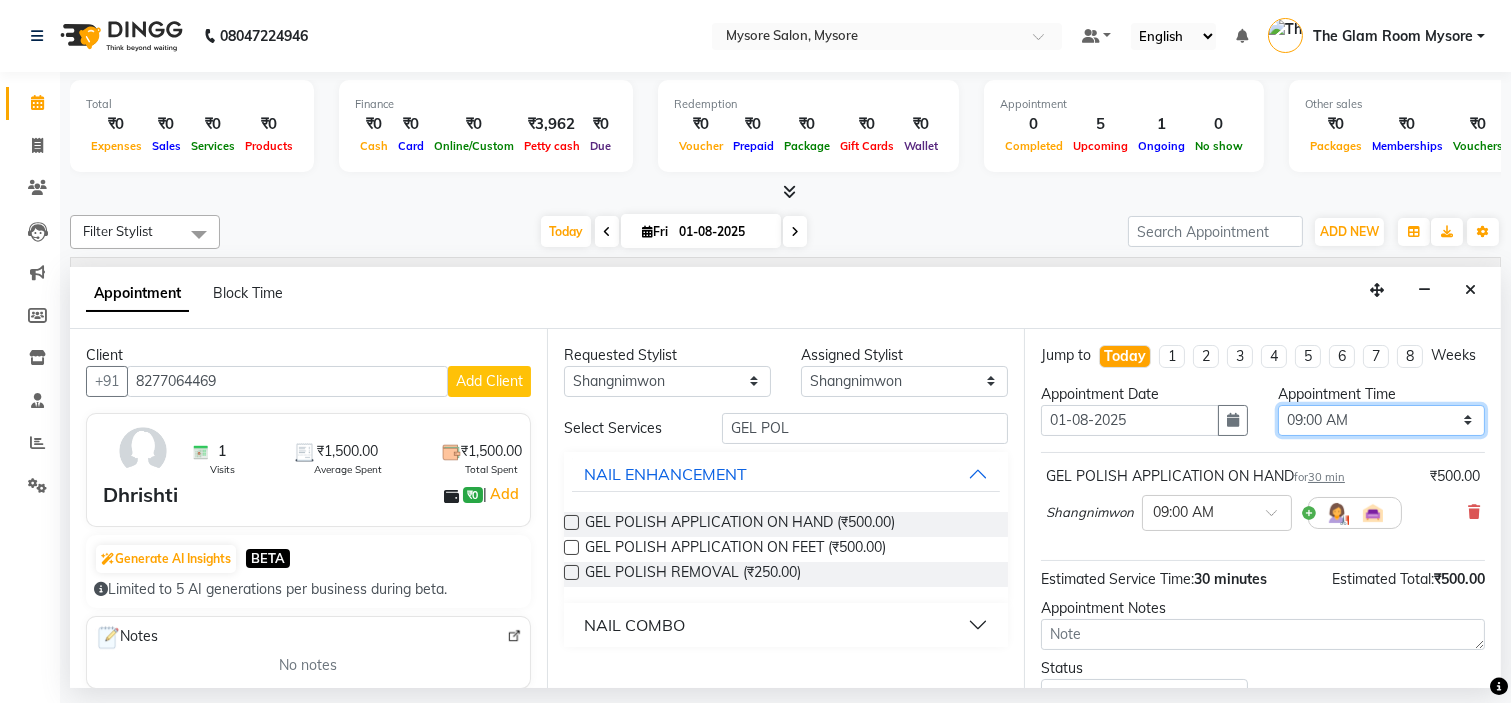 select on "960" 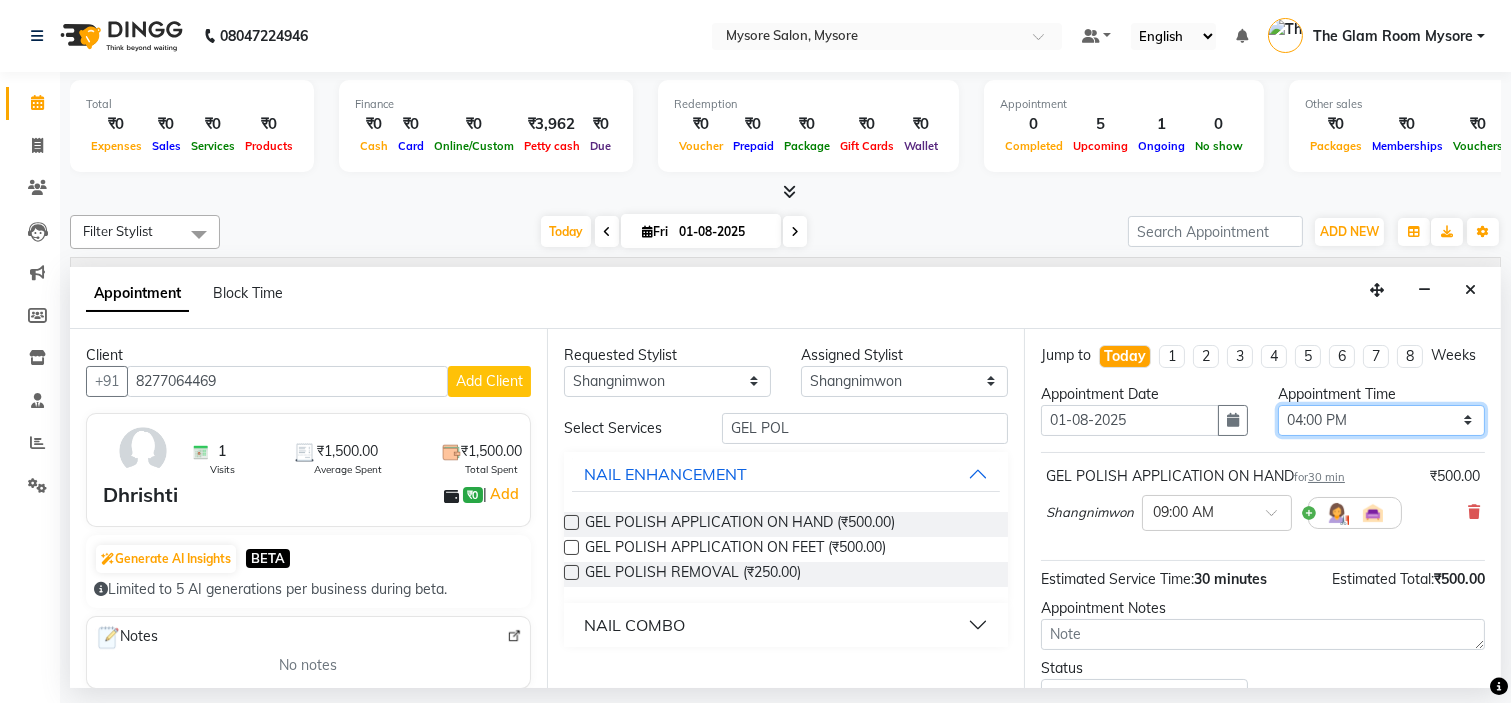 click on "Select 09:00 AM 09:15 AM 09:30 AM 09:45 AM 10:00 AM 10:15 AM 10:30 AM 10:45 AM 11:00 AM 11:15 AM 11:30 AM 11:45 AM 12:00 PM 12:15 PM 12:30 PM 12:45 PM 01:00 PM 01:15 PM 01:30 PM 01:45 PM 02:00 PM 02:15 PM 02:30 PM 02:45 PM 03:00 PM 03:15 PM 03:30 PM 03:45 PM 04:00 PM 04:15 PM 04:30 PM 04:45 PM 05:00 PM 05:15 PM 05:30 PM 05:45 PM 06:00 PM 06:15 PM 06:30 PM 06:45 PM 07:00 PM 07:15 PM 07:30 PM 07:45 PM 08:00 PM" at bounding box center (1381, 420) 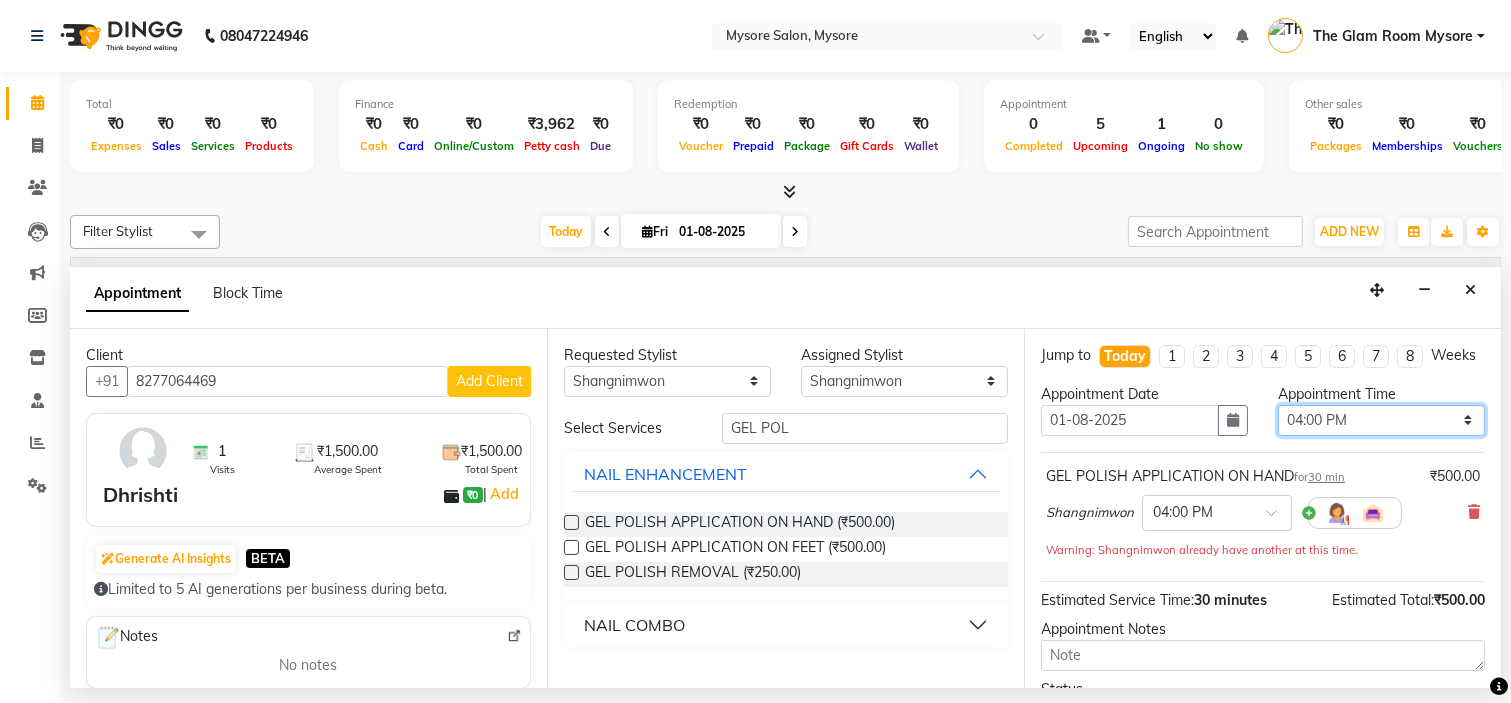 scroll, scrollTop: 187, scrollLeft: 0, axis: vertical 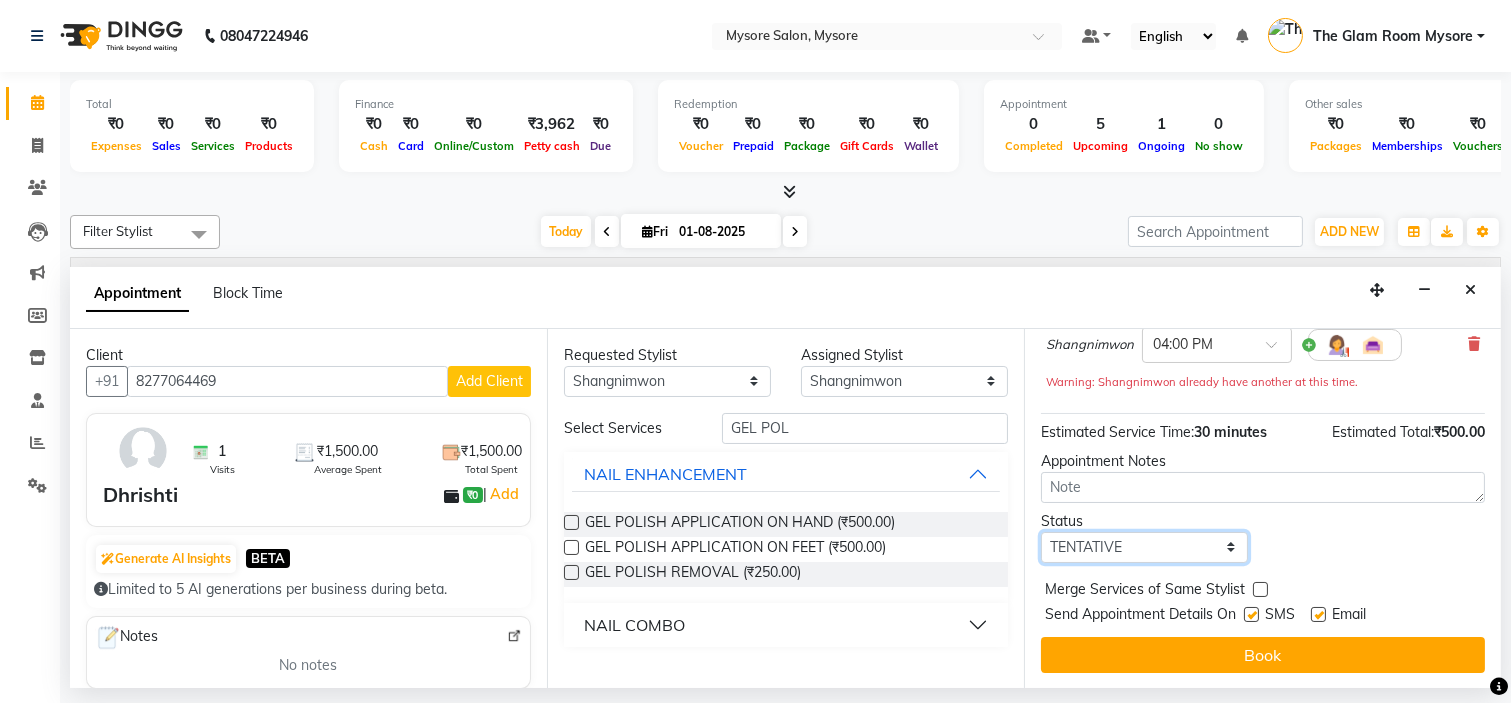 click on "Select TENTATIVE CONFIRM CHECK-IN UPCOMING" at bounding box center (1144, 547) 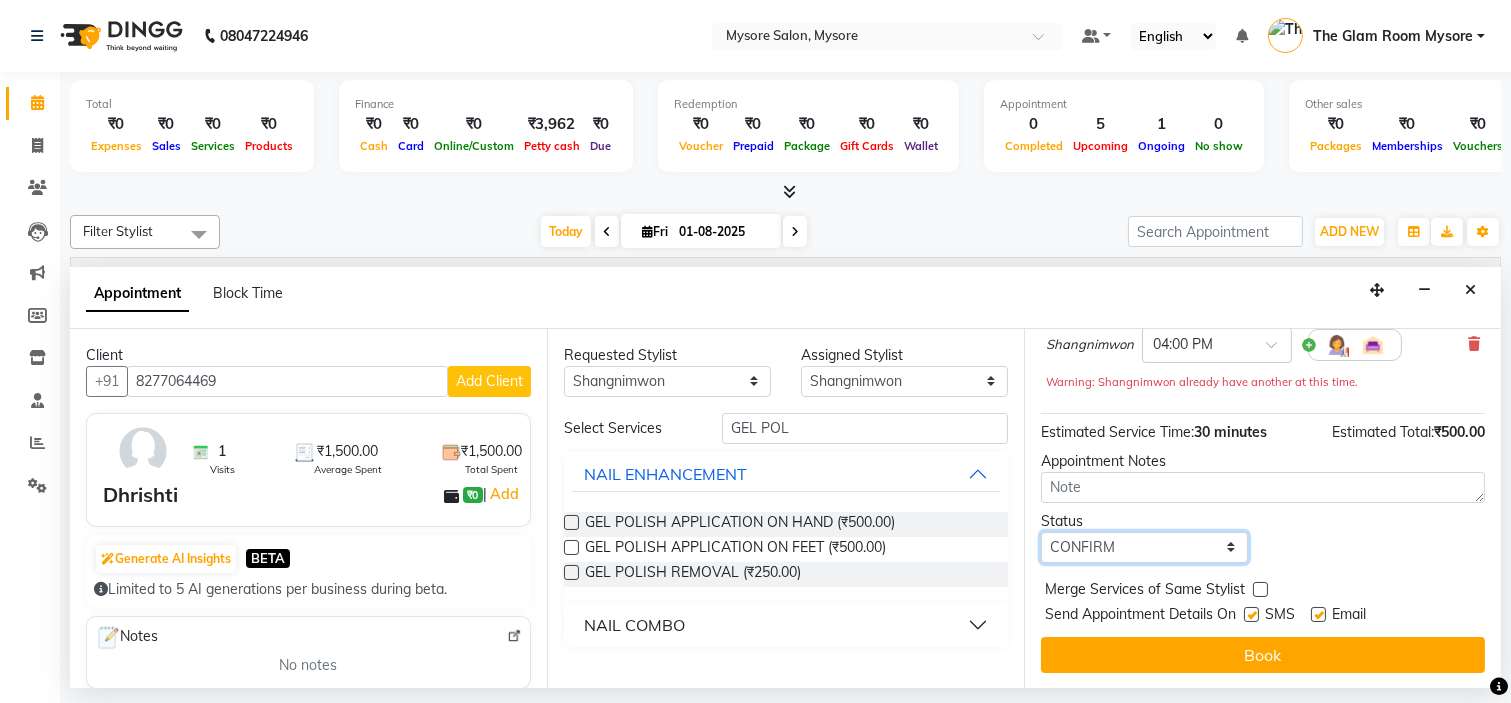 click on "Select TENTATIVE CONFIRM CHECK-IN UPCOMING" at bounding box center [1144, 547] 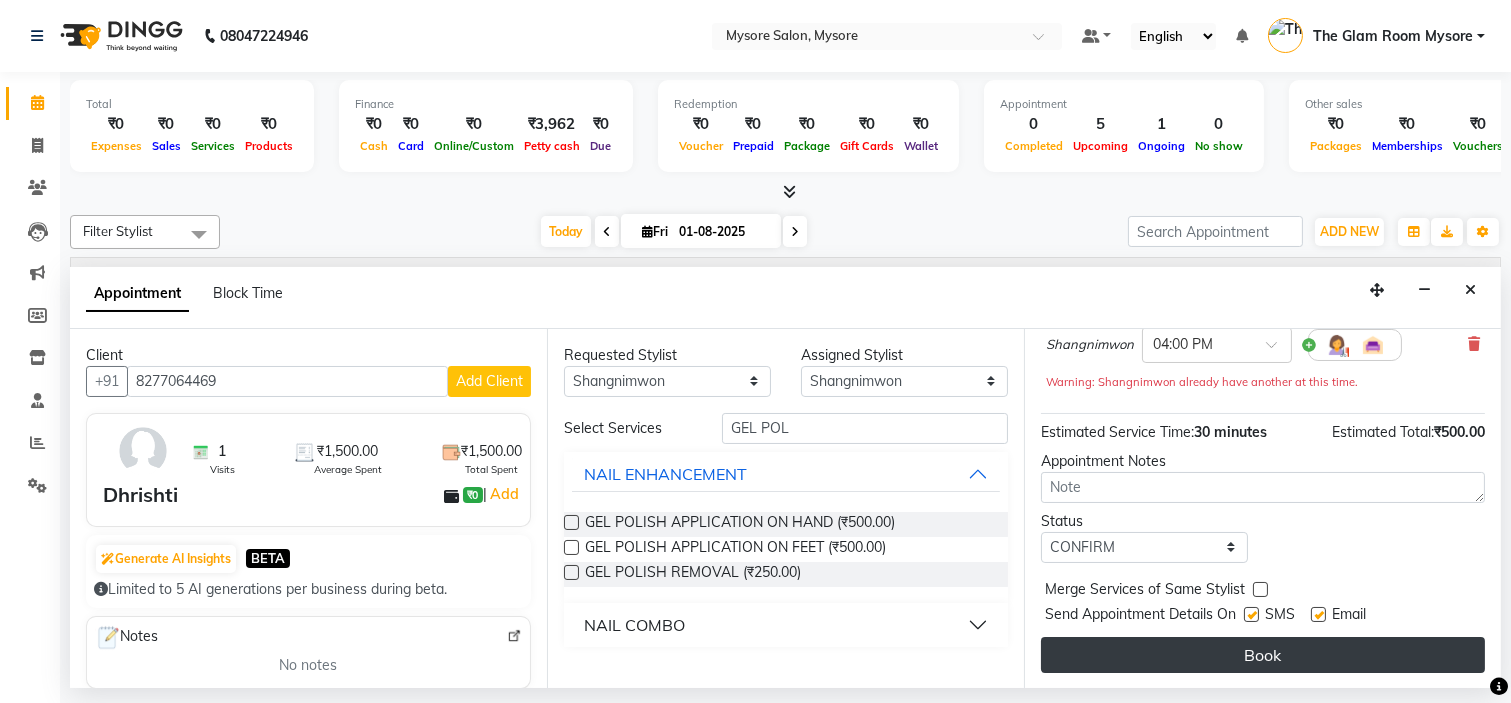 click on "Book" at bounding box center [1263, 655] 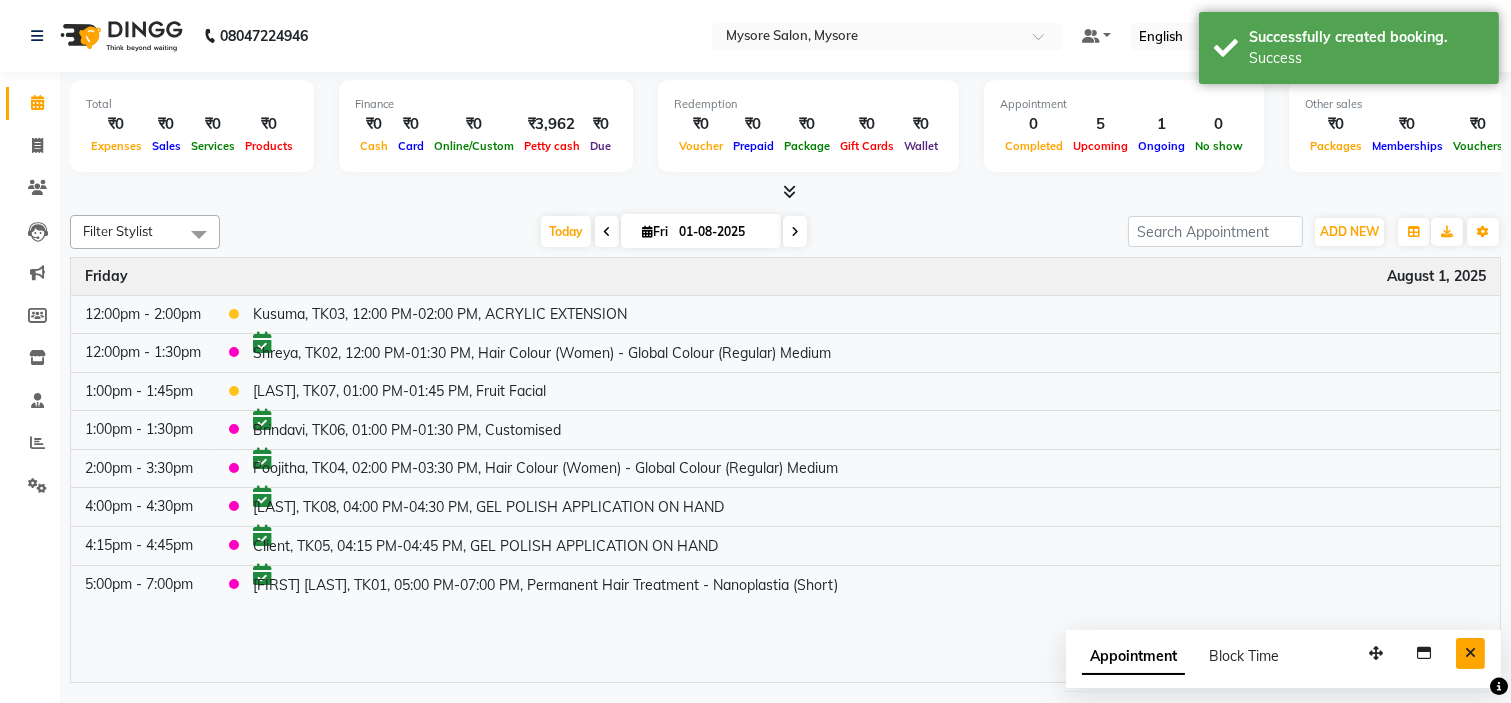 click at bounding box center [1470, 653] 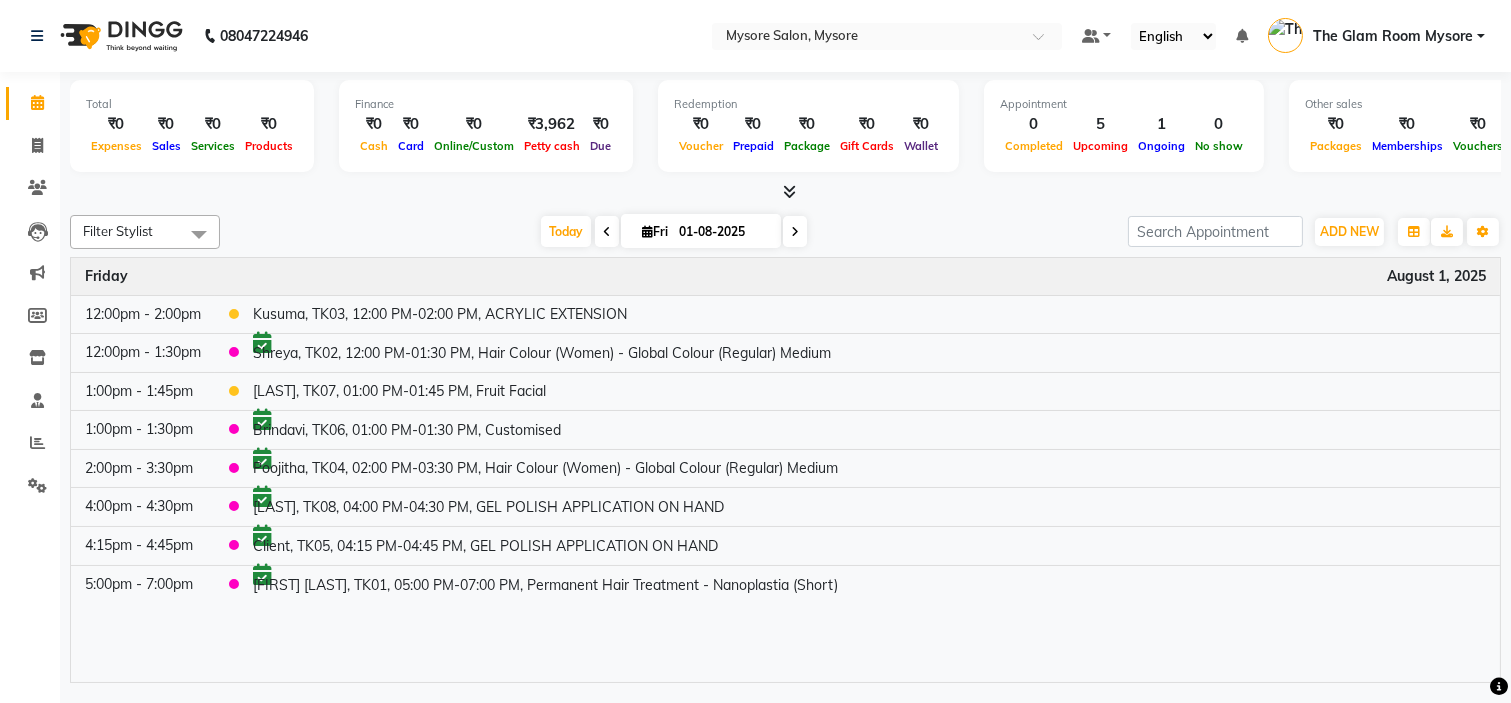 click at bounding box center (795, 232) 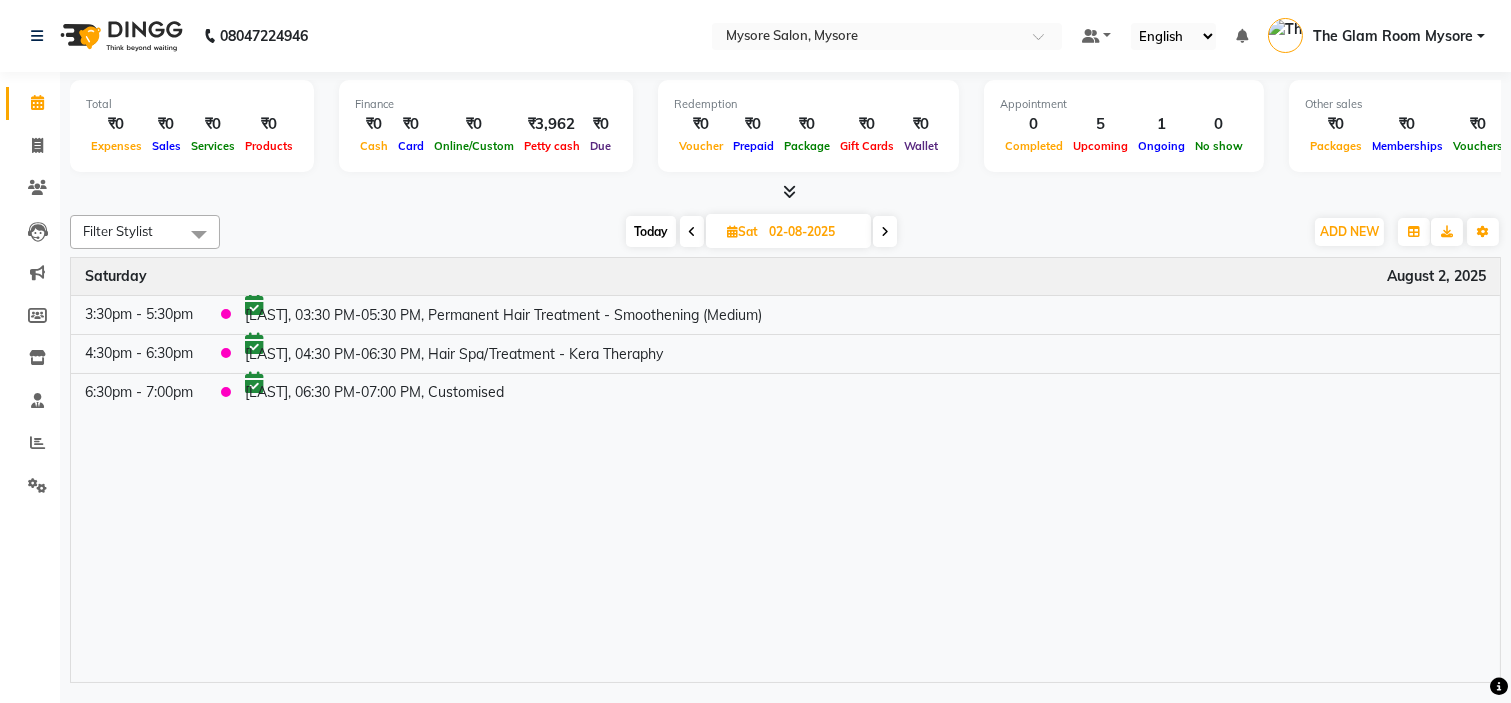 click on "Today" at bounding box center (651, 231) 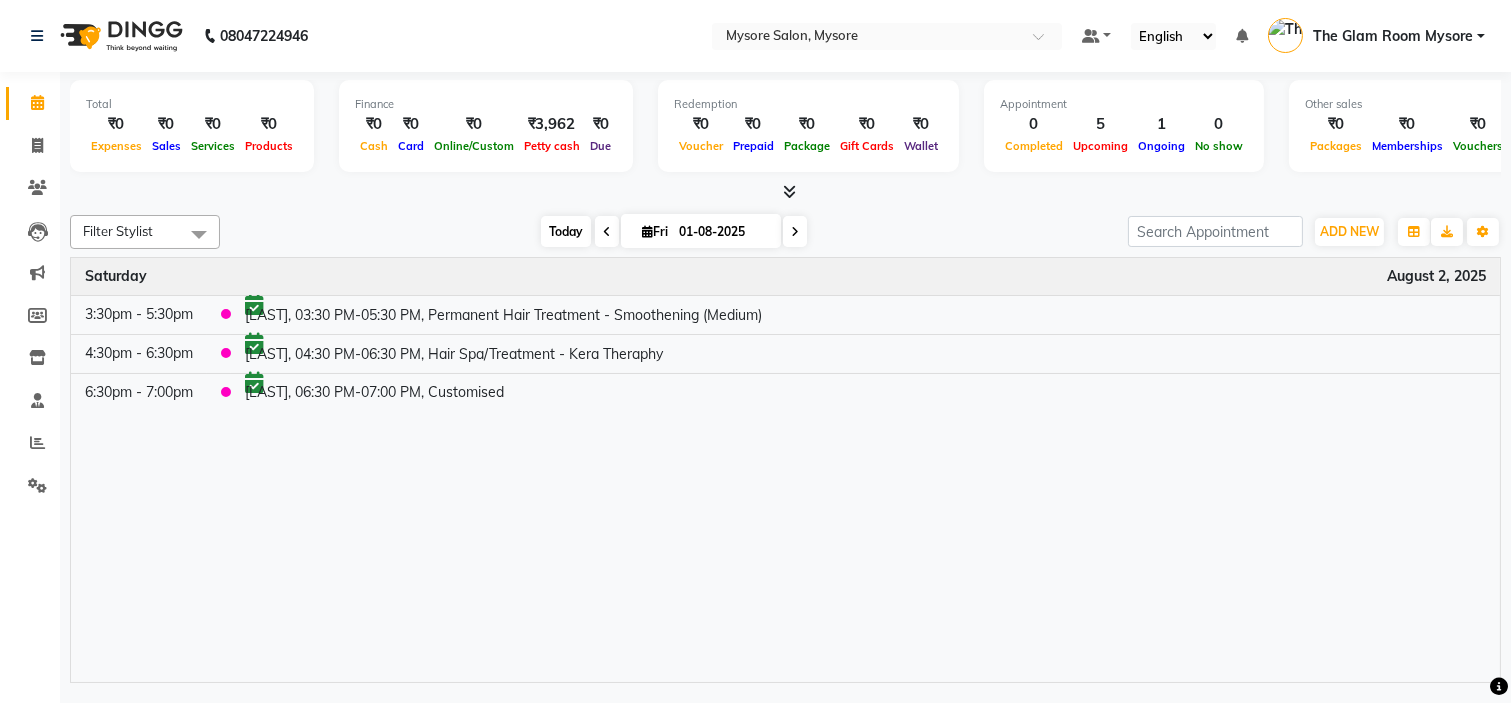 click on "Today" at bounding box center (566, 231) 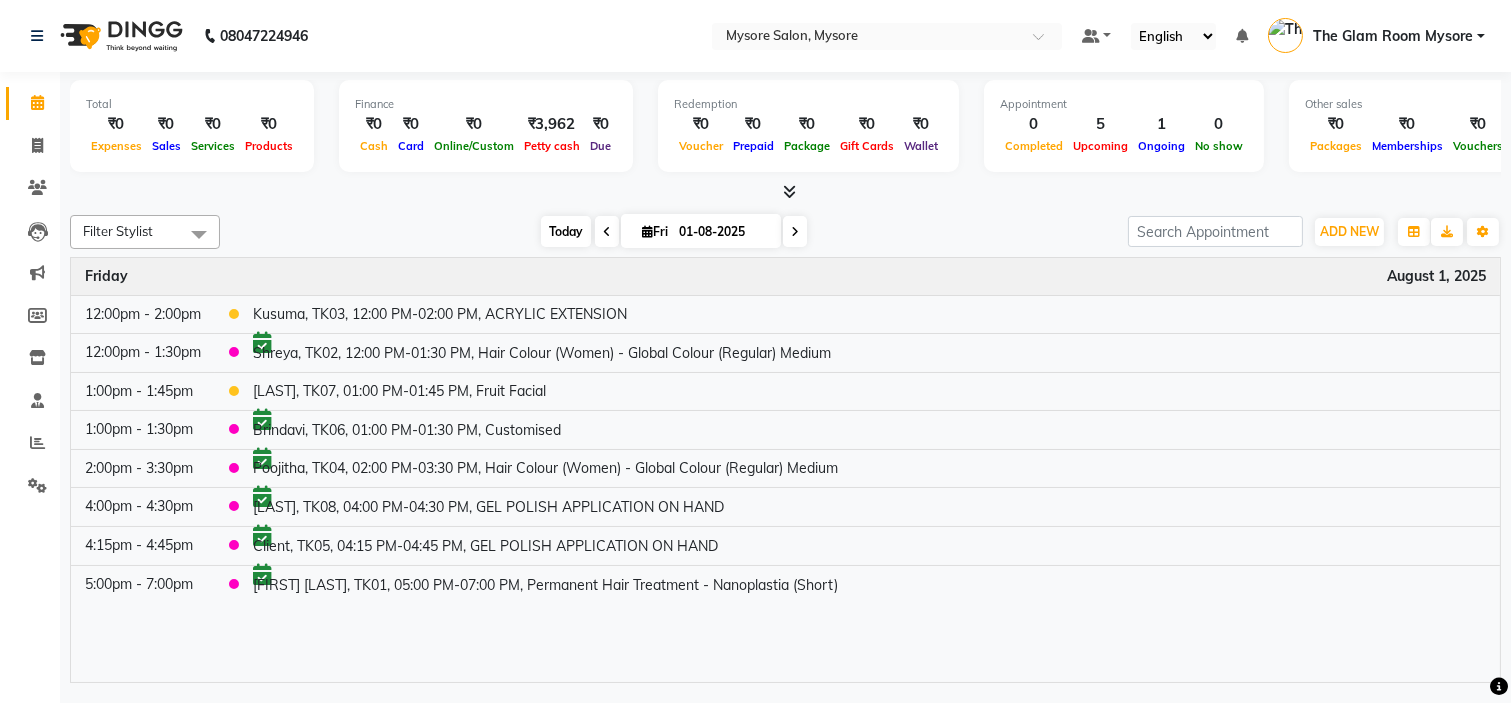 click on "Today" at bounding box center (566, 231) 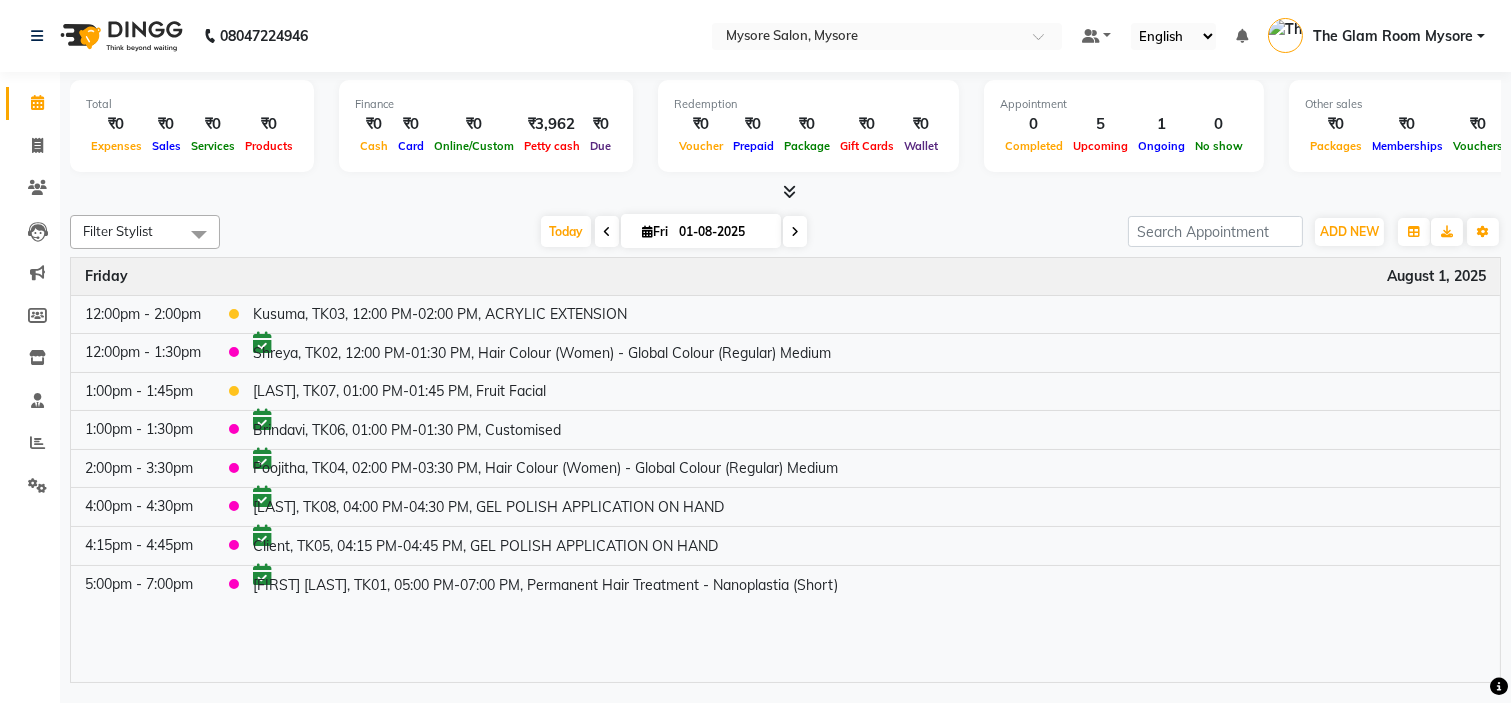 click at bounding box center (795, 232) 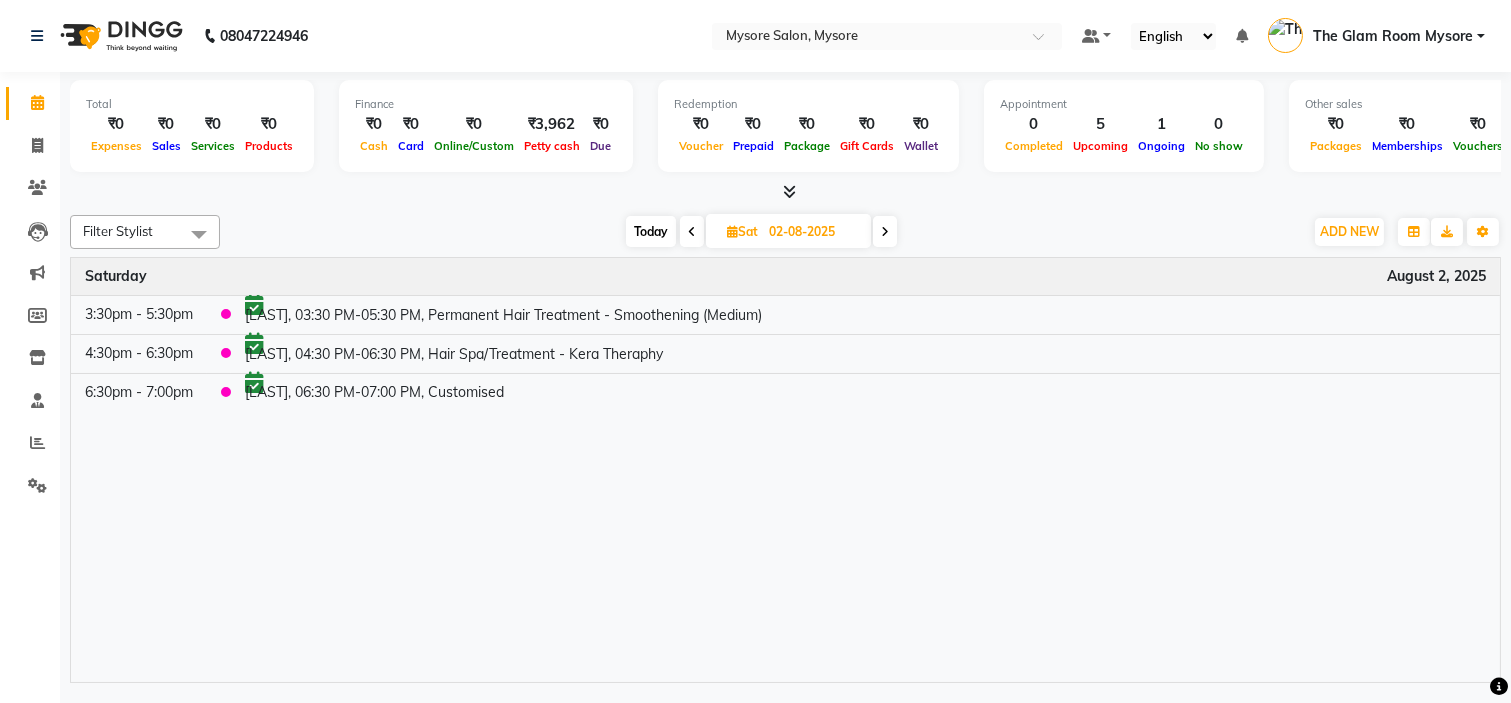 click on "Today" at bounding box center (651, 231) 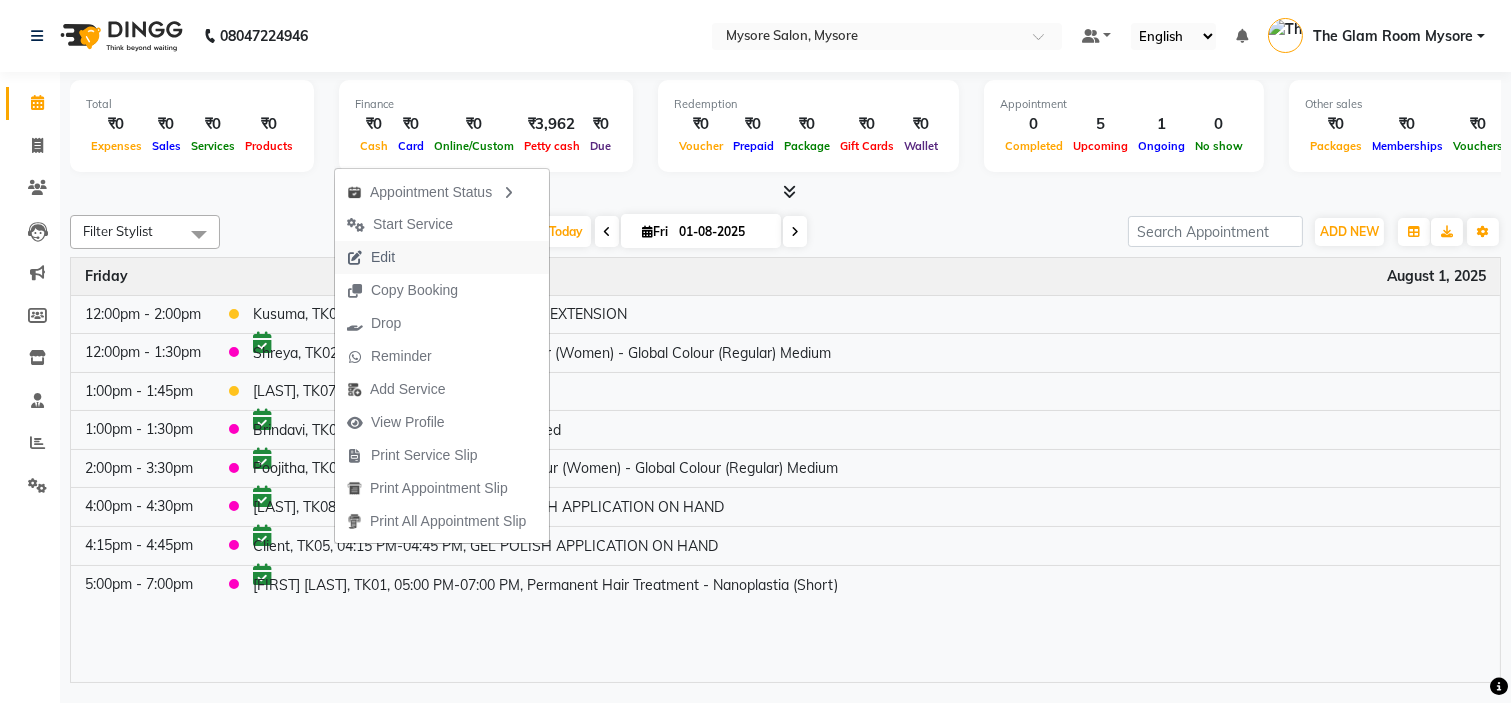click on "Edit" at bounding box center [442, 257] 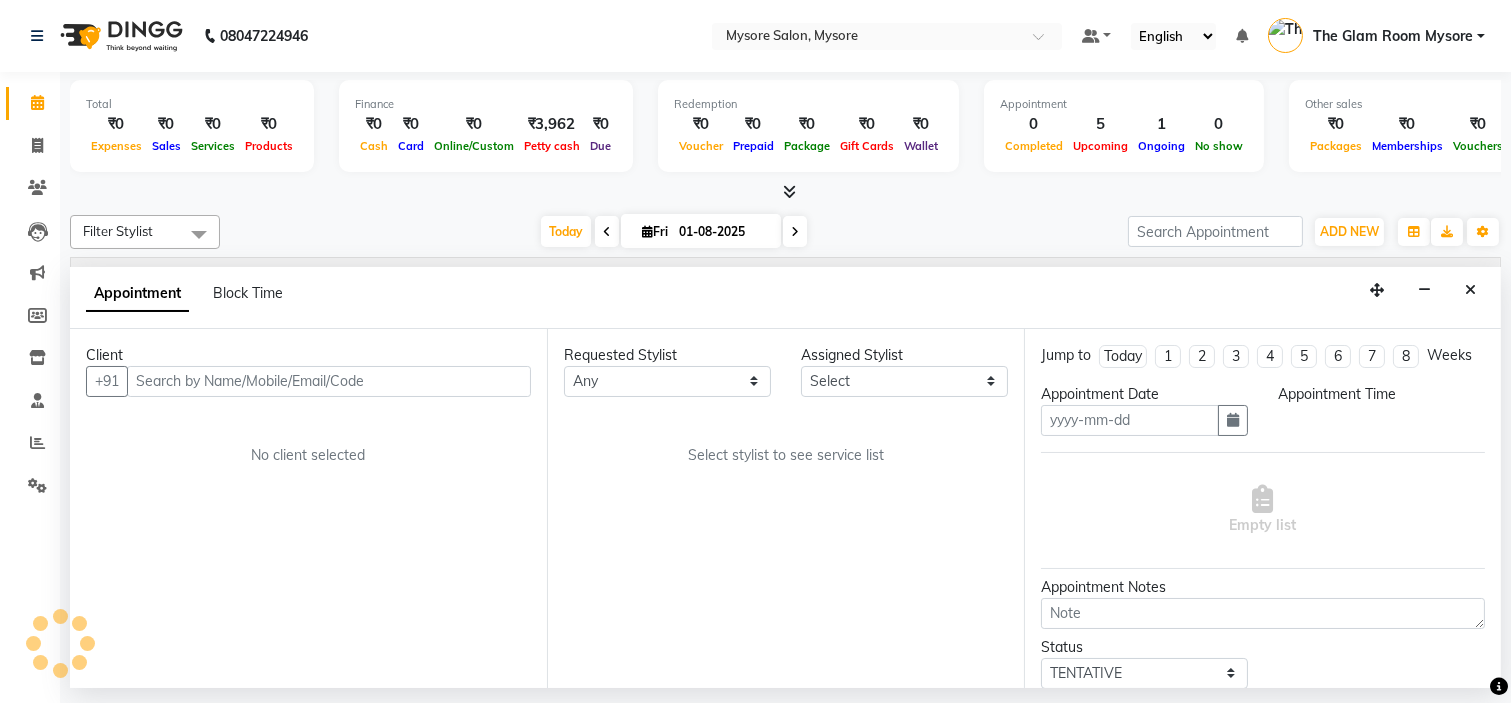 type on "01-08-2025" 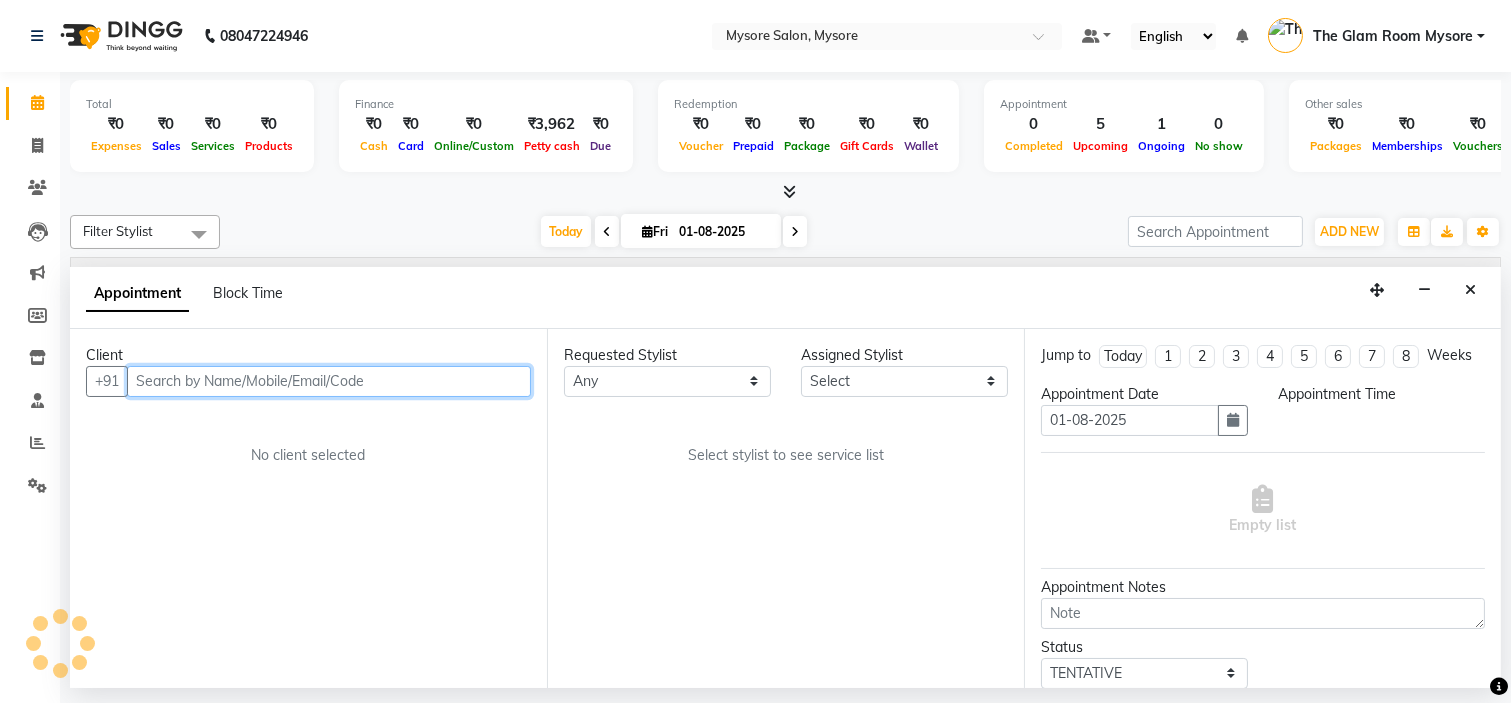 select on "84295" 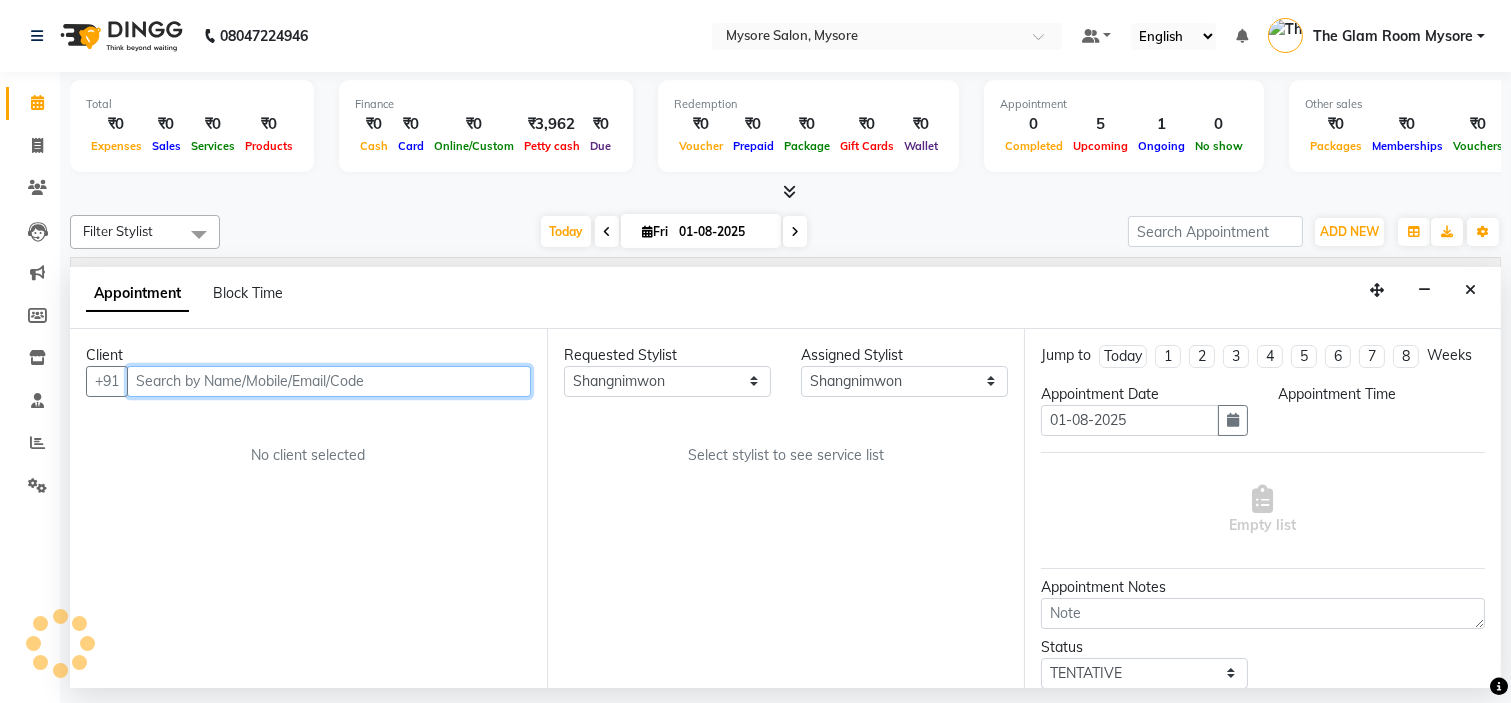 select on "confirm booking" 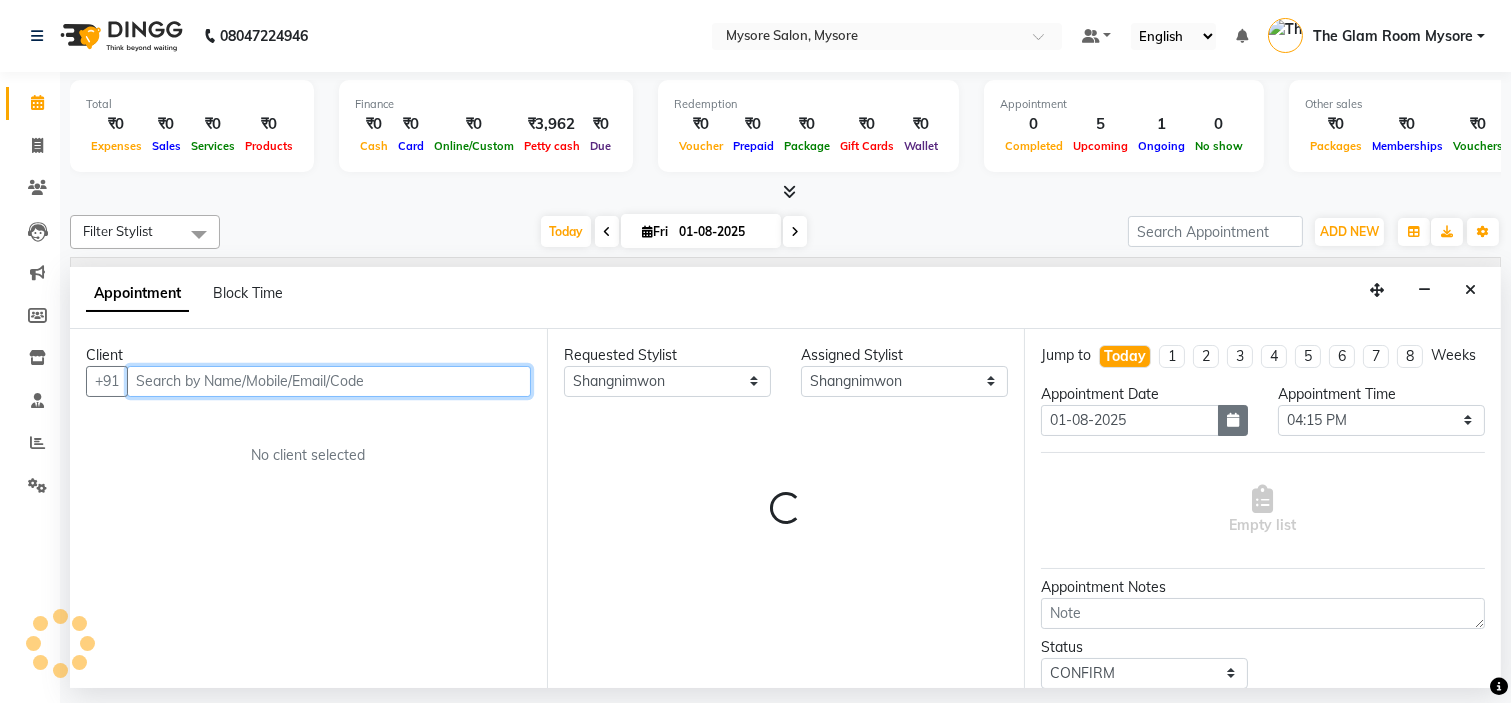 select on "1799" 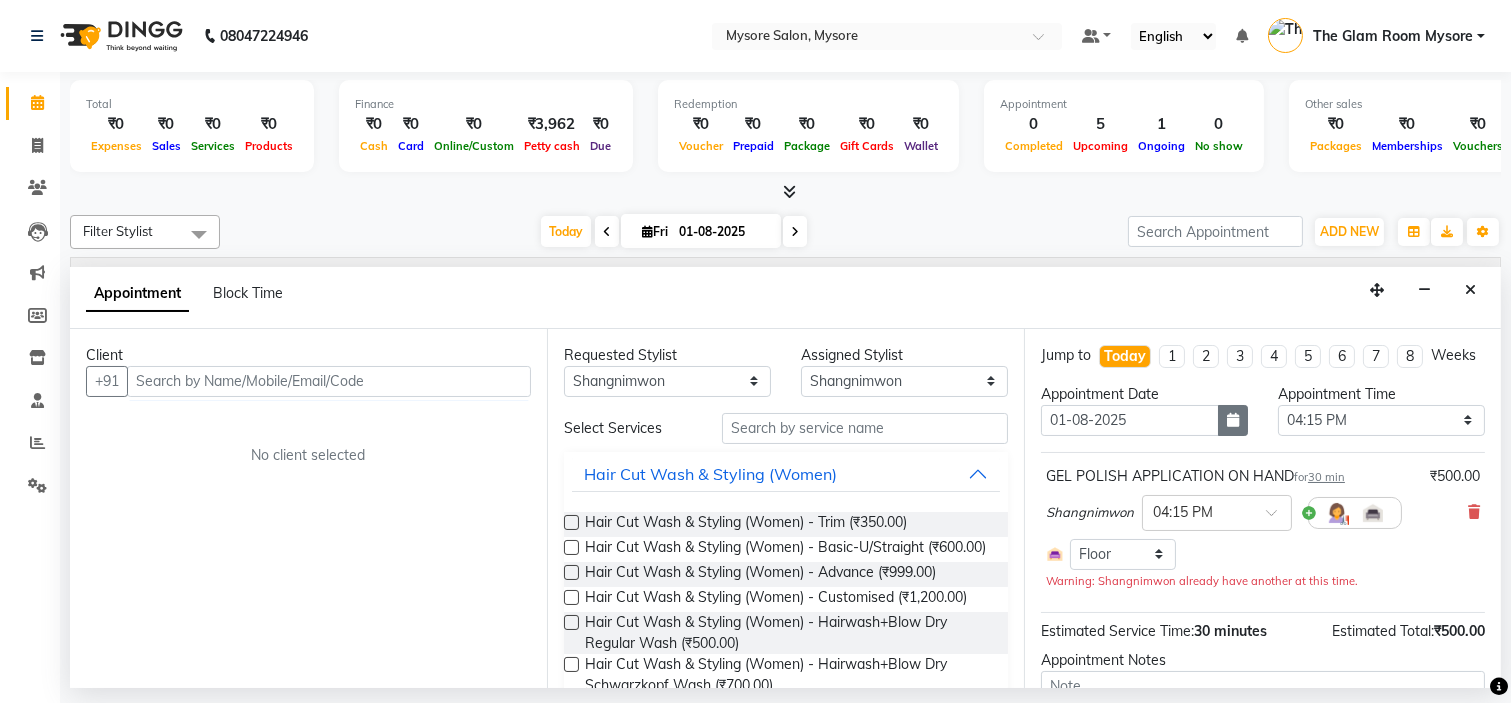 click at bounding box center [1233, 420] 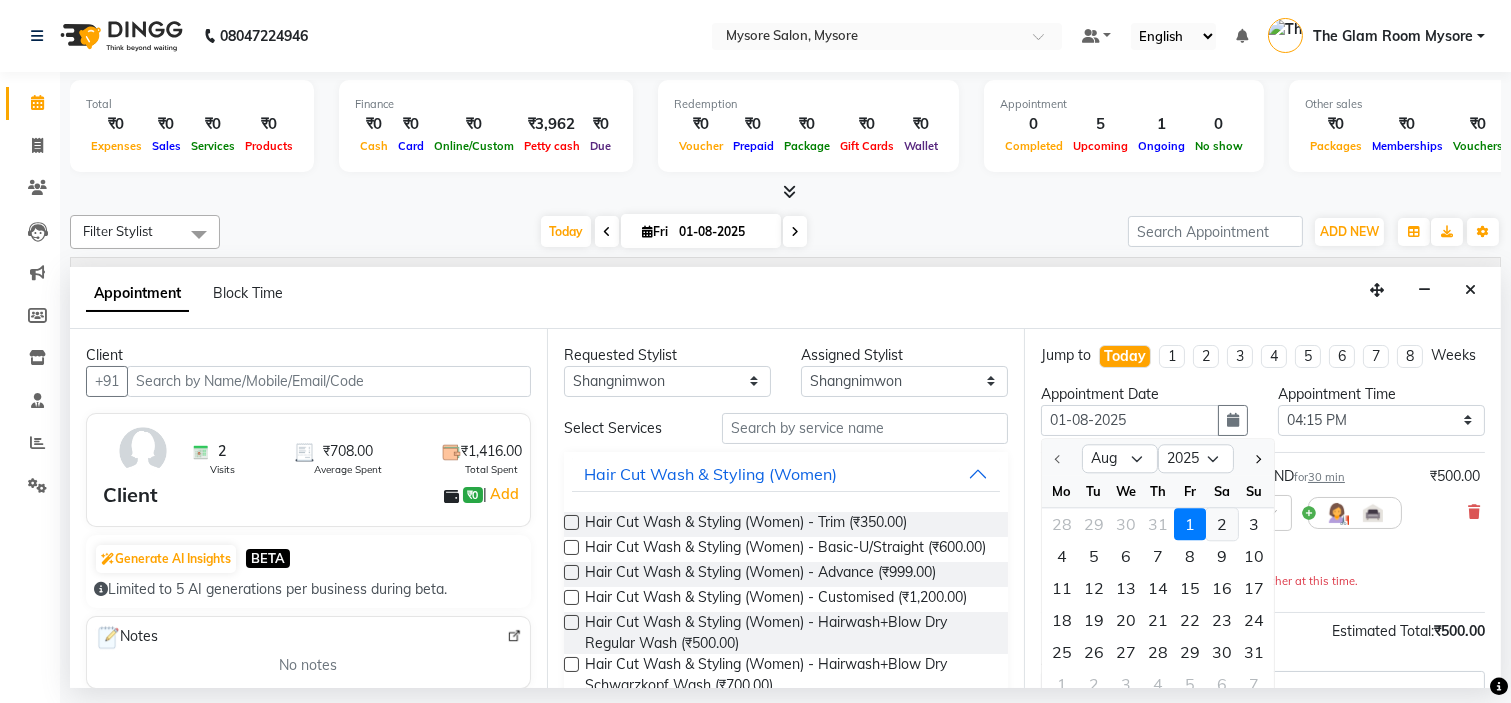 click on "2" at bounding box center [1222, 524] 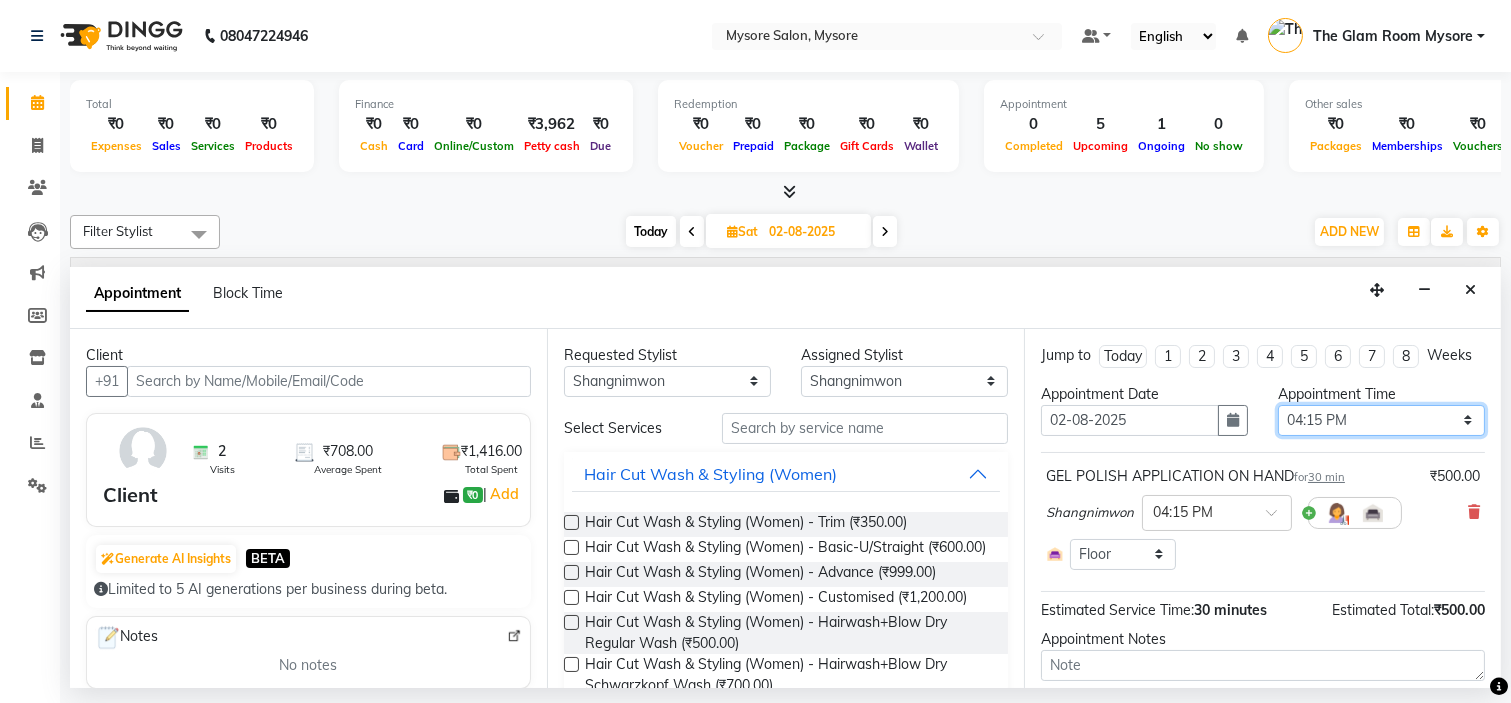 click on "Select 09:00 AM 09:15 AM 09:30 AM 09:45 AM 10:00 AM 10:15 AM 10:30 AM 10:45 AM 11:00 AM 11:15 AM 11:30 AM 11:45 AM 12:00 PM 12:15 PM 12:30 PM 12:45 PM 01:00 PM 01:15 PM 01:30 PM 01:45 PM 02:00 PM 02:15 PM 02:30 PM 02:45 PM 03:00 PM 03:15 PM 03:30 PM 03:45 PM 04:00 PM 04:15 PM 04:30 PM 04:45 PM 05:00 PM 05:15 PM 05:30 PM 05:45 PM 06:00 PM 06:15 PM 06:30 PM 06:45 PM 07:00 PM 07:15 PM 07:30 PM 07:45 PM 08:00 PM" at bounding box center [1381, 420] 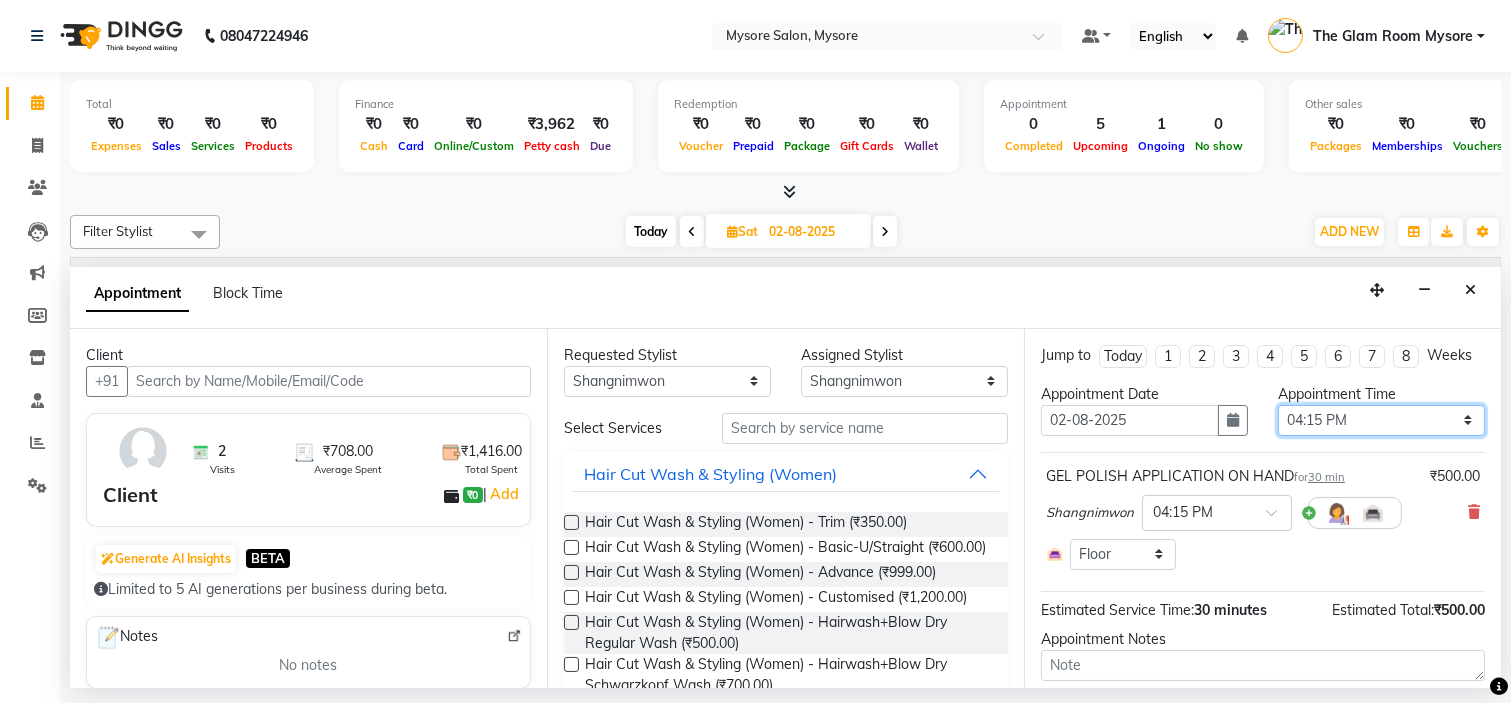 select on "690" 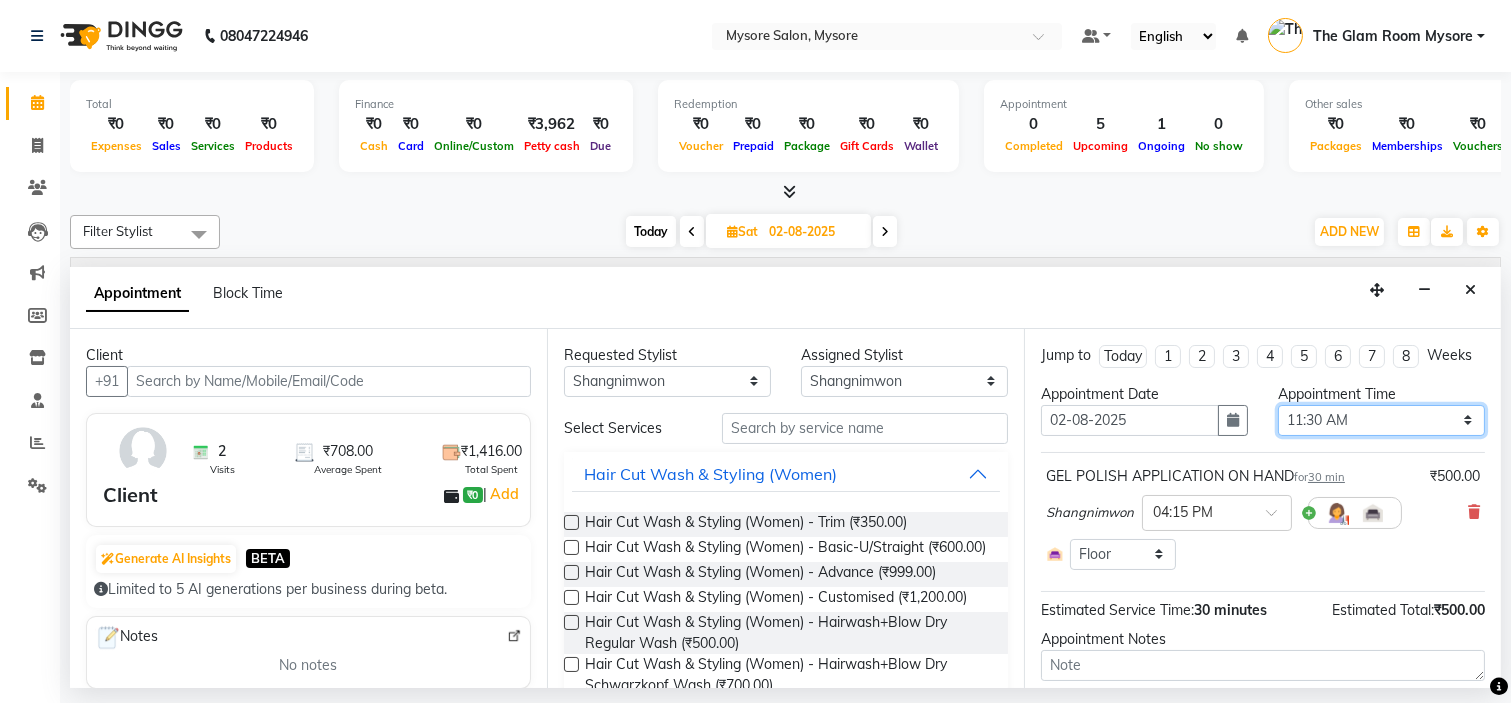 click on "Select 09:00 AM 09:15 AM 09:30 AM 09:45 AM 10:00 AM 10:15 AM 10:30 AM 10:45 AM 11:00 AM 11:15 AM 11:30 AM 11:45 AM 12:00 PM 12:15 PM 12:30 PM 12:45 PM 01:00 PM 01:15 PM 01:30 PM 01:45 PM 02:00 PM 02:15 PM 02:30 PM 02:45 PM 03:00 PM 03:15 PM 03:30 PM 03:45 PM 04:00 PM 04:15 PM 04:30 PM 04:45 PM 05:00 PM 05:15 PM 05:30 PM 05:45 PM 06:00 PM 06:15 PM 06:30 PM 06:45 PM 07:00 PM 07:15 PM 07:30 PM 07:45 PM 08:00 PM" at bounding box center (1381, 420) 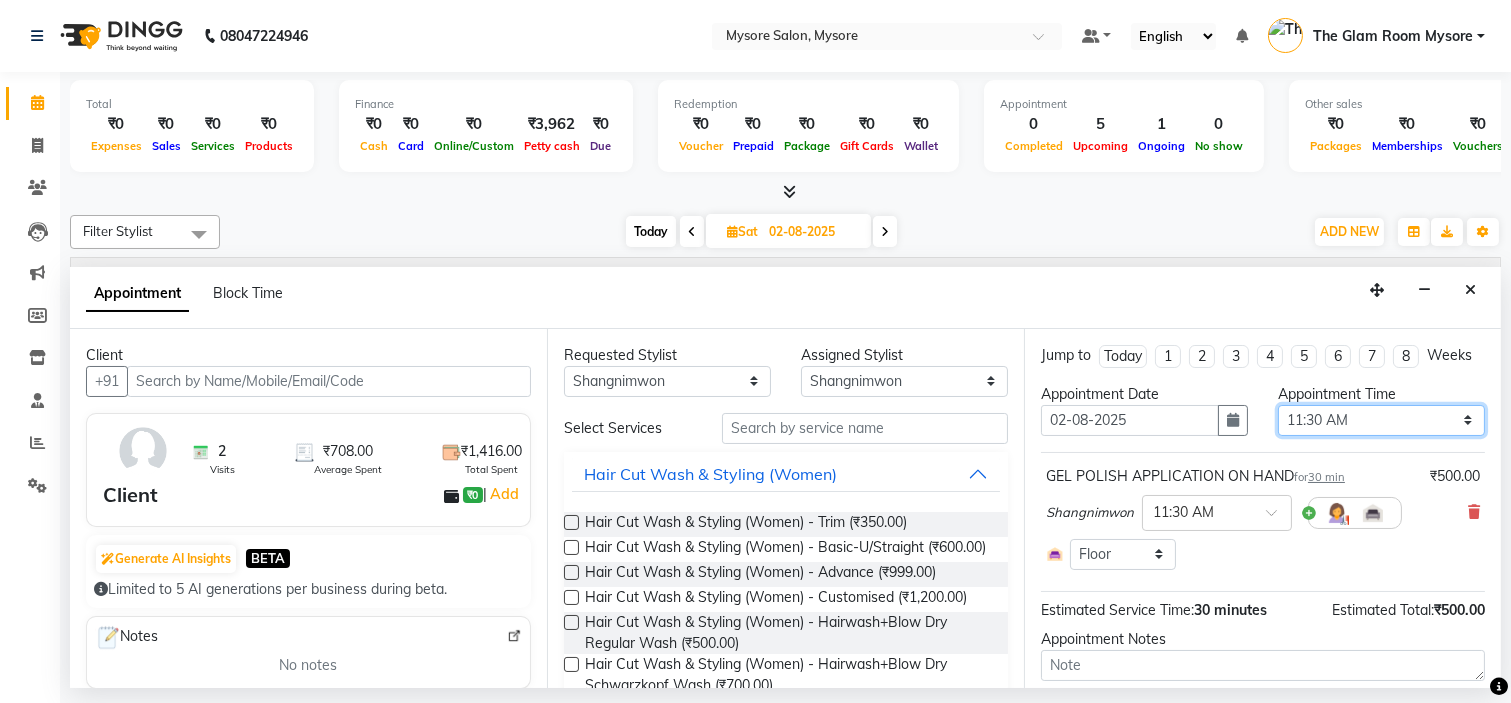 scroll, scrollTop: 138, scrollLeft: 0, axis: vertical 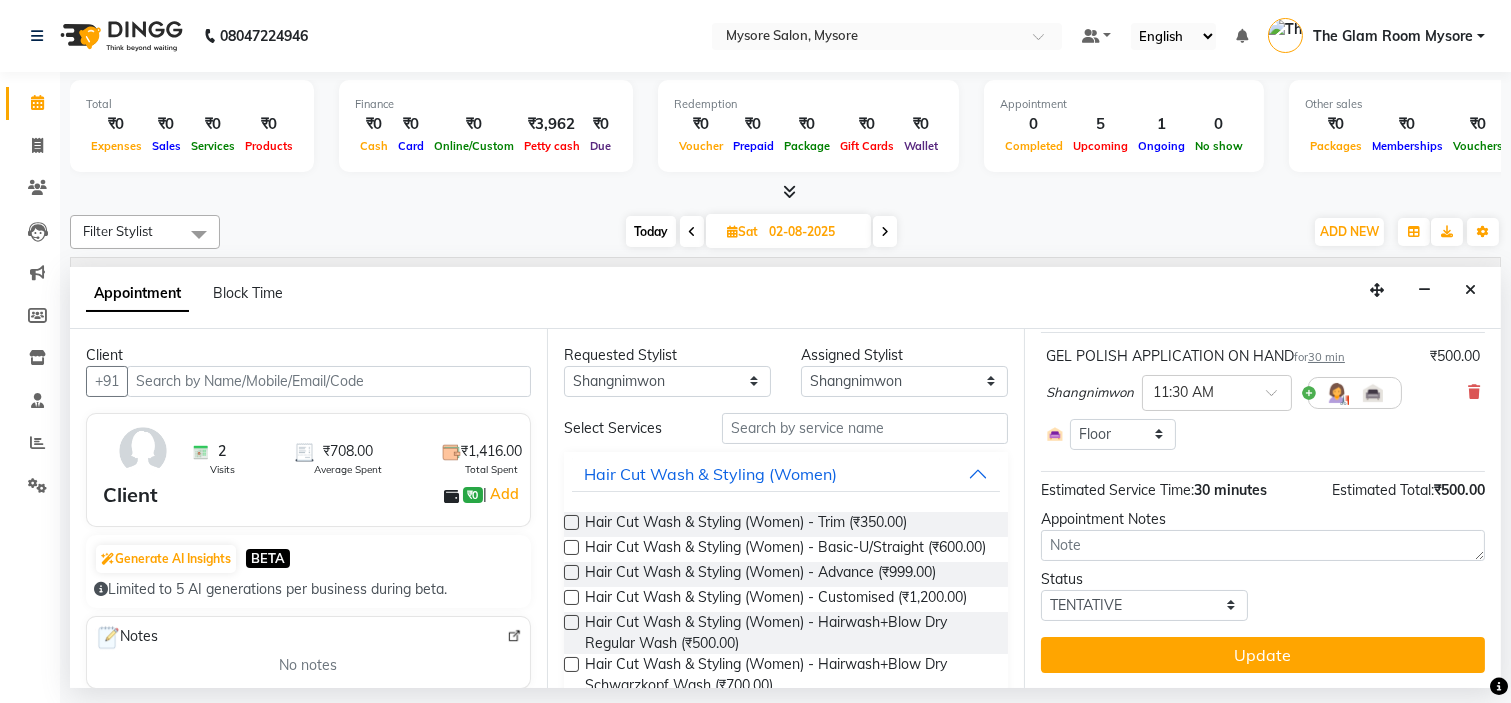 click on "Jump to Today 1 2 3 4 5 6 7 8 Weeks Appointment Date 02-08-2025 Appointment Time Select 09:00 AM 09:15 AM 09:30 AM 09:45 AM 10:00 AM 10:15 AM 10:30 AM 10:45 AM 11:00 AM 11:15 AM 11:30 AM 11:45 AM 12:00 PM 12:15 PM 12:30 PM 12:45 PM 01:00 PM 01:15 PM 01:30 PM 01:45 PM 02:00 PM 02:15 PM 02:30 PM 02:45 PM 03:00 PM 03:15 PM 03:30 PM 03:45 PM 04:00 PM 04:15 PM 04:30 PM 04:45 PM 05:00 PM 05:15 PM 05:30 PM 05:45 PM 06:00 PM 06:15 PM 06:30 PM 06:45 PM 07:00 PM 07:15 PM 07:30 PM 07:45 PM 08:00 PM GEL POLISH APPLICATION ON HAND   for  30 min ₹500.00 Shangnimwon × 11:30 AM Select Room Floor Estimated Service Time:  30 minutes Estimated Total:  ₹500.00 Appointment Notes Status Select TENTATIVE CONFIRM UPCOMING  Update" at bounding box center (1262, 509) 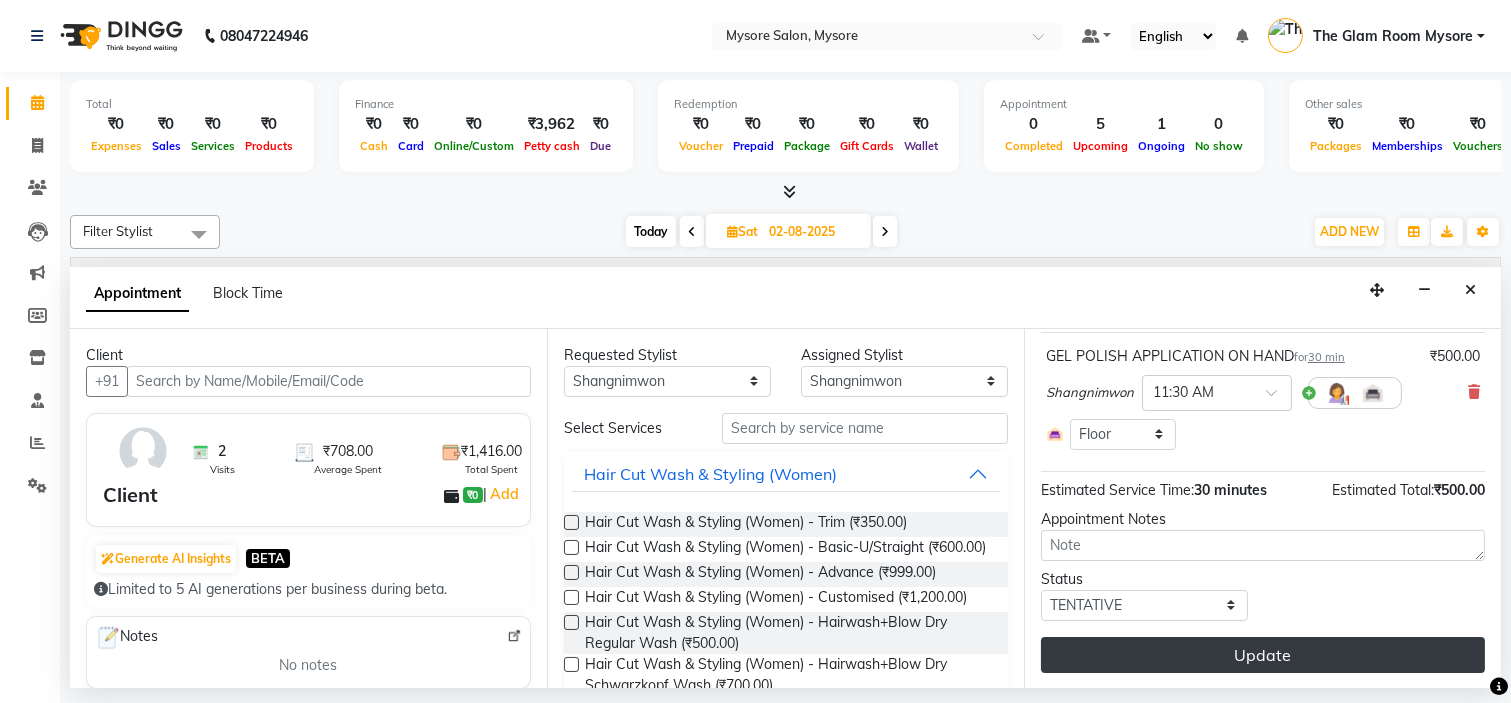 click on "Update" at bounding box center [1263, 655] 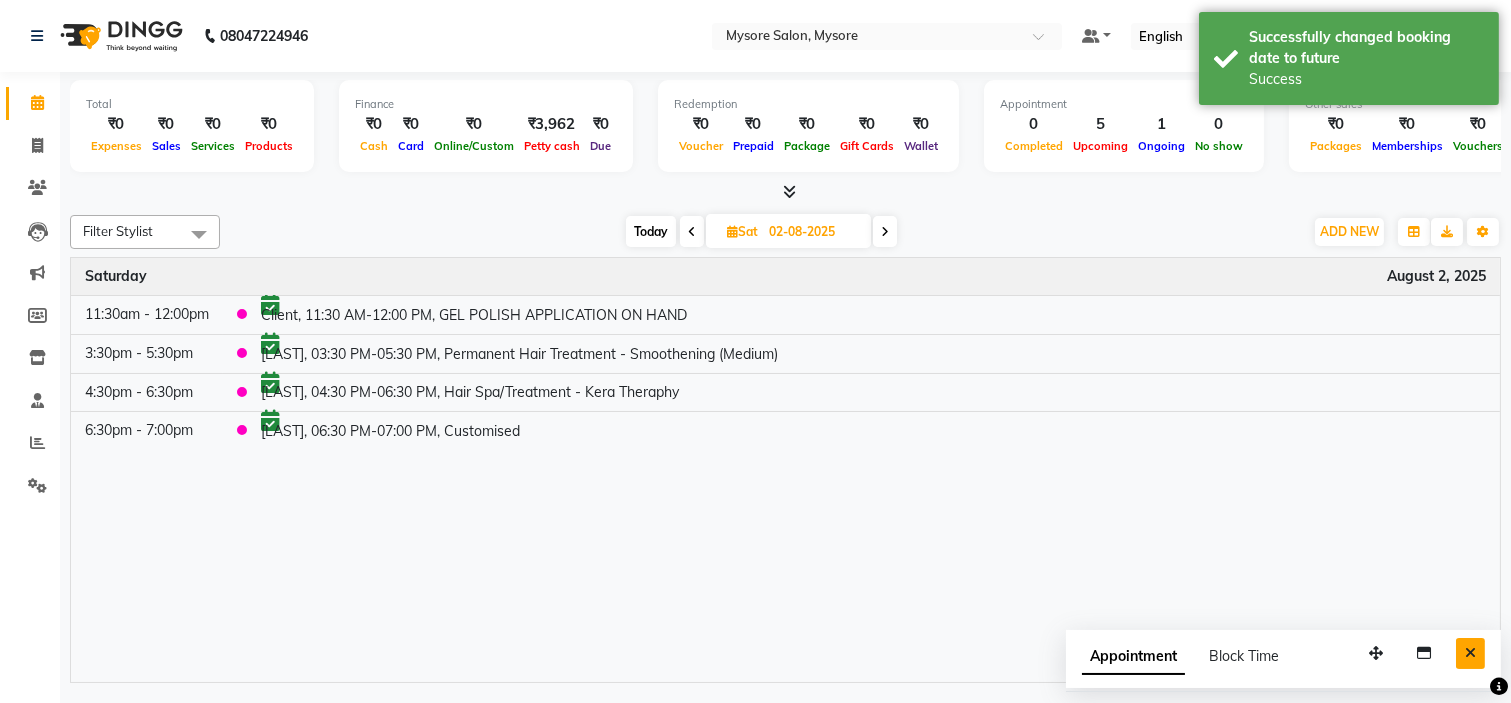 click at bounding box center (1470, 653) 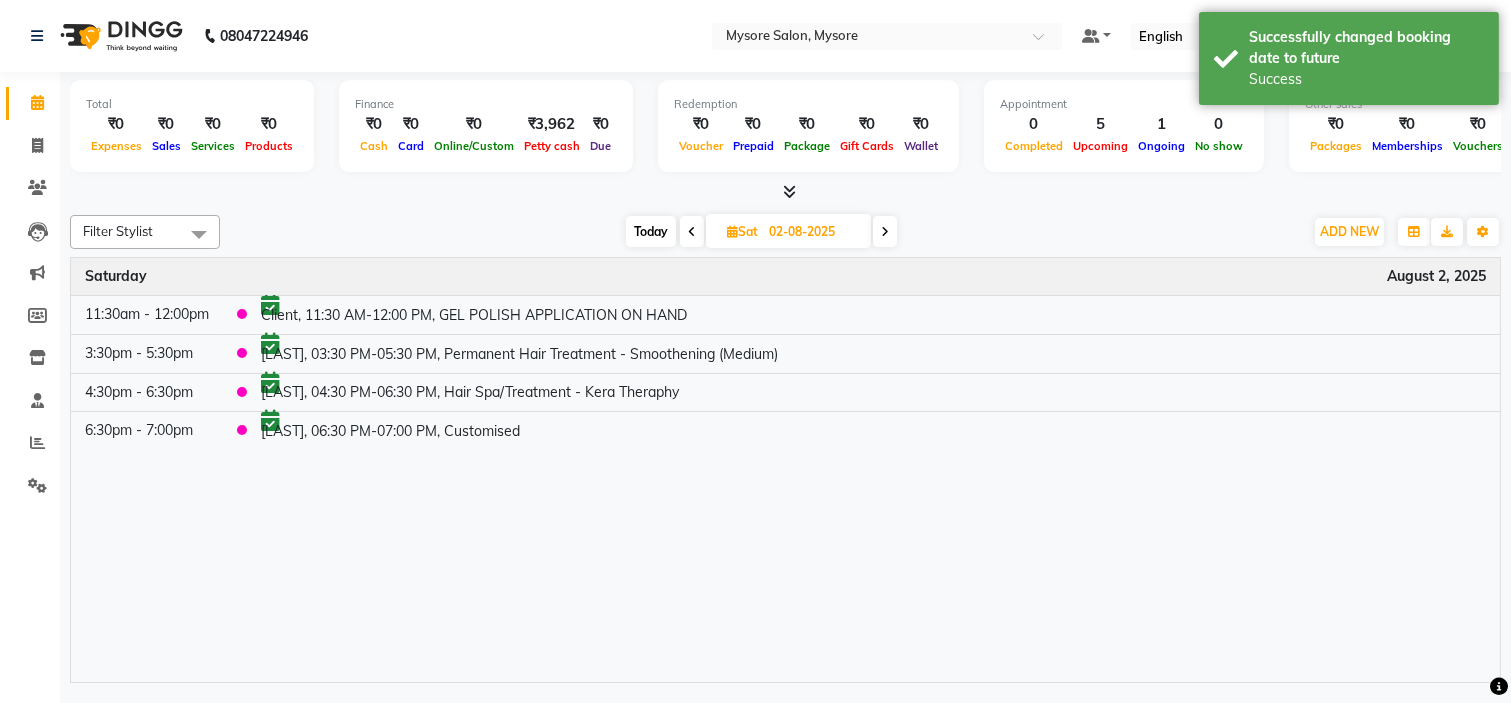 click on "Today" at bounding box center (651, 231) 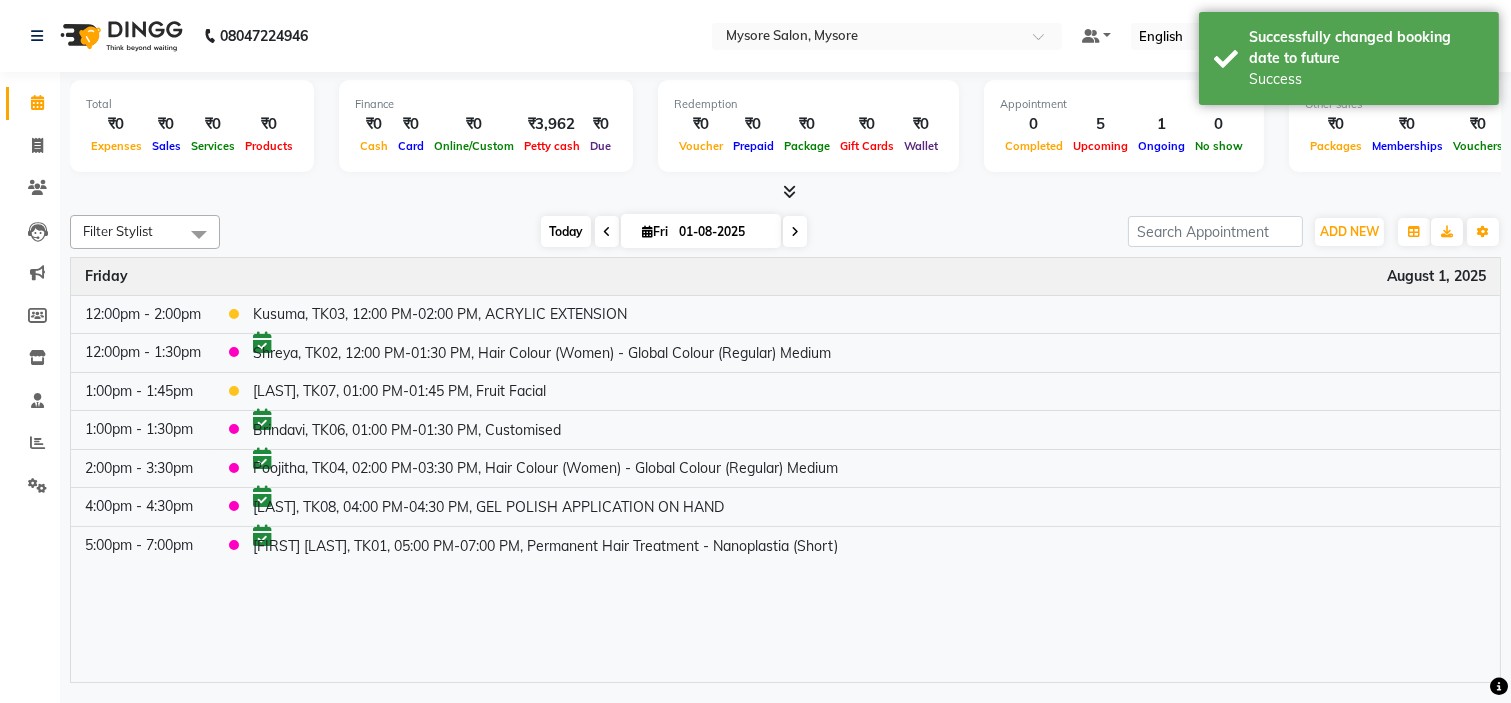click on "Today" at bounding box center (566, 231) 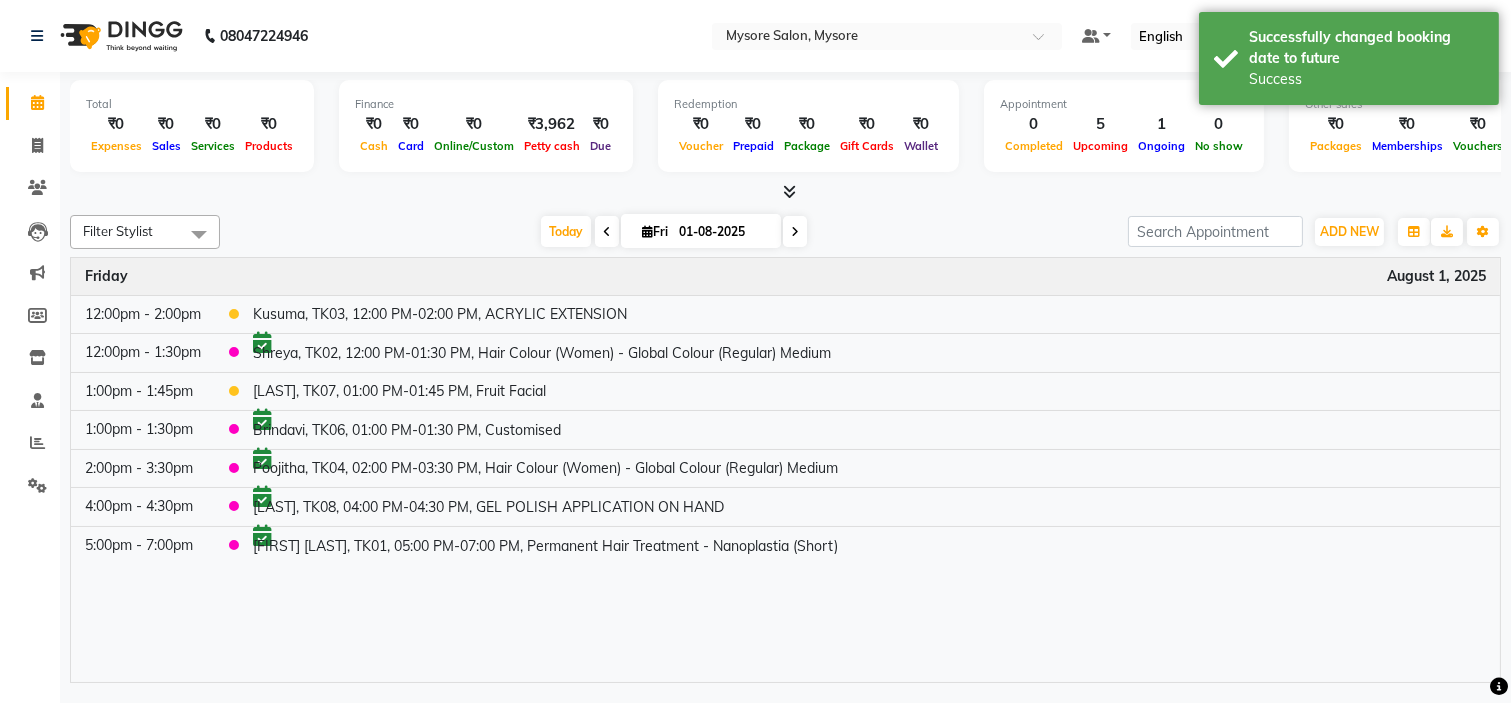 click on "Today  Fri 01-08-2025" at bounding box center [674, 232] 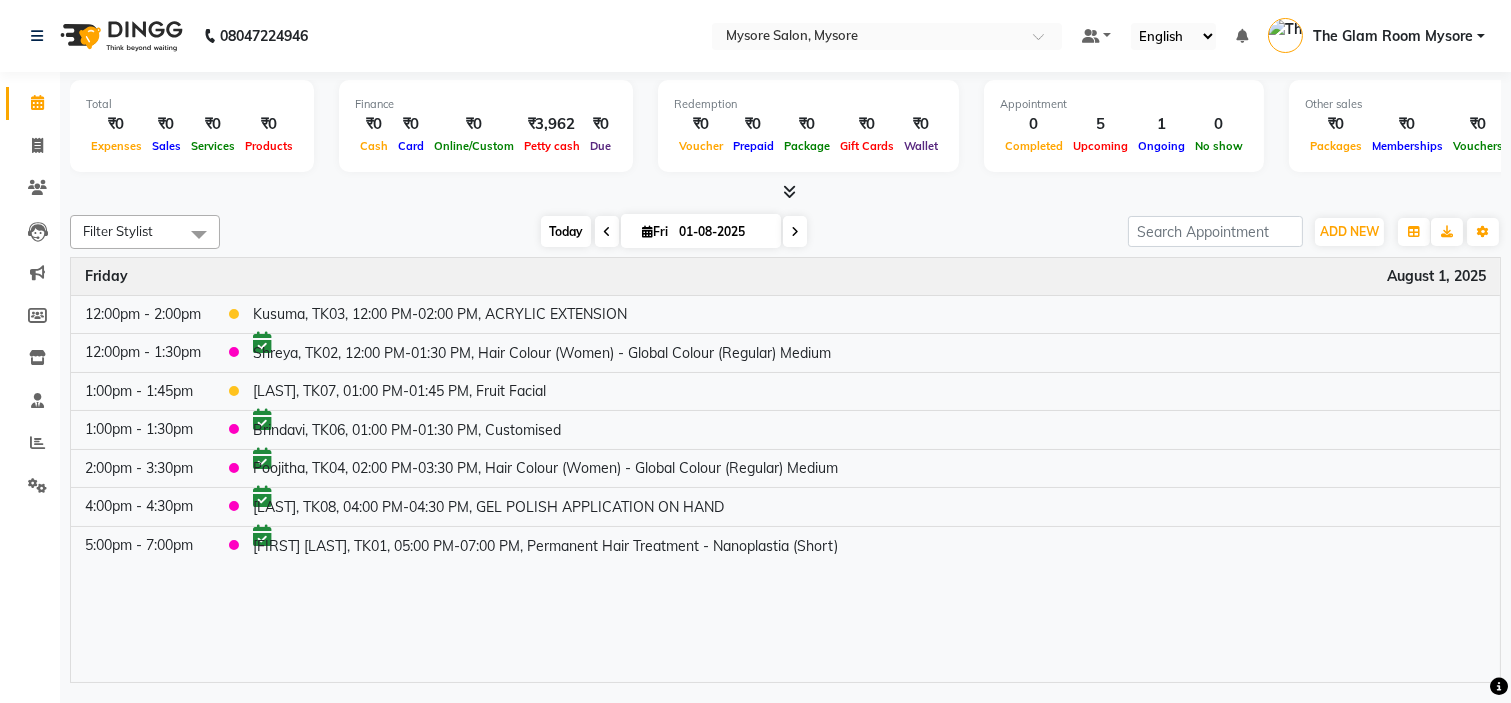 click on "Today" at bounding box center [566, 231] 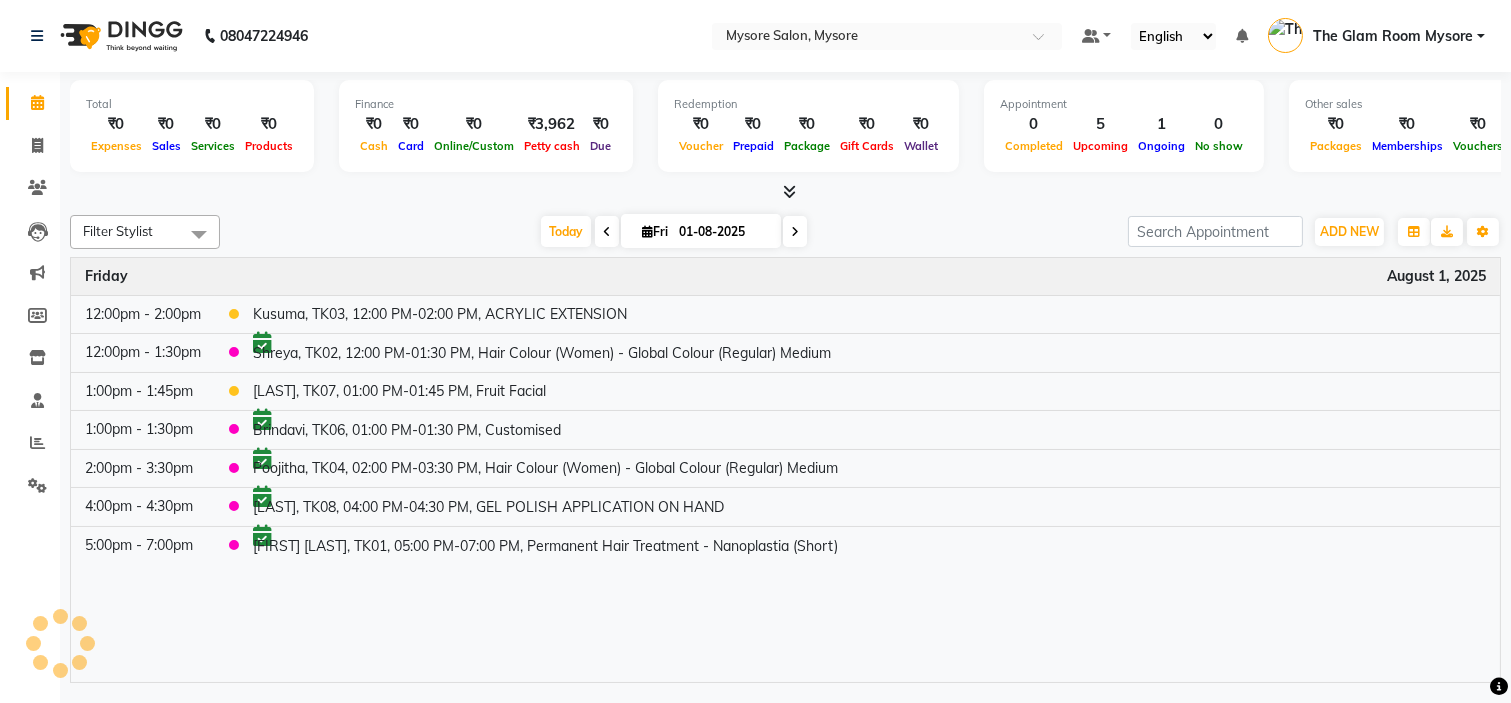click on "Filter Stylist Select All Ankita Arti Ashwini Ayaan DR. [LAST] Fatma Jayshree Lakshmi Paul Ruhul alom Shangnimwon Steve Sumaiya Banu Sumit Teja Tezz The Glam Room Mysore Today  Fri 01-08-2025 Toggle Dropdown Add Appointment Add Invoice Add Expense Add Attendance Add Client Add Transaction Toggle Dropdown Add Appointment Add Invoice Add Expense Add Attendance Add Client ADD NEW Toggle Dropdown Add Appointment Add Invoice Add Expense Add Attendance Add Client Add Transaction Filter Stylist Select All Ankita Arti Ashwini Ayaan DR. [LAST] Fatma Jayshree Lakshmi Paul Ruhul alom Shangnimwon Steve Sumaiya Banu Sumit Teja Tezz The Glam Room Mysore Group By  Staff View   Room View  View as Vertical  Vertical - Week View  Horizontal  Horizontal - Week View  List  Toggle Dropdown Calendar Settings Manage Tags   Arrange Stylists   Reset Stylists  Full Screen  Show Available Stylist  Appointment Form Zoom 100% Time Event Friday August 1, 2025 12:00pm - 2:00pm    Kusuma, TK03, 12:00 PM-02:00 PM, ACRYLIC EXTENSION" 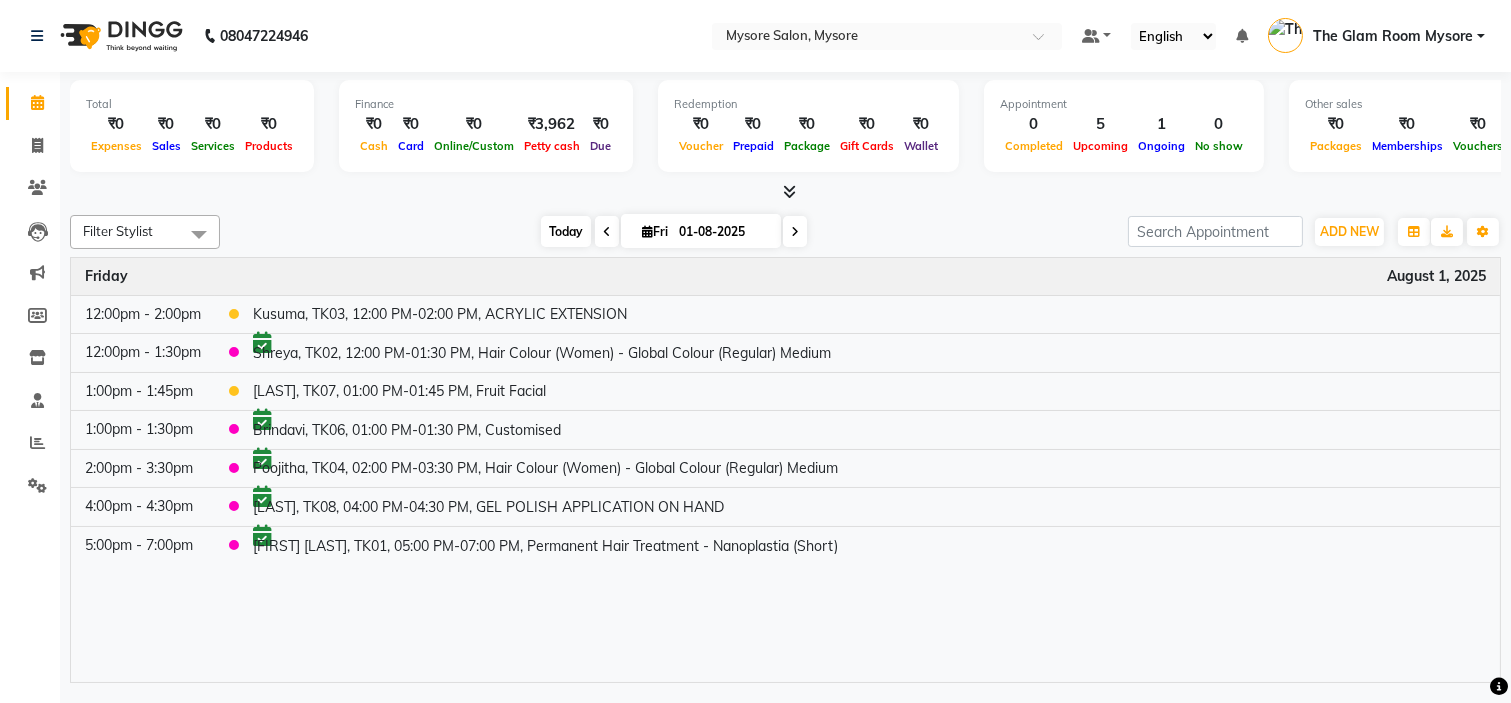 click on "Today" at bounding box center [566, 231] 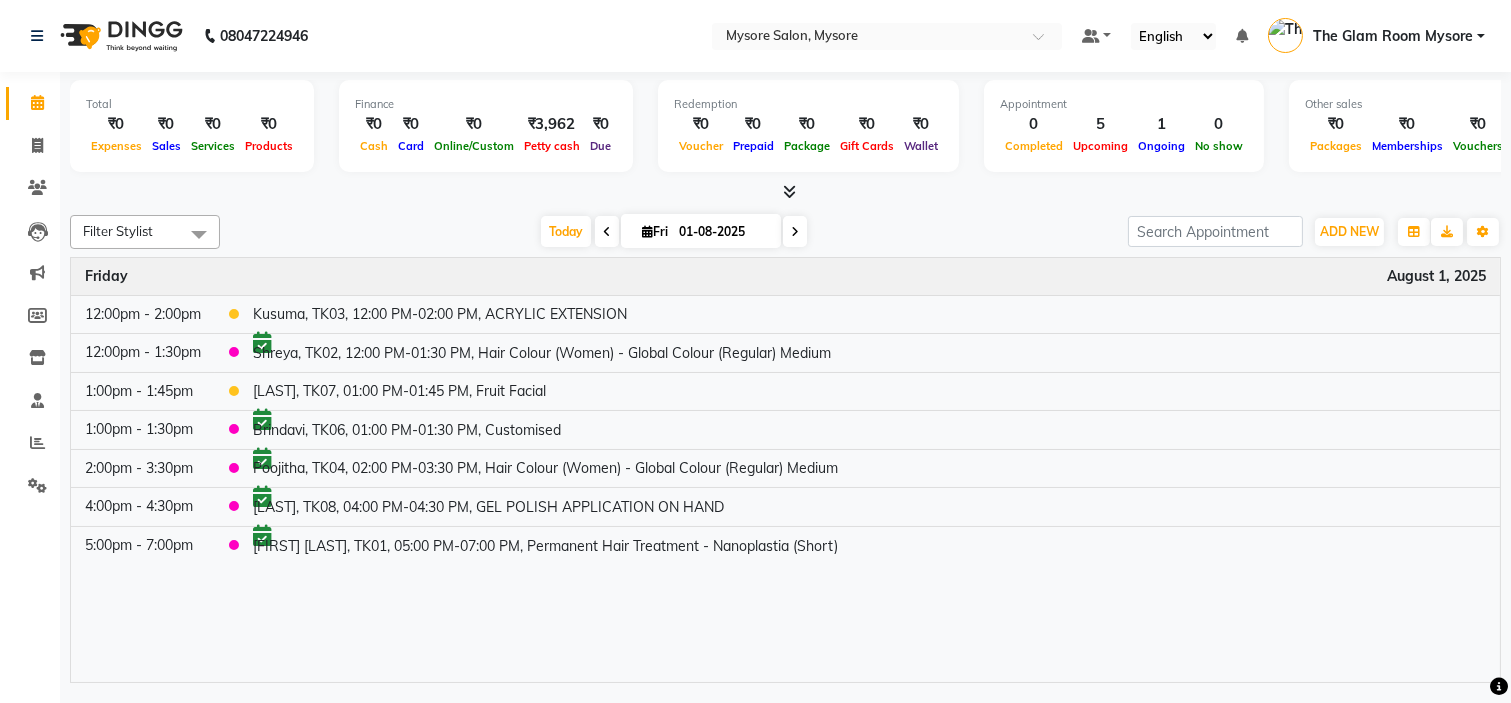 click at bounding box center (785, 192) 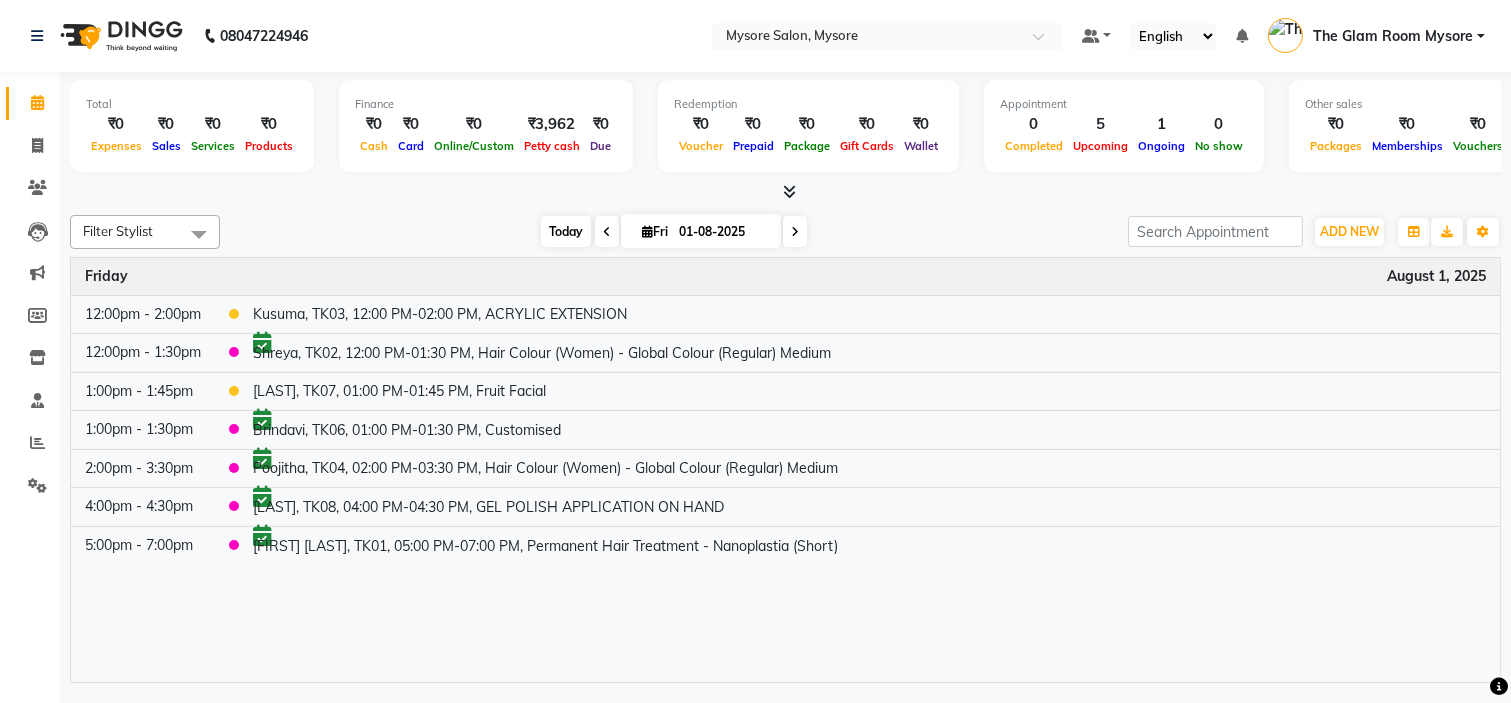 click on "Today" at bounding box center [566, 231] 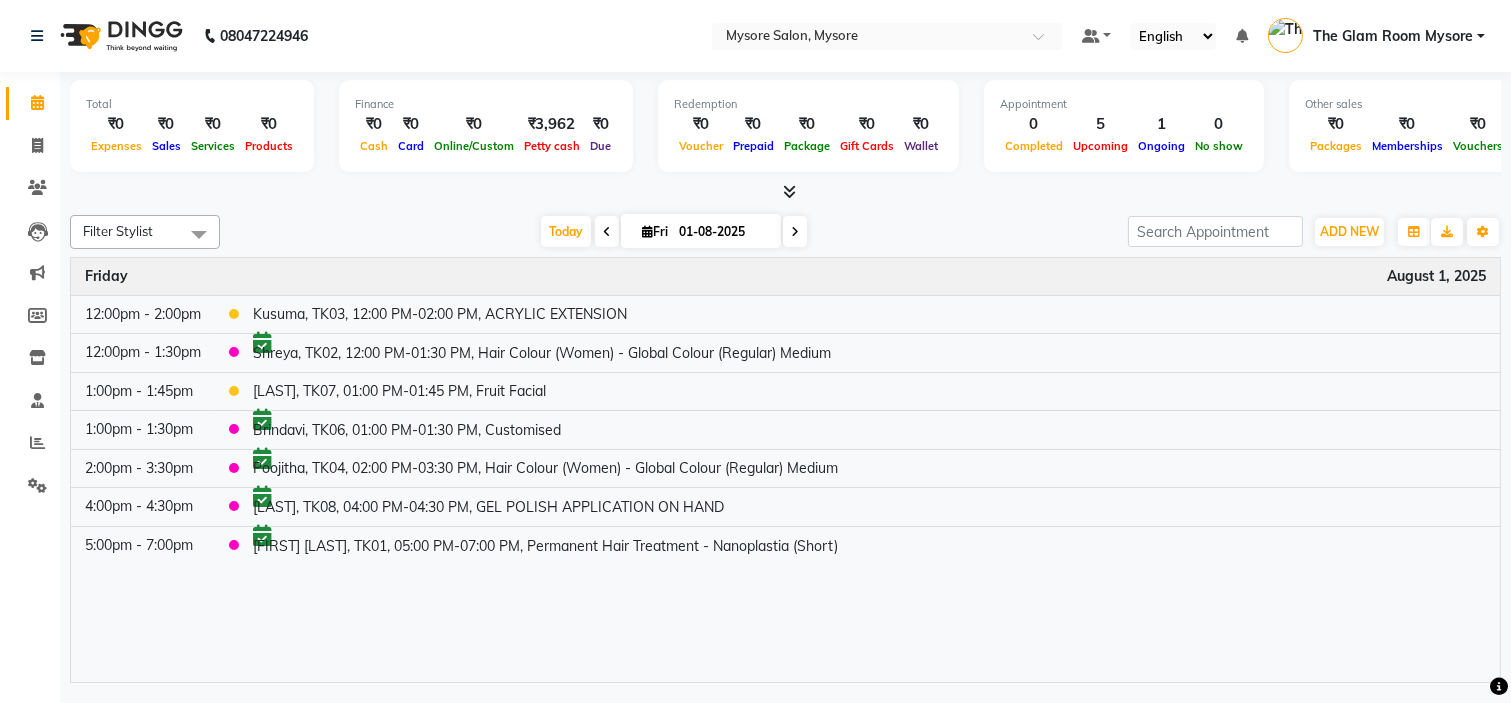 click at bounding box center (785, 192) 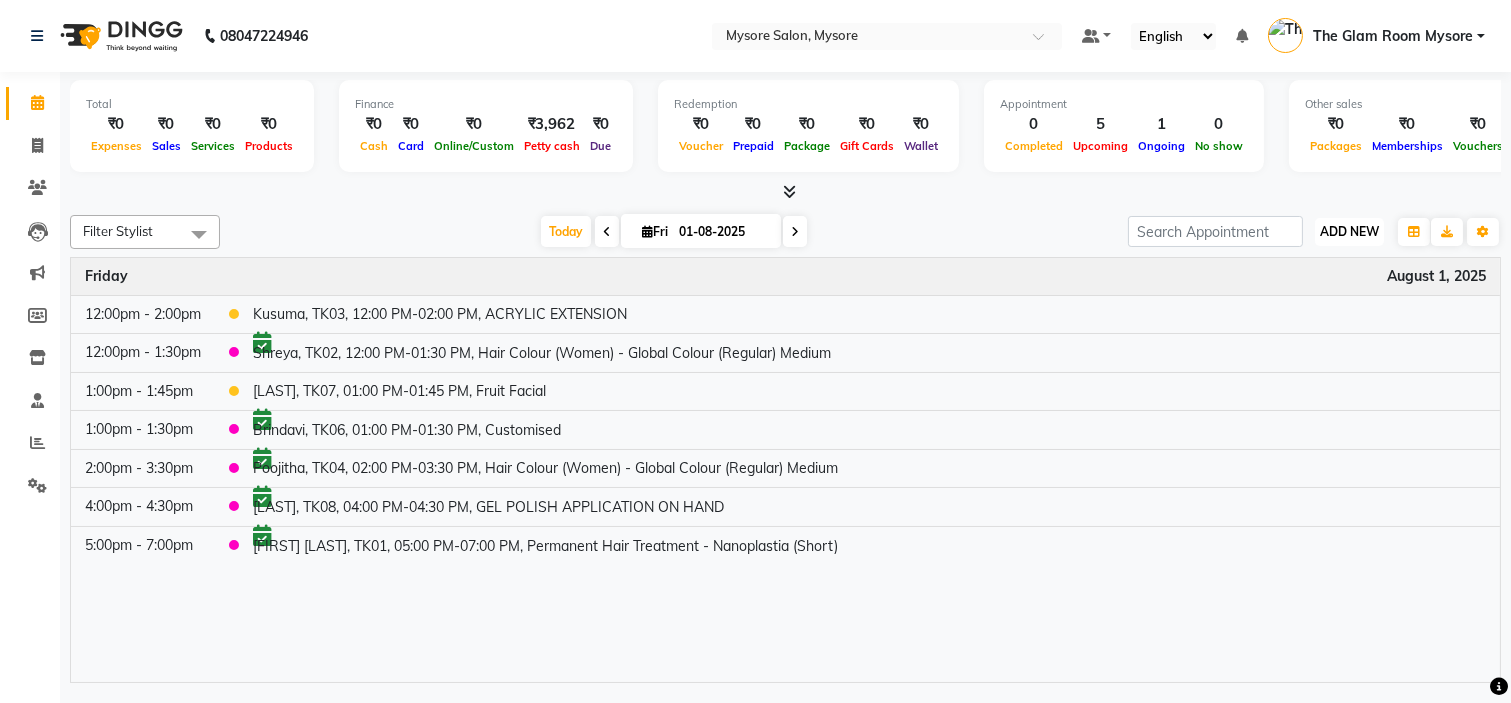 click on "ADD NEW" at bounding box center (1349, 231) 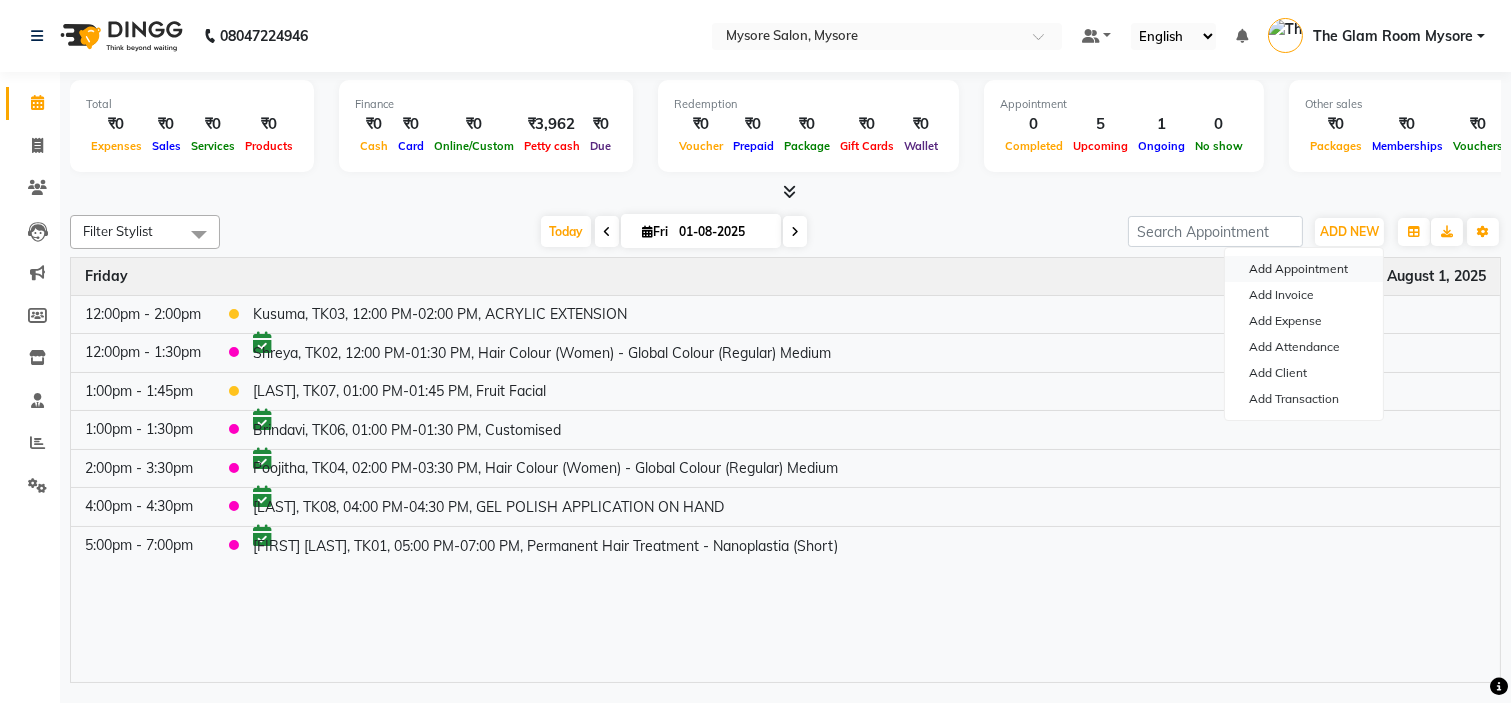 click on "Add Appointment" at bounding box center (1304, 269) 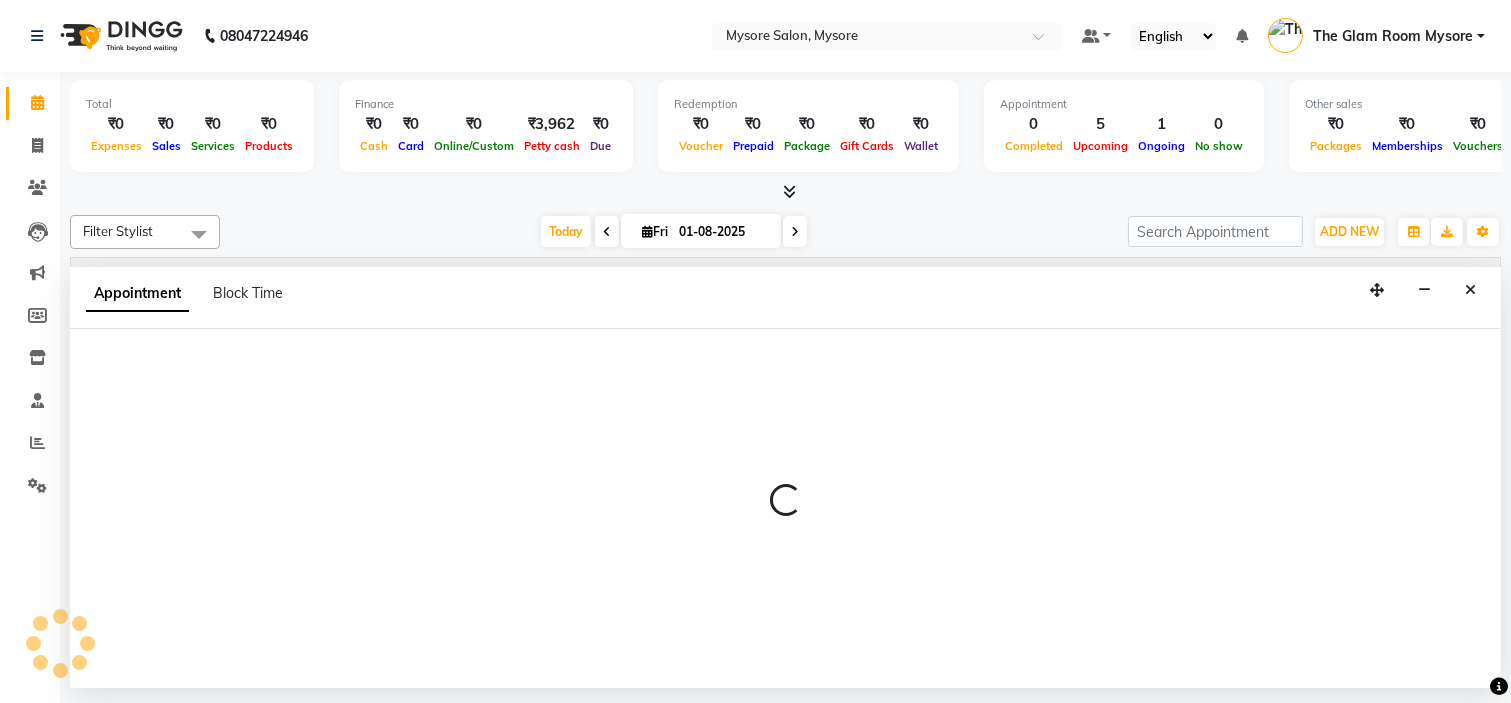 select on "540" 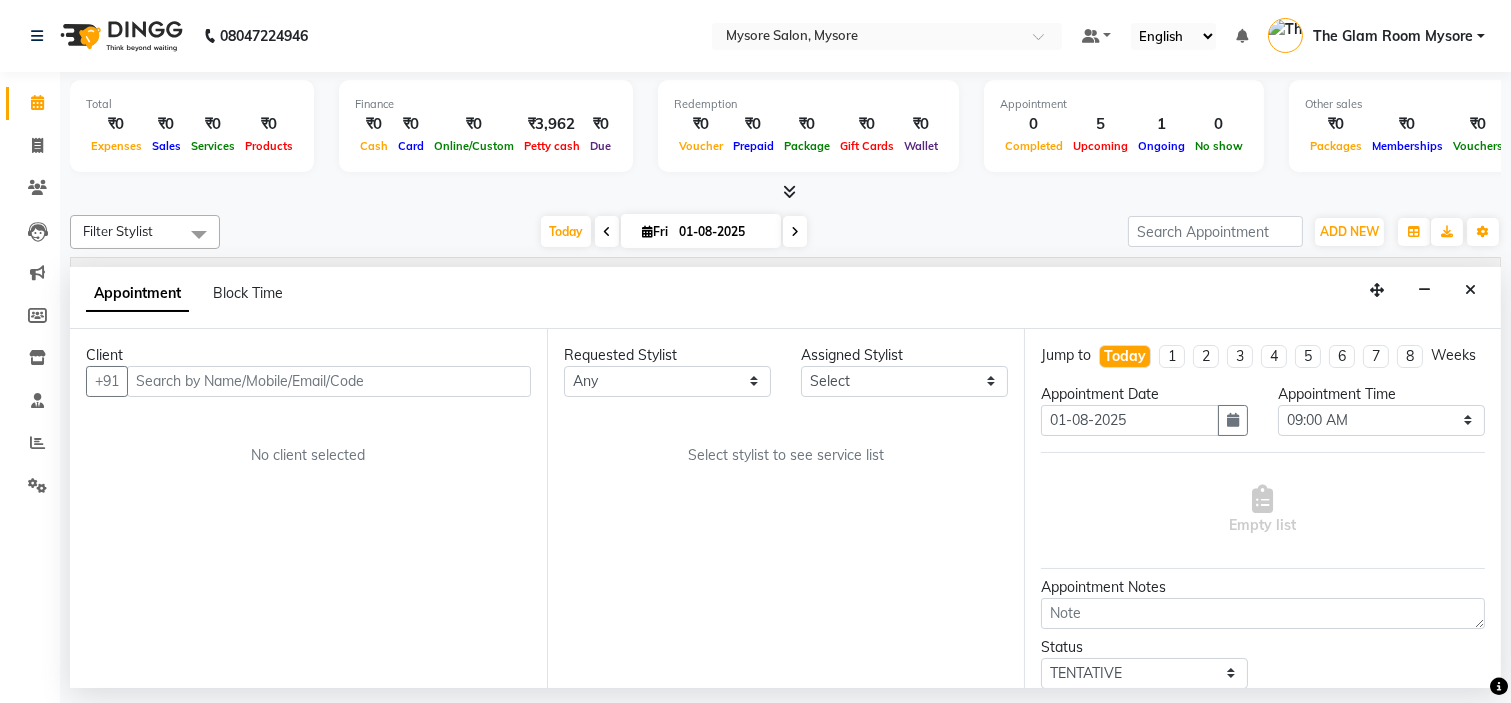 click at bounding box center (329, 381) 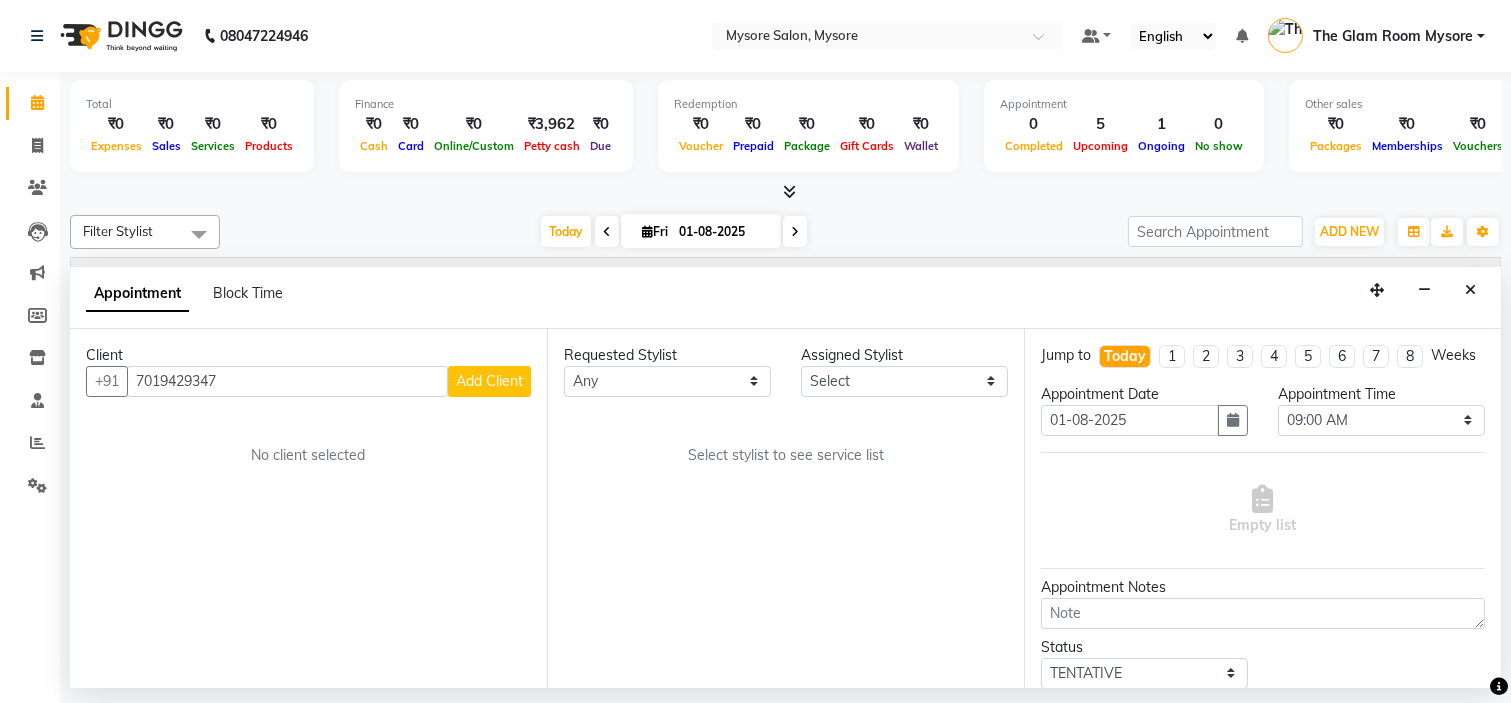 type on "7019429347" 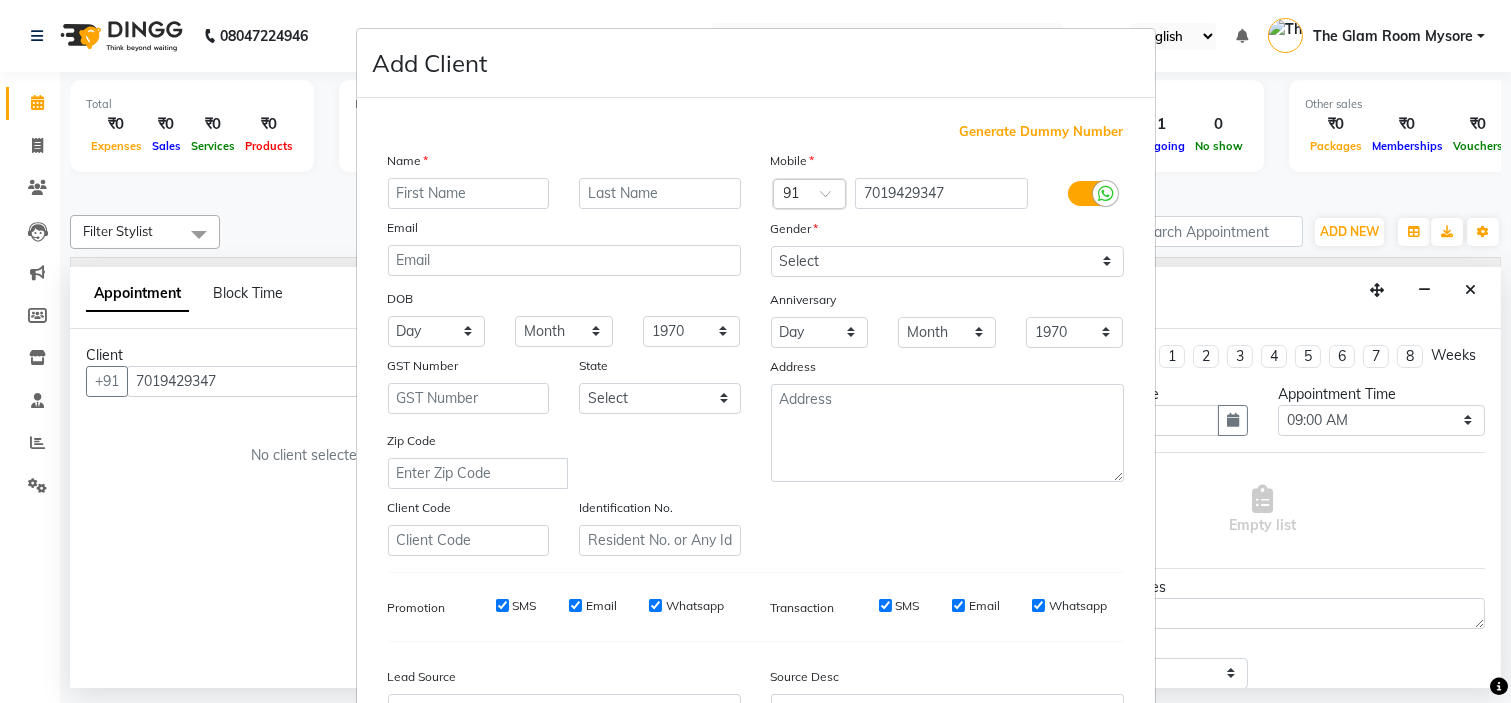 click at bounding box center [469, 193] 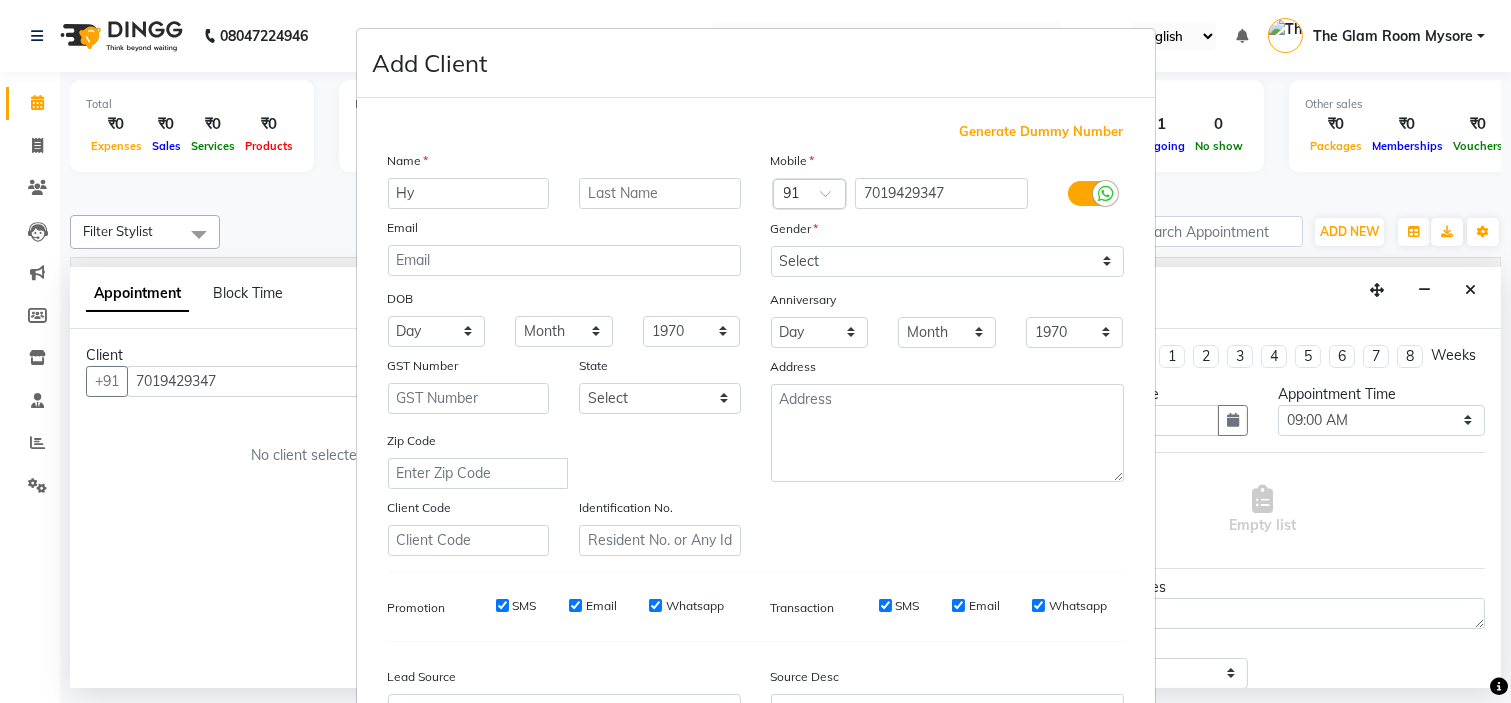 type on "H" 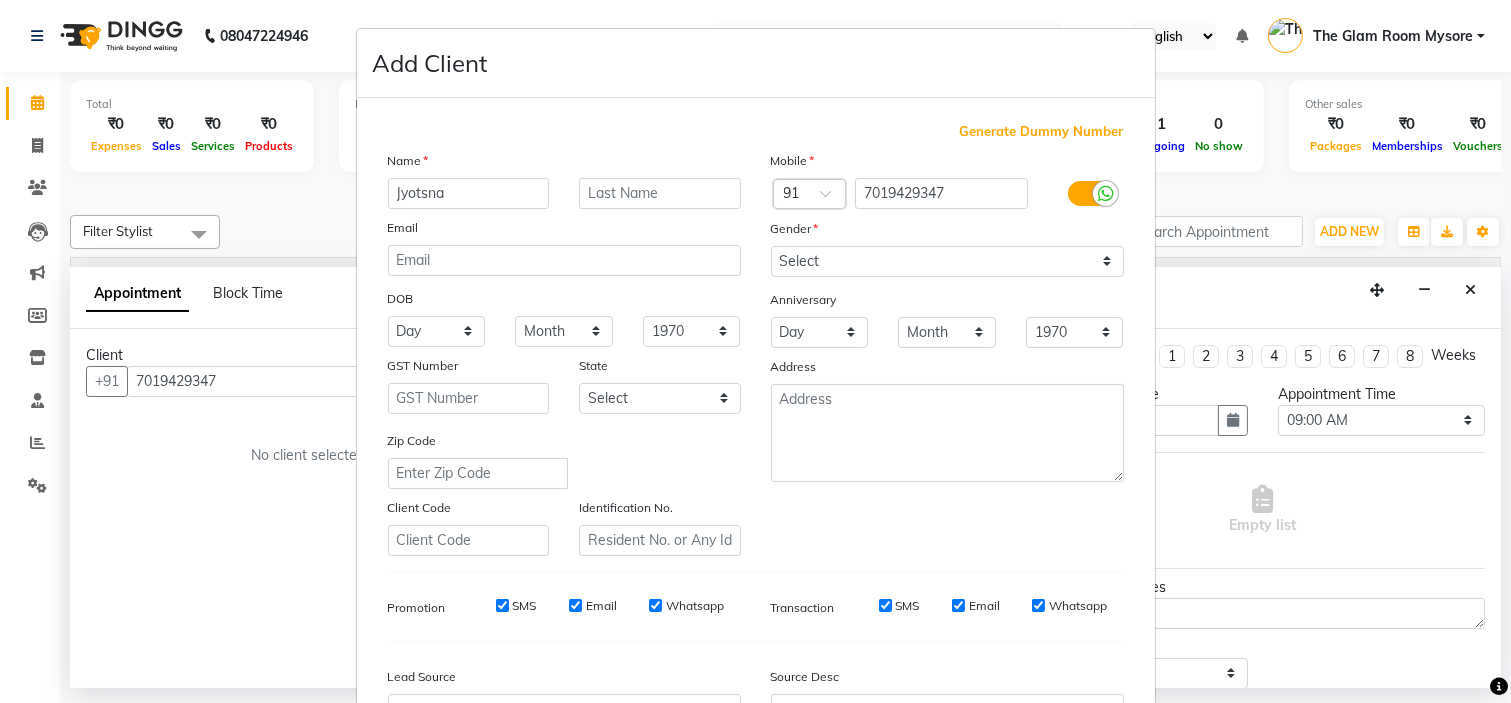 type on "Jyotsna" 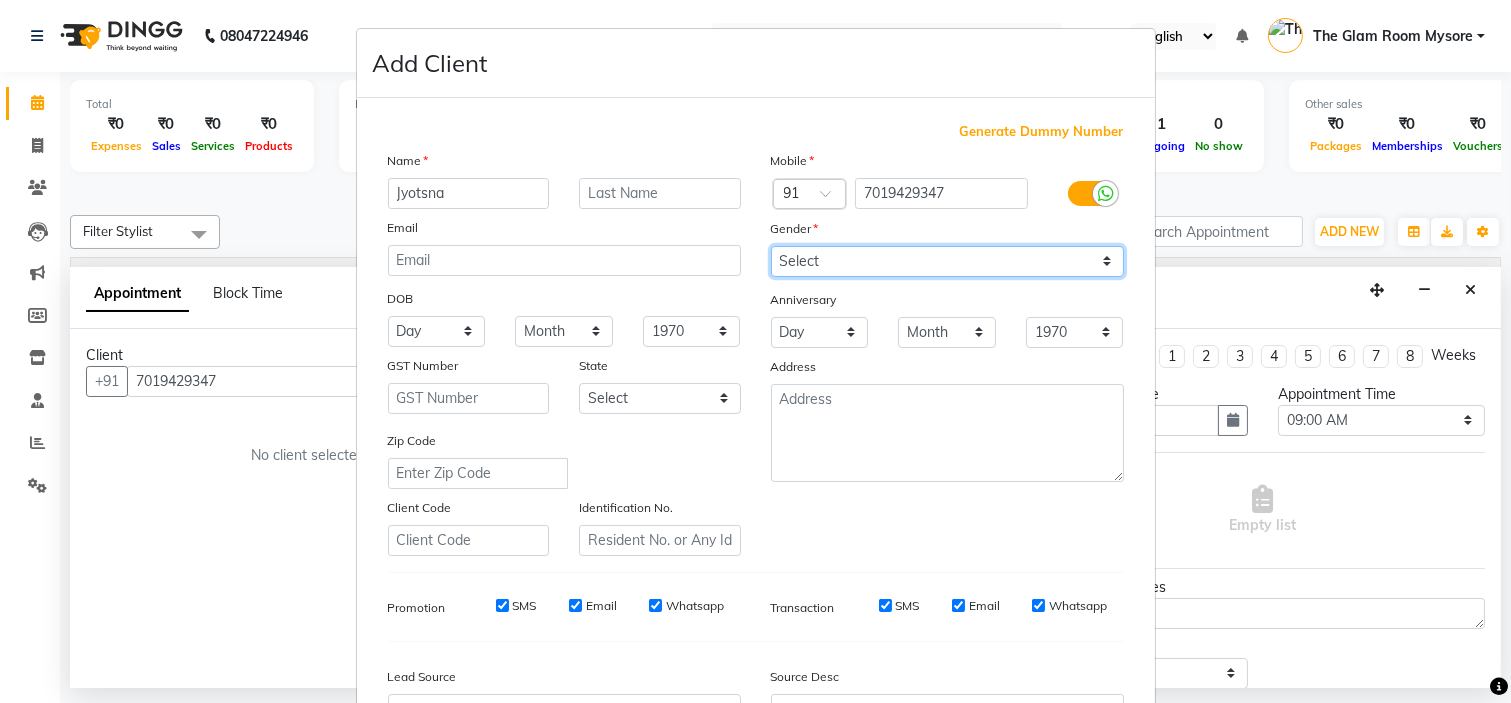 click on "Select Male Female Other Prefer Not To Say" at bounding box center (947, 261) 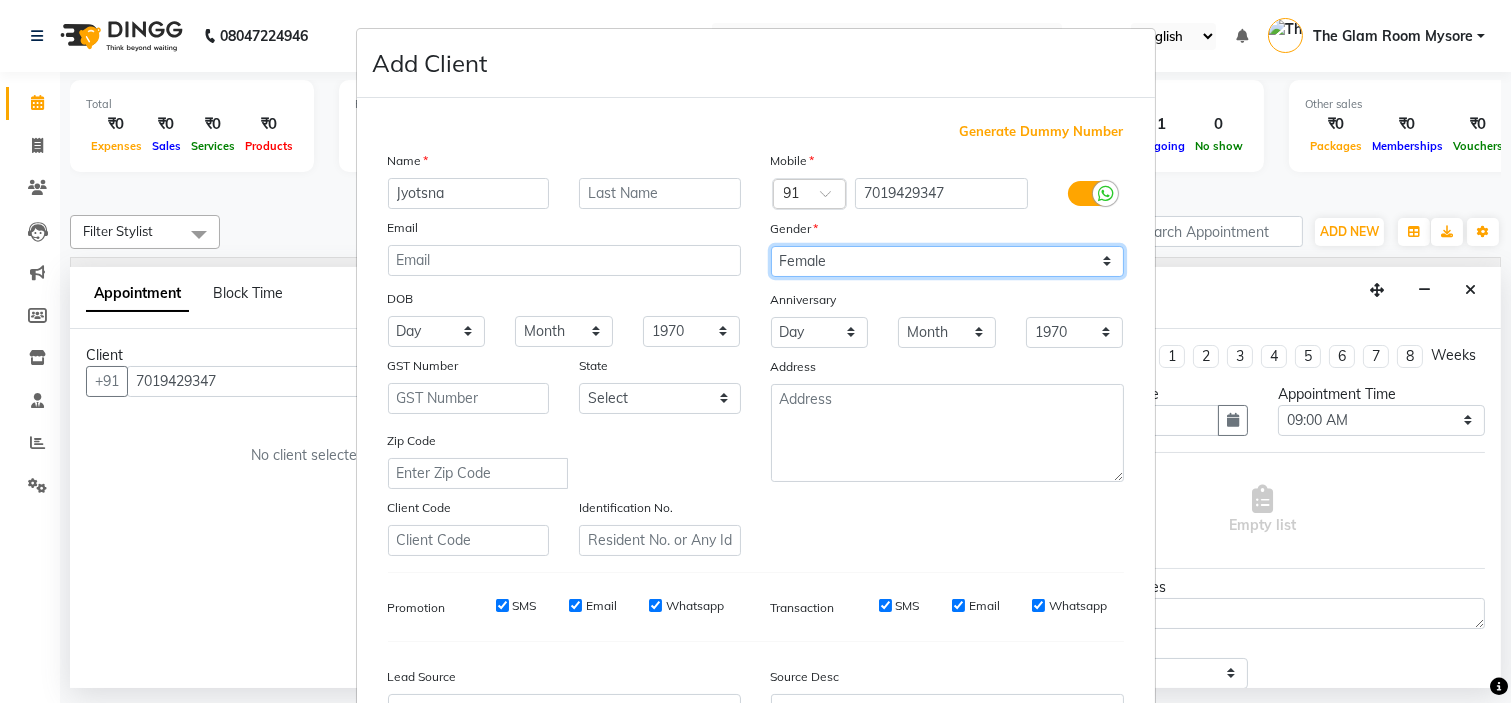 click on "Select Male Female Other Prefer Not To Say" at bounding box center (947, 261) 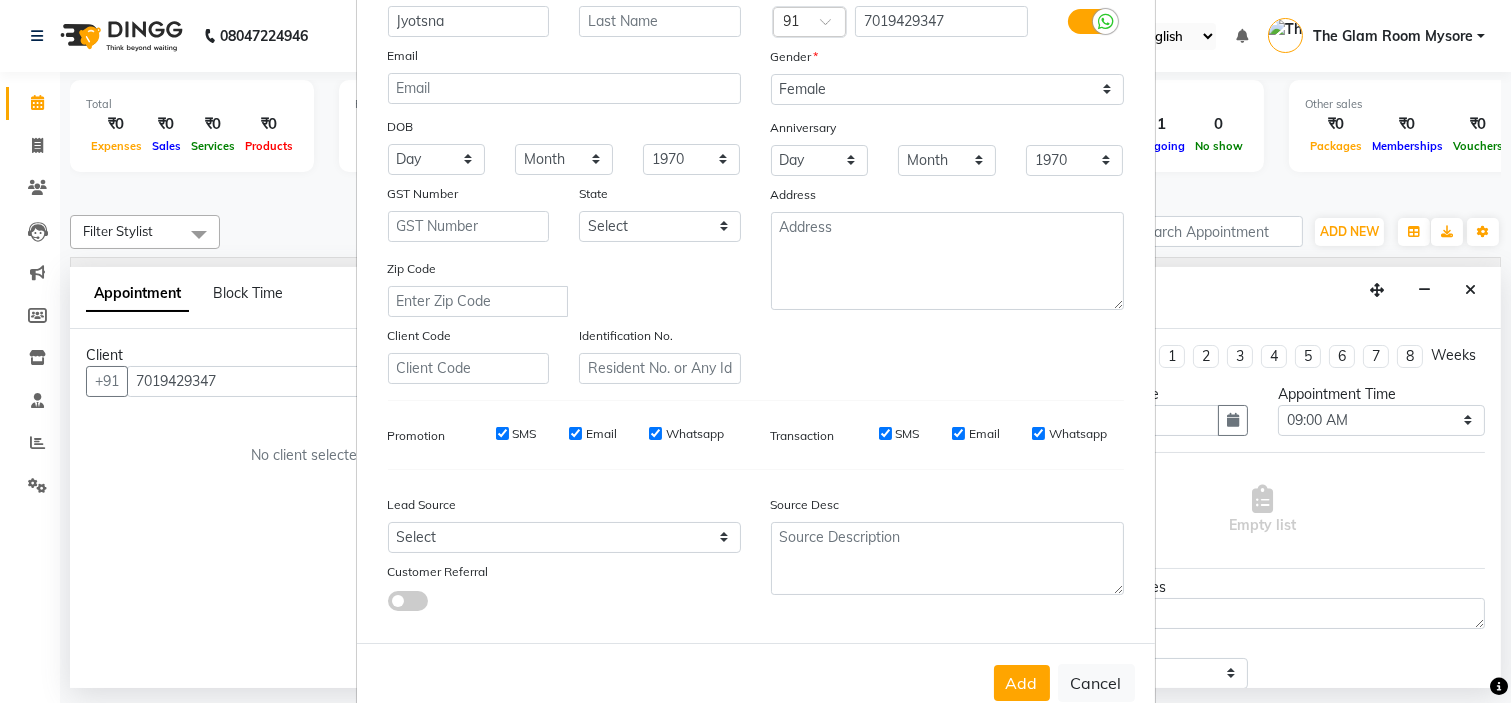 scroll, scrollTop: 221, scrollLeft: 0, axis: vertical 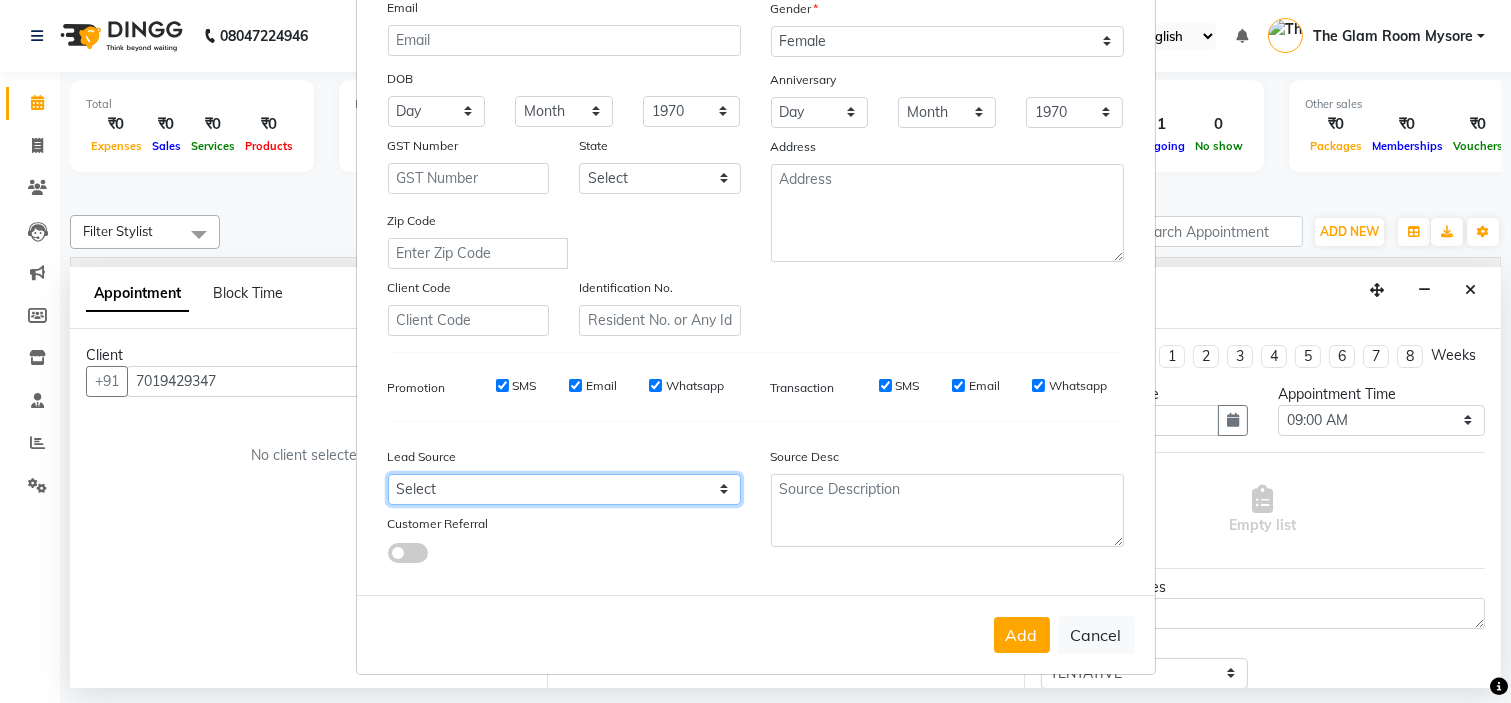 click on "Select Walk-in Referral Internet Friend Word of Mouth Advertisement Facebook JustDial Google Other Instagram  YouTube  WhatsApp" at bounding box center (564, 489) 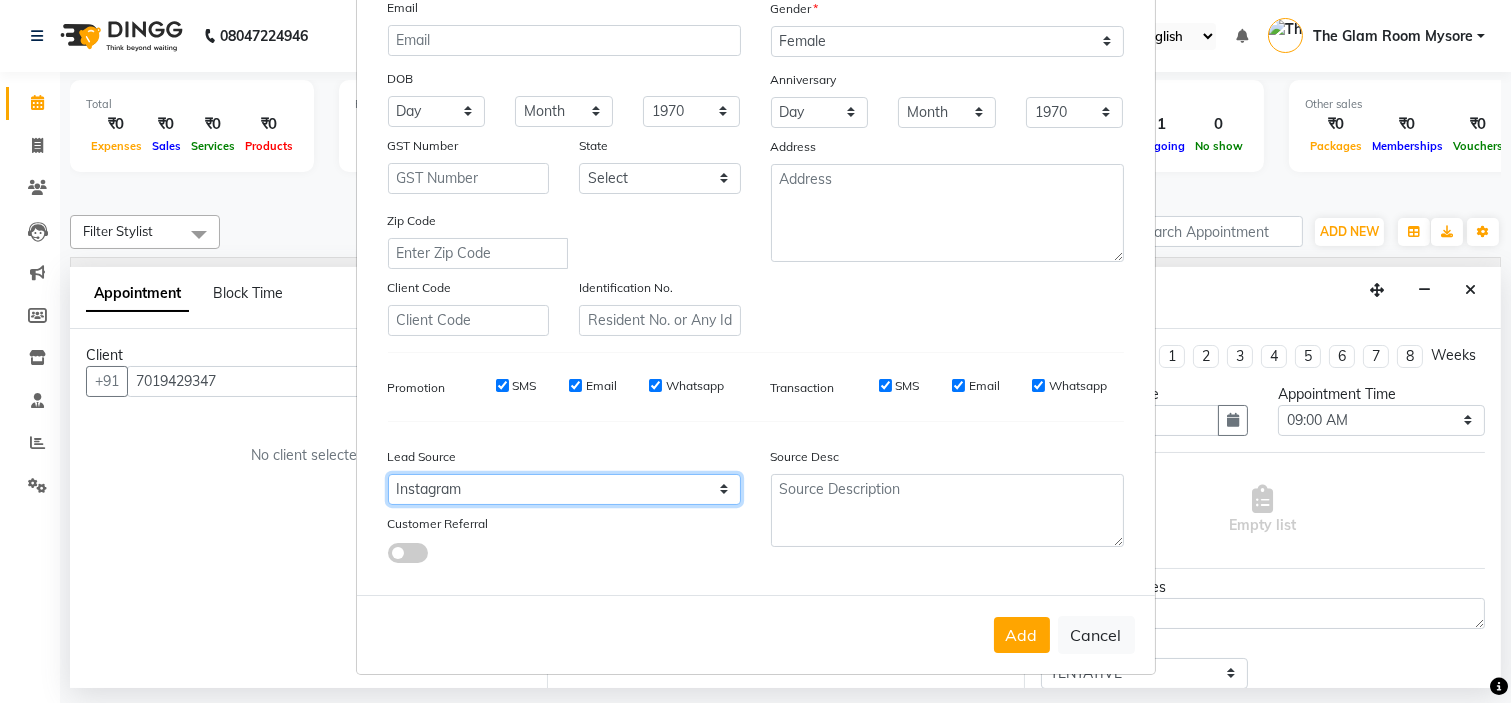 click on "Select Walk-in Referral Internet Friend Word of Mouth Advertisement Facebook JustDial Google Other Instagram  YouTube  WhatsApp" at bounding box center (564, 489) 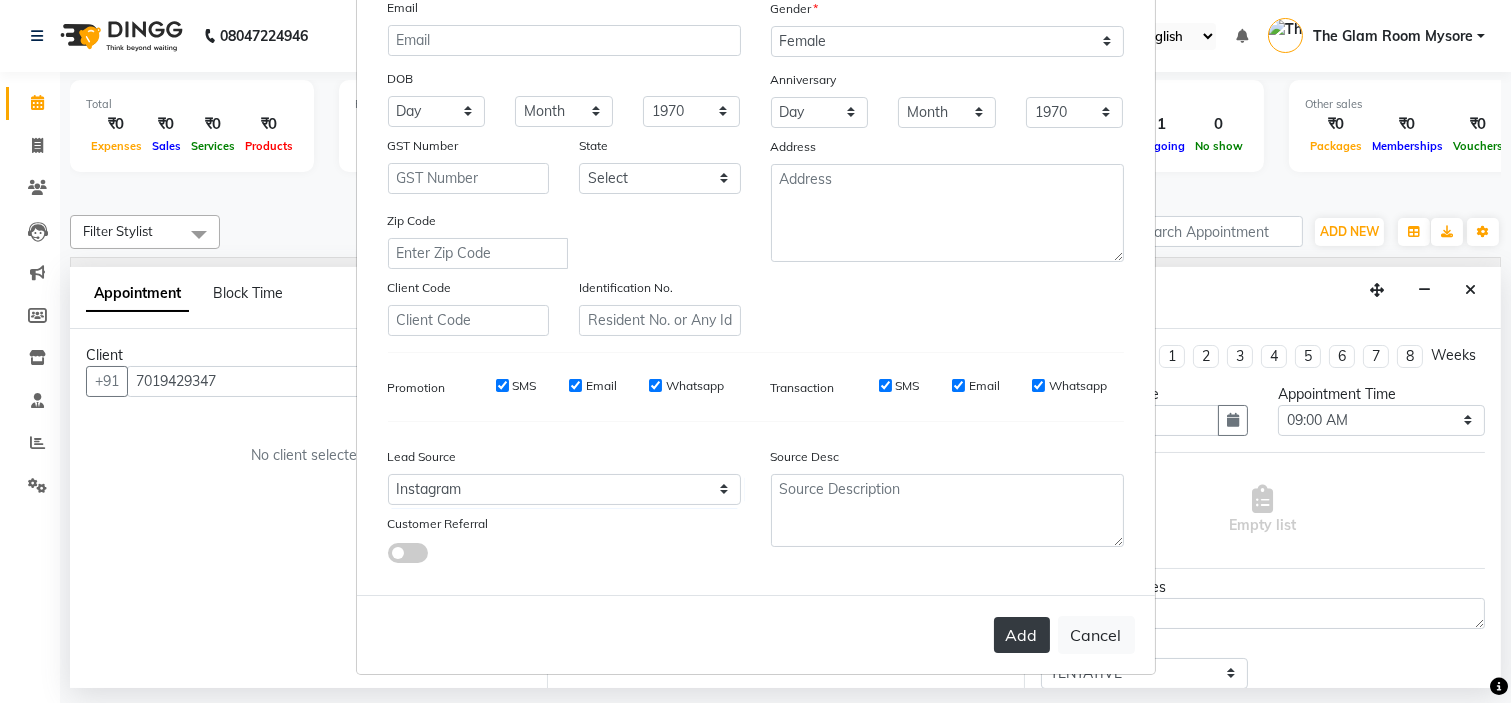click on "Add" at bounding box center (1022, 635) 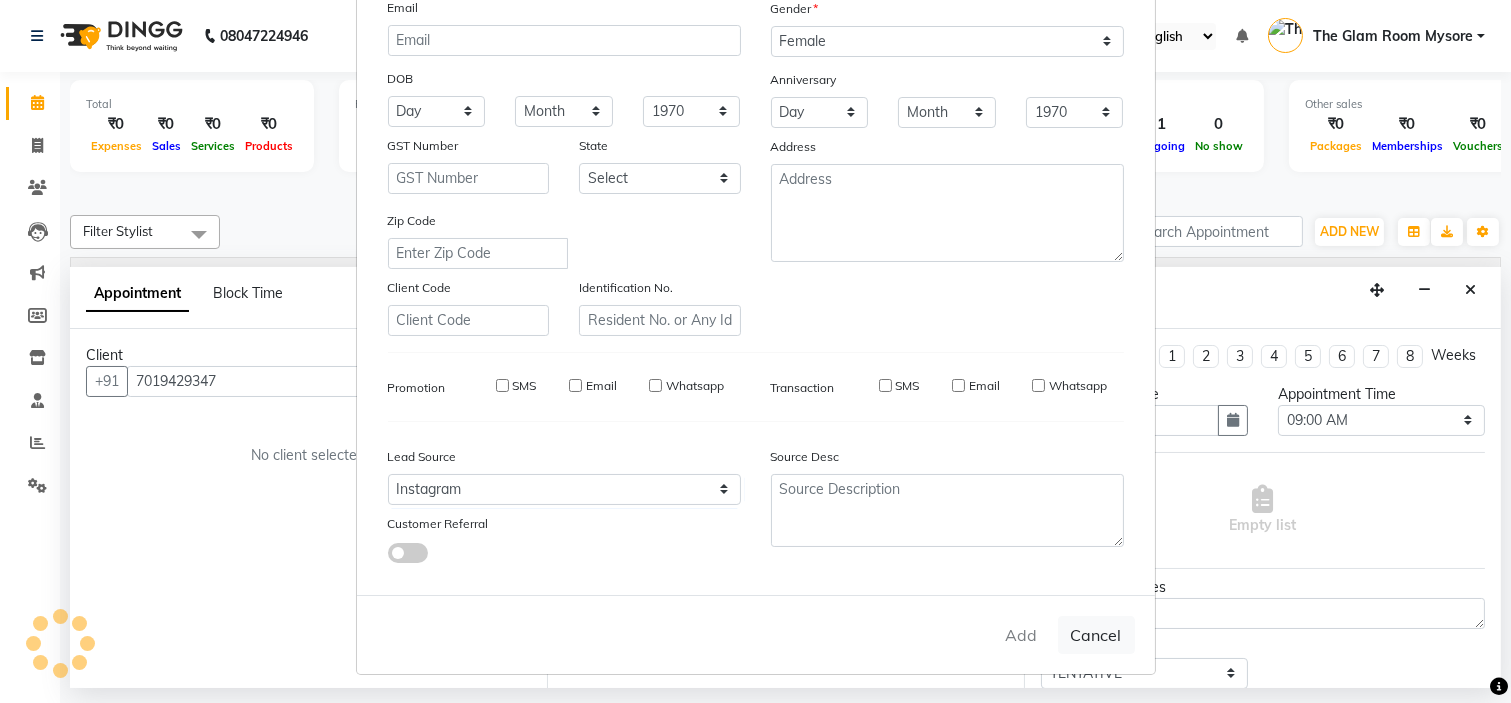 type 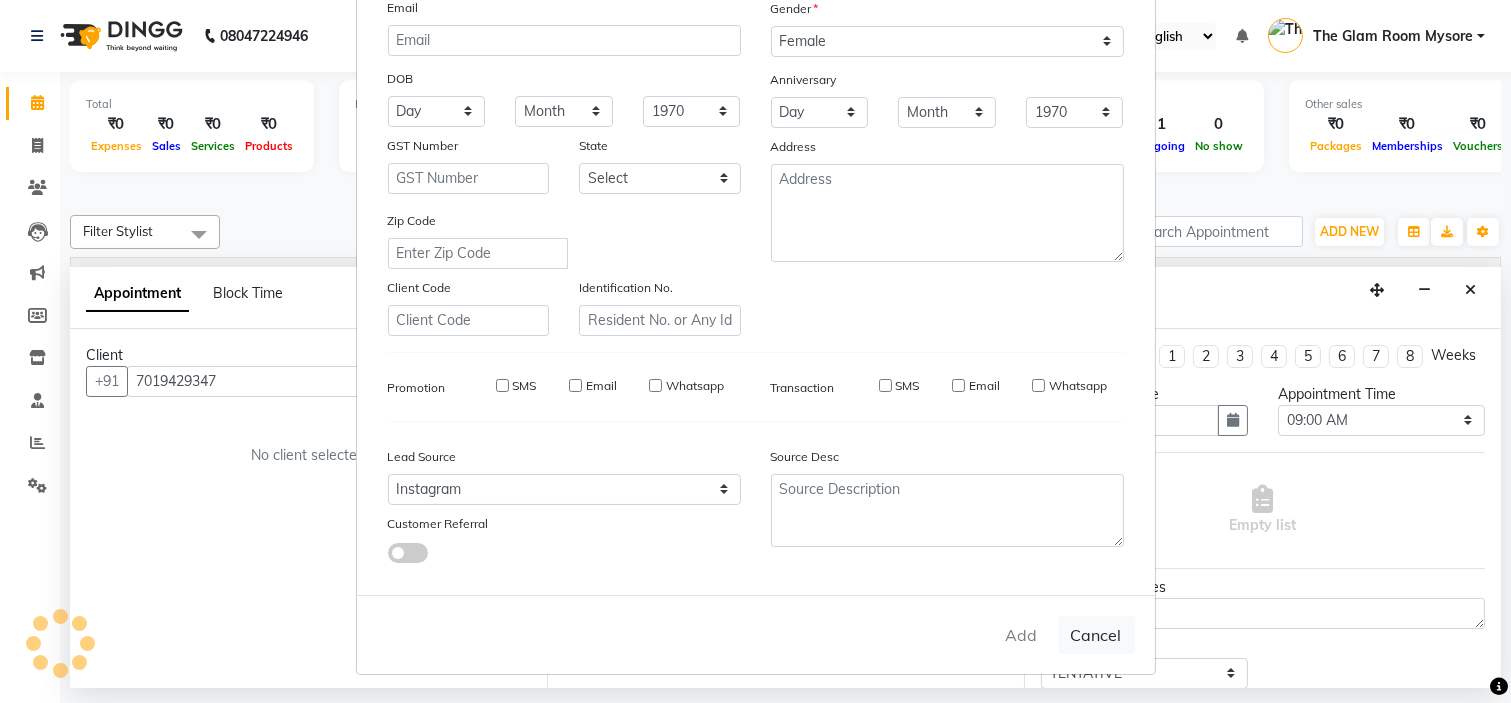 select 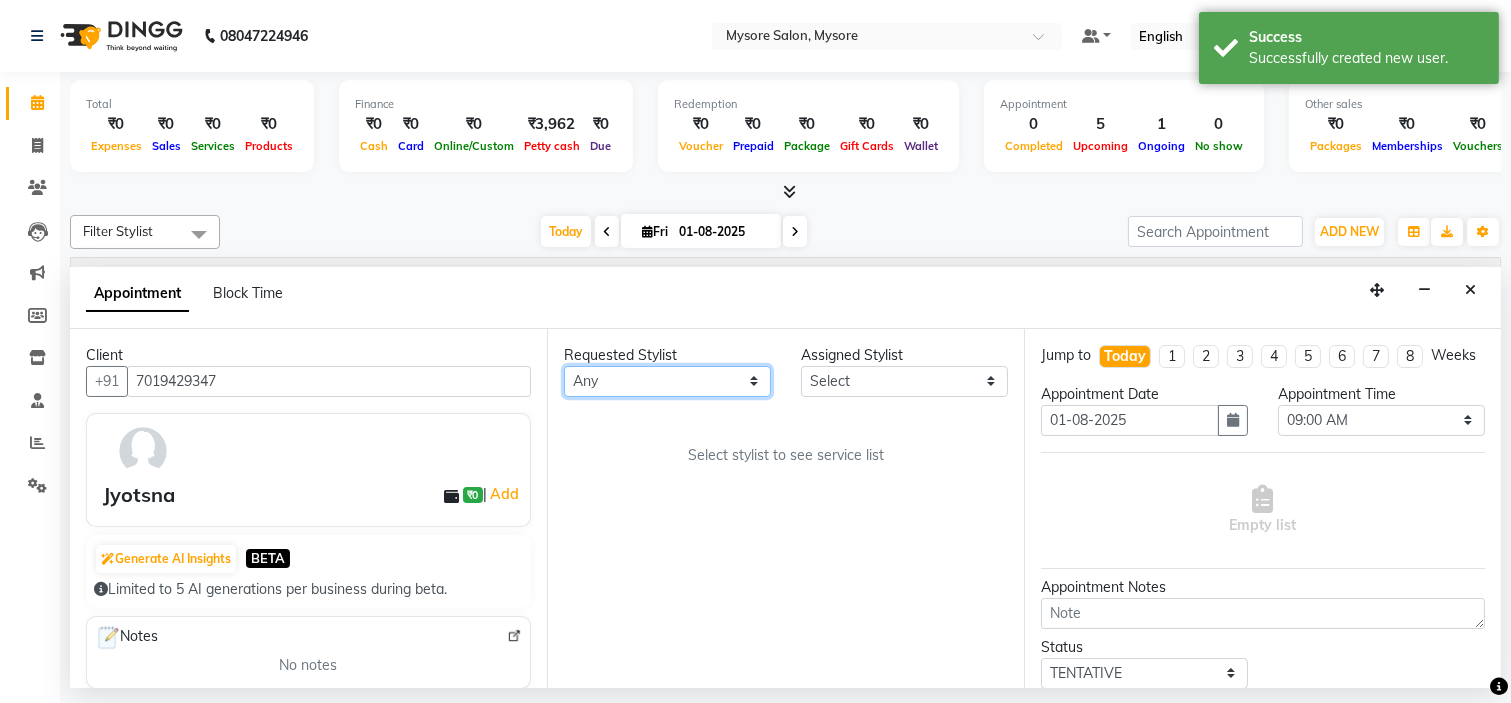 click on "Any Ankita Arti Ashwini Ayaan DR. Apurva Fatma Jayshree Lakshmi Paul Ruhul alom Shangnimwon Steve Sumaiya Banu Sumit Teja Tezz The Glam Room Mysore" at bounding box center [667, 381] 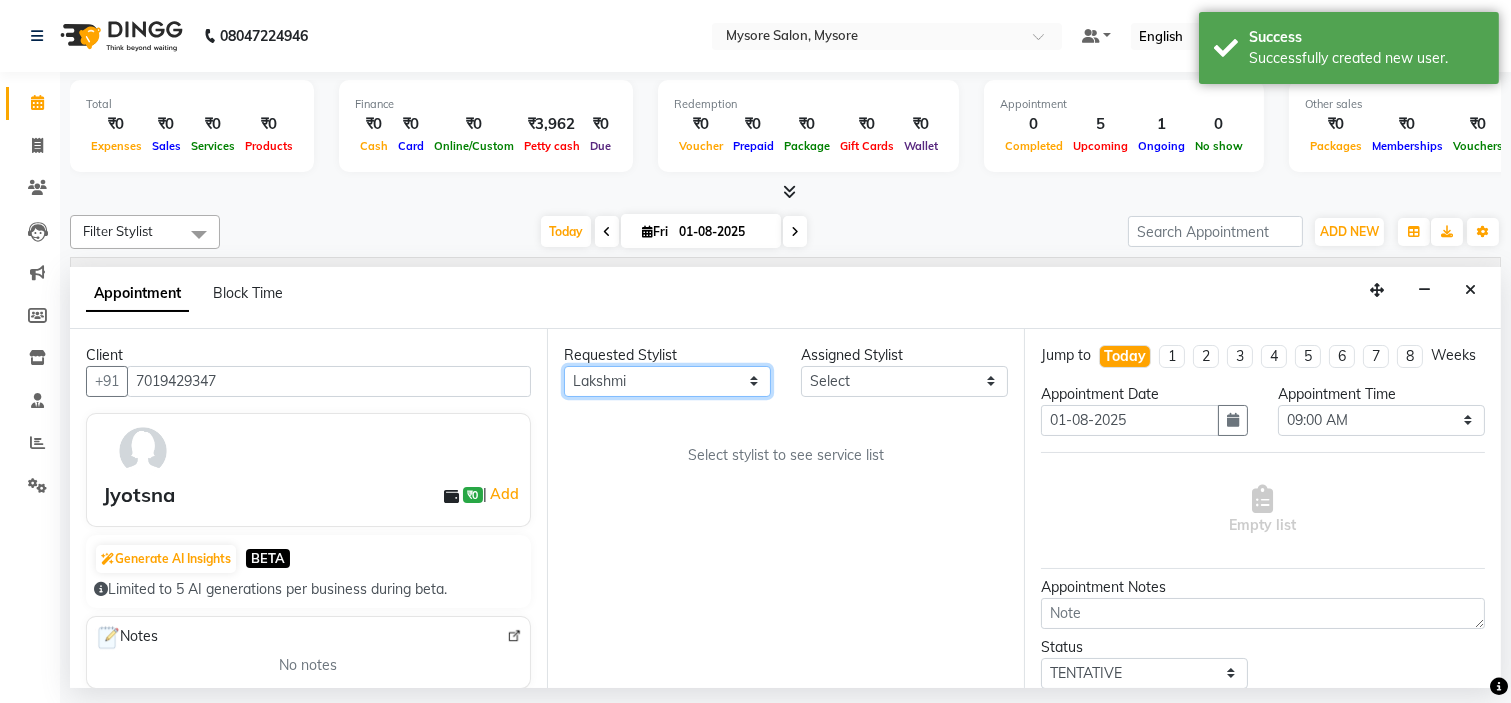 click on "Any Ankita Arti Ashwini Ayaan DR. Apurva Fatma Jayshree Lakshmi Paul Ruhul alom Shangnimwon Steve Sumaiya Banu Sumit Teja Tezz The Glam Room Mysore" at bounding box center (667, 381) 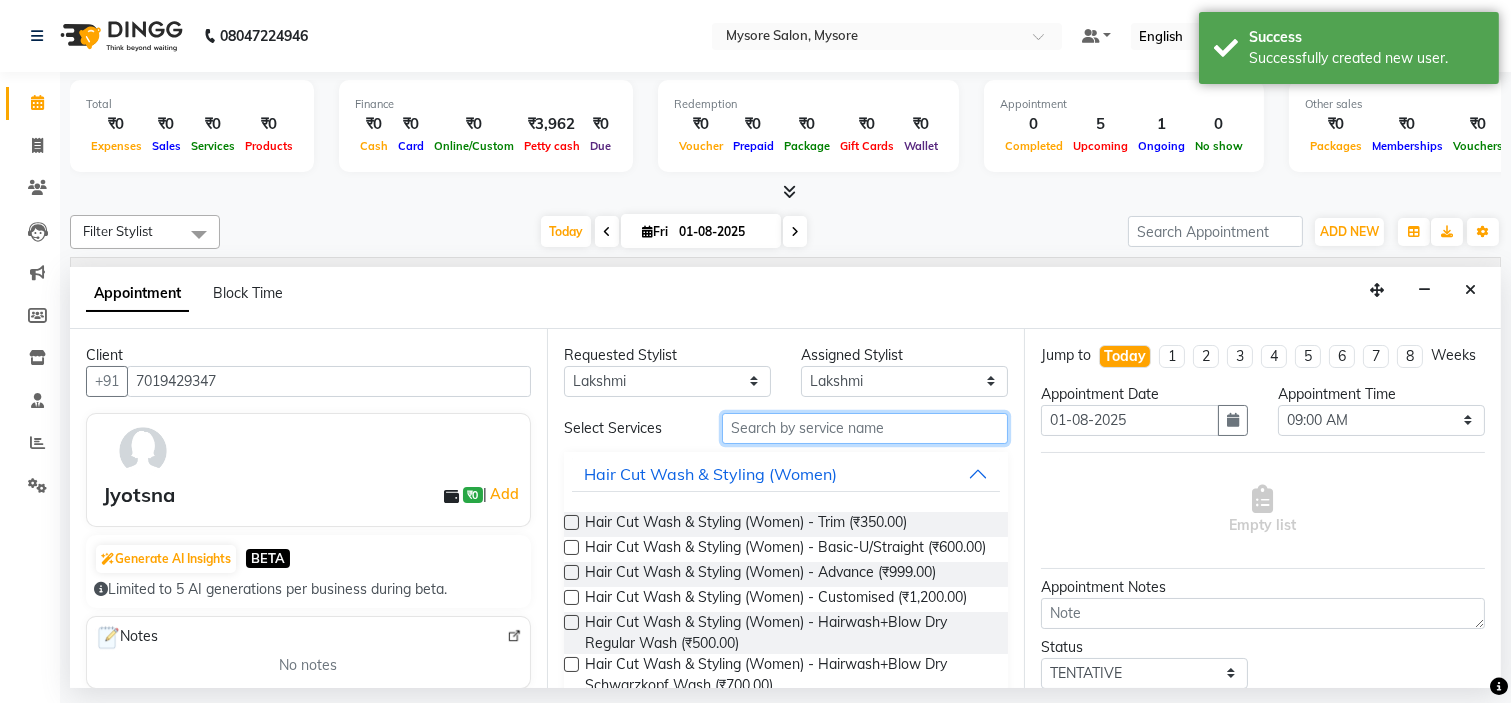 click at bounding box center (865, 428) 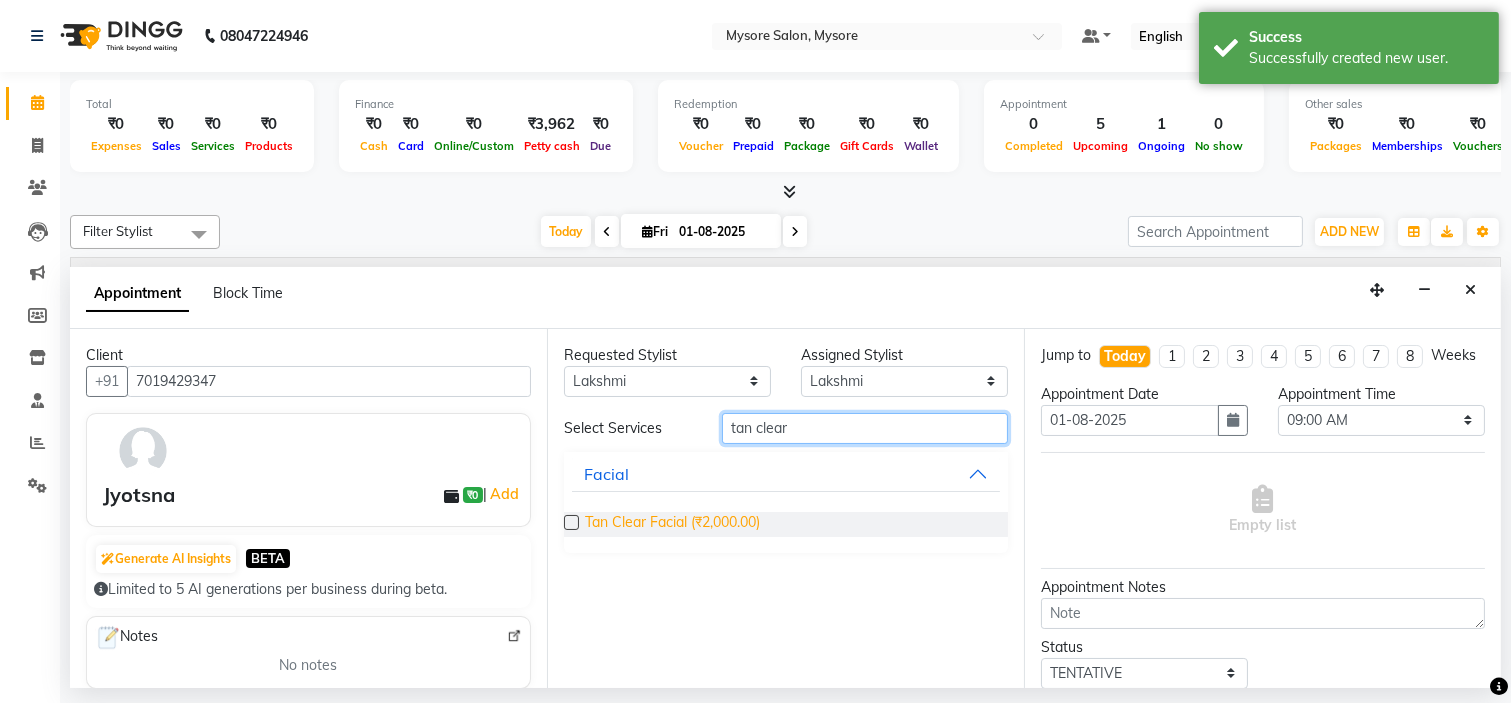 type on "tan clear" 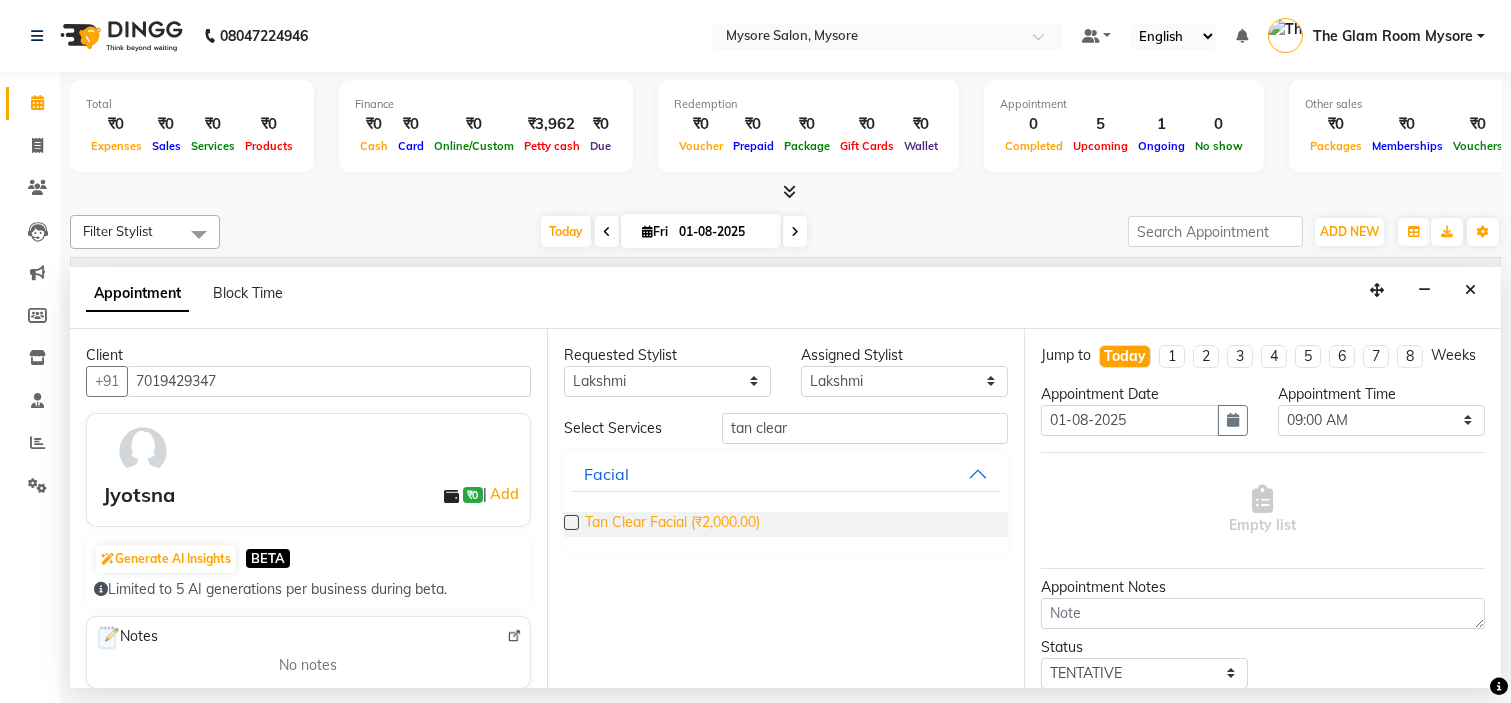 click on "Tan Clear Facial (₹2,000.00)" at bounding box center [672, 524] 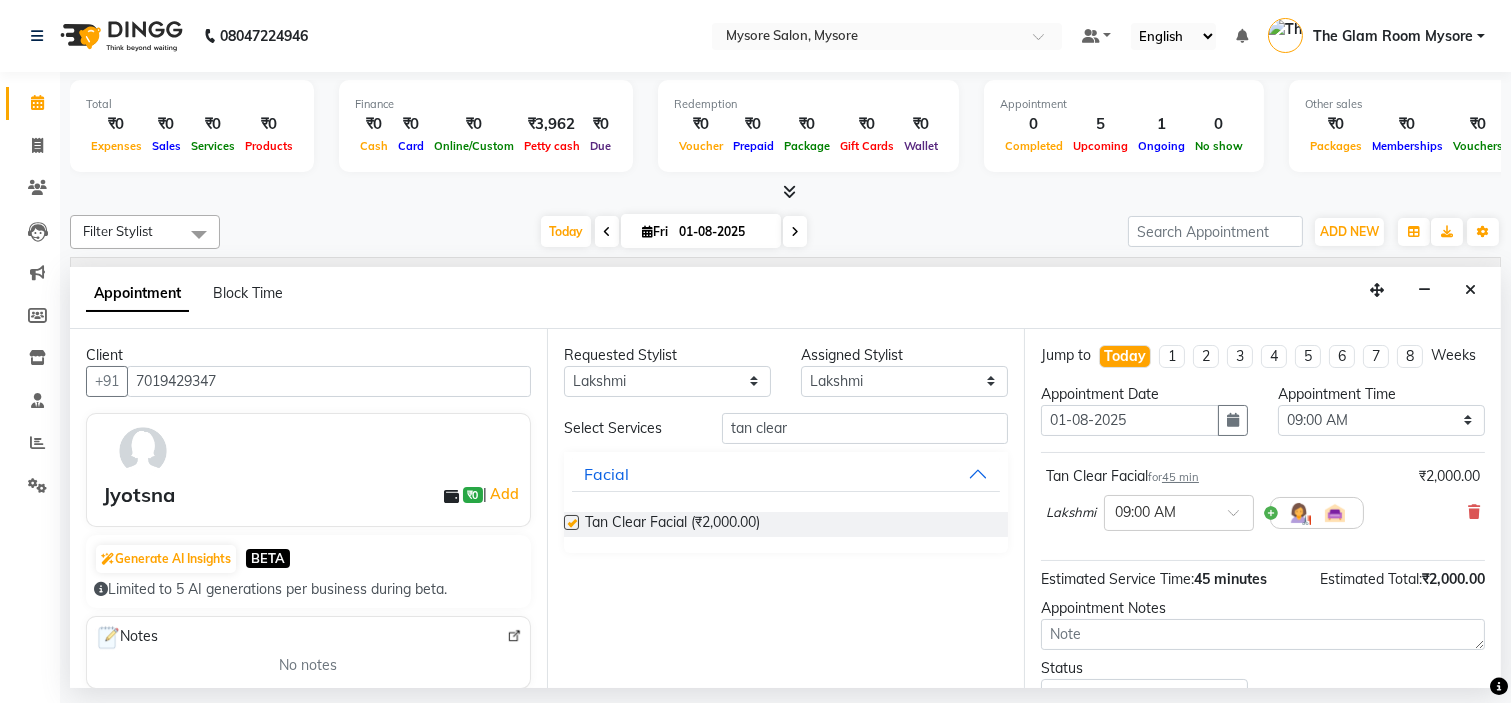 checkbox on "false" 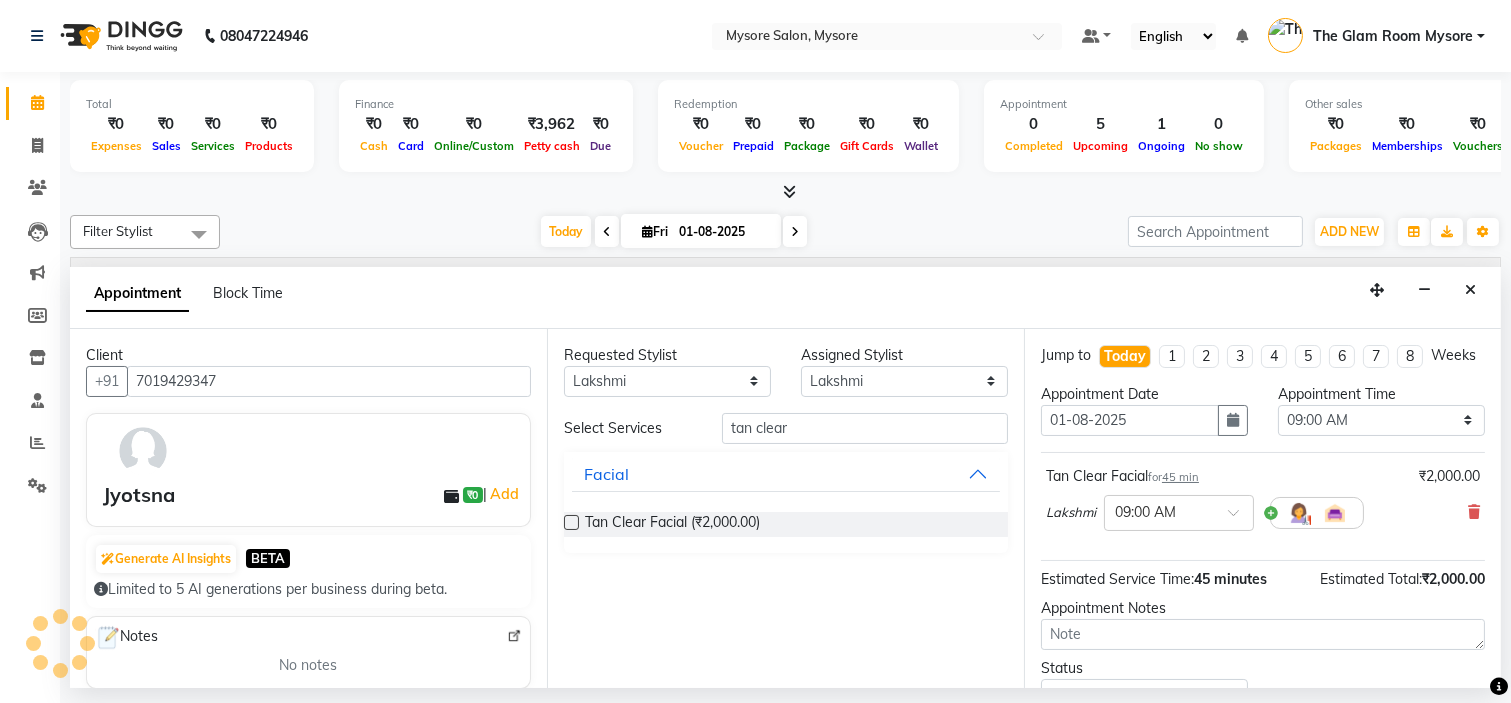 click on "Appointment Time" at bounding box center [1381, 394] 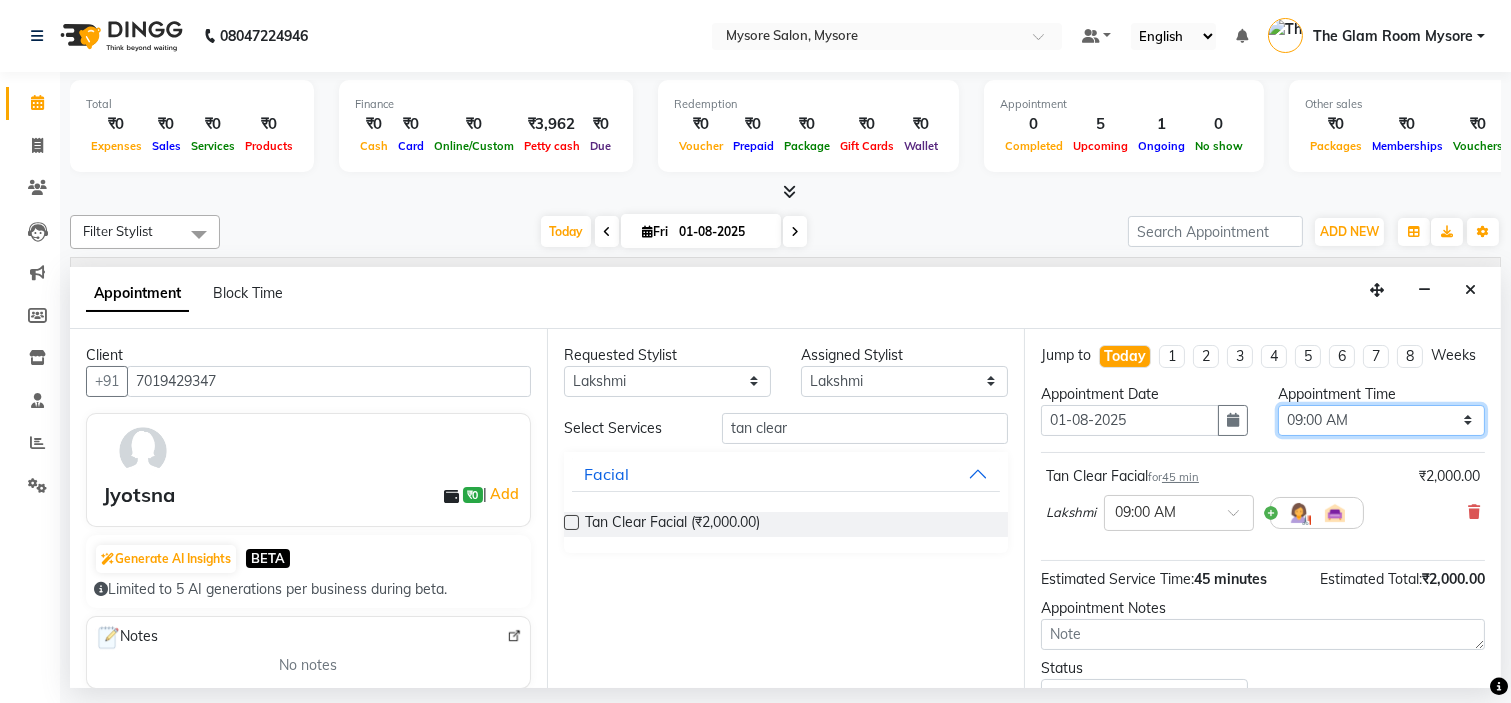 click on "Select 09:00 AM 09:15 AM 09:30 AM 09:45 AM 10:00 AM 10:15 AM 10:30 AM 10:45 AM 11:00 AM 11:15 AM 11:30 AM 11:45 AM 12:00 PM 12:15 PM 12:30 PM 12:45 PM 01:00 PM 01:15 PM 01:30 PM 01:45 PM 02:00 PM 02:15 PM 02:30 PM 02:45 PM 03:00 PM 03:15 PM 03:30 PM 03:45 PM 04:00 PM 04:15 PM 04:30 PM 04:45 PM 05:00 PM 05:15 PM 05:30 PM 05:45 PM 06:00 PM 06:15 PM 06:30 PM 06:45 PM 07:00 PM 07:15 PM 07:30 PM 07:45 PM 08:00 PM" at bounding box center [1381, 420] 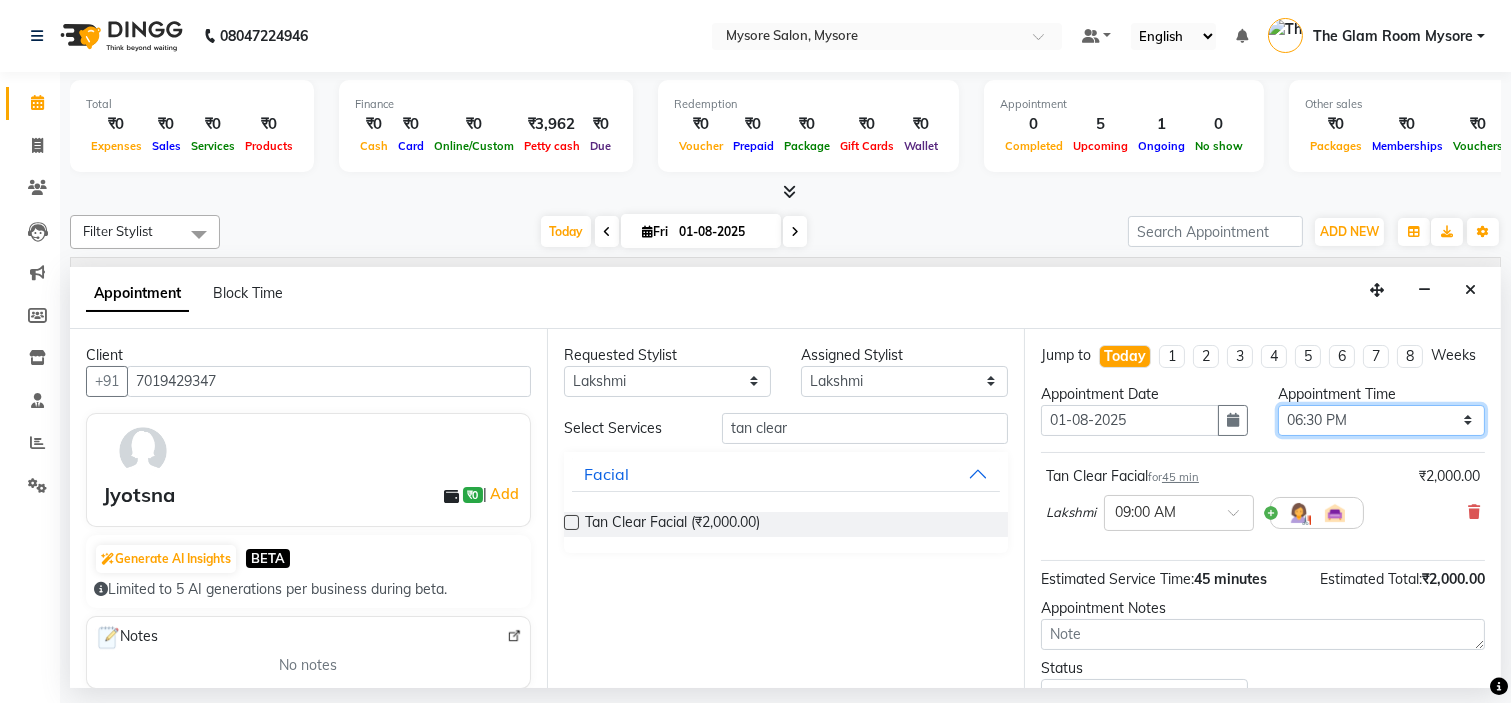 click on "Select 09:00 AM 09:15 AM 09:30 AM 09:45 AM 10:00 AM 10:15 AM 10:30 AM 10:45 AM 11:00 AM 11:15 AM 11:30 AM 11:45 AM 12:00 PM 12:15 PM 12:30 PM 12:45 PM 01:00 PM 01:15 PM 01:30 PM 01:45 PM 02:00 PM 02:15 PM 02:30 PM 02:45 PM 03:00 PM 03:15 PM 03:30 PM 03:45 PM 04:00 PM 04:15 PM 04:30 PM 04:45 PM 05:00 PM 05:15 PM 05:30 PM 05:45 PM 06:00 PM 06:15 PM 06:30 PM 06:45 PM 07:00 PM 07:15 PM 07:30 PM 07:45 PM 08:00 PM" at bounding box center (1381, 420) 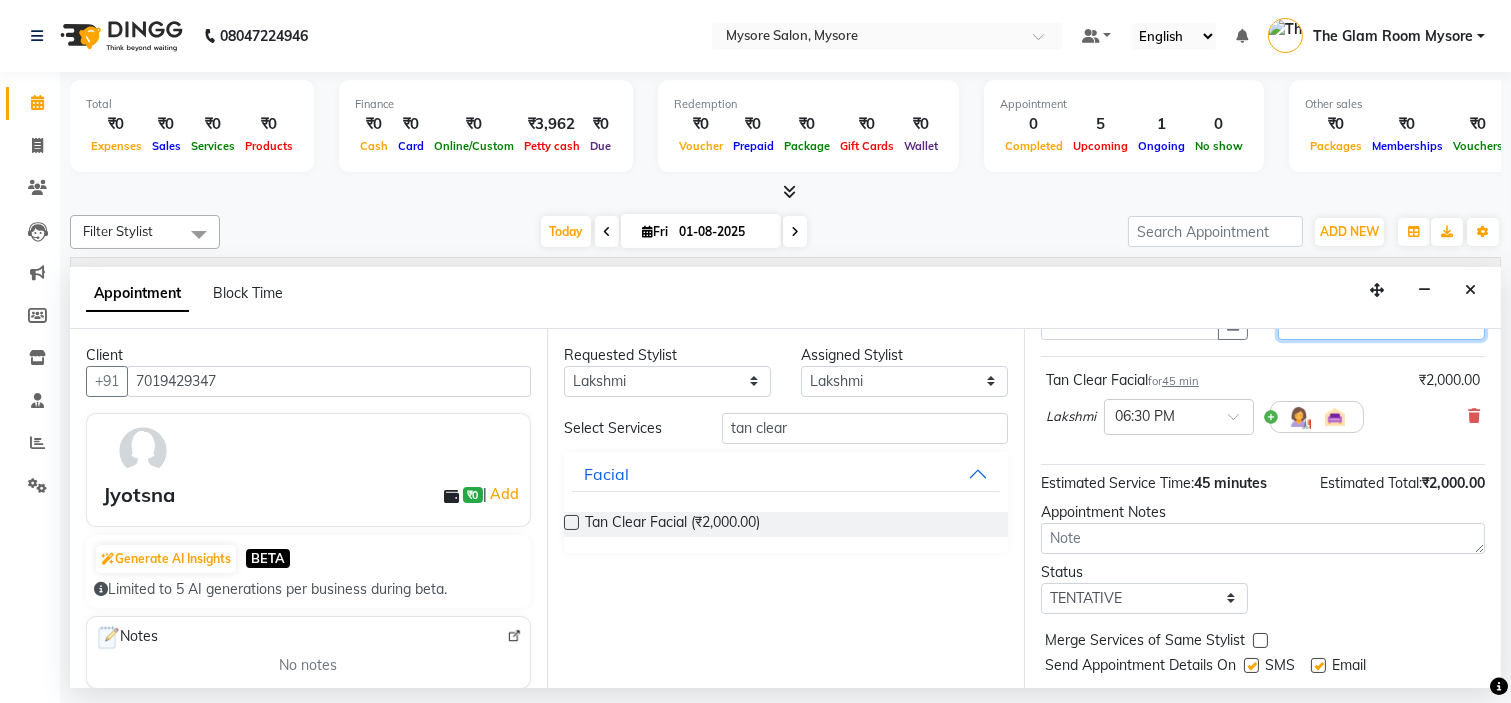 scroll, scrollTop: 166, scrollLeft: 0, axis: vertical 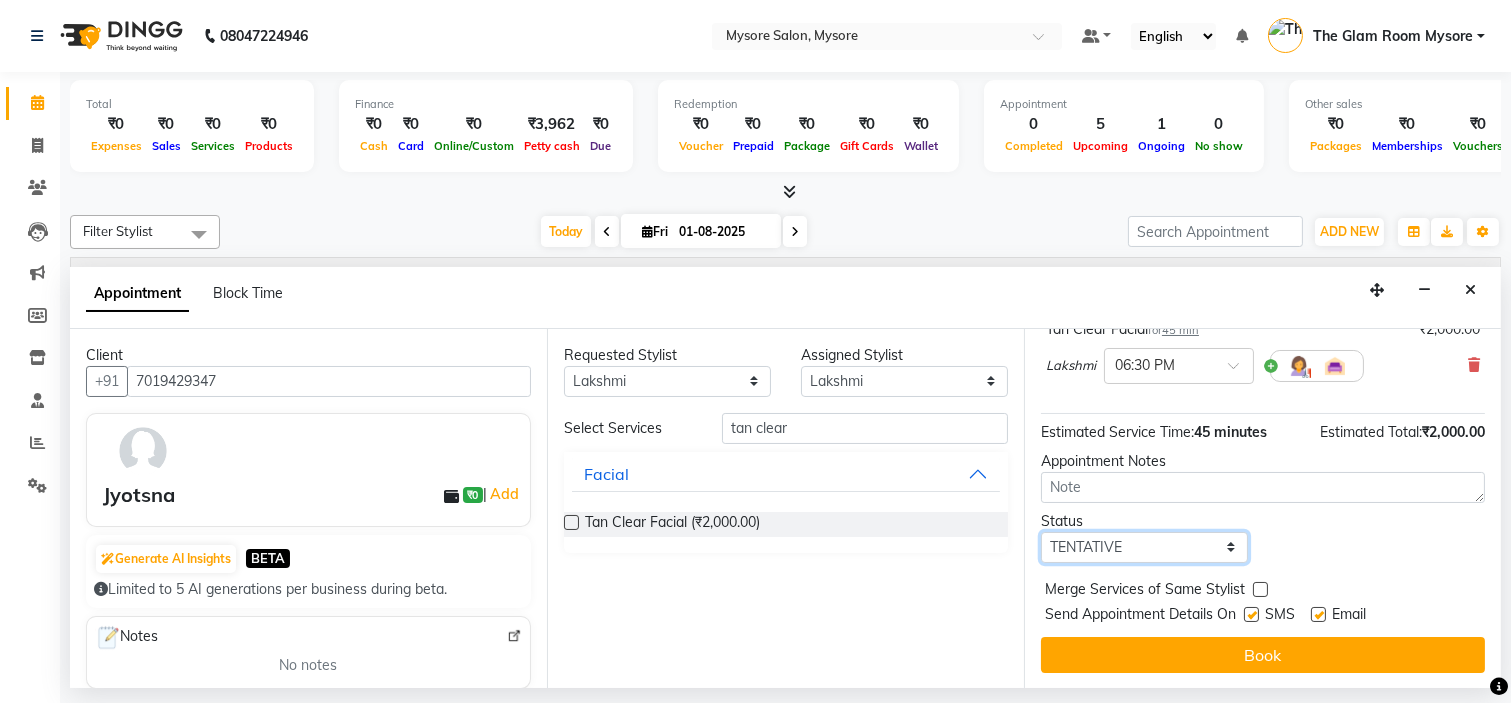 click on "Select TENTATIVE CONFIRM CHECK-IN UPCOMING" at bounding box center [1144, 547] 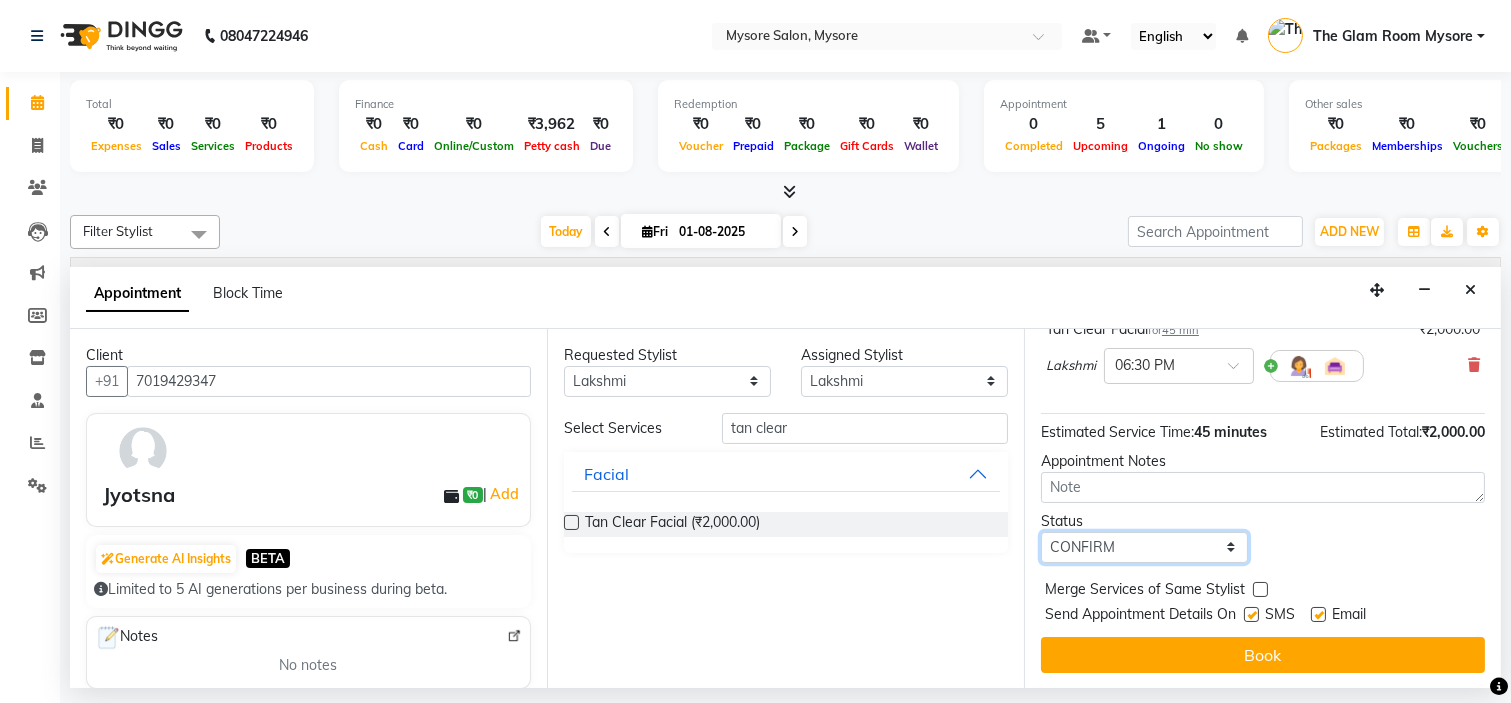 click on "Select TENTATIVE CONFIRM CHECK-IN UPCOMING" at bounding box center [1144, 547] 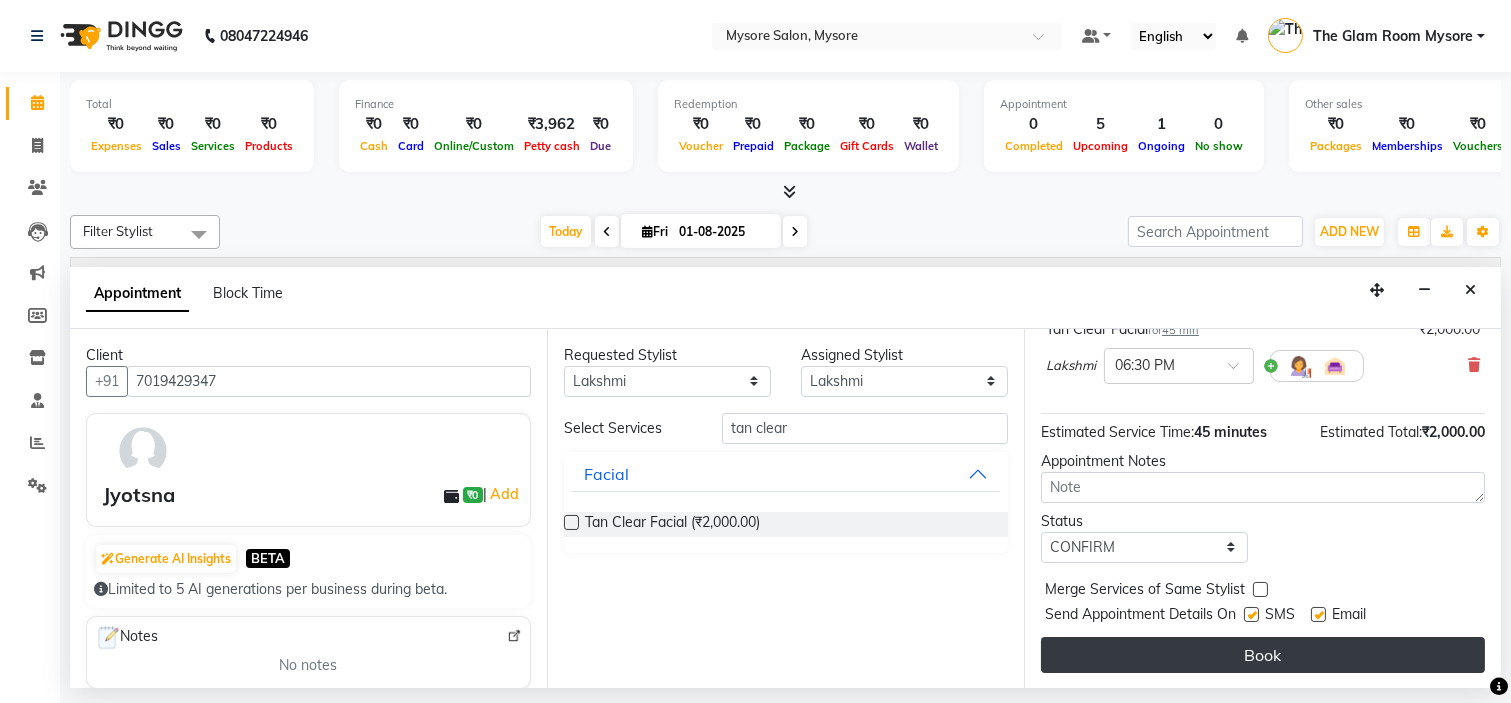 click on "Book" at bounding box center (1263, 655) 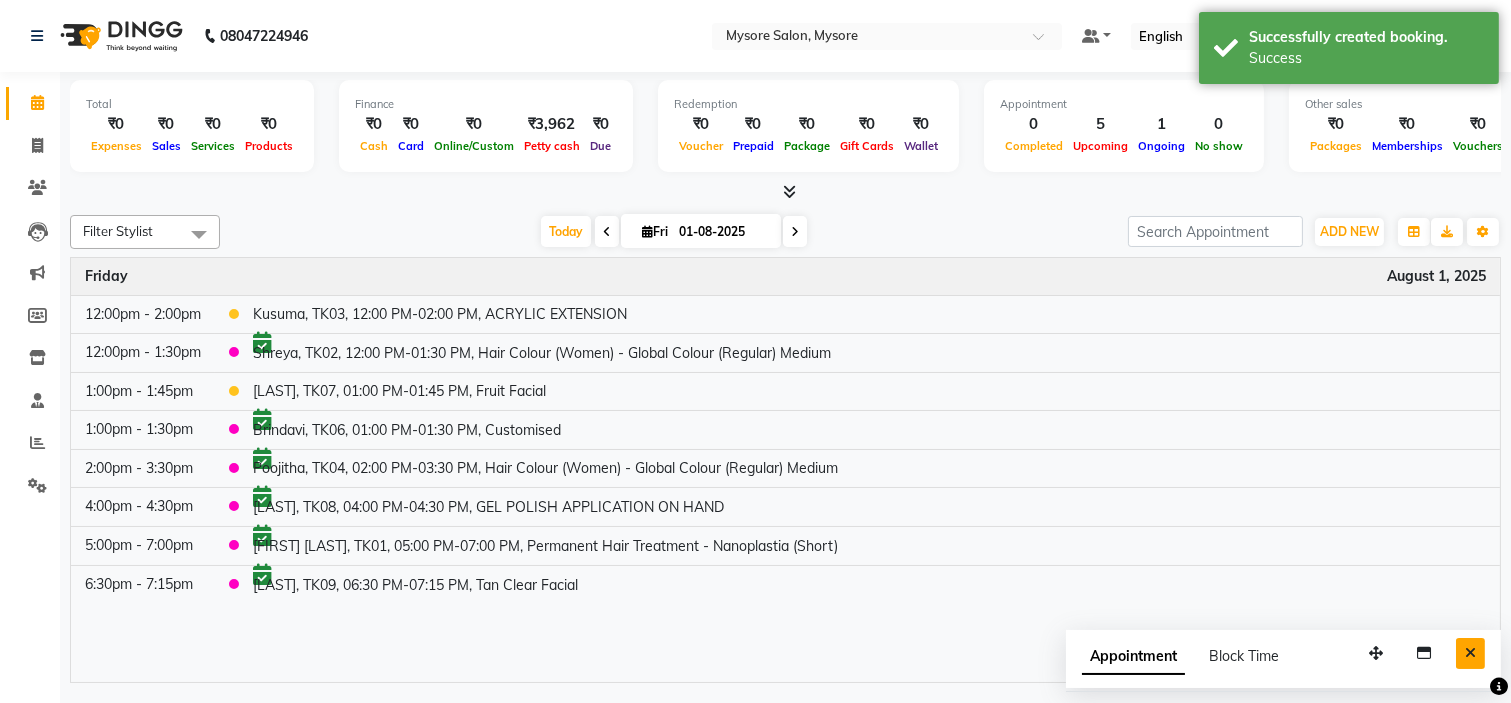 click at bounding box center (1470, 653) 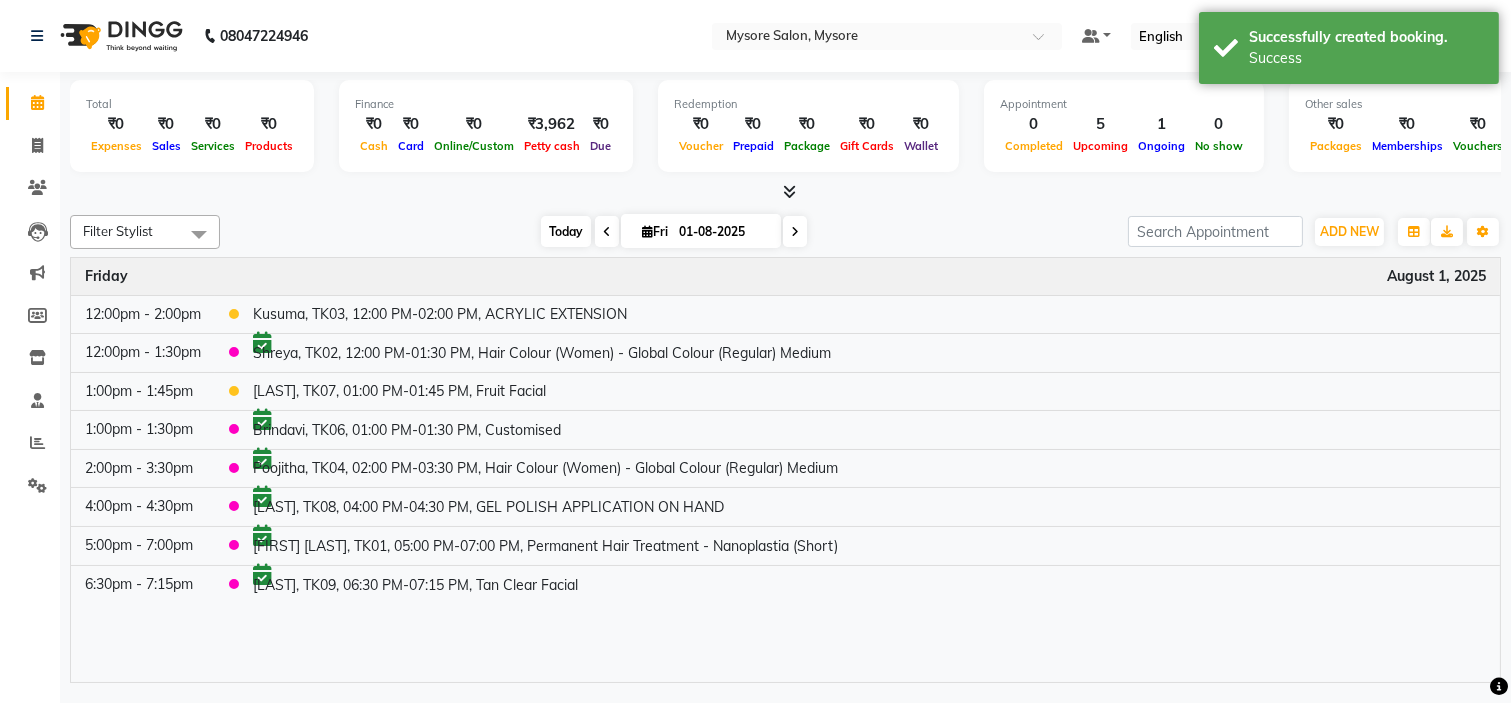 click on "Today" at bounding box center [566, 231] 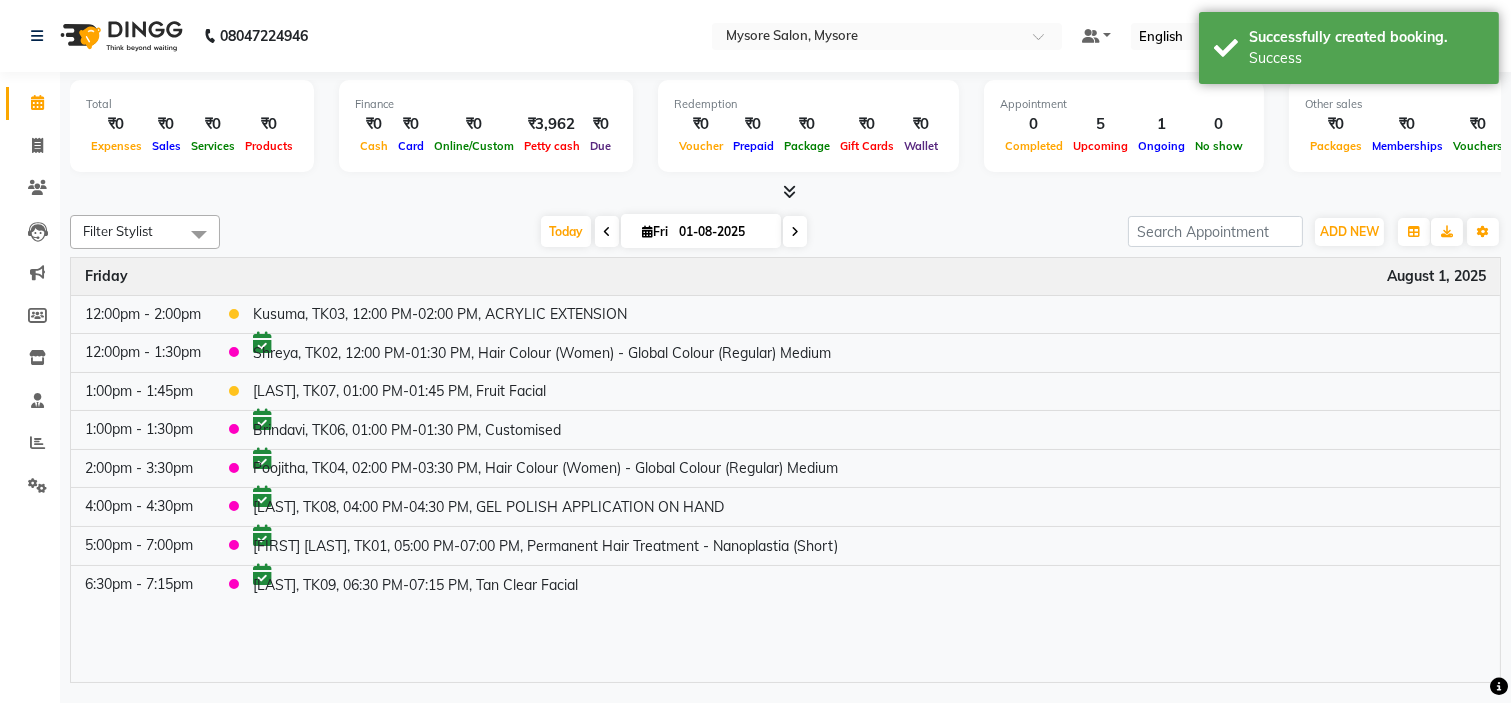 click at bounding box center (785, 192) 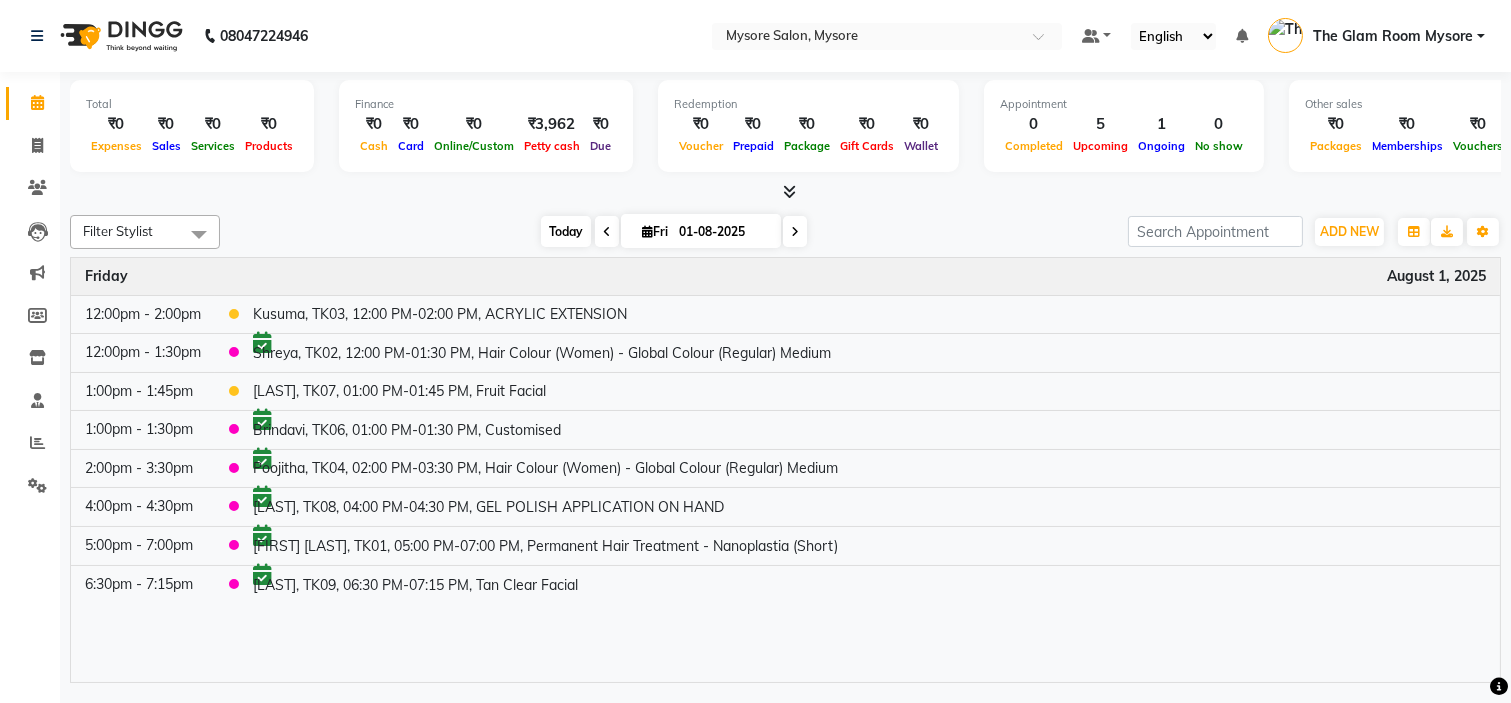 click on "Today" at bounding box center [566, 231] 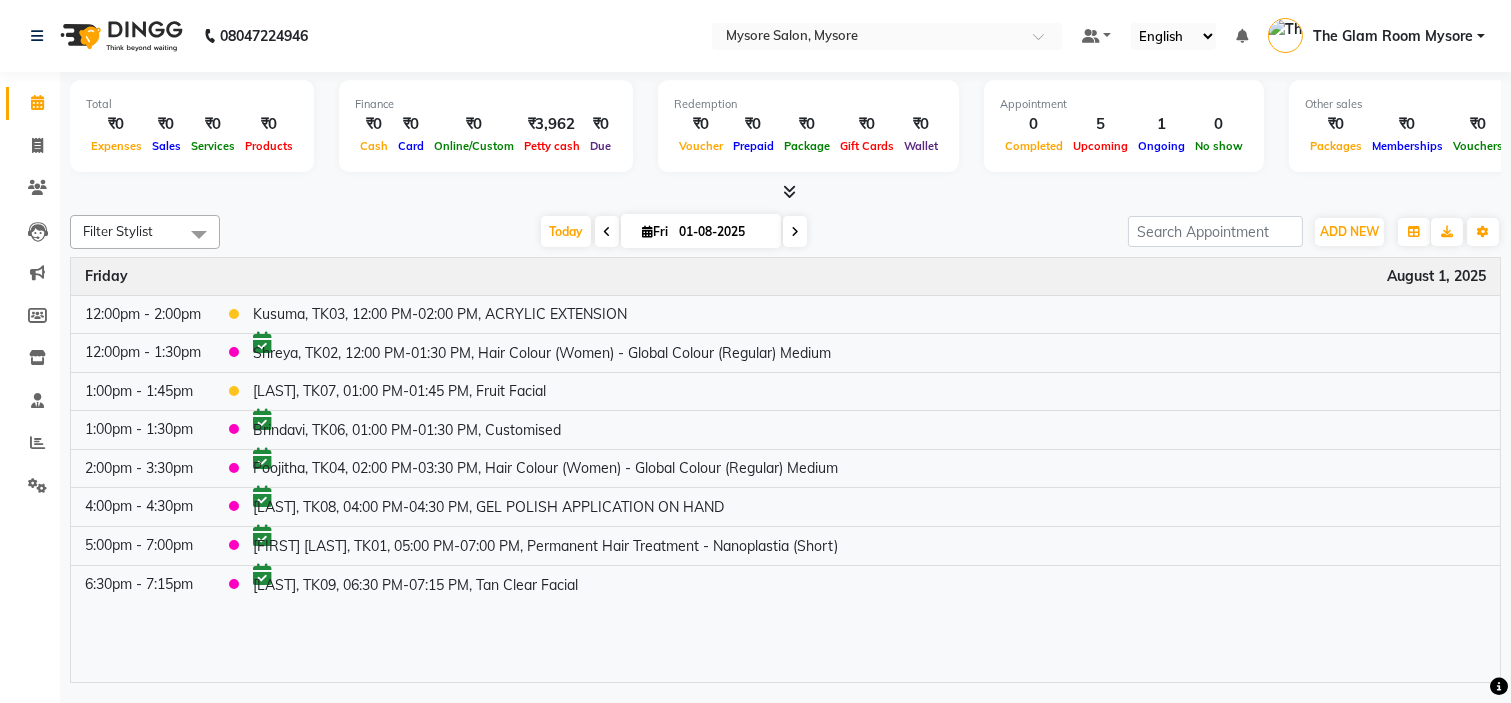 click on "01-08-2025" at bounding box center (723, 232) 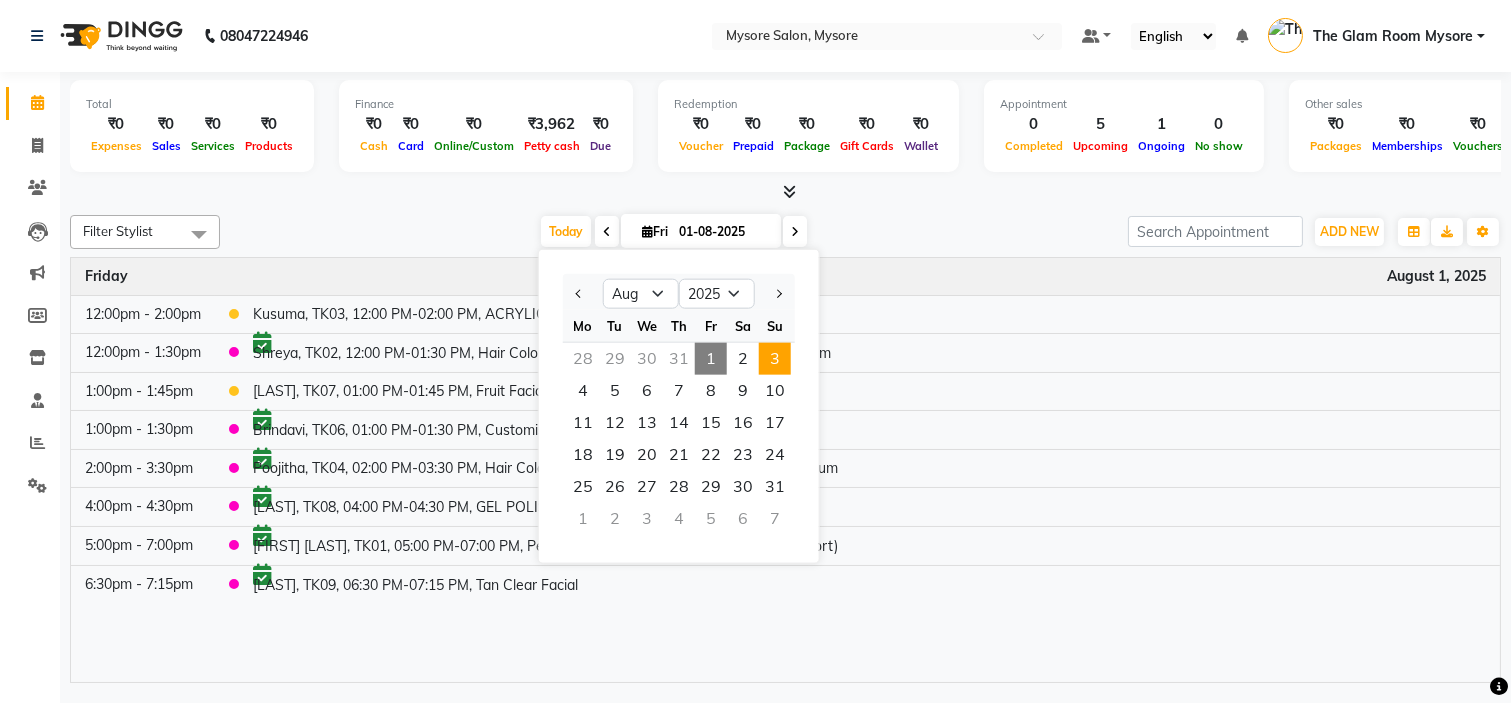 click on "3" at bounding box center (775, 359) 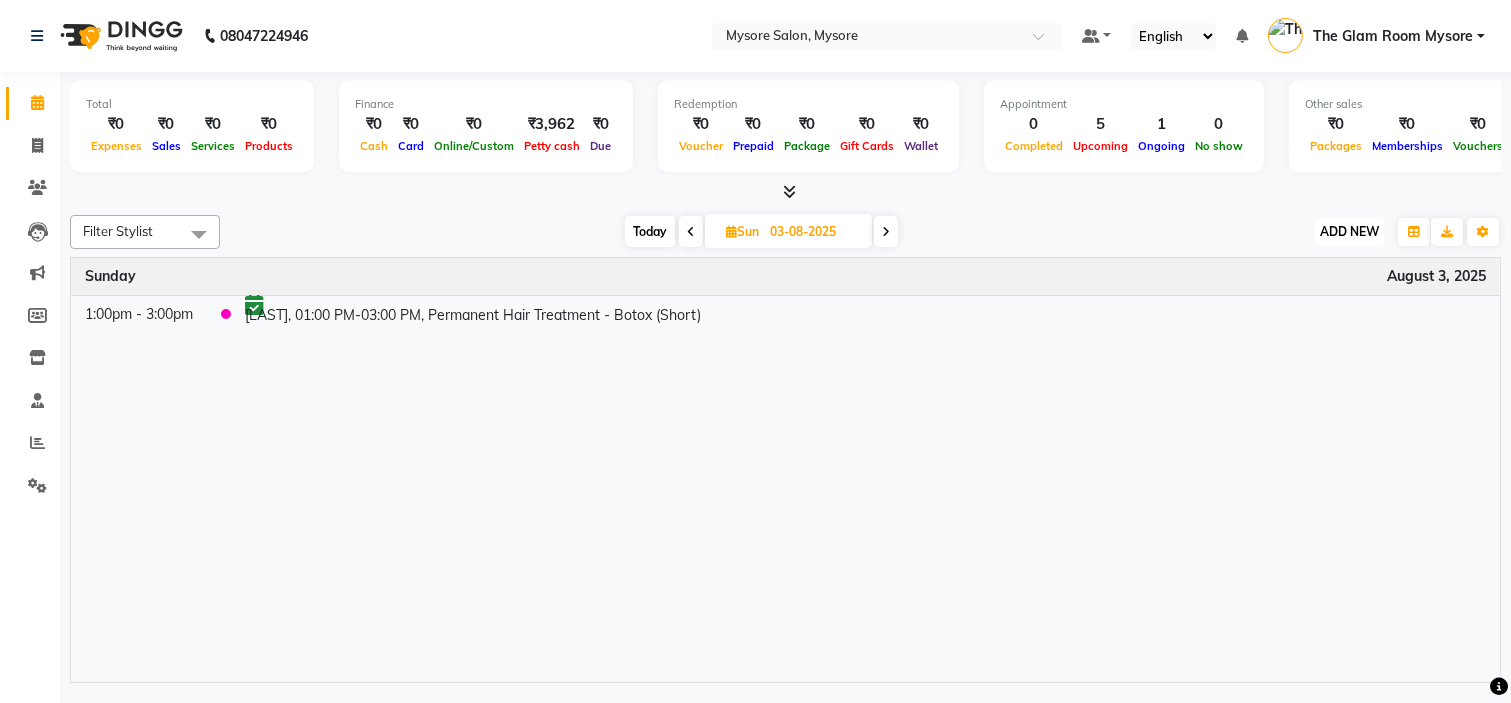 click on "ADD NEW" at bounding box center (1349, 231) 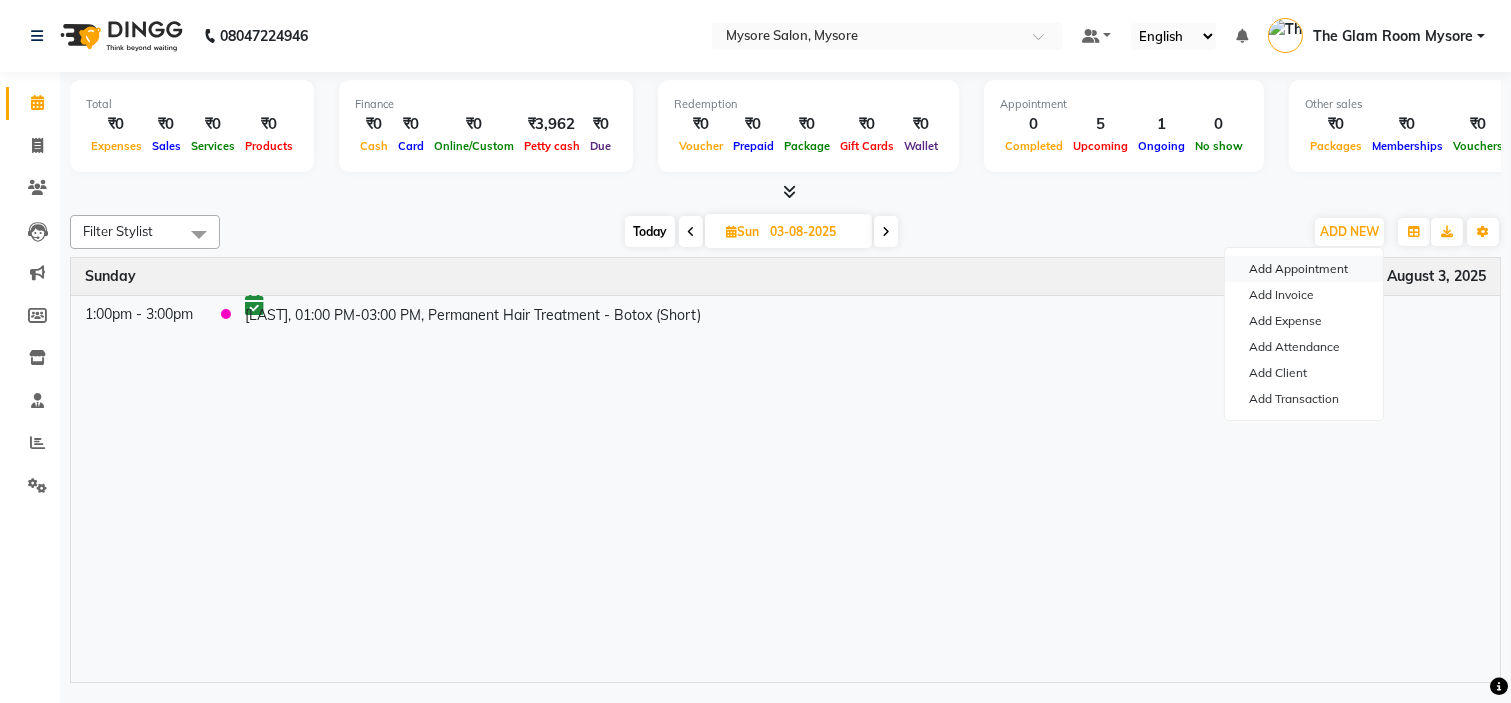 click on "Add Appointment" at bounding box center (1304, 269) 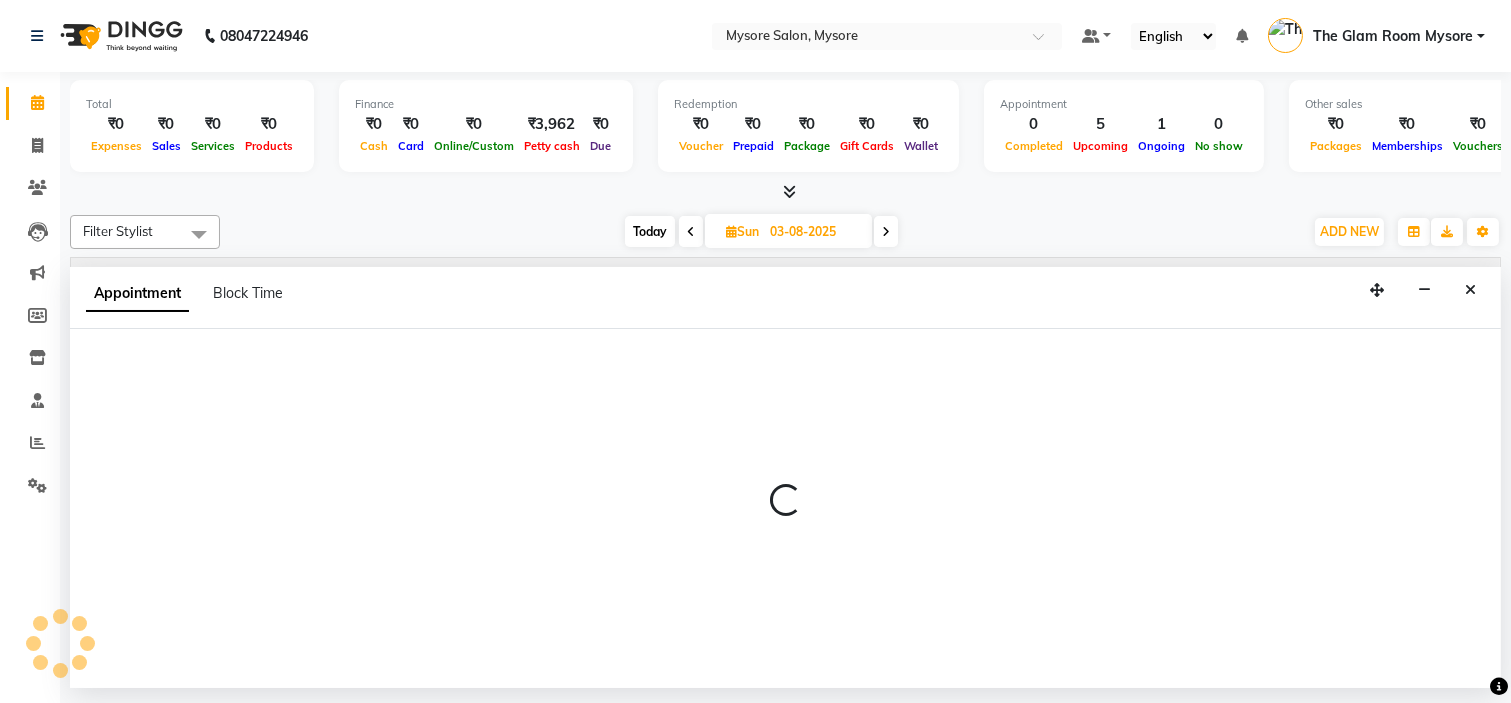select on "540" 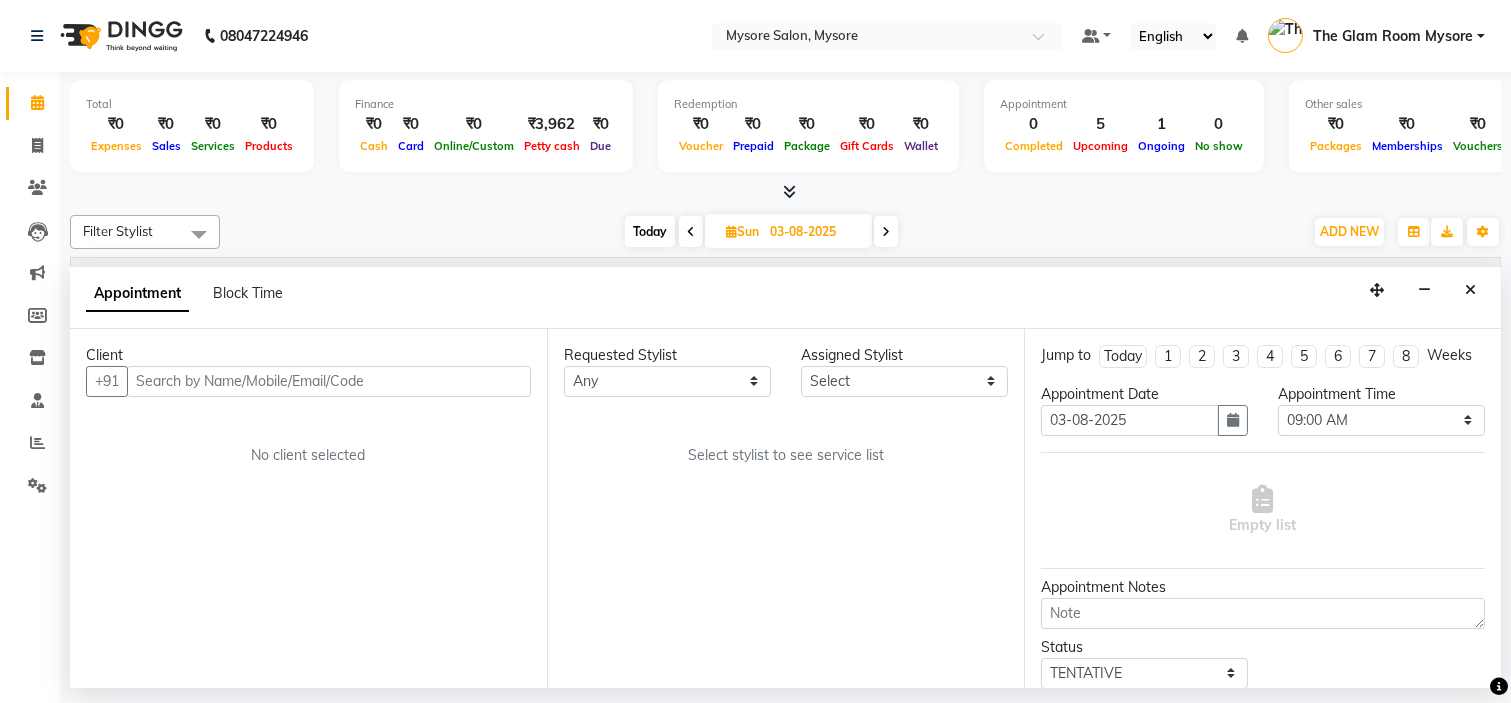 click at bounding box center (329, 381) 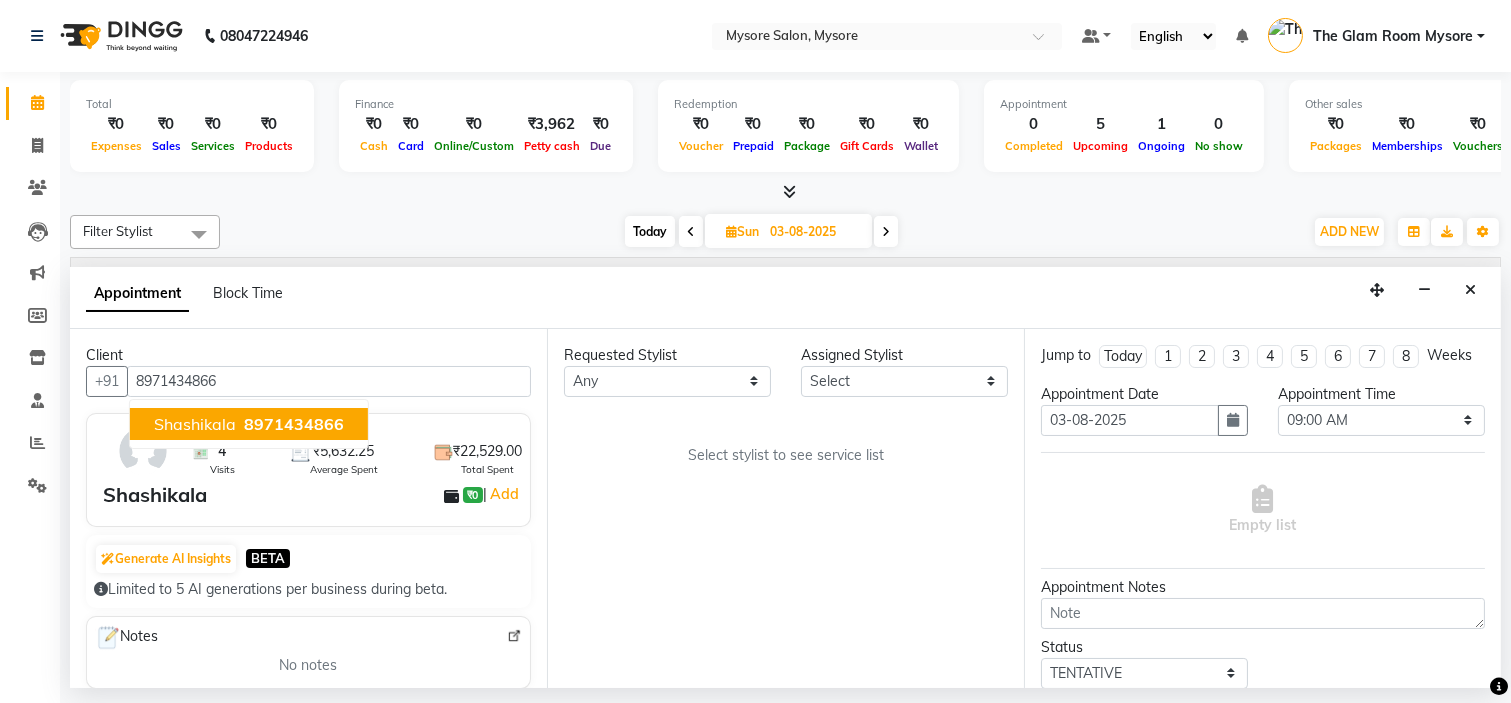 click on "8971434866" at bounding box center [294, 424] 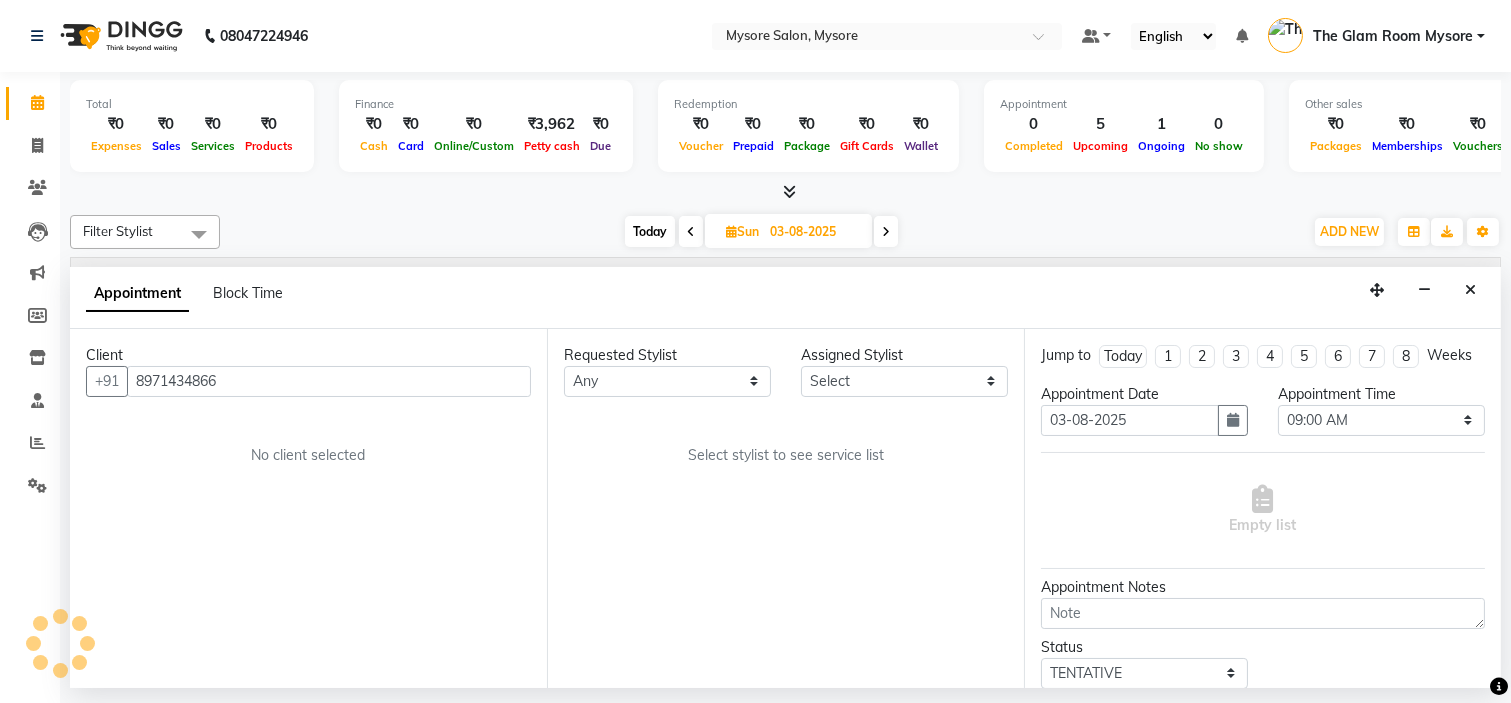 type on "8971434866" 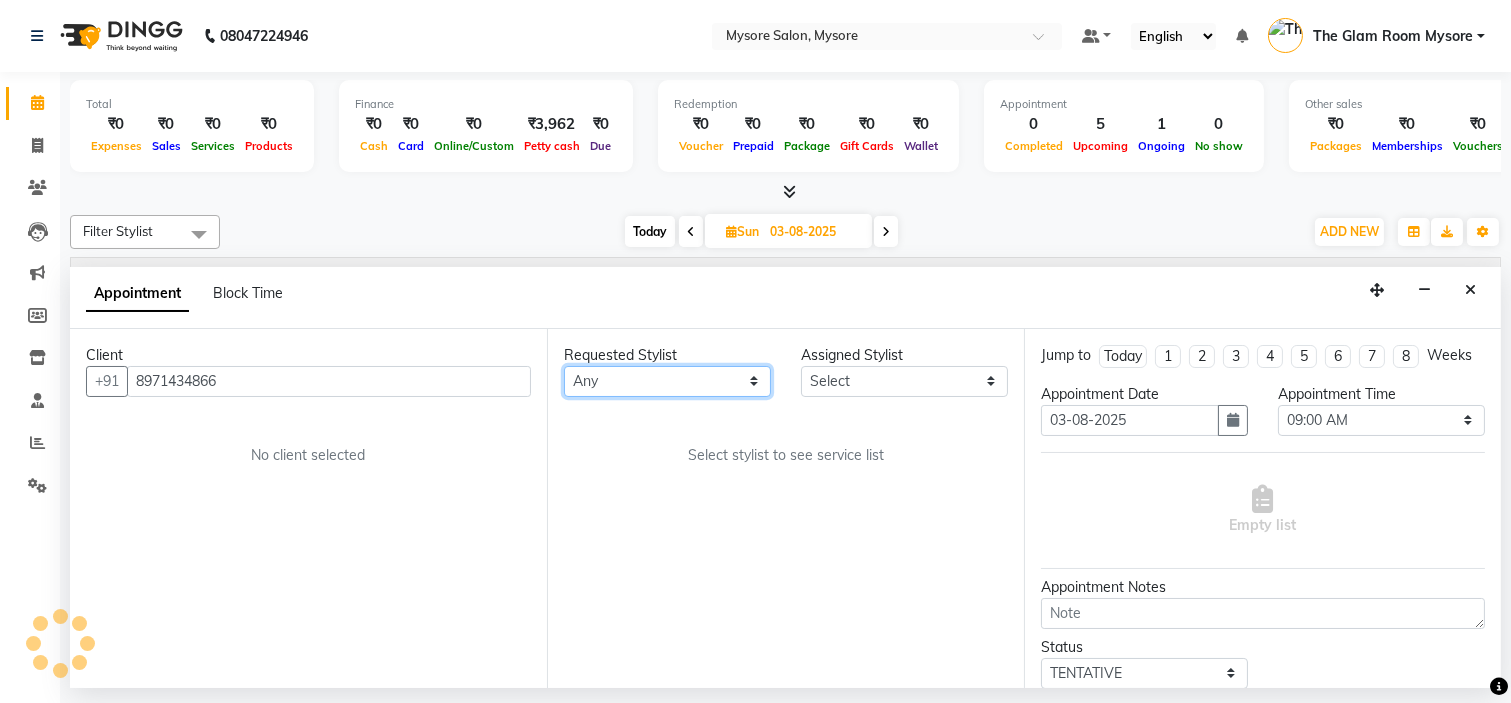 click on "Any Ankita Arti Ashwini Ayaan DR. Apurva Fatma Jayshree Lakshmi Paul Ruhul alom Shangnimwon Steve Sumaiya Banu Sumit Teja Tezz The Glam Room Mysore" at bounding box center [667, 381] 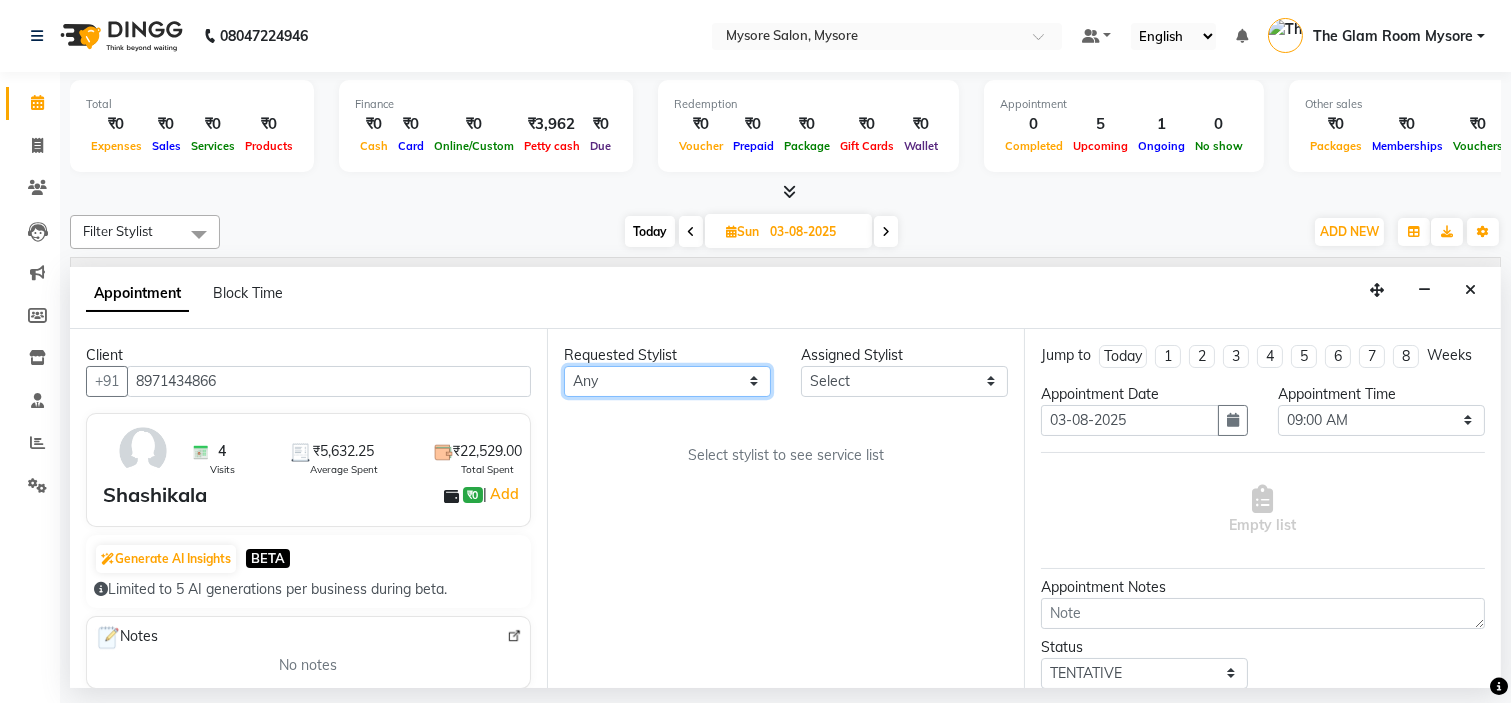 select on "35251" 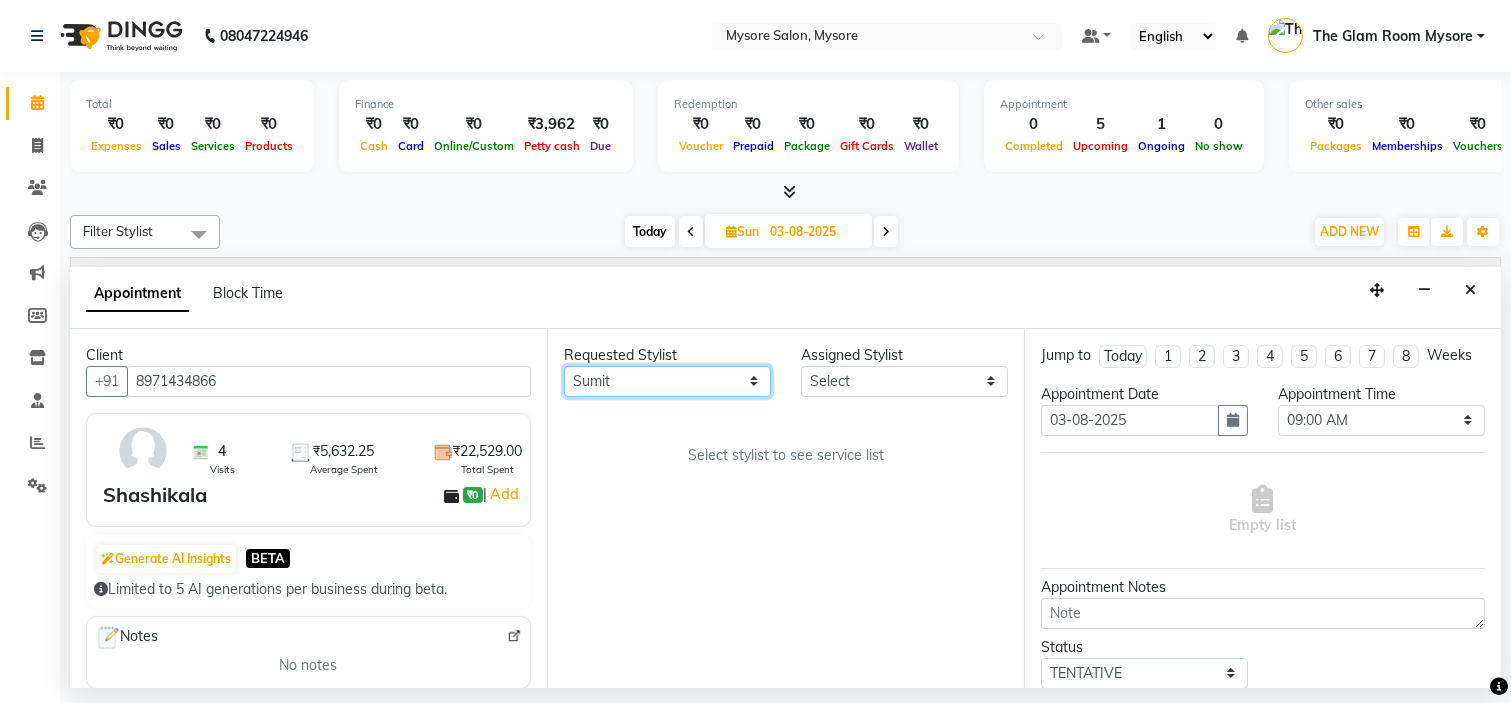 click on "Any Ankita Arti Ashwini Ayaan DR. Apurva Fatma Jayshree Lakshmi Paul Ruhul alom Shangnimwon Steve Sumaiya Banu Sumit Teja Tezz The Glam Room Mysore" at bounding box center [667, 381] 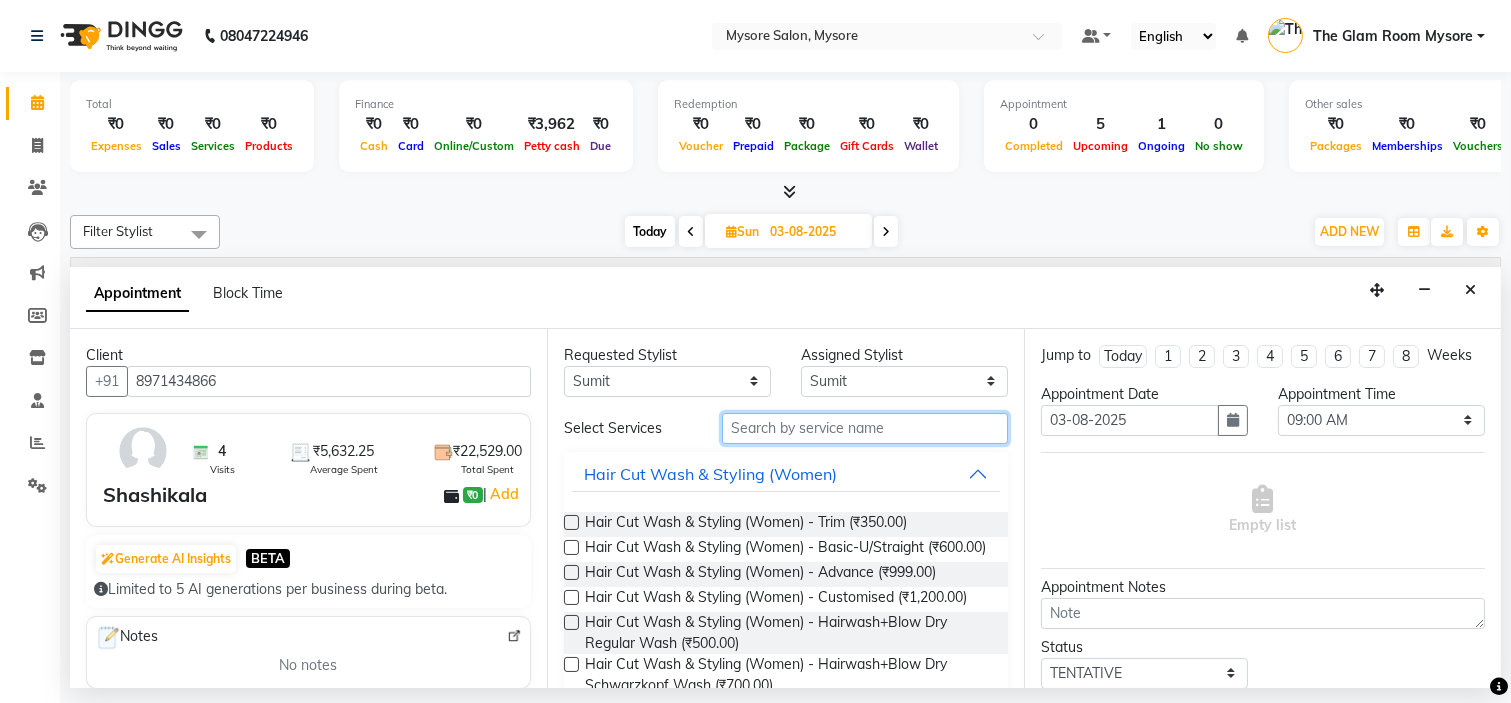 click at bounding box center [865, 428] 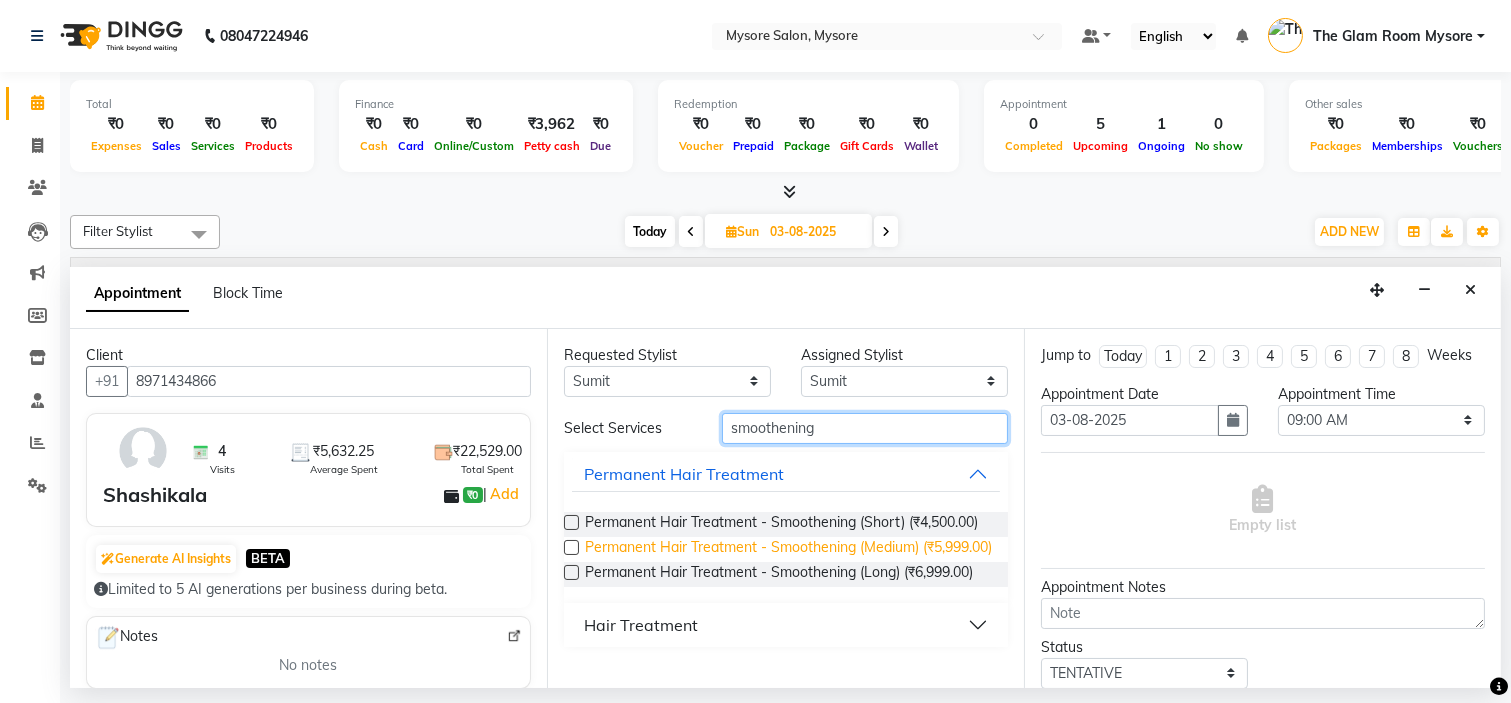 type on "smoothening" 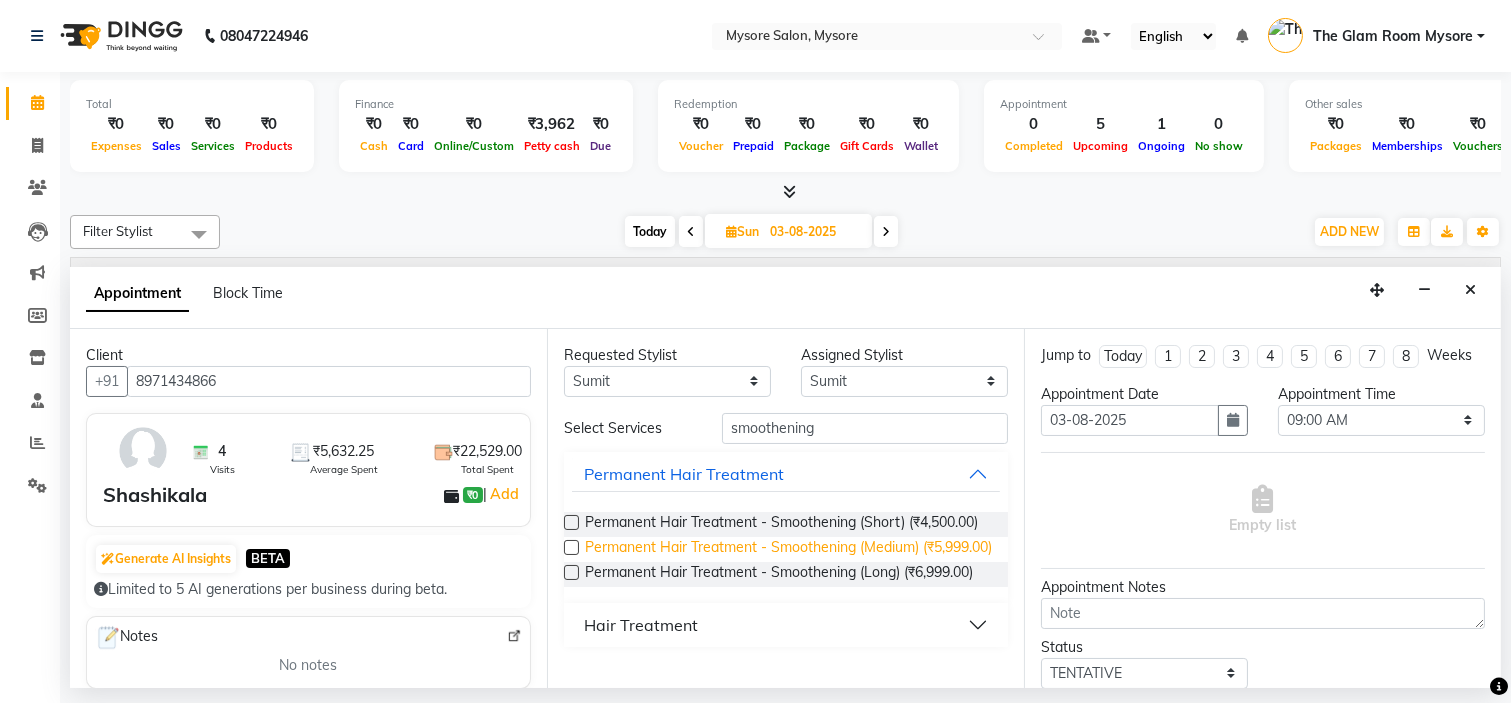 click on "Permanent Hair Treatment - Smoothening (Medium) (₹5,999.00)" at bounding box center [788, 549] 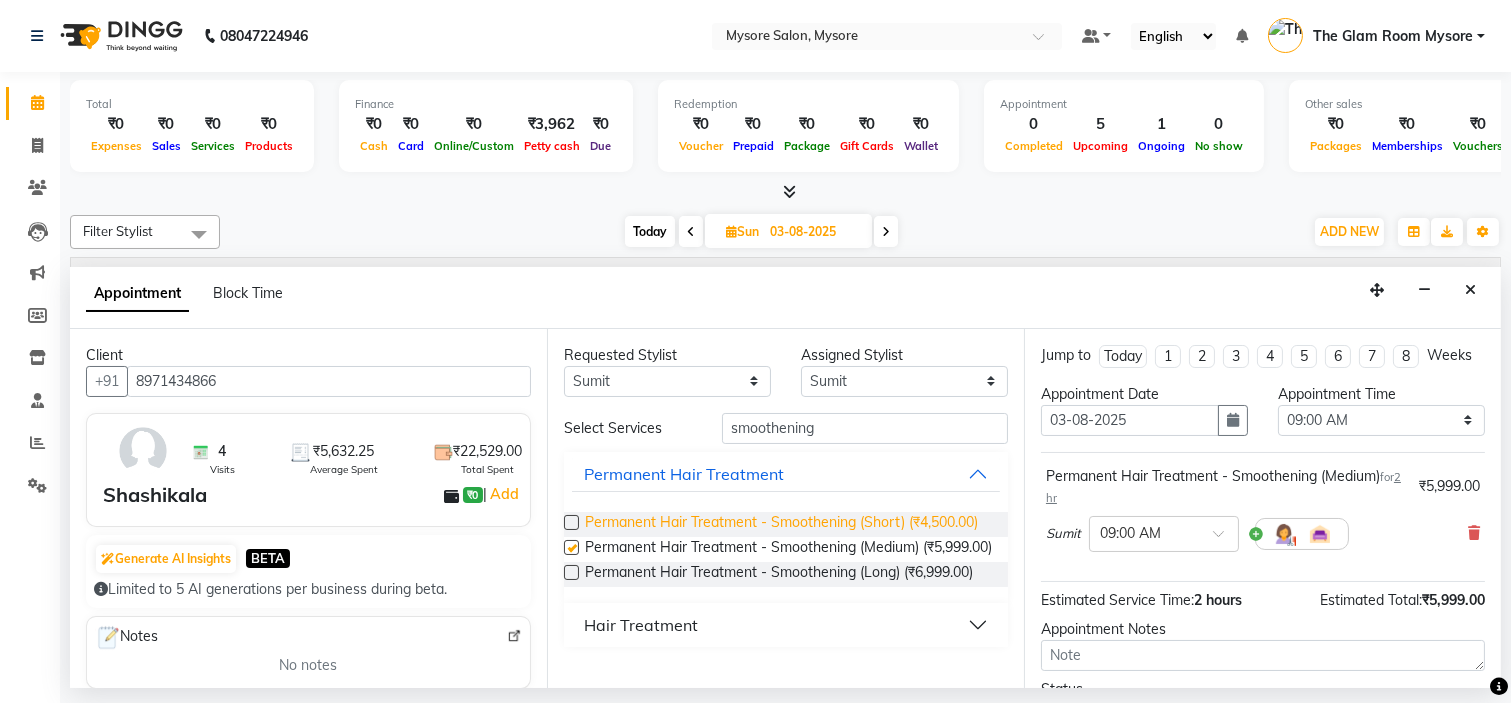 checkbox on "false" 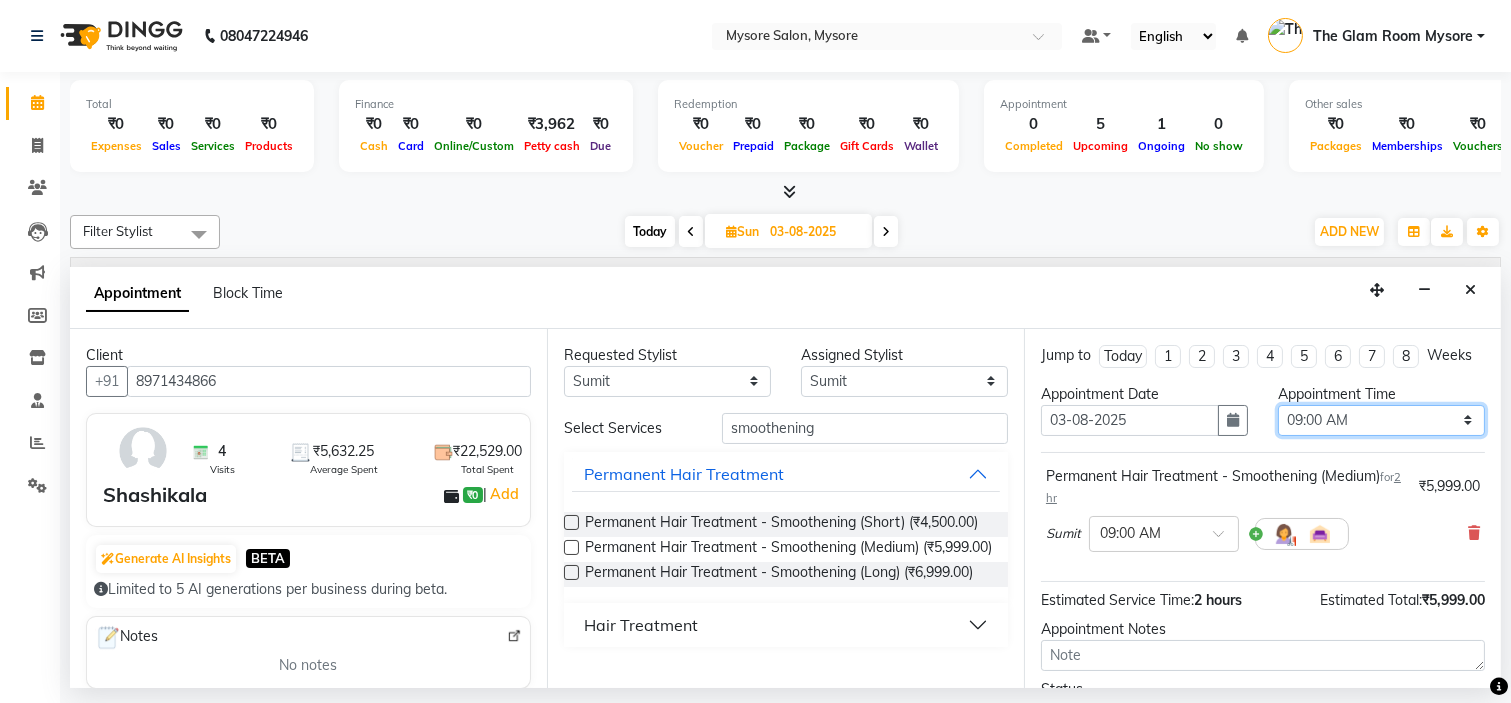 click on "Select 09:00 AM 09:15 AM 09:30 AM 09:45 AM 10:00 AM 10:15 AM 10:30 AM 10:45 AM 11:00 AM 11:15 AM 11:30 AM 11:45 AM 12:00 PM 12:15 PM 12:30 PM 12:45 PM 01:00 PM 01:15 PM 01:30 PM 01:45 PM 02:00 PM 02:15 PM 02:30 PM 02:45 PM 03:00 PM 03:15 PM 03:30 PM 03:45 PM 04:00 PM 04:15 PM 04:30 PM 04:45 PM 05:00 PM 05:15 PM 05:30 PM 05:45 PM 06:00 PM 06:15 PM 06:30 PM 06:45 PM 07:00 PM 07:15 PM 07:30 PM 07:45 PM 08:00 PM" at bounding box center (1381, 420) 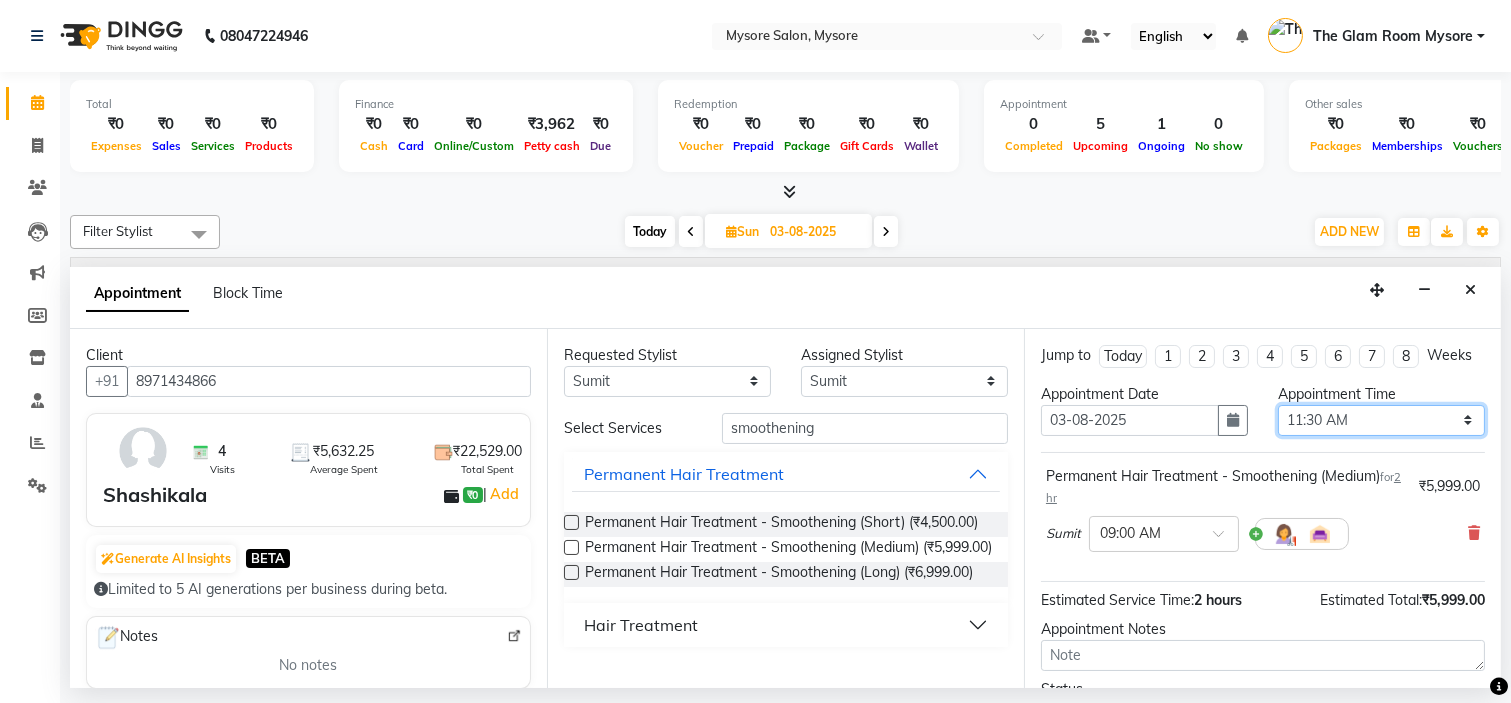 click on "Select 09:00 AM 09:15 AM 09:30 AM 09:45 AM 10:00 AM 10:15 AM 10:30 AM 10:45 AM 11:00 AM 11:15 AM 11:30 AM 11:45 AM 12:00 PM 12:15 PM 12:30 PM 12:45 PM 01:00 PM 01:15 PM 01:30 PM 01:45 PM 02:00 PM 02:15 PM 02:30 PM 02:45 PM 03:00 PM 03:15 PM 03:30 PM 03:45 PM 04:00 PM 04:15 PM 04:30 PM 04:45 PM 05:00 PM 05:15 PM 05:30 PM 05:45 PM 06:00 PM 06:15 PM 06:30 PM 06:45 PM 07:00 PM 07:15 PM 07:30 PM 07:45 PM 08:00 PM" at bounding box center (1381, 420) 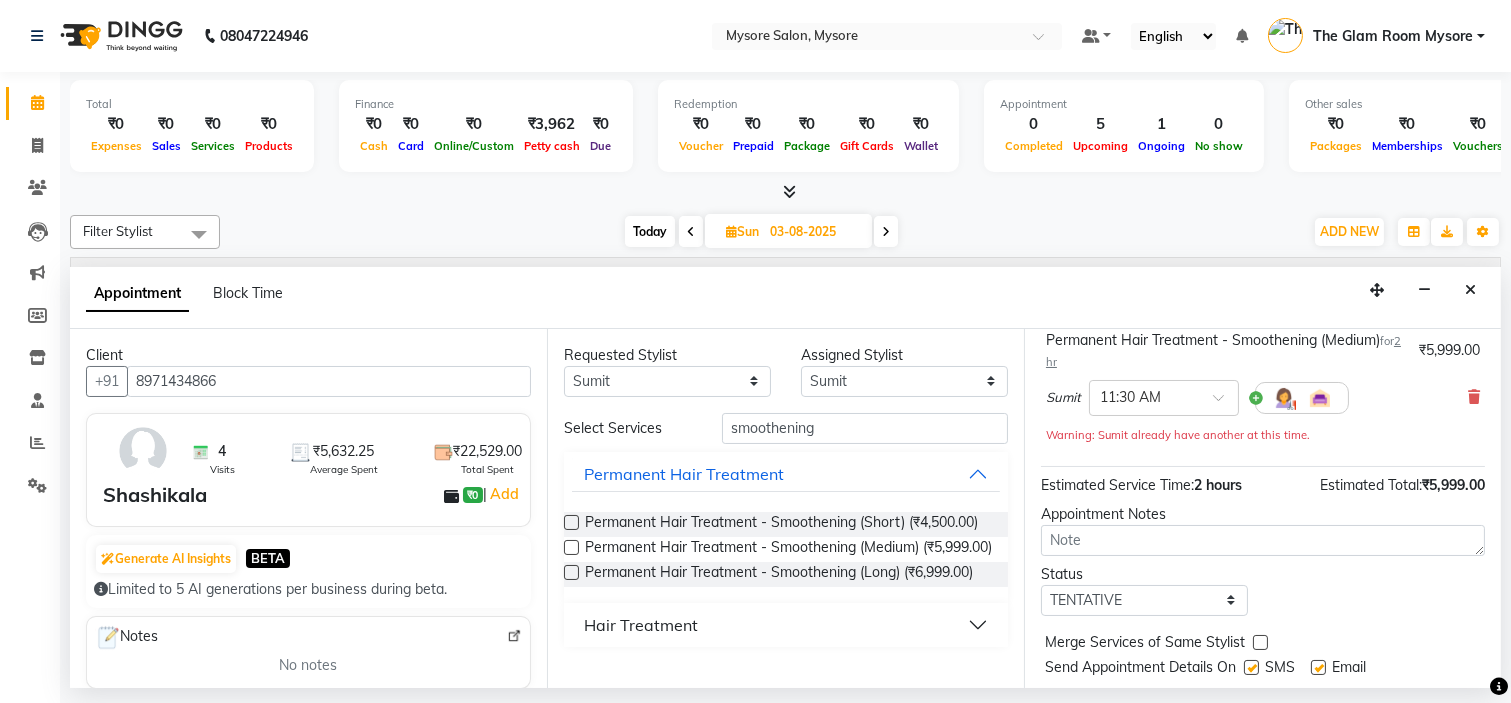 scroll, scrollTop: 207, scrollLeft: 0, axis: vertical 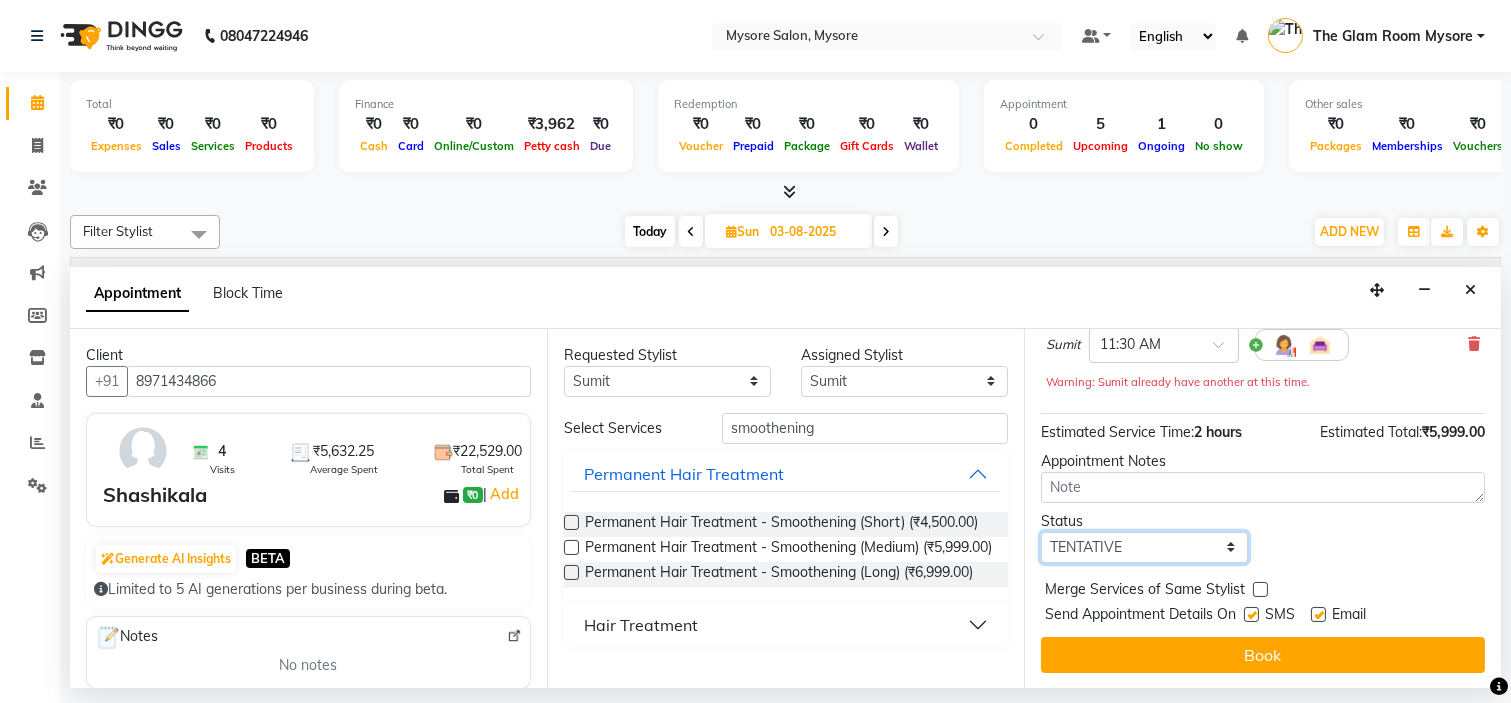 click on "Select TENTATIVE CONFIRM UPCOMING" at bounding box center [1144, 547] 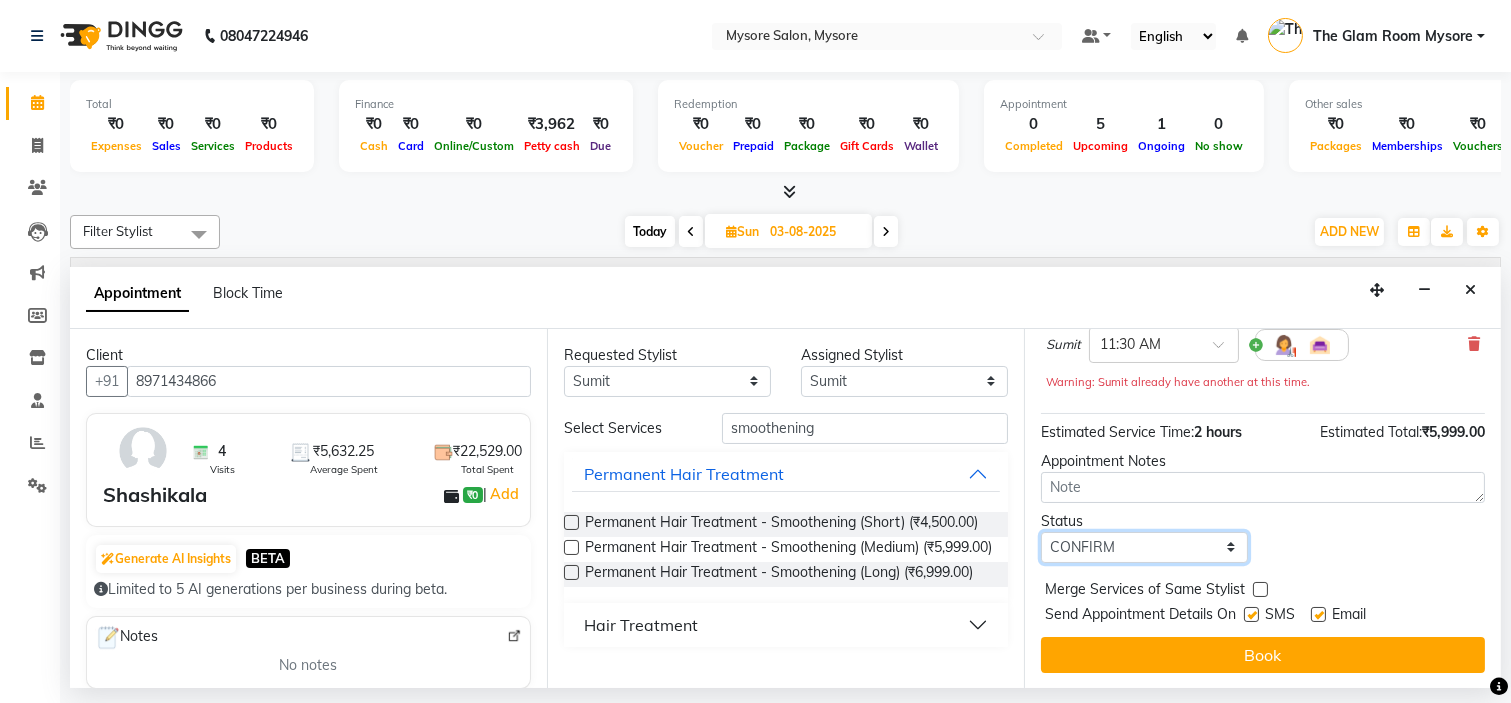 click on "Select TENTATIVE CONFIRM UPCOMING" at bounding box center [1144, 547] 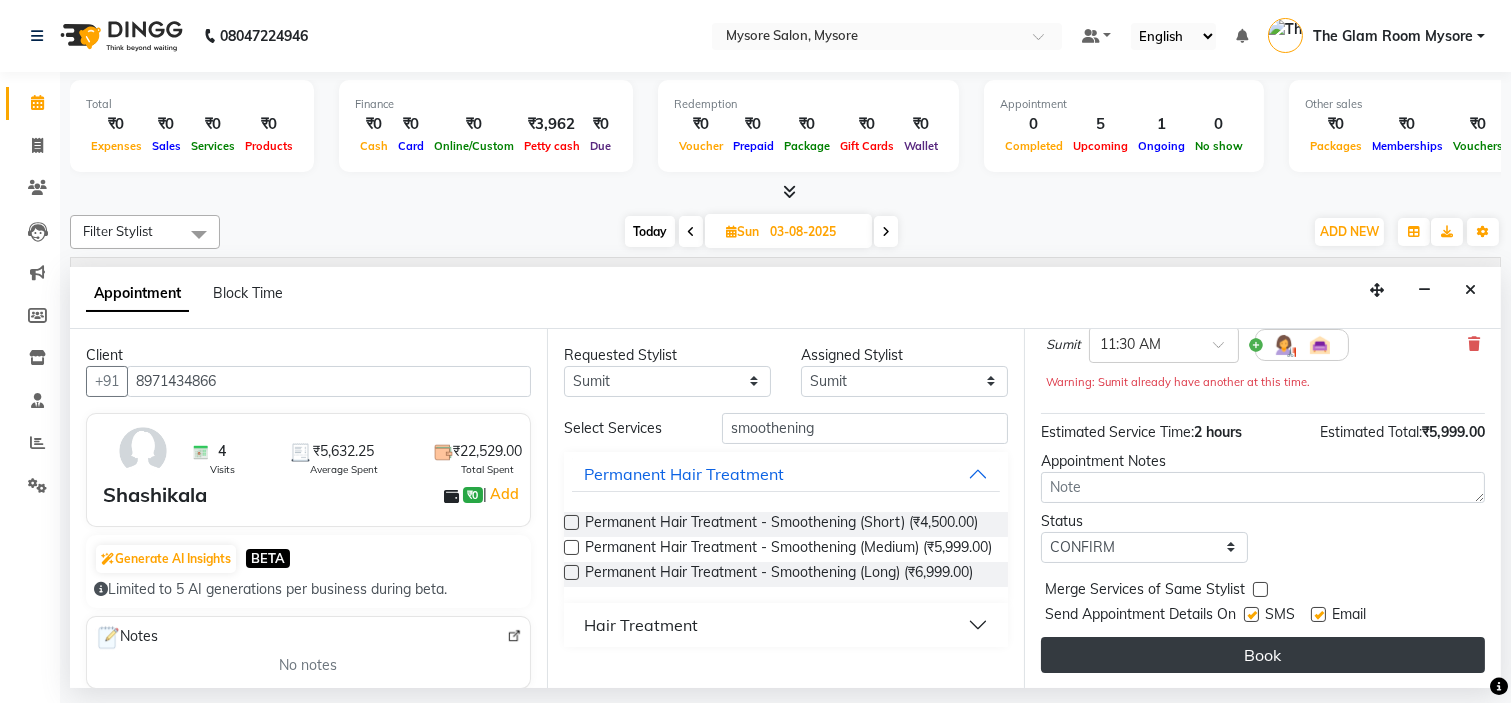click on "Book" at bounding box center (1263, 655) 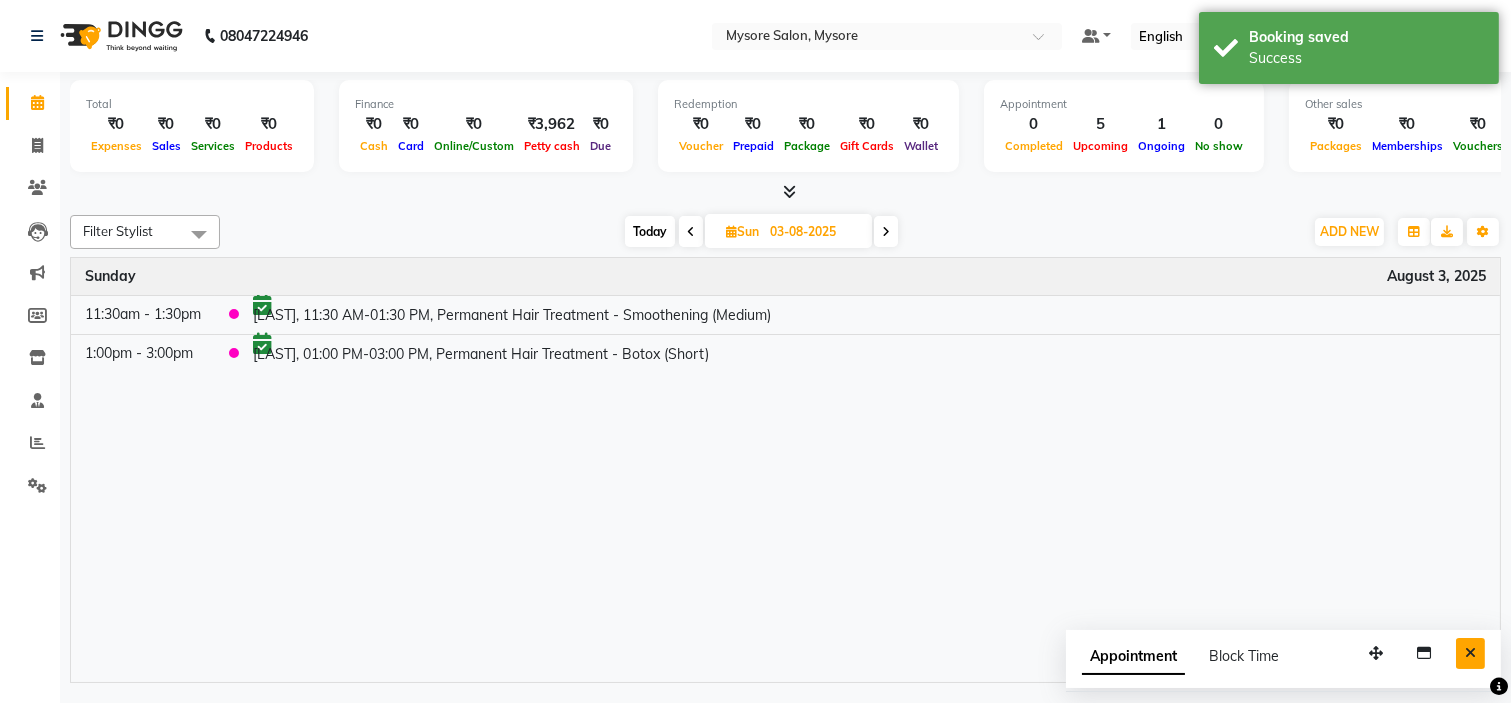 click at bounding box center (1470, 653) 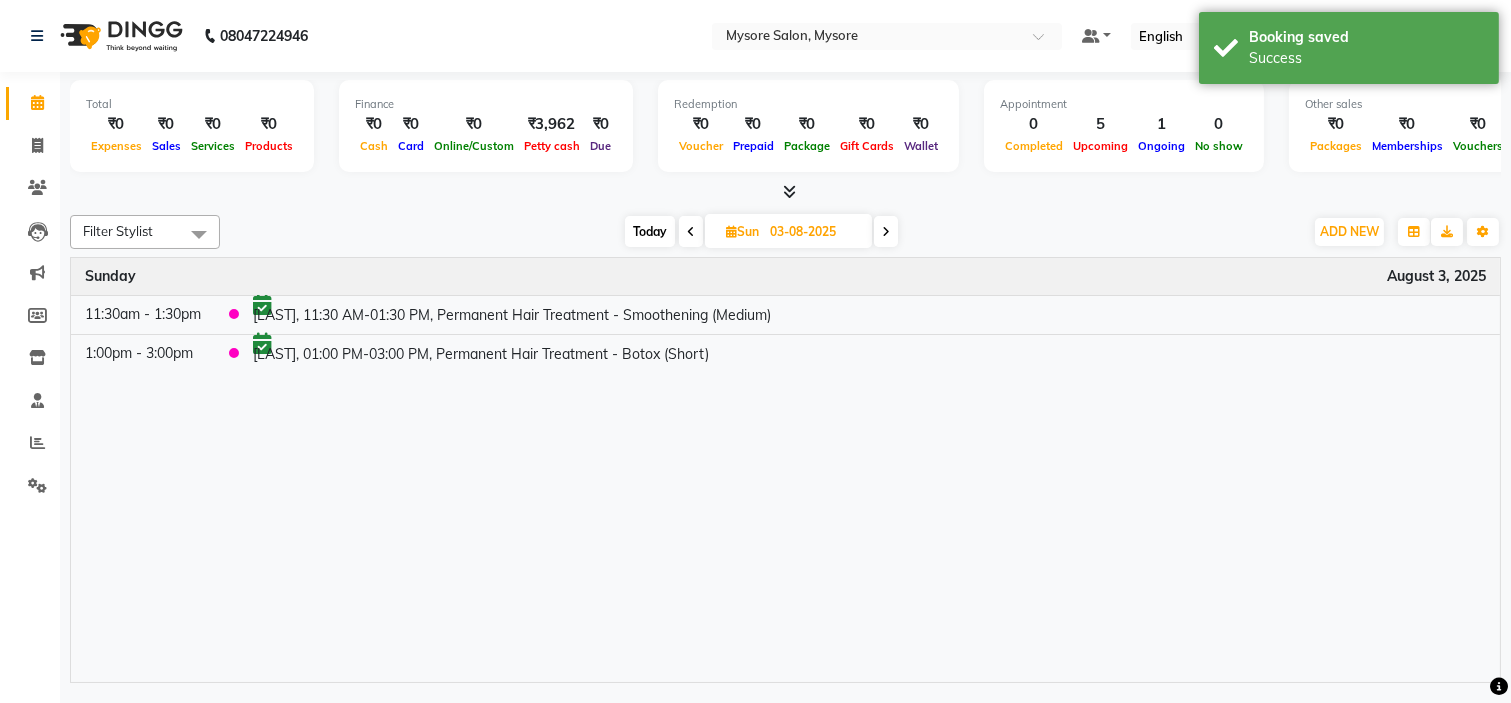 click on "Today" at bounding box center (650, 231) 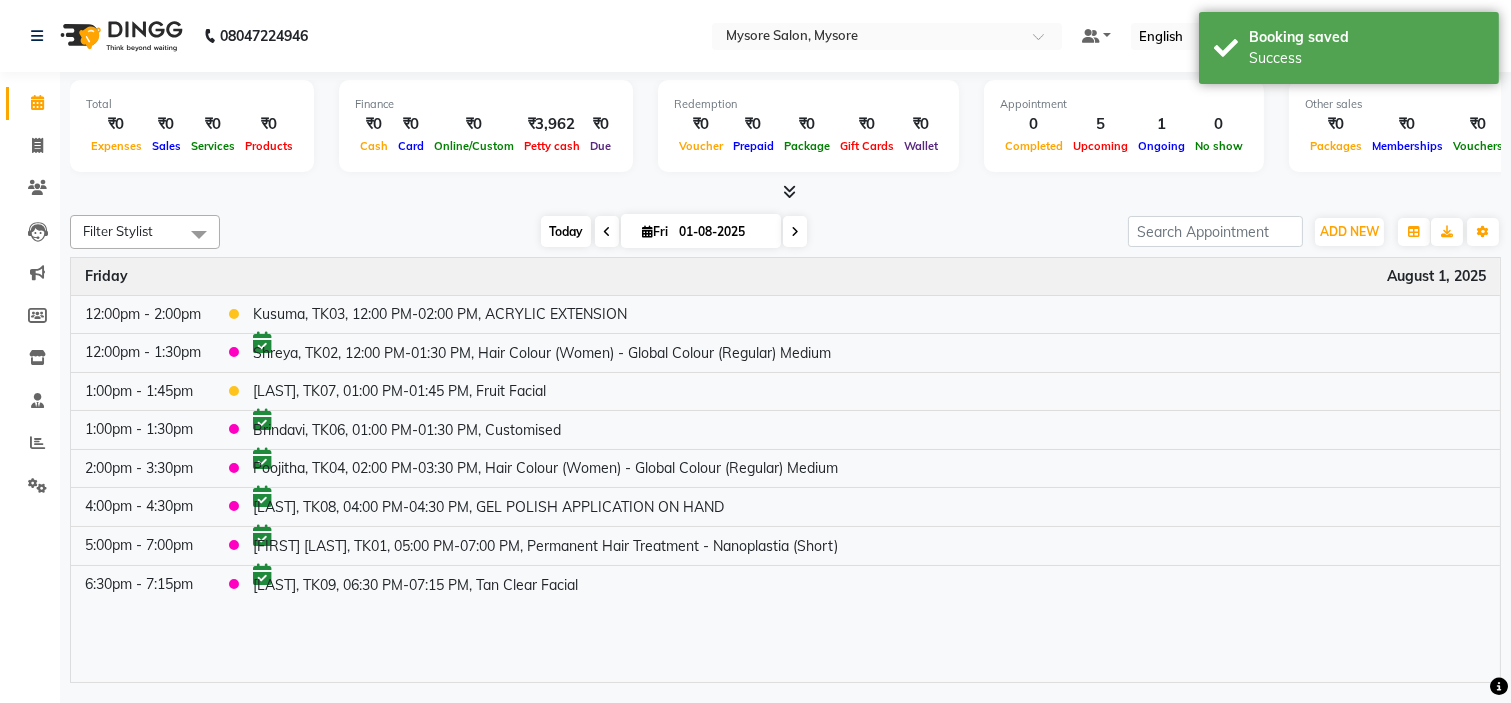 click on "Today" at bounding box center (566, 231) 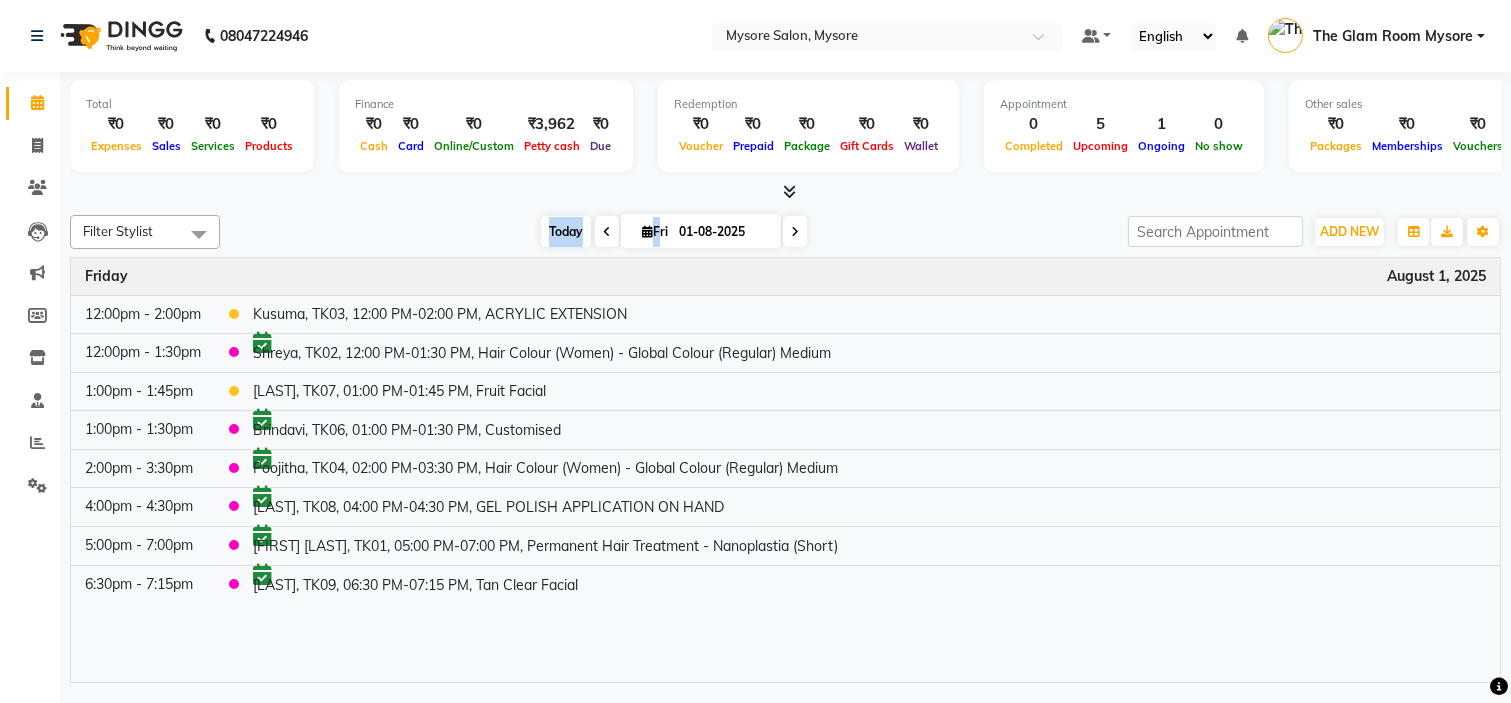 click on "Today" at bounding box center (566, 231) 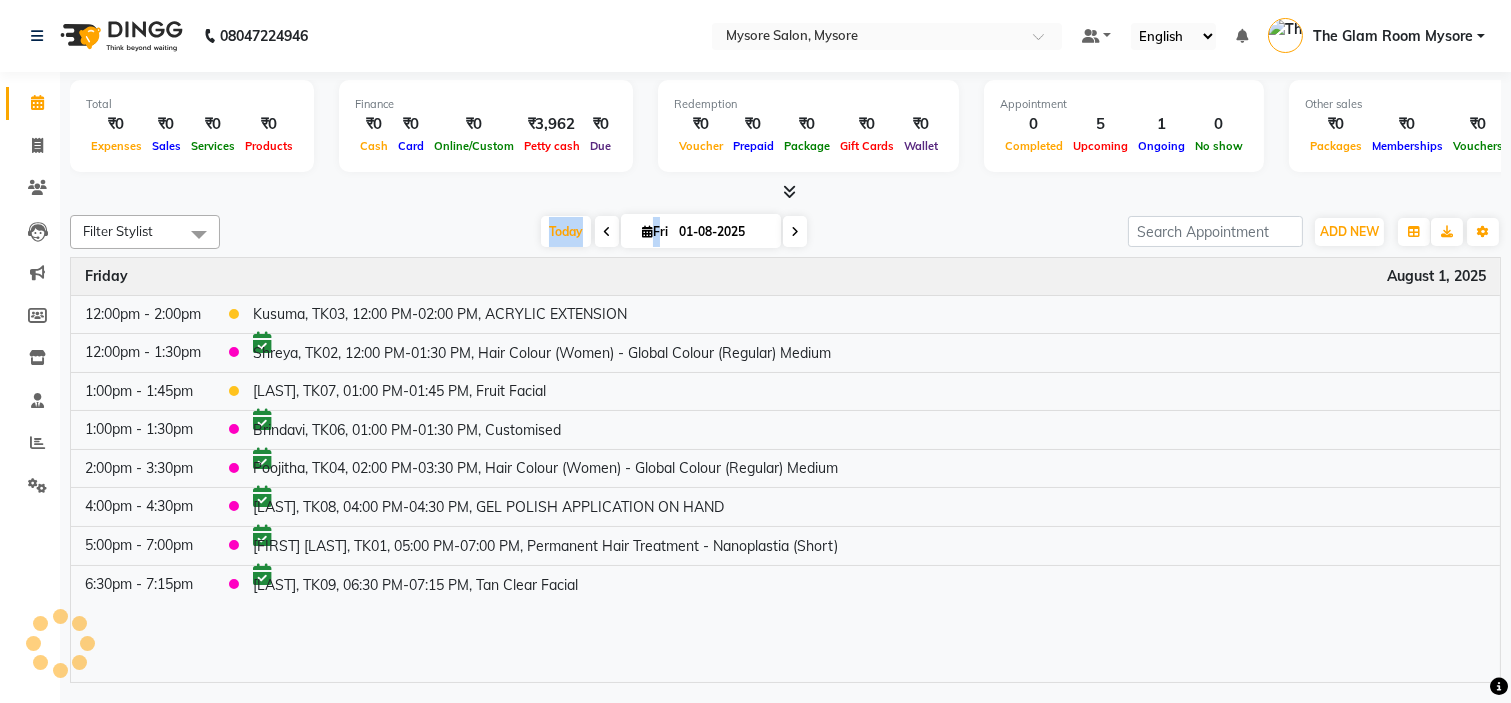 click on "Today  Fri 01-08-2025" at bounding box center [674, 232] 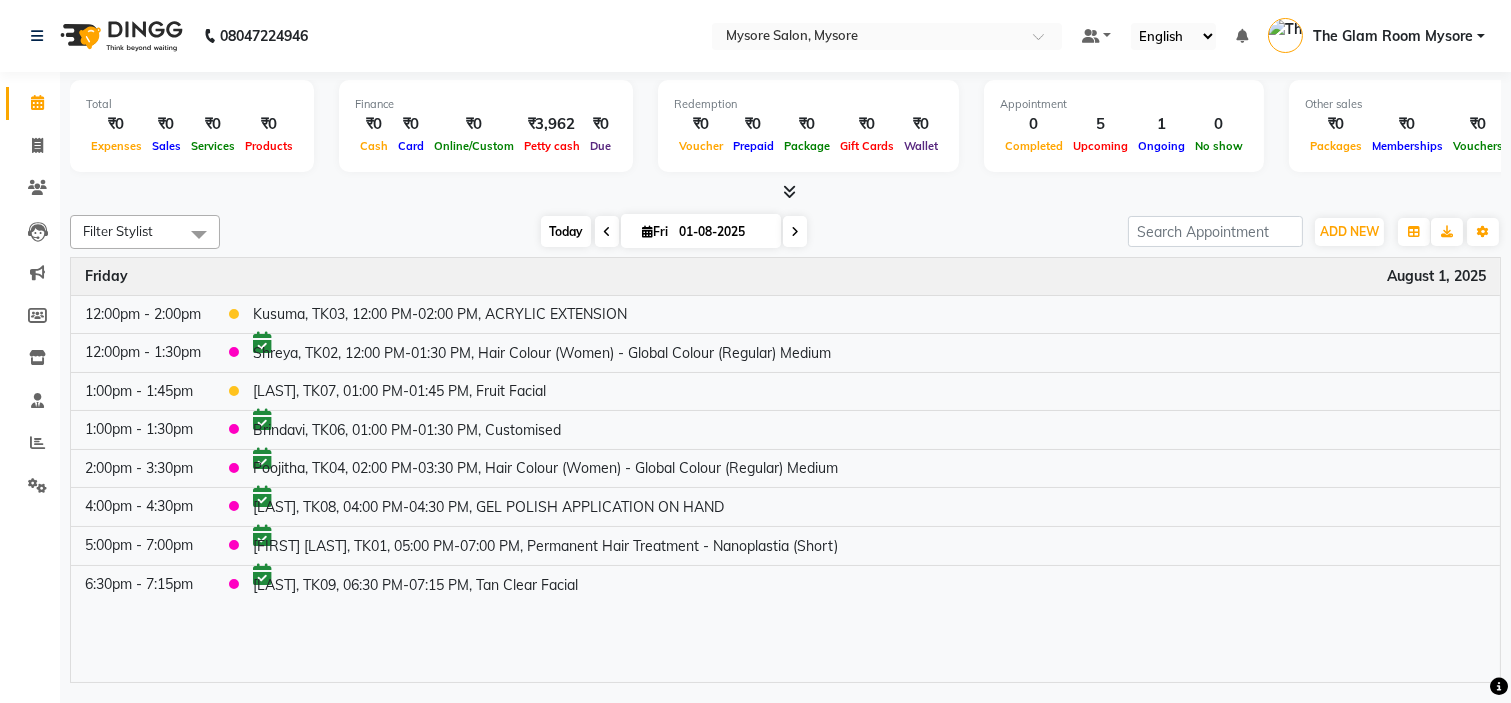 click on "Today" at bounding box center (566, 231) 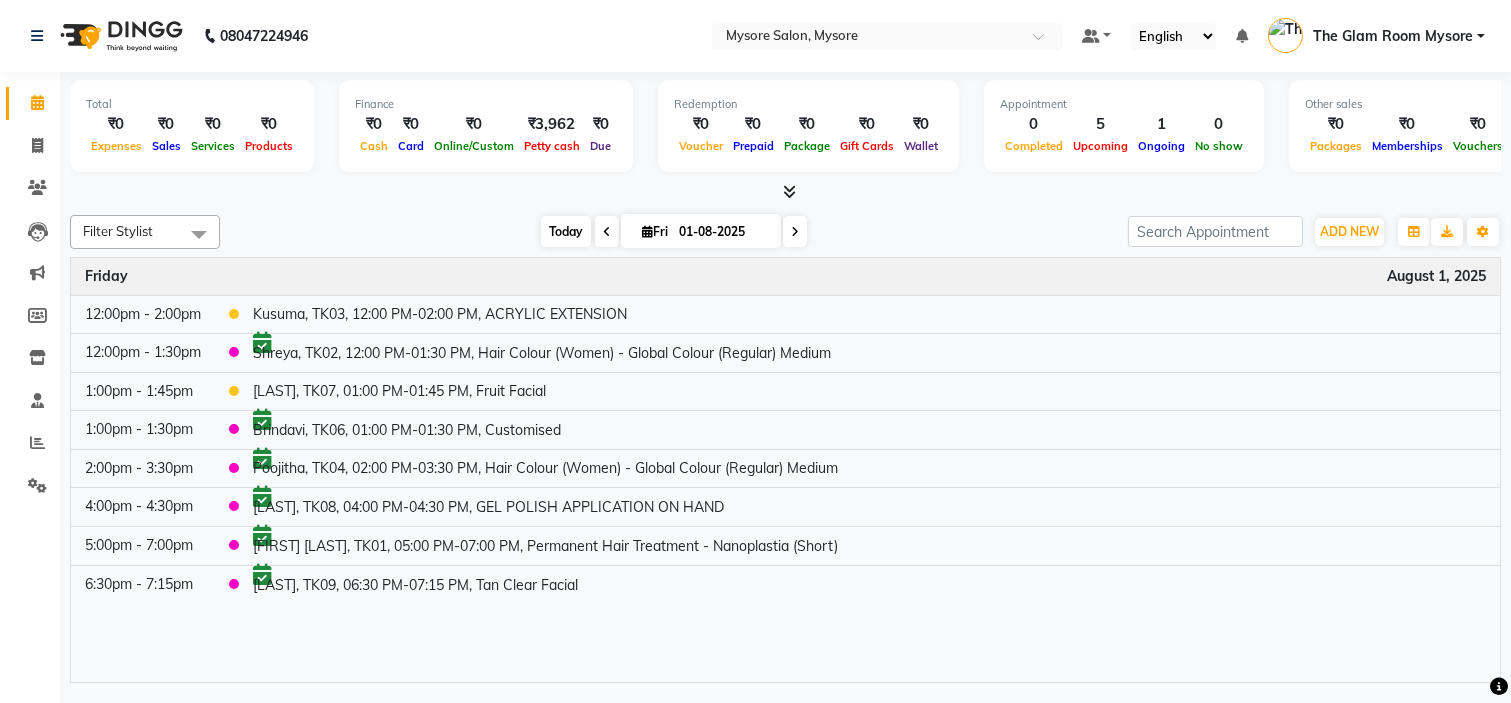 click on "Today" at bounding box center (566, 231) 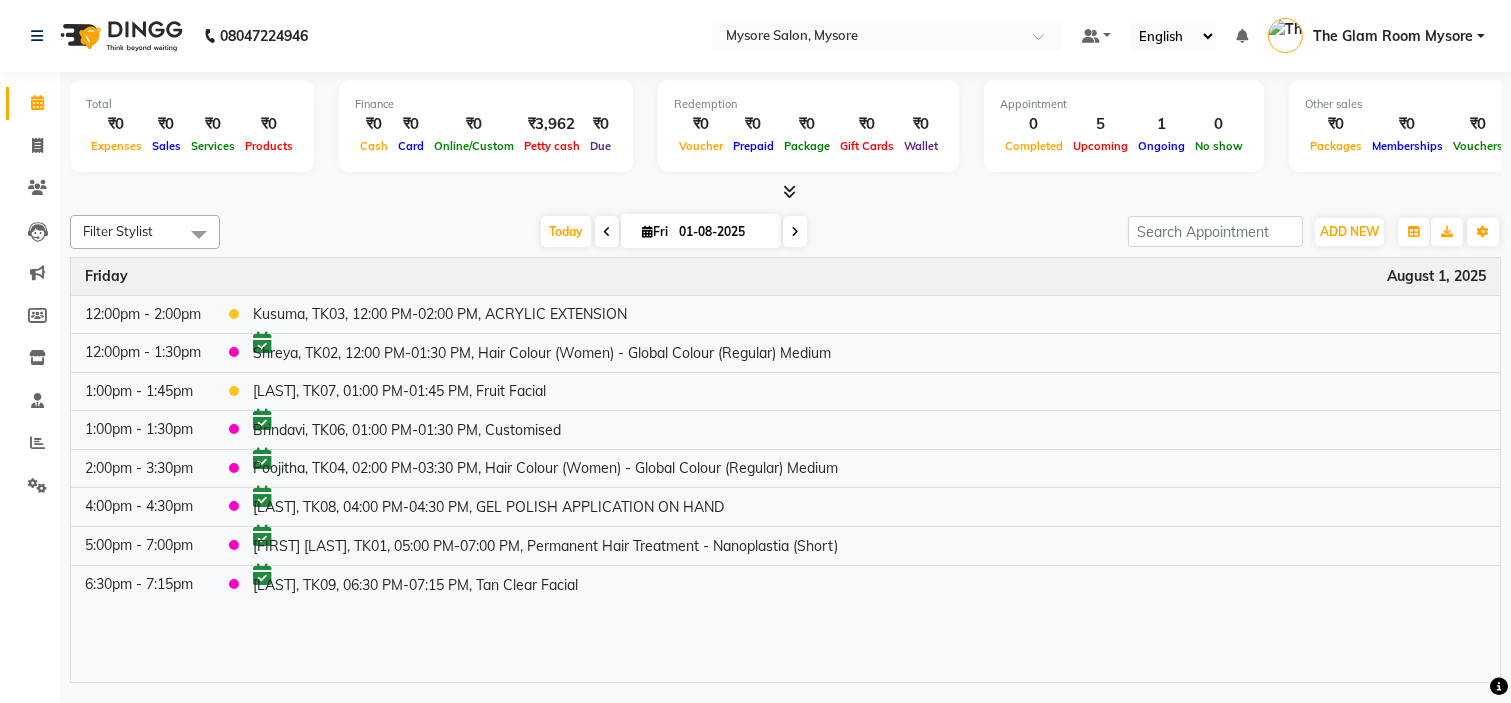 click on "Filter Stylist Select All Ankita Arti Ashwini Ayaan DR. [LAST] Fatma Jayshree Lakshmi Paul Ruhul alom Shangnimwon Steve Sumaiya Banu Sumit Teja Tezz The Glam Room Mysore Today  Fri 01-08-2025 Toggle Dropdown Add Appointment Add Invoice Add Expense Add Attendance Add Client Add Transaction Toggle Dropdown Add Appointment Add Invoice Add Expense Add Attendance Add Client ADD NEW Toggle Dropdown Add Appointment Add Invoice Add Expense Add Attendance Add Client Add Transaction Filter Stylist Select All Ankita Arti Ashwini Ayaan DR. [LAST] Fatma Jayshree Lakshmi Paul Ruhul alom Shangnimwon Steve Sumaiya Banu Sumit Teja Tezz The Glam Room Mysore Group By  Staff View   Room View  View as Vertical  Vertical - Week View  Horizontal  Horizontal - Week View  List  Toggle Dropdown Calendar Settings Manage Tags   Arrange Stylists   Reset Stylists  Full Screen  Show Available Stylist  Appointment Form Zoom 100% Time Event Friday August 1, 2025 12:00pm - 2:00pm    Kusuma, TK03, 12:00 PM-02:00 PM, ACRYLIC EXTENSION" 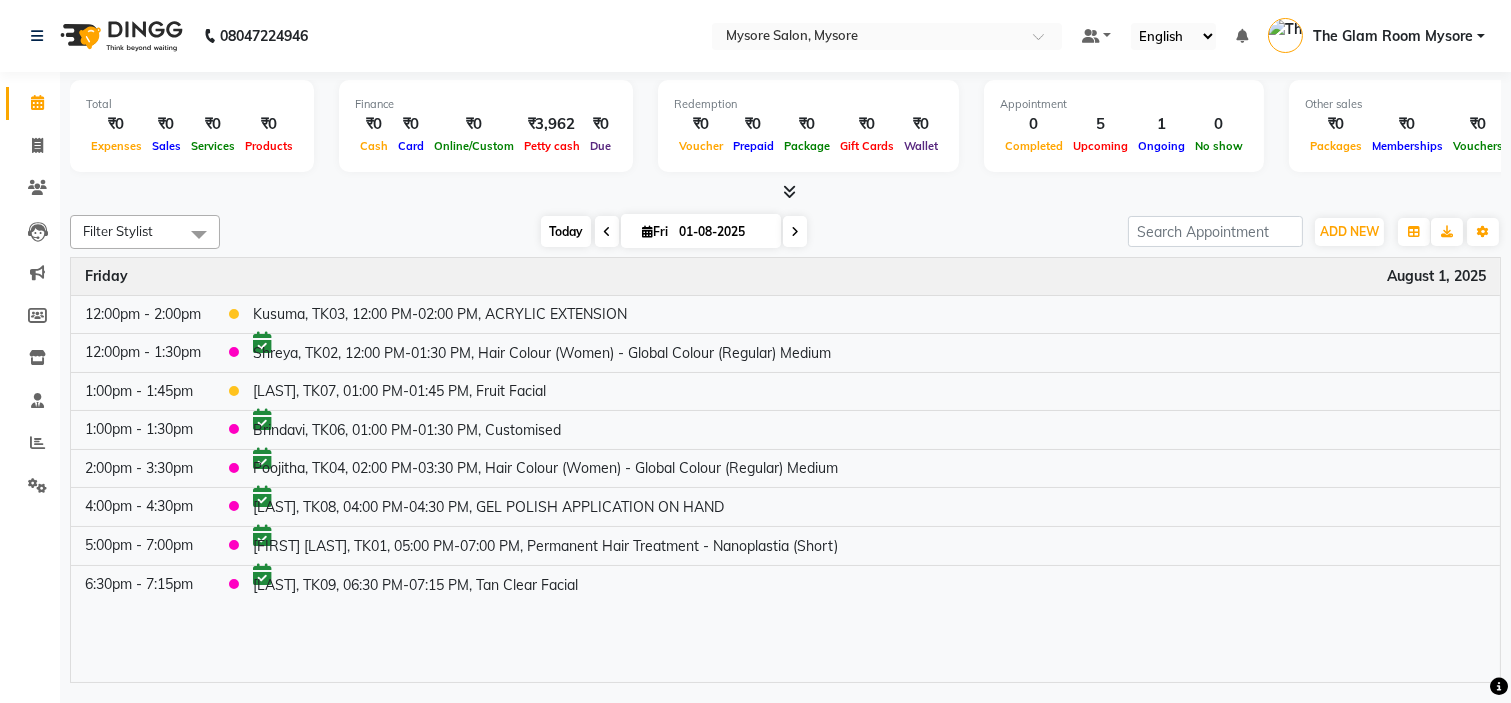 click on "Today" at bounding box center [566, 231] 